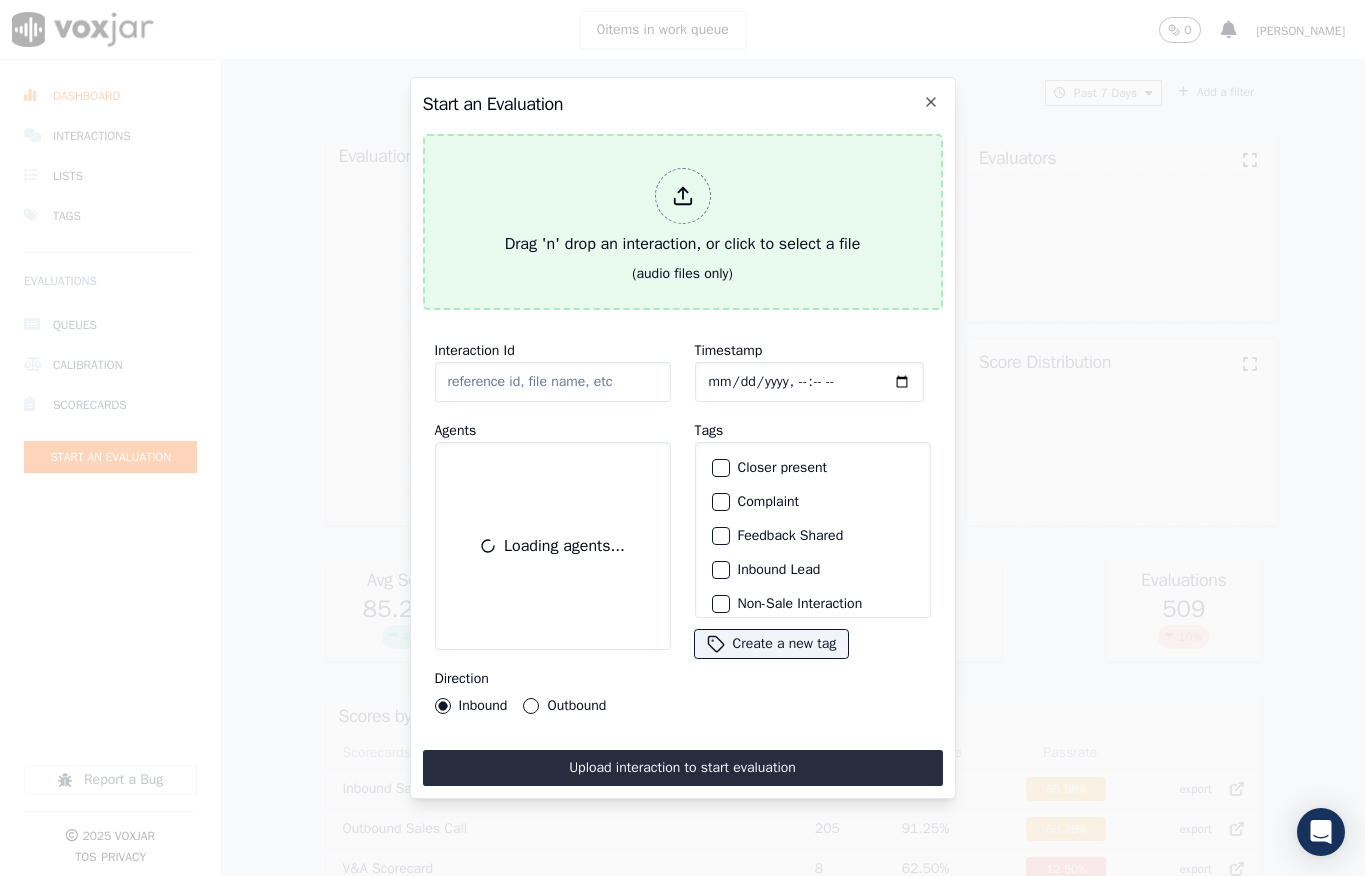 scroll, scrollTop: 0, scrollLeft: 0, axis: both 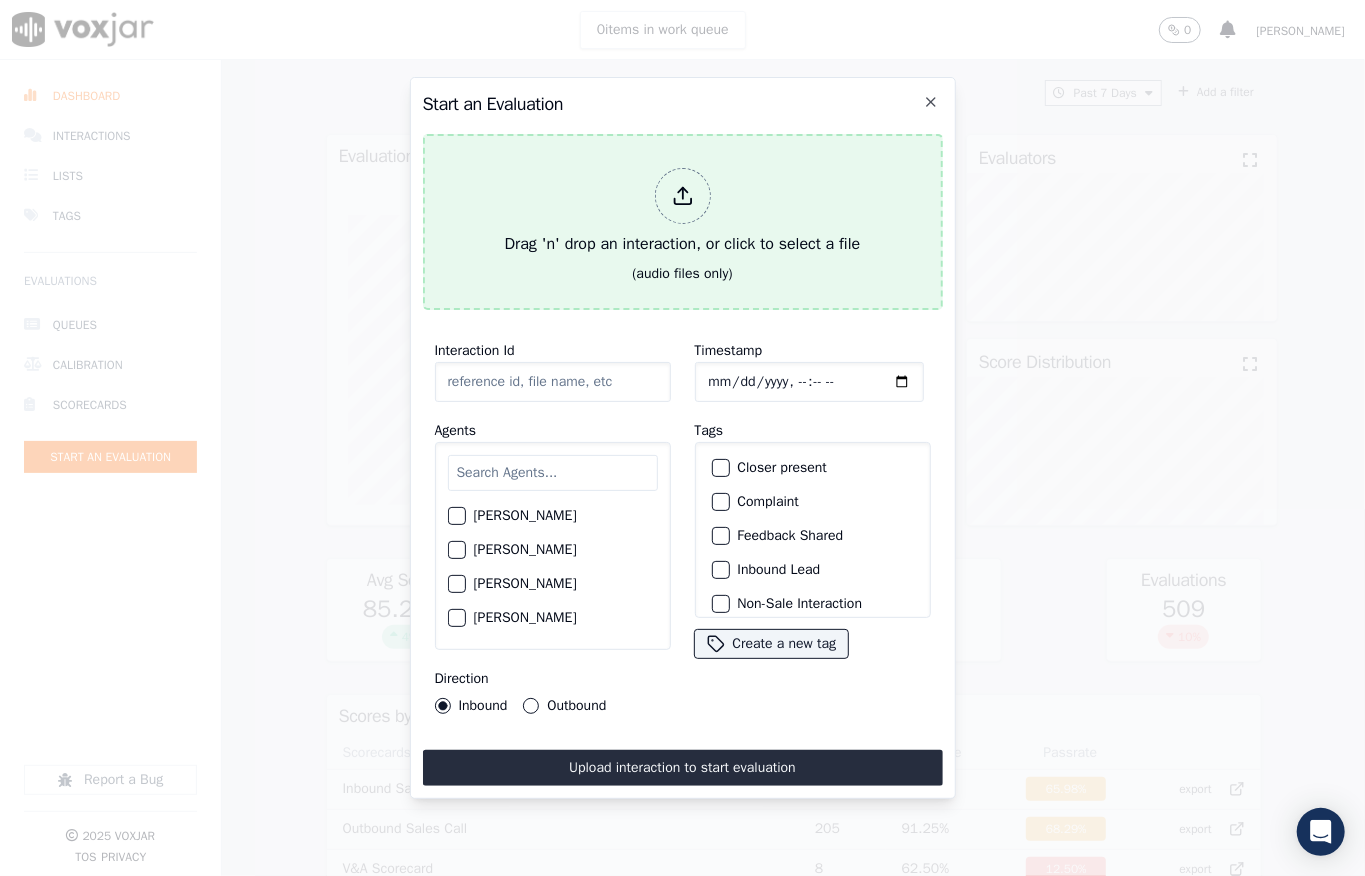 click 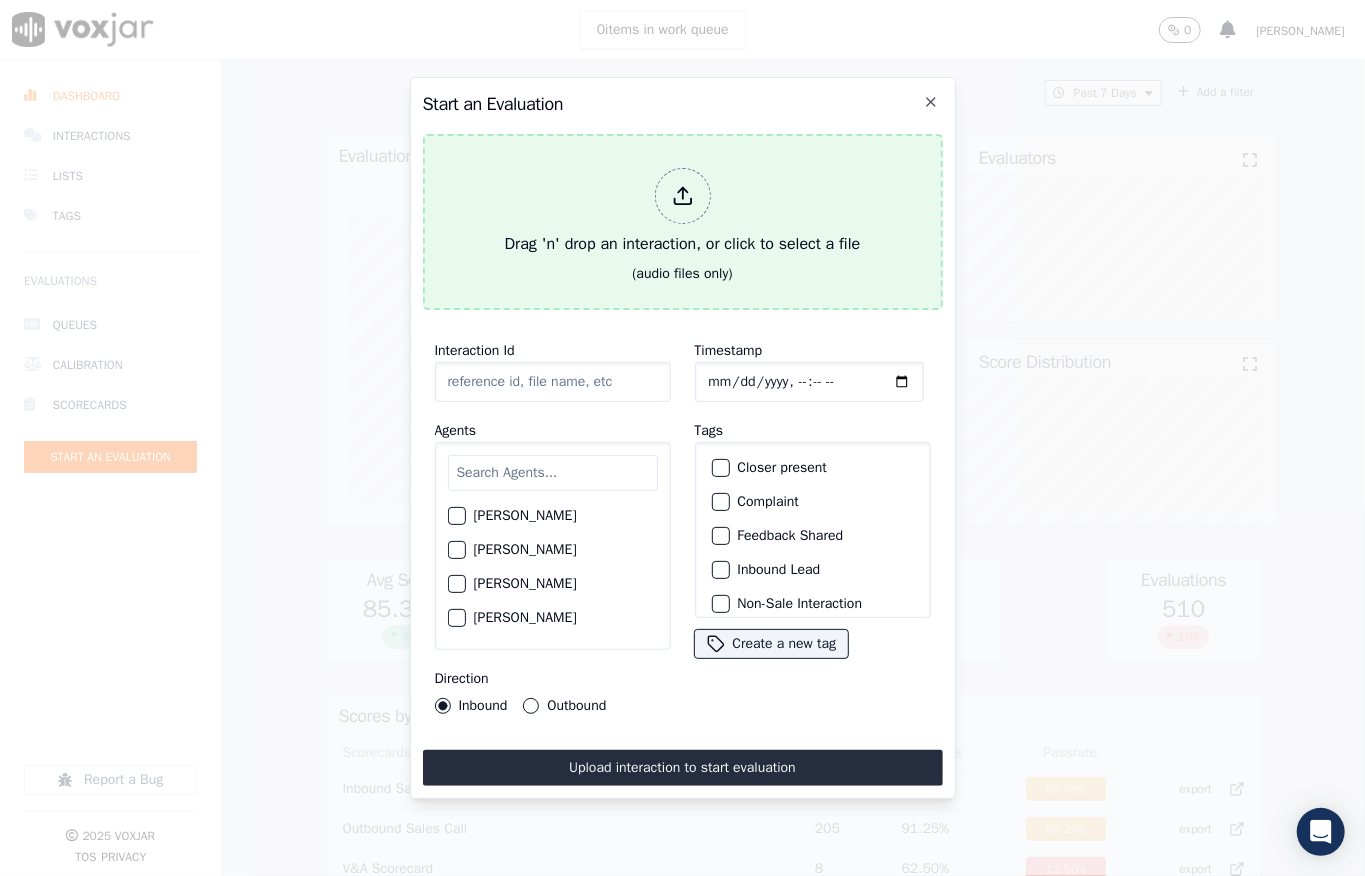 type on "20250701-111513_6103316871-all.mp3" 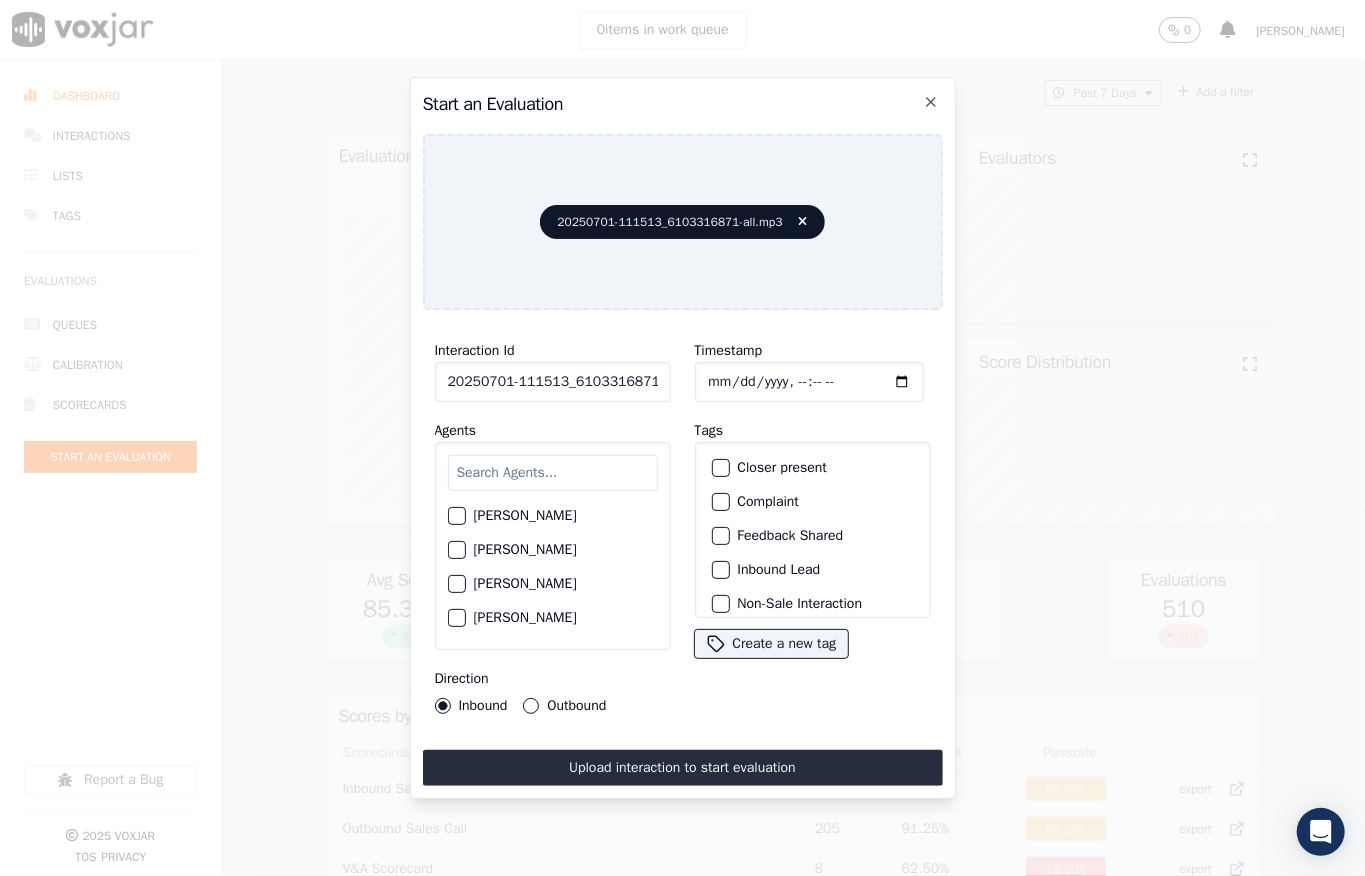 click on "Timestamp" 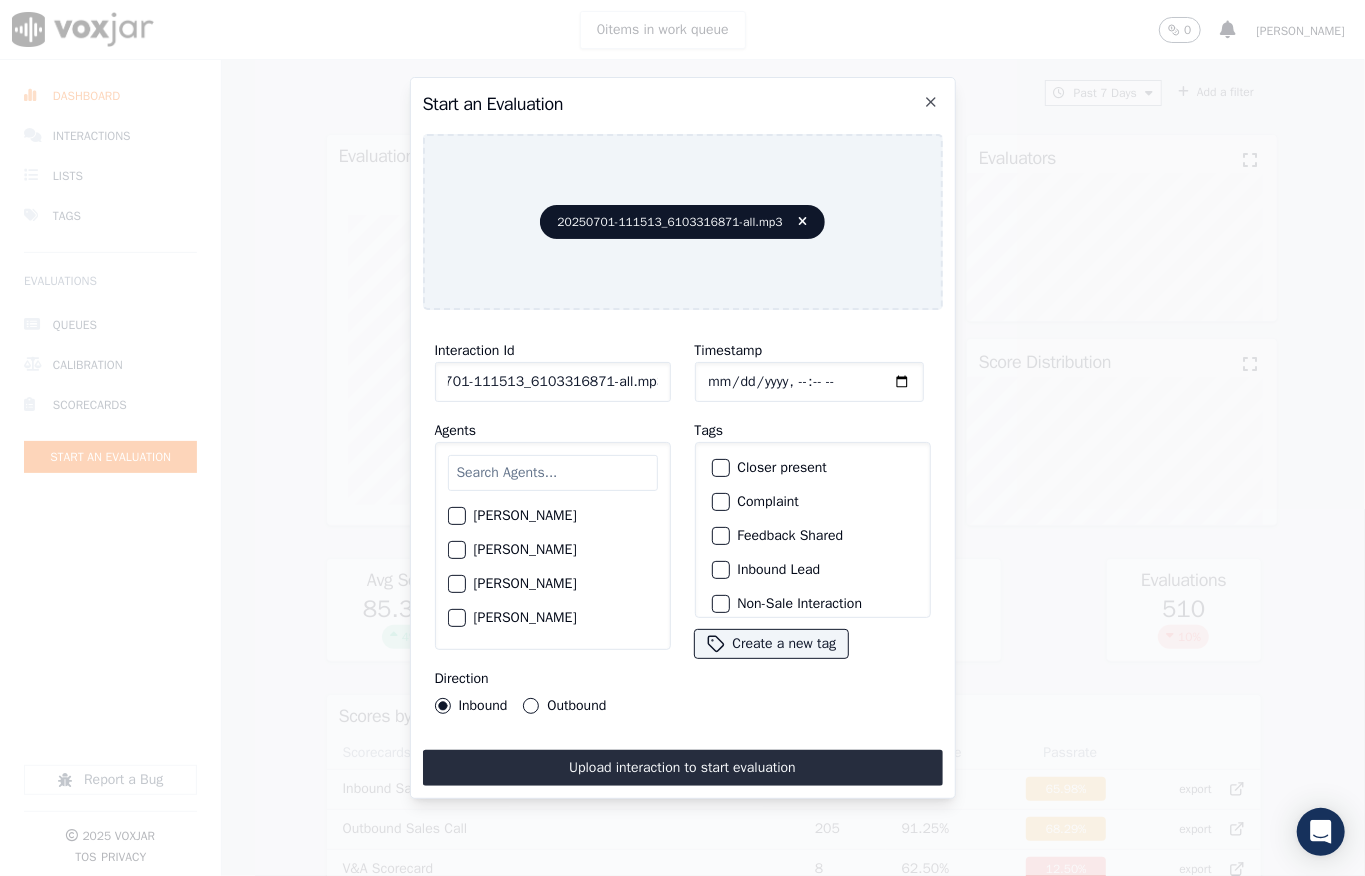 drag, startPoint x: 645, startPoint y: 370, endPoint x: 704, endPoint y: 378, distance: 59.5399 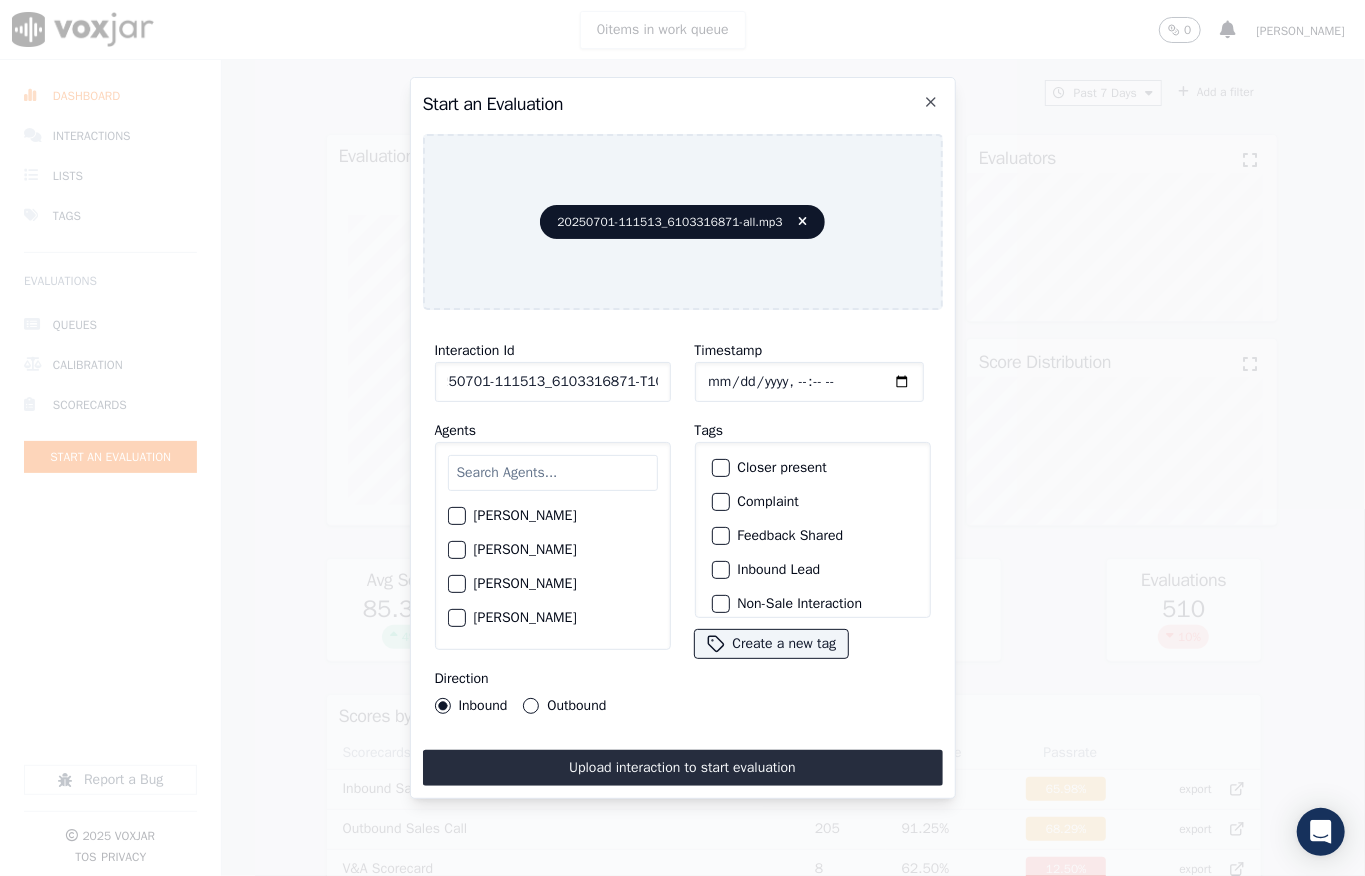 scroll, scrollTop: 0, scrollLeft: 32, axis: horizontal 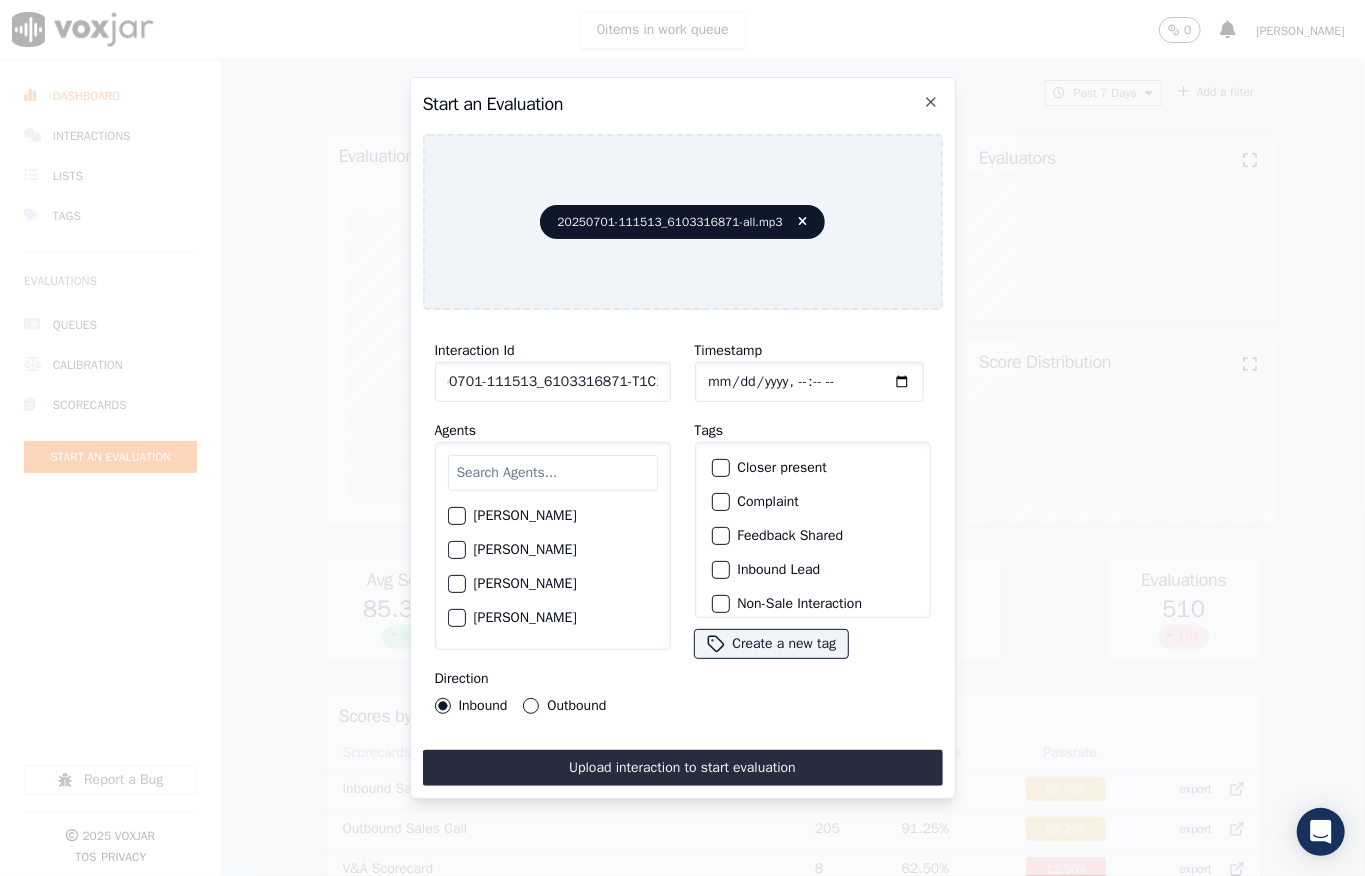 type on "20250701-111513_6103316871-T1C1" 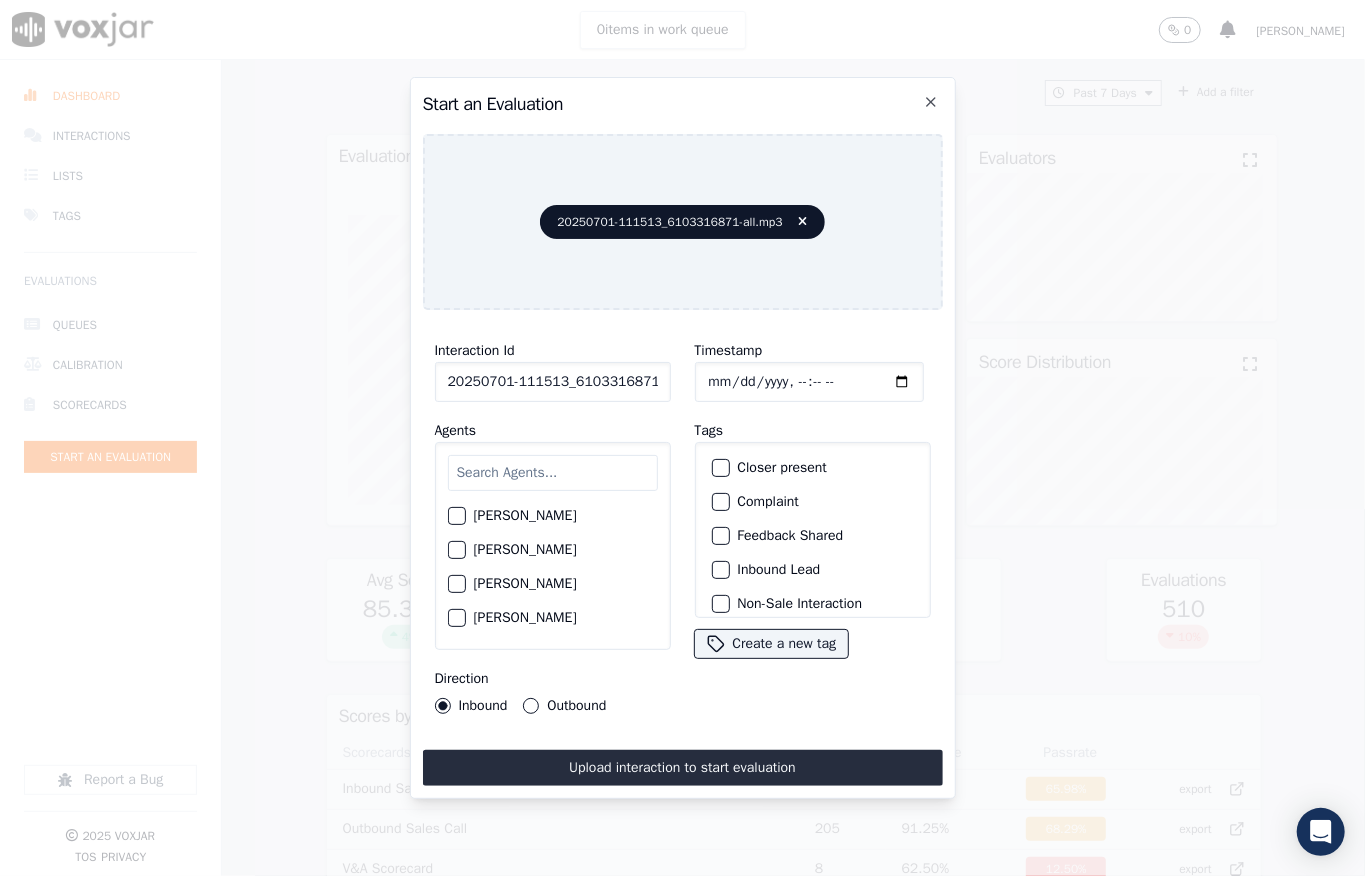 click at bounding box center (720, 570) 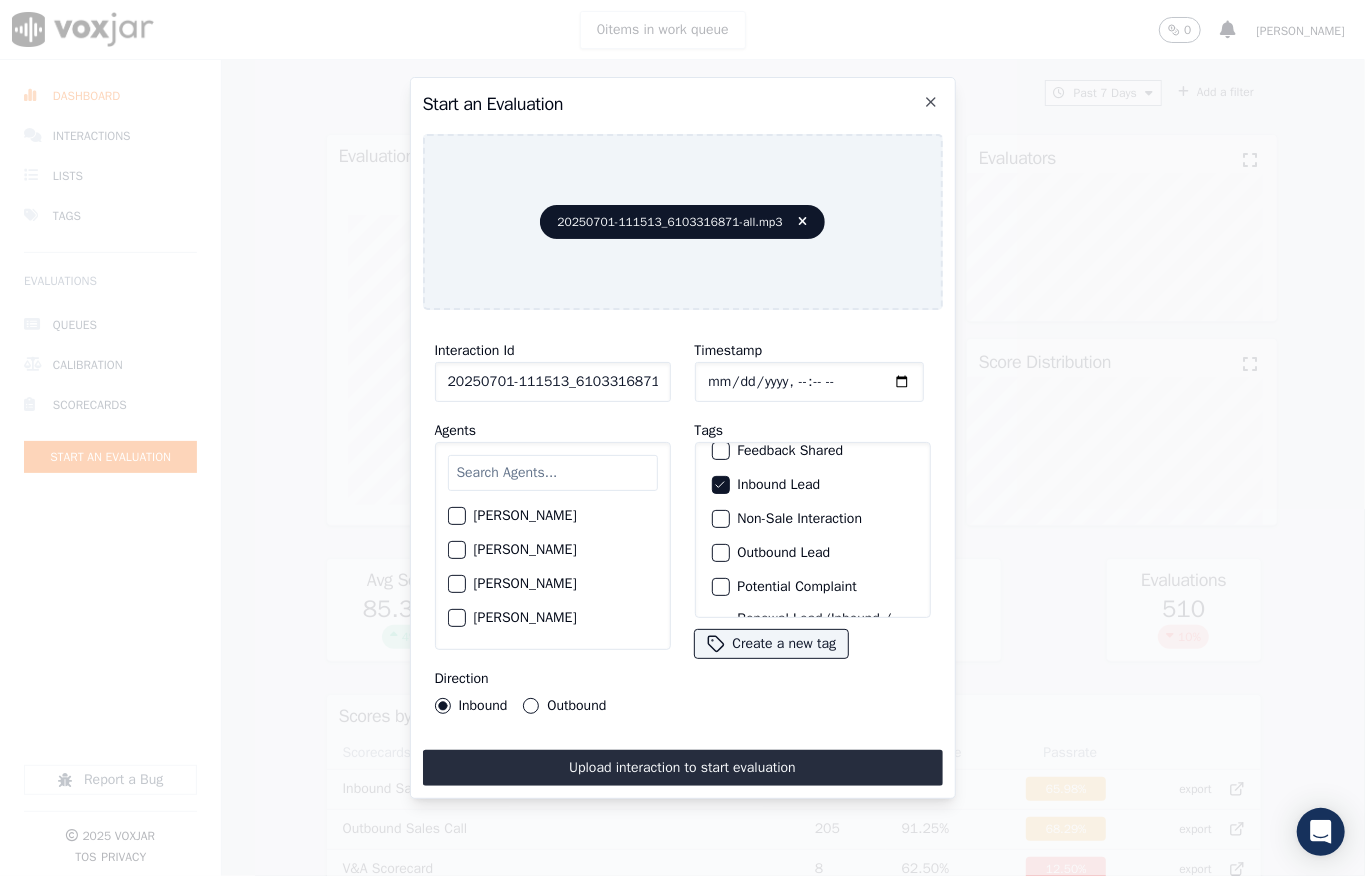 scroll, scrollTop: 133, scrollLeft: 0, axis: vertical 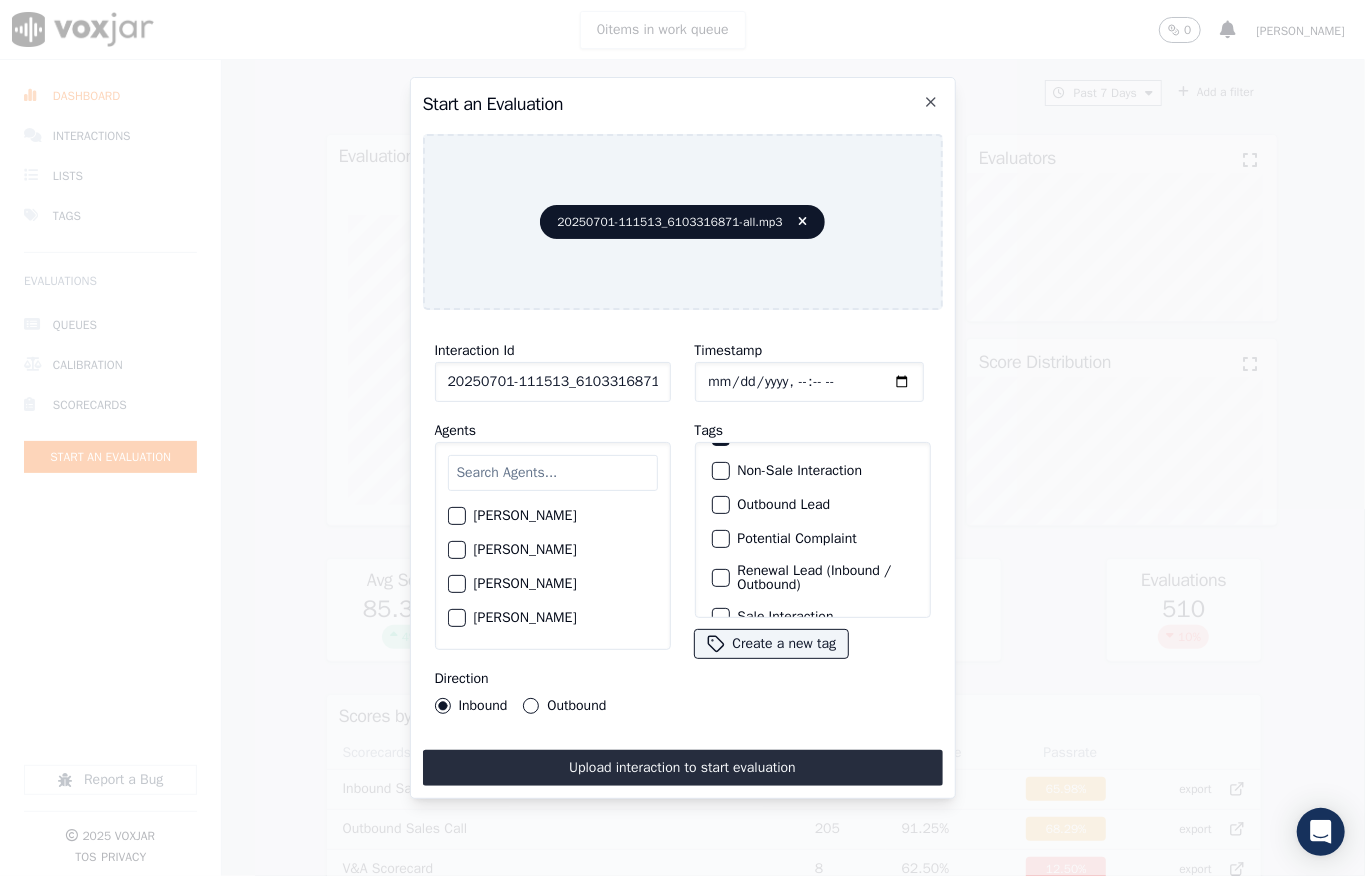 click at bounding box center (720, 471) 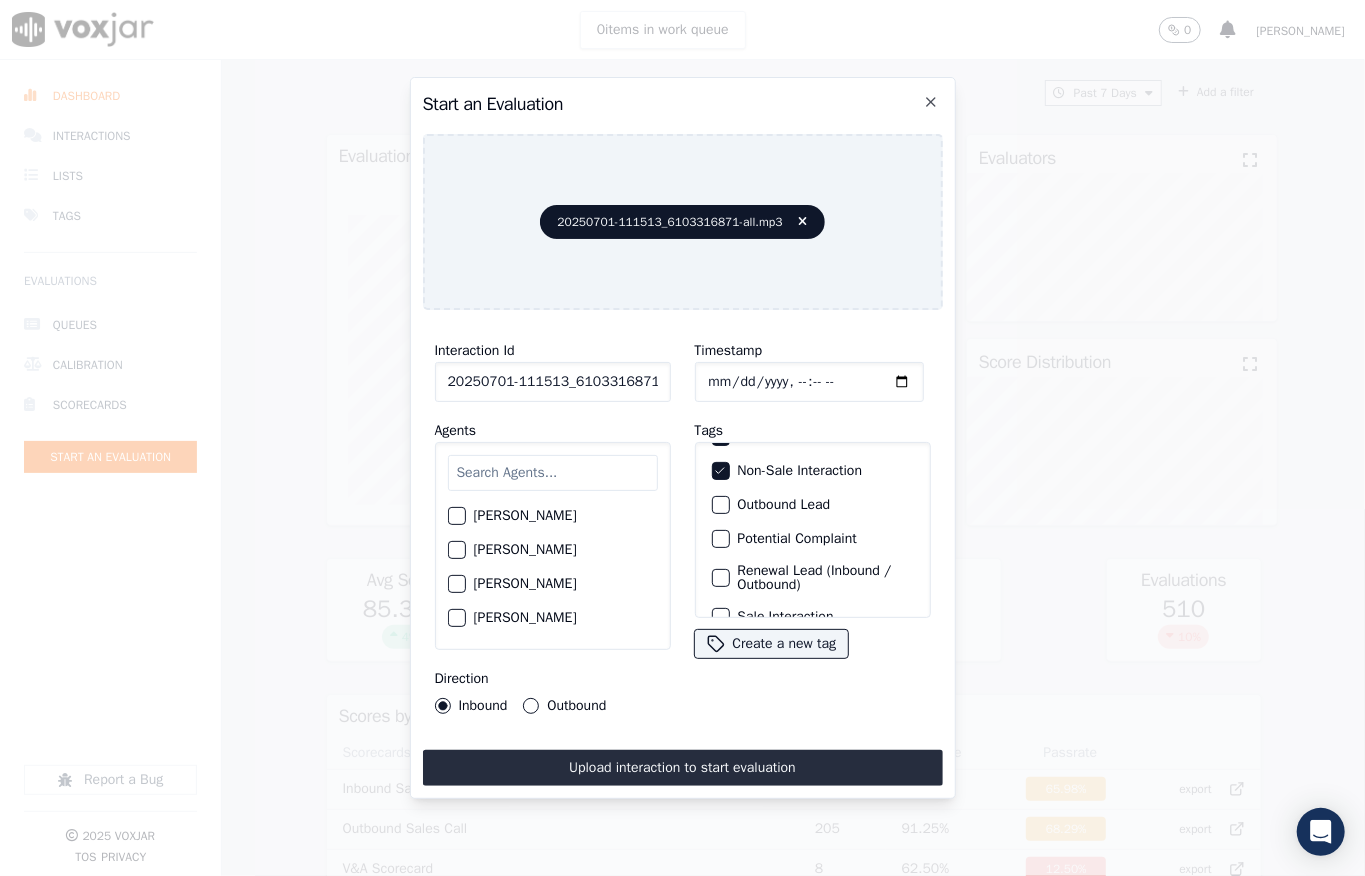 click at bounding box center (553, 473) 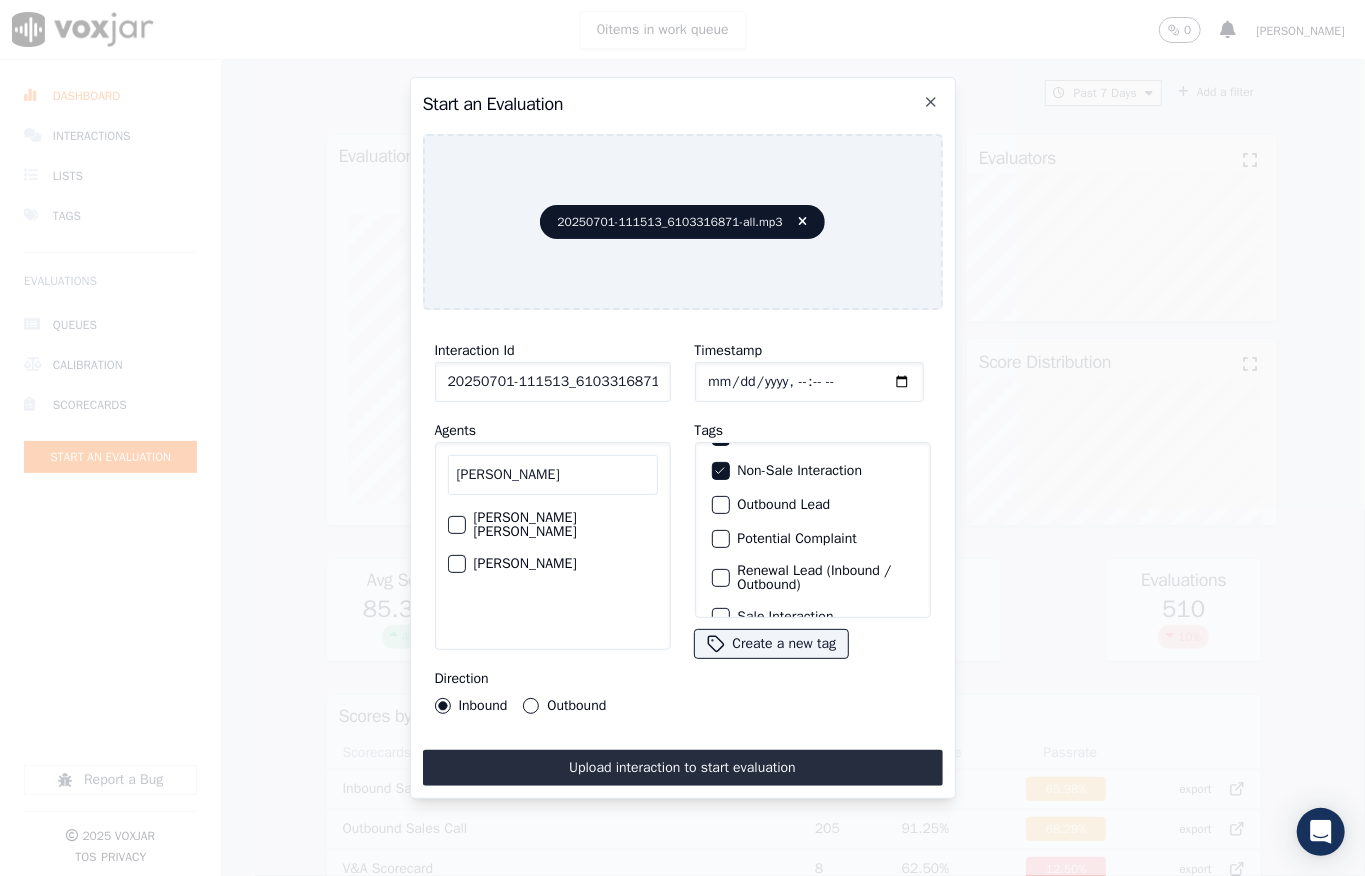 type on "[PERSON_NAME]" 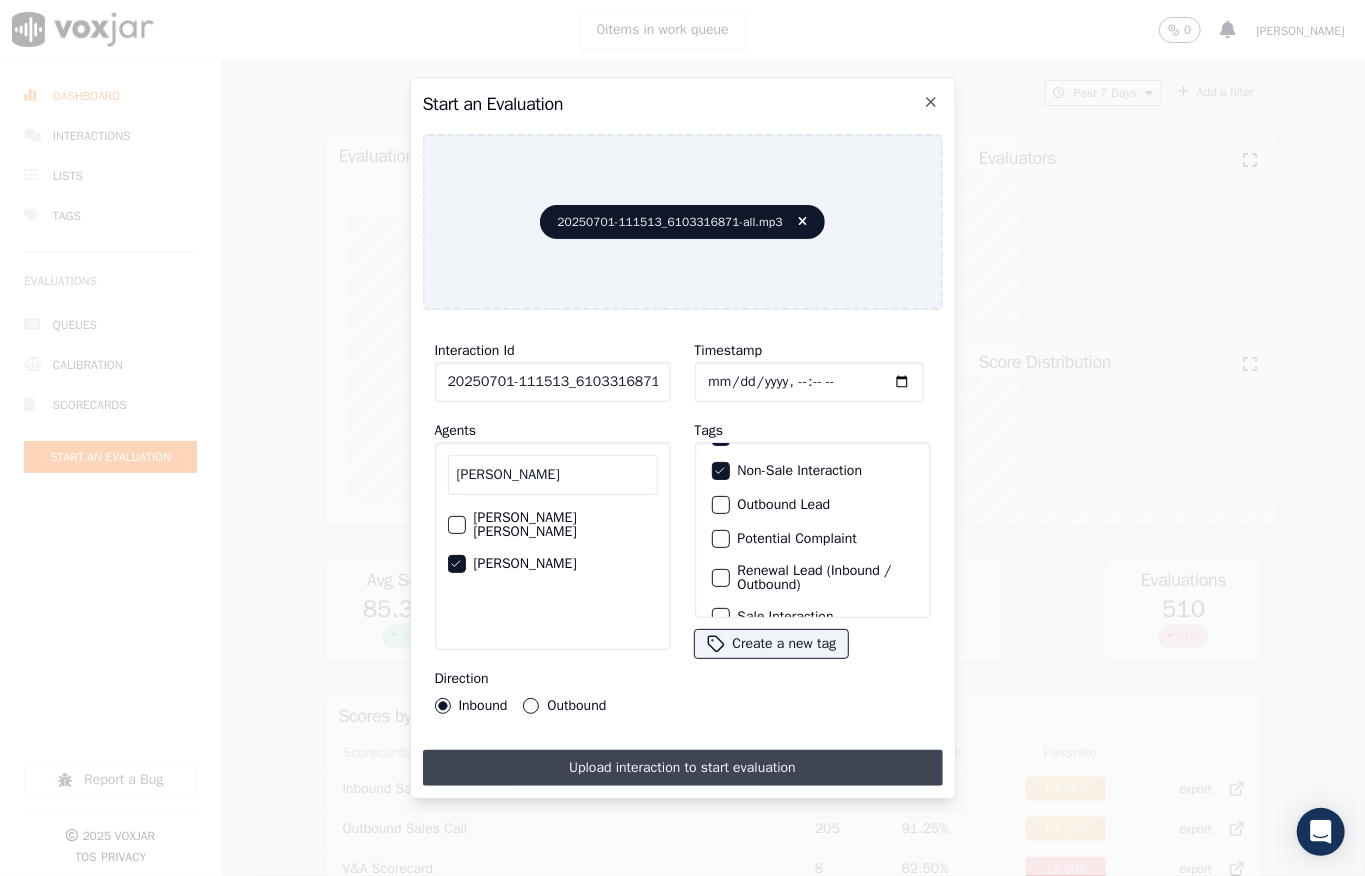 click on "Upload interaction to start evaluation" at bounding box center (683, 768) 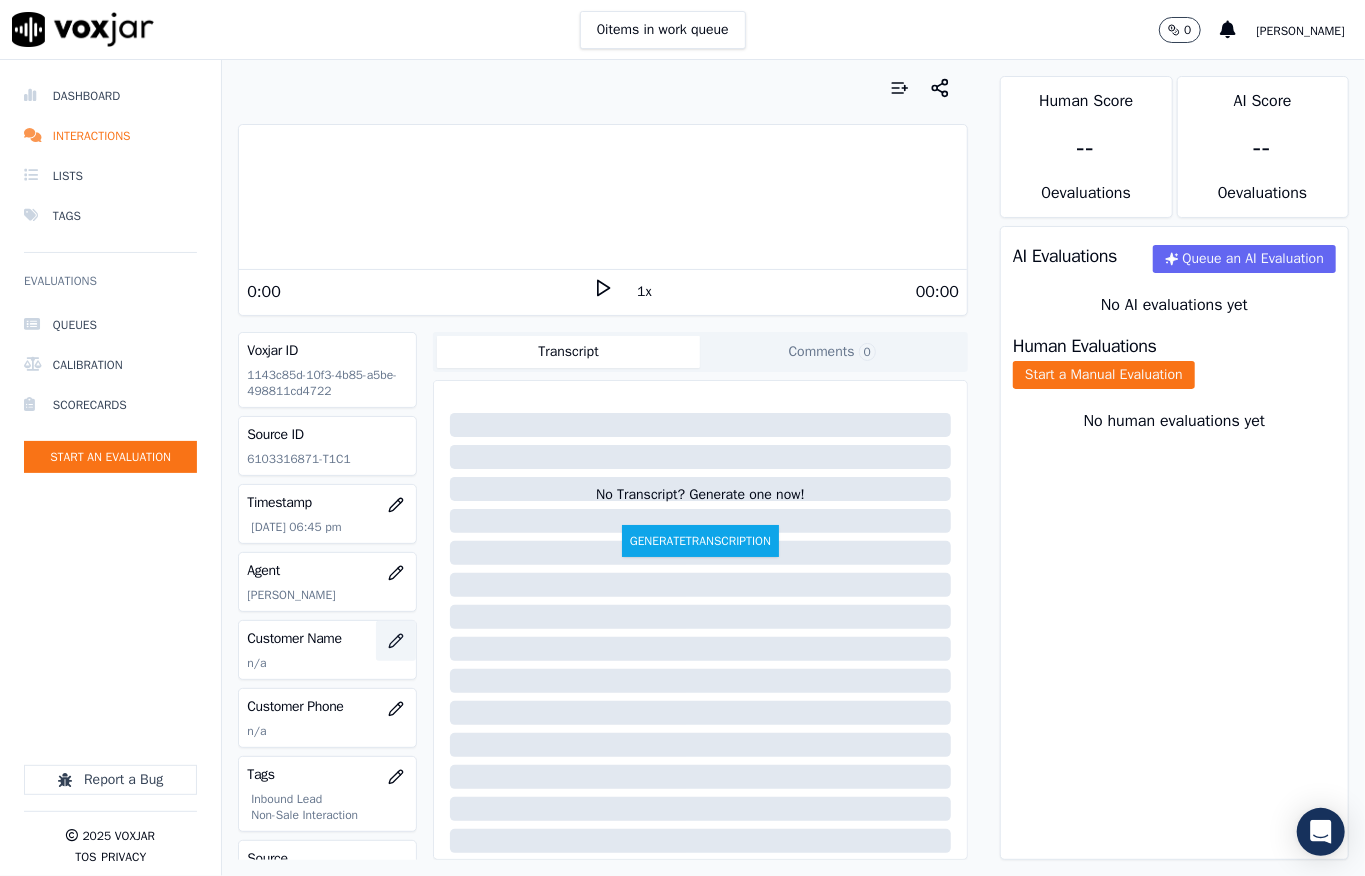 click 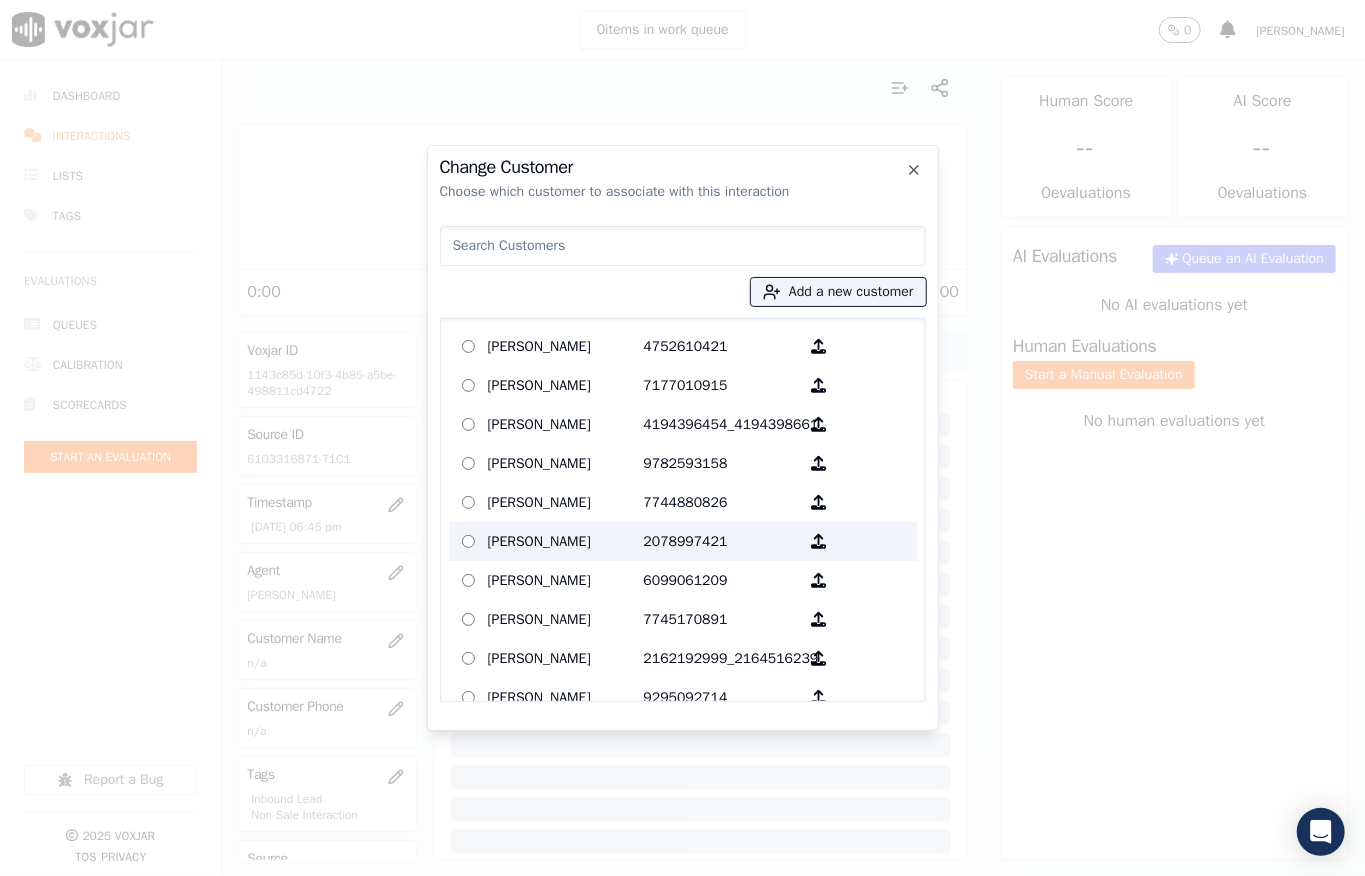 type on "[PERSON_NAME]" 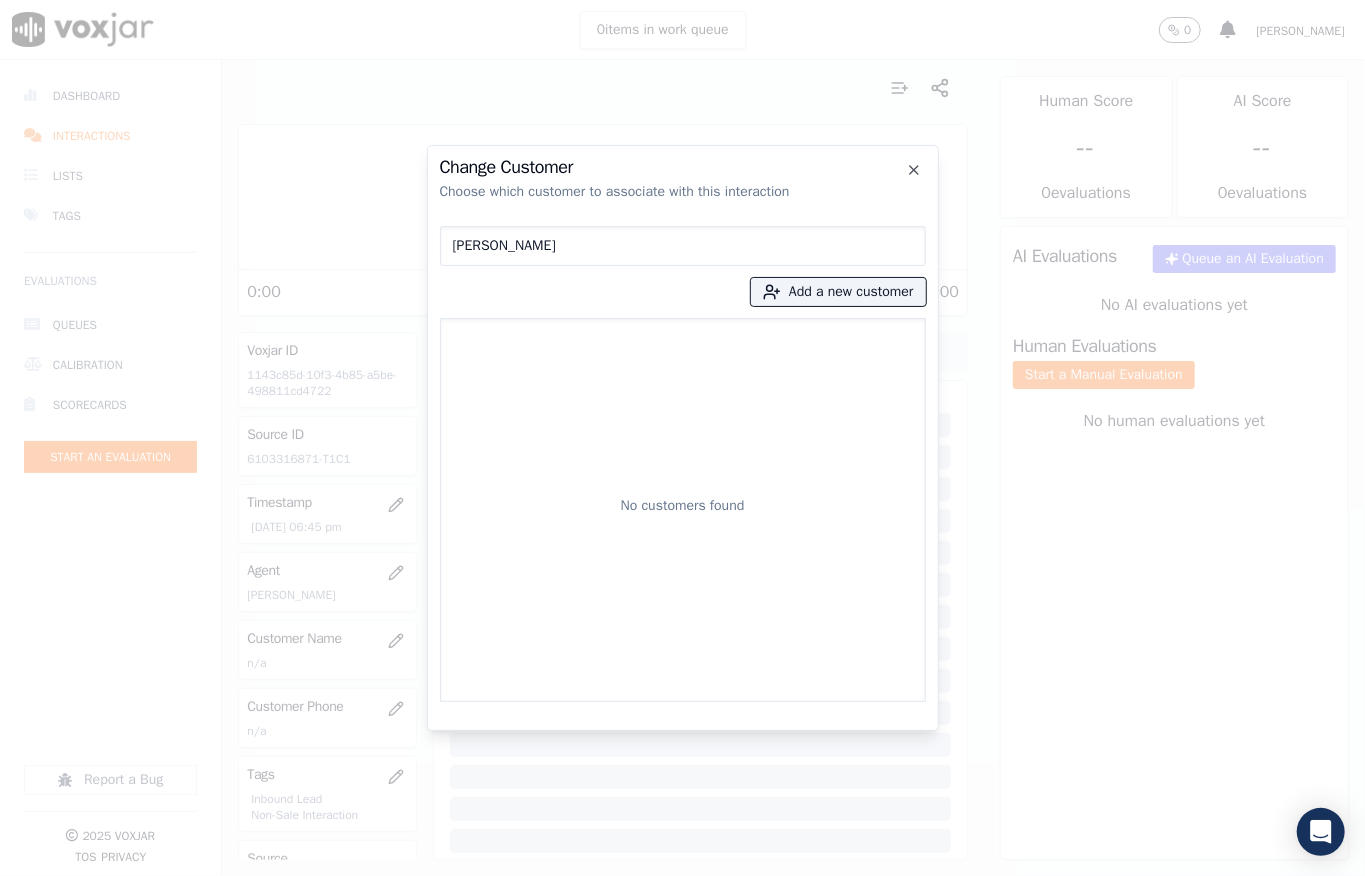 drag, startPoint x: 586, startPoint y: 245, endPoint x: 289, endPoint y: 256, distance: 297.20364 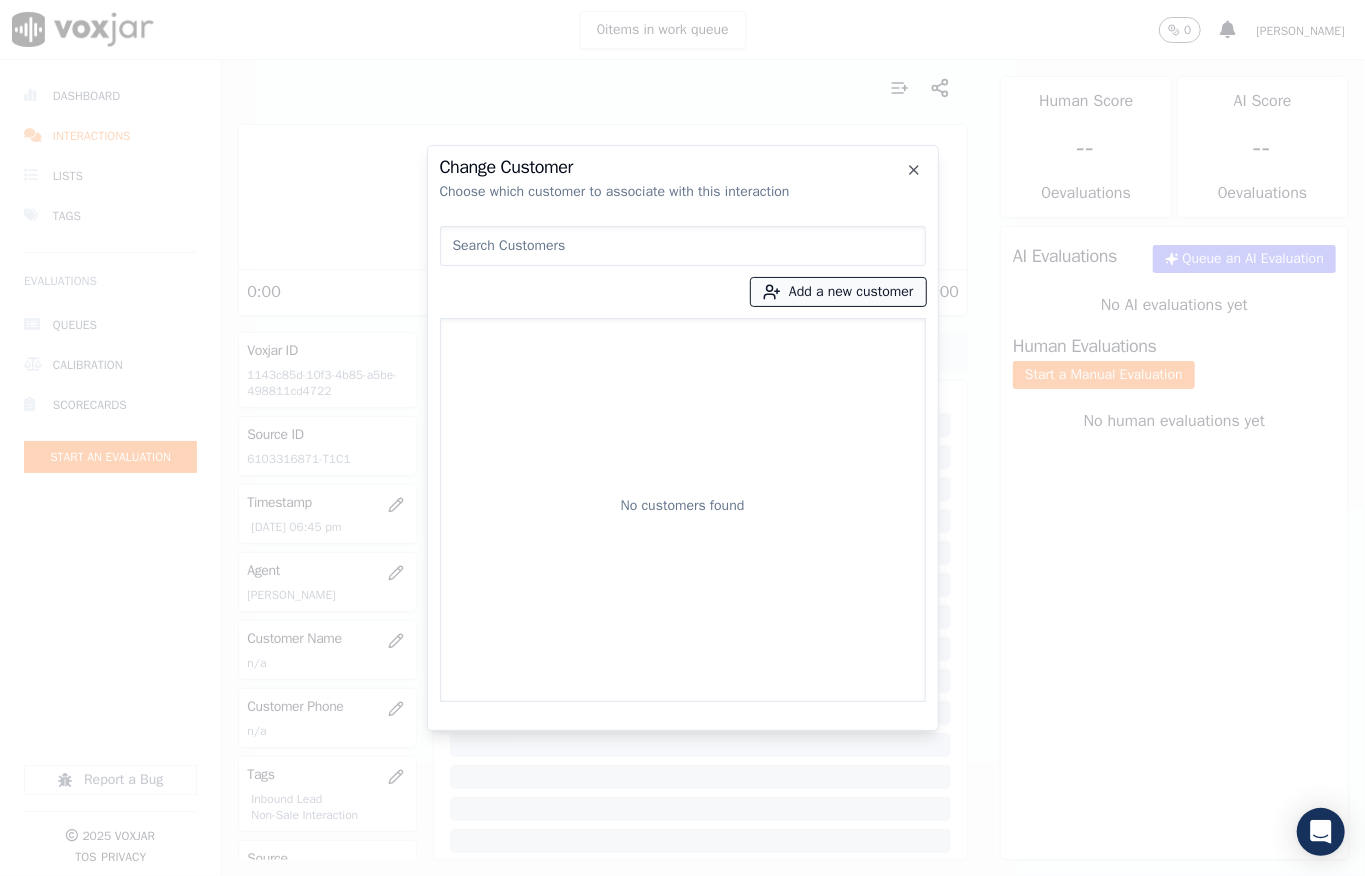 click on "Add a new customer" at bounding box center (838, 292) 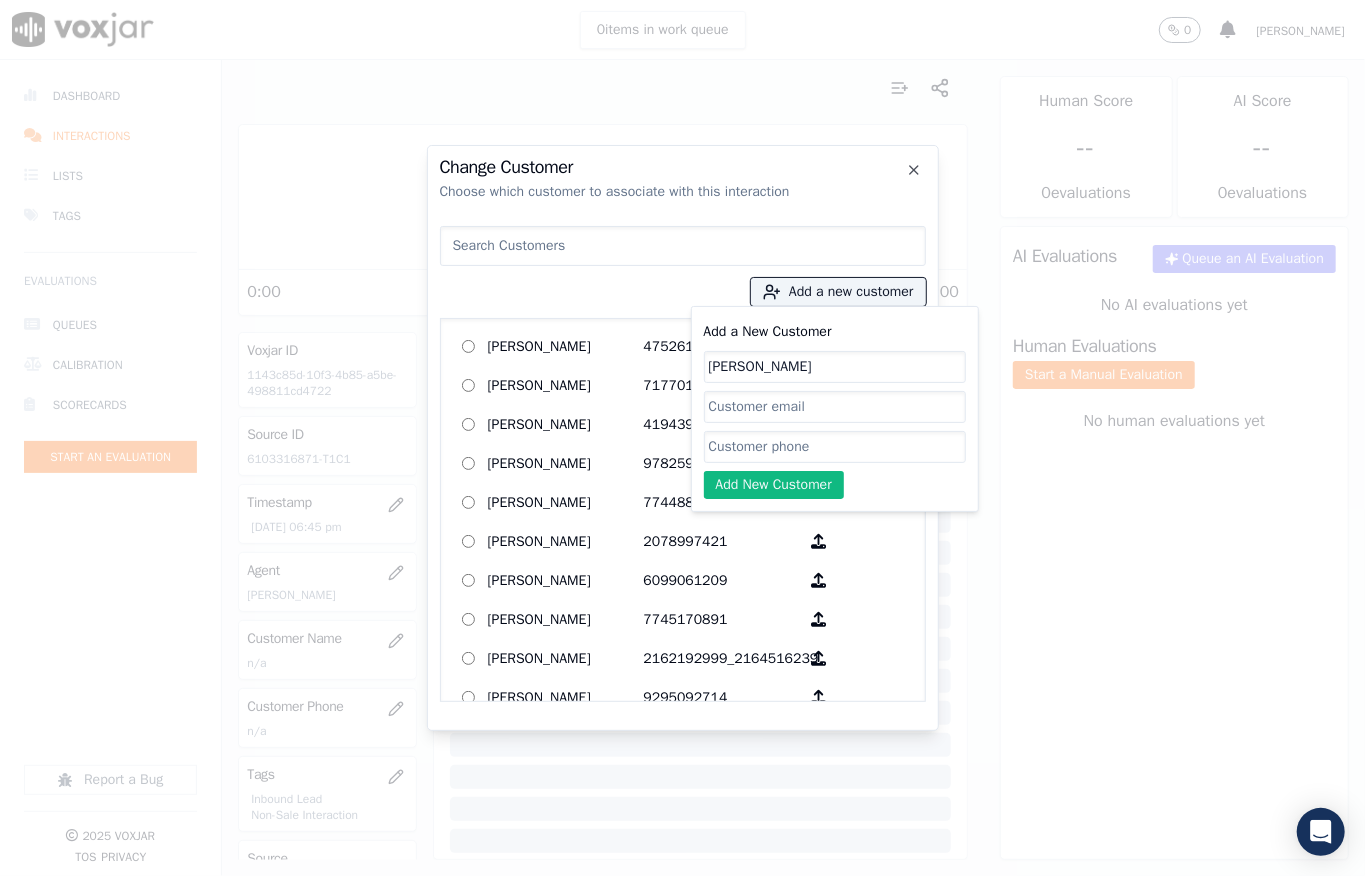 type on "[PERSON_NAME]" 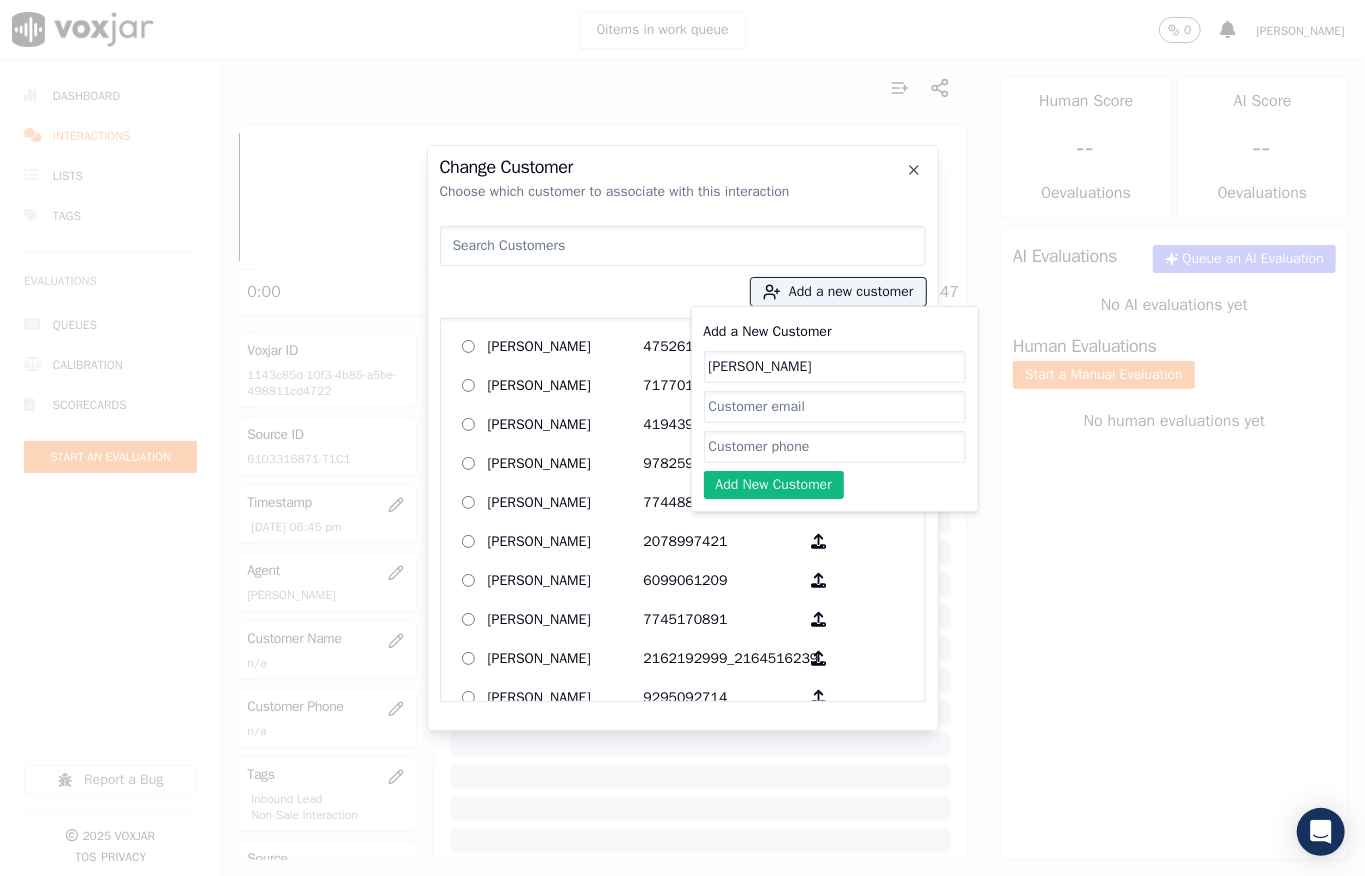 click on "Add a New Customer" 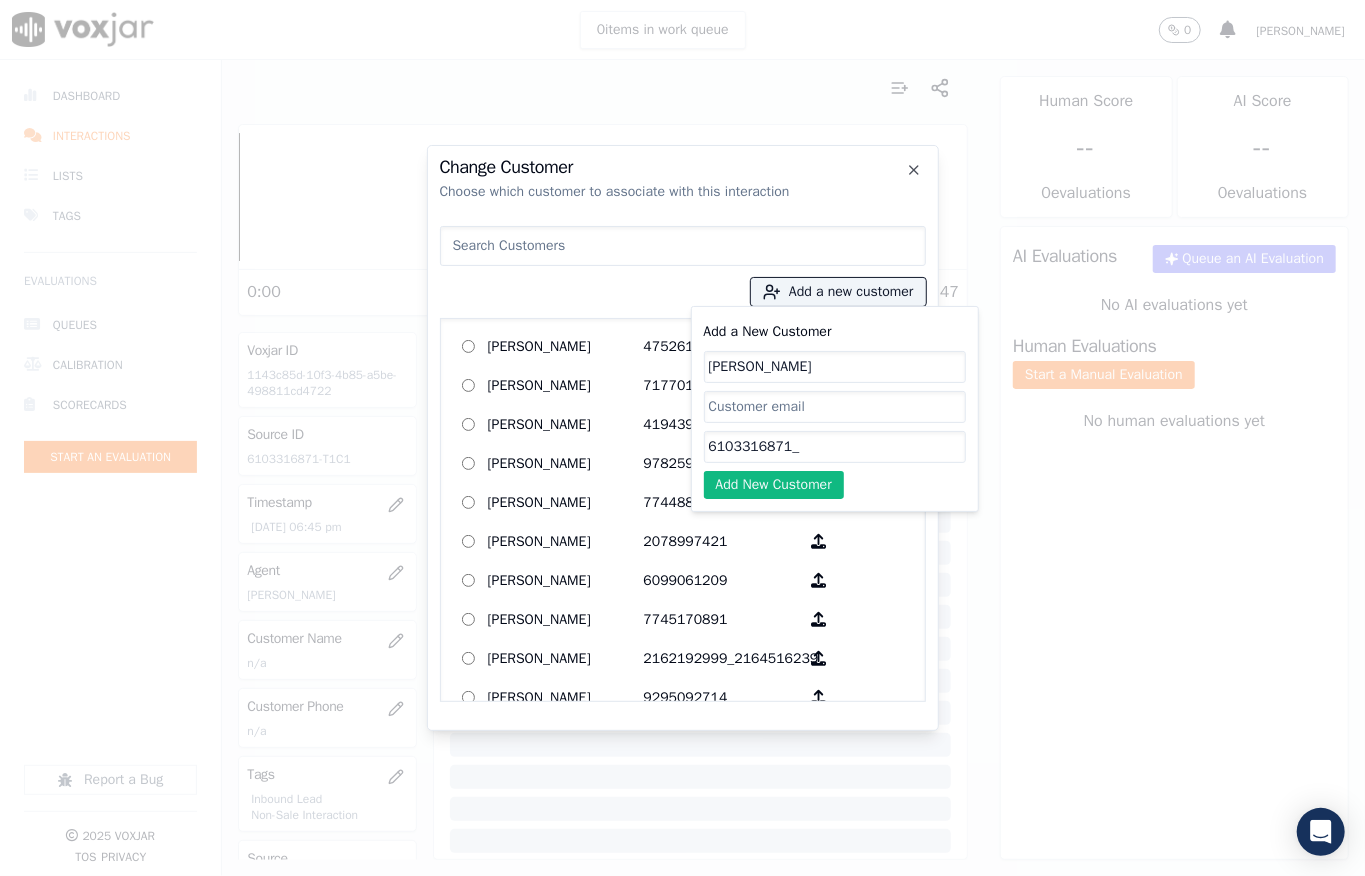 paste on "2159697832" 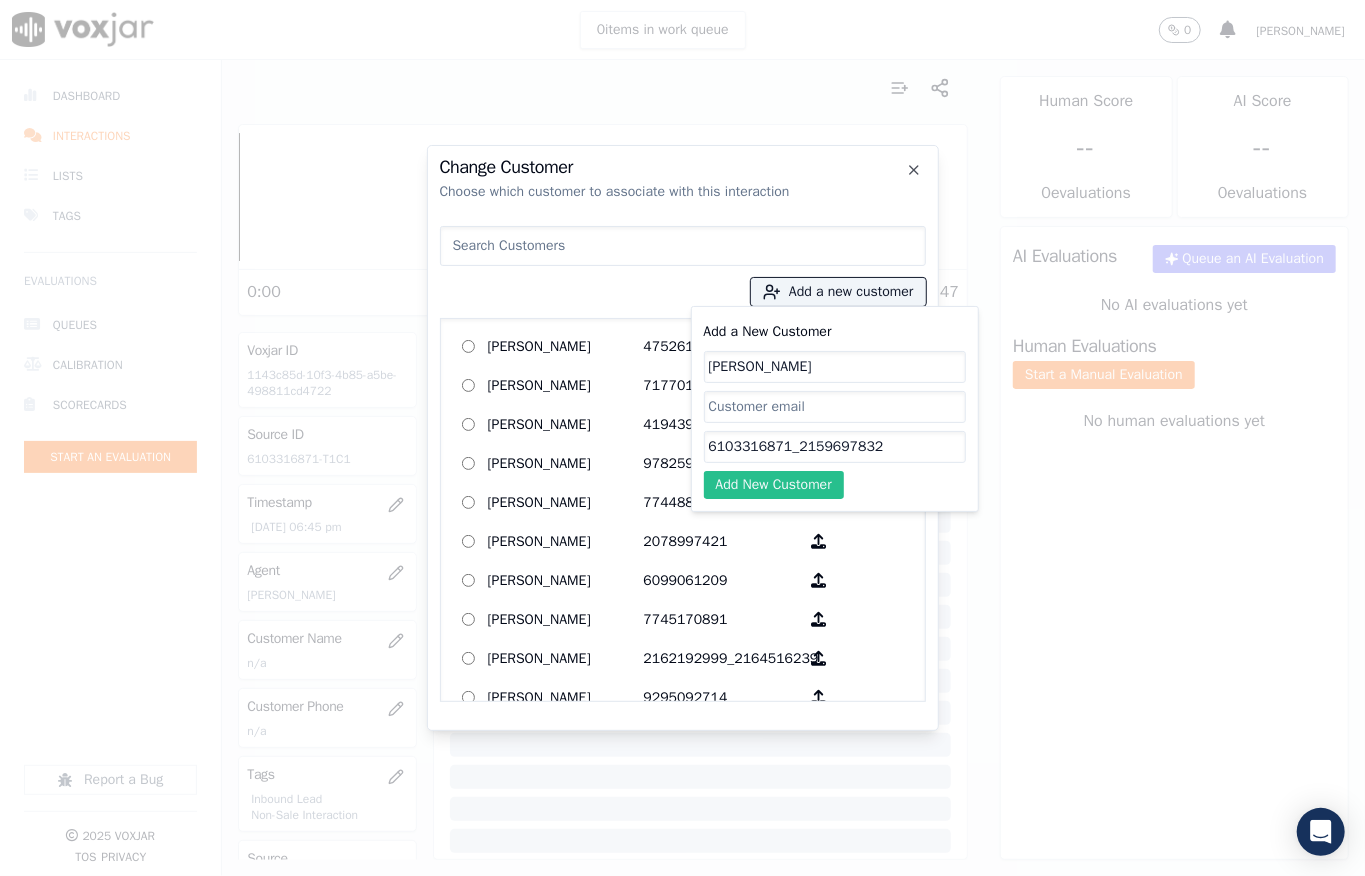 type on "6103316871_2159697832" 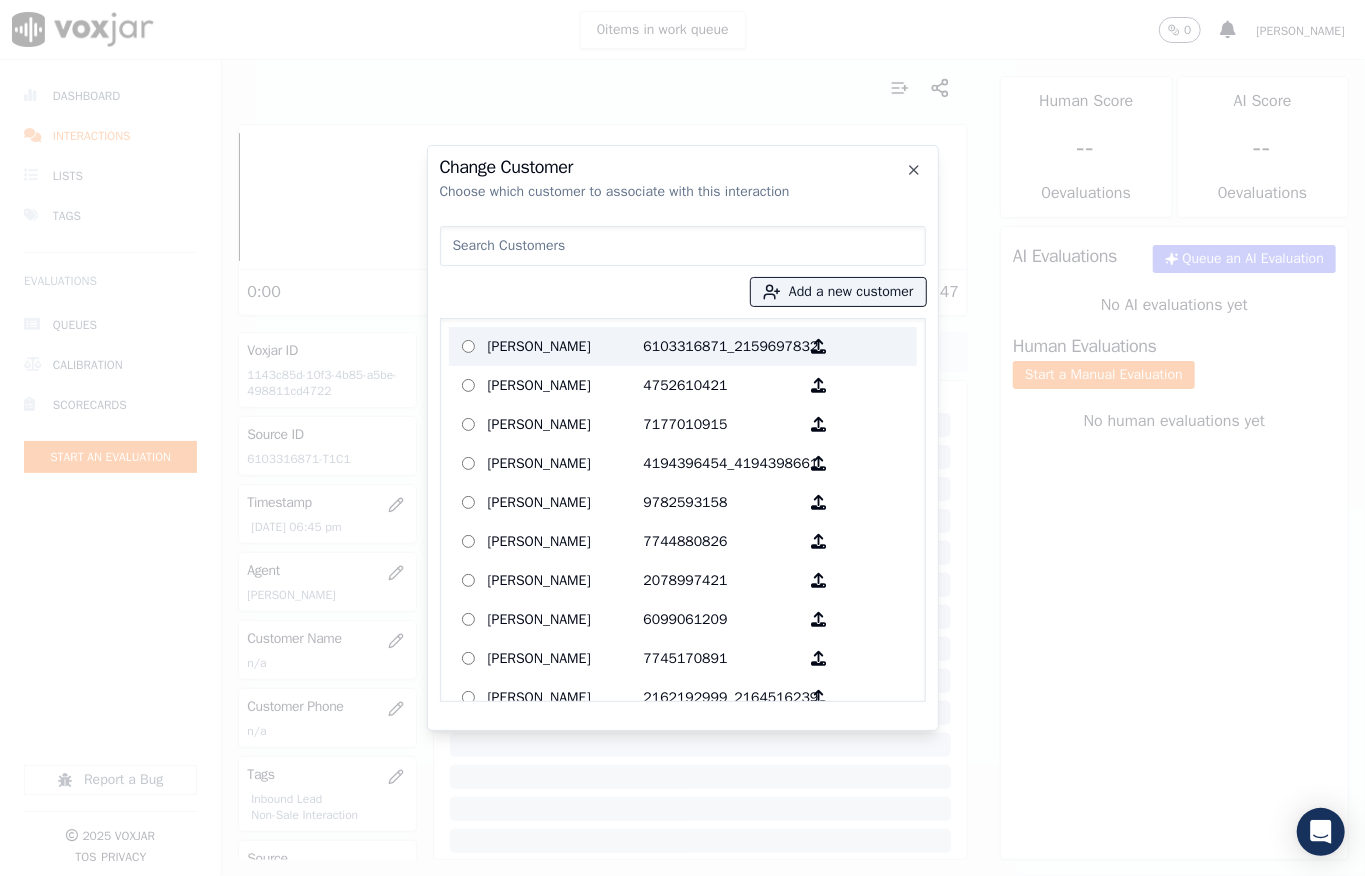 click on "[PERSON_NAME]" at bounding box center (566, 346) 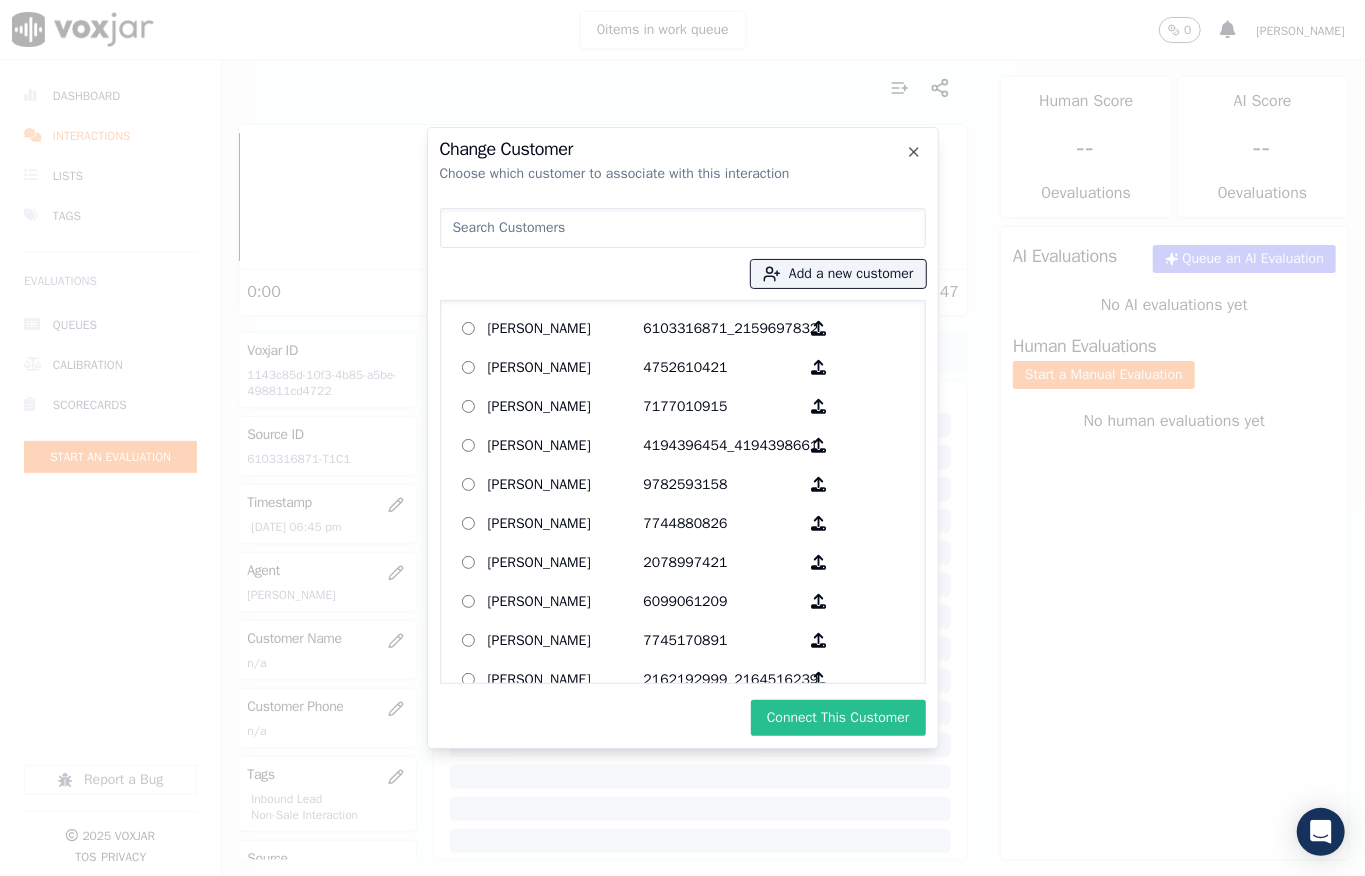 click on "Connect This Customer" at bounding box center [838, 718] 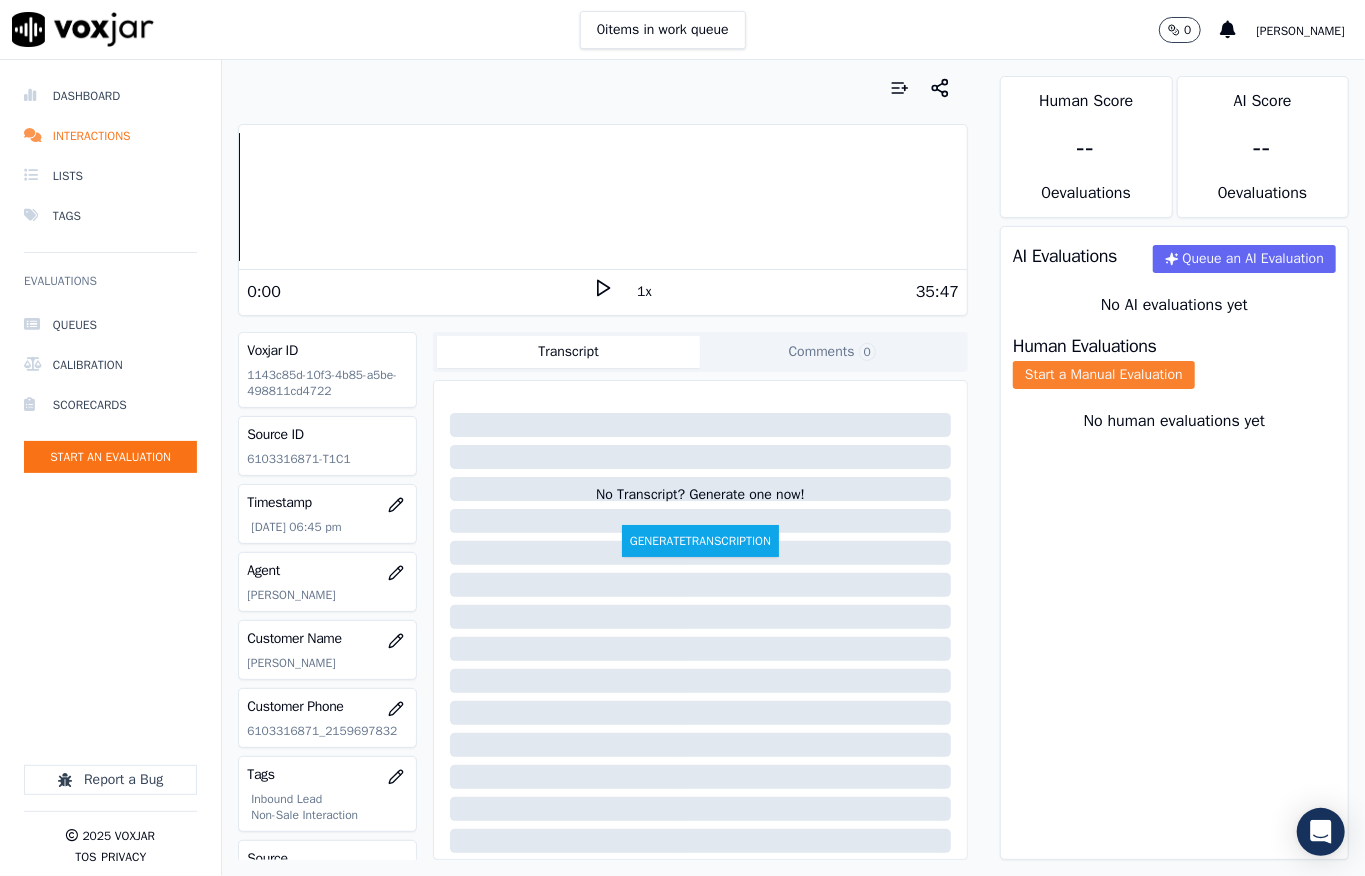click on "Start a Manual Evaluation" 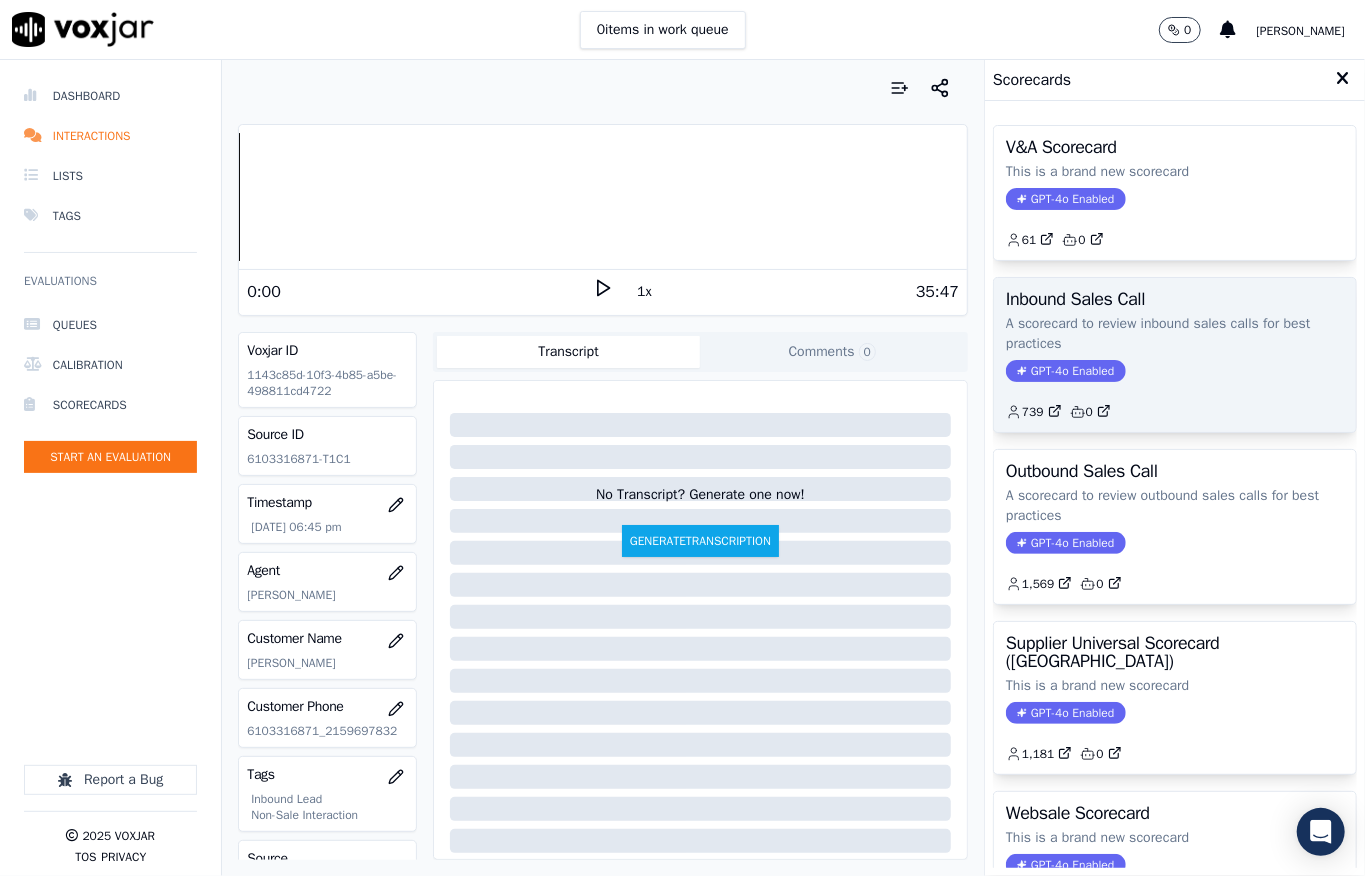 click on "GPT-4o Enabled" at bounding box center (1065, 371) 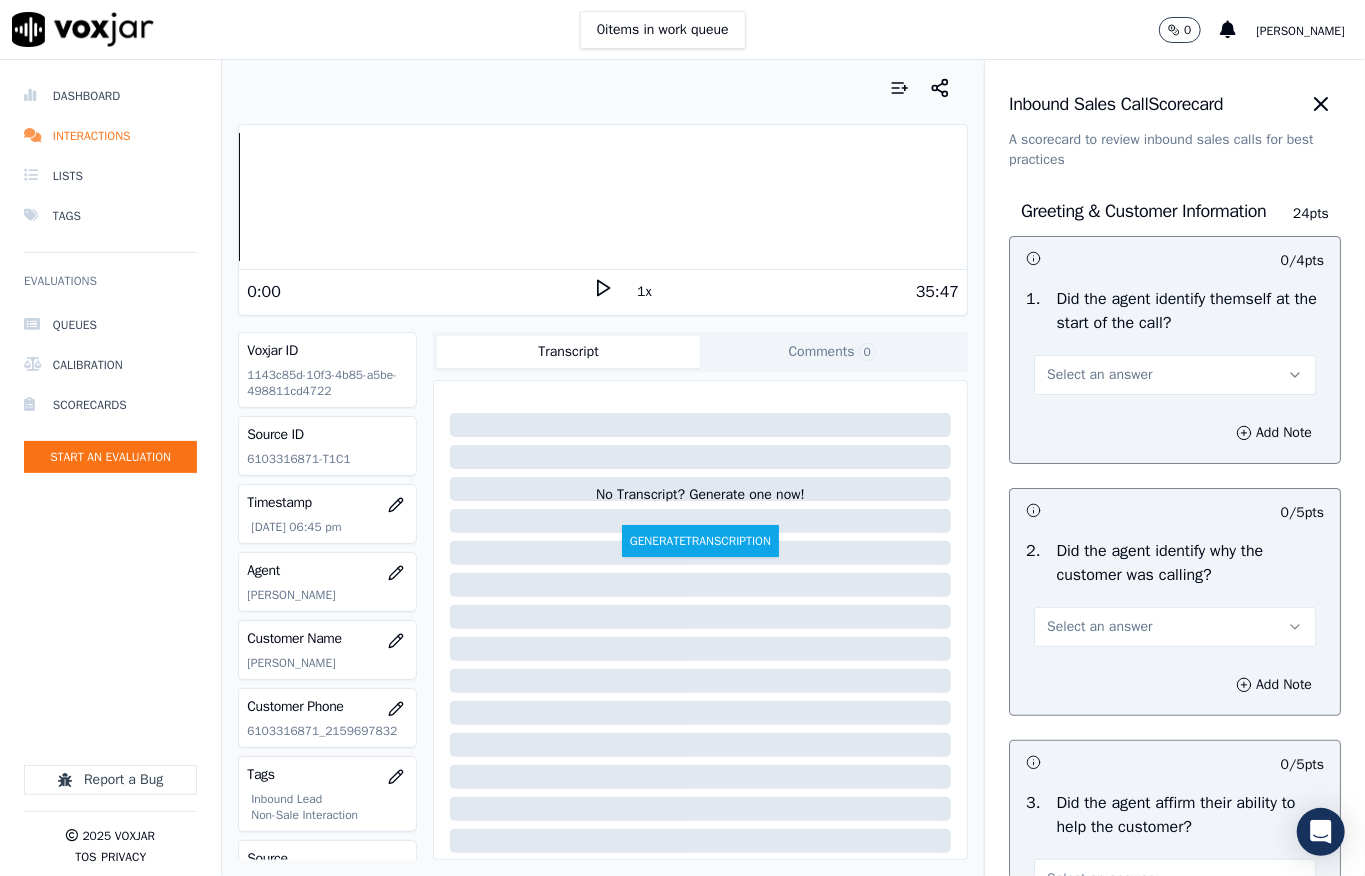 click on "Select an answer" at bounding box center (1099, 375) 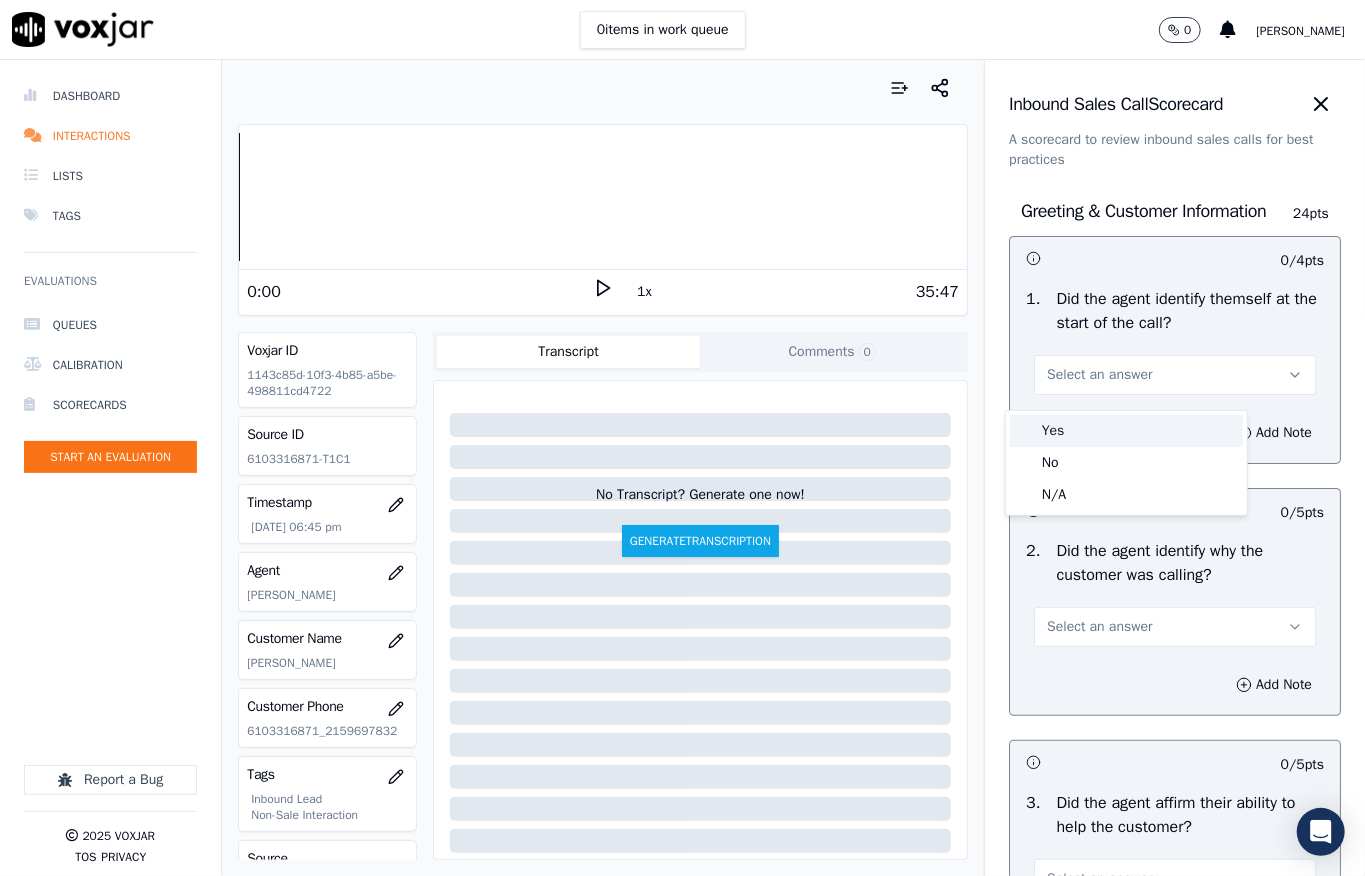 click on "Yes" at bounding box center [1126, 431] 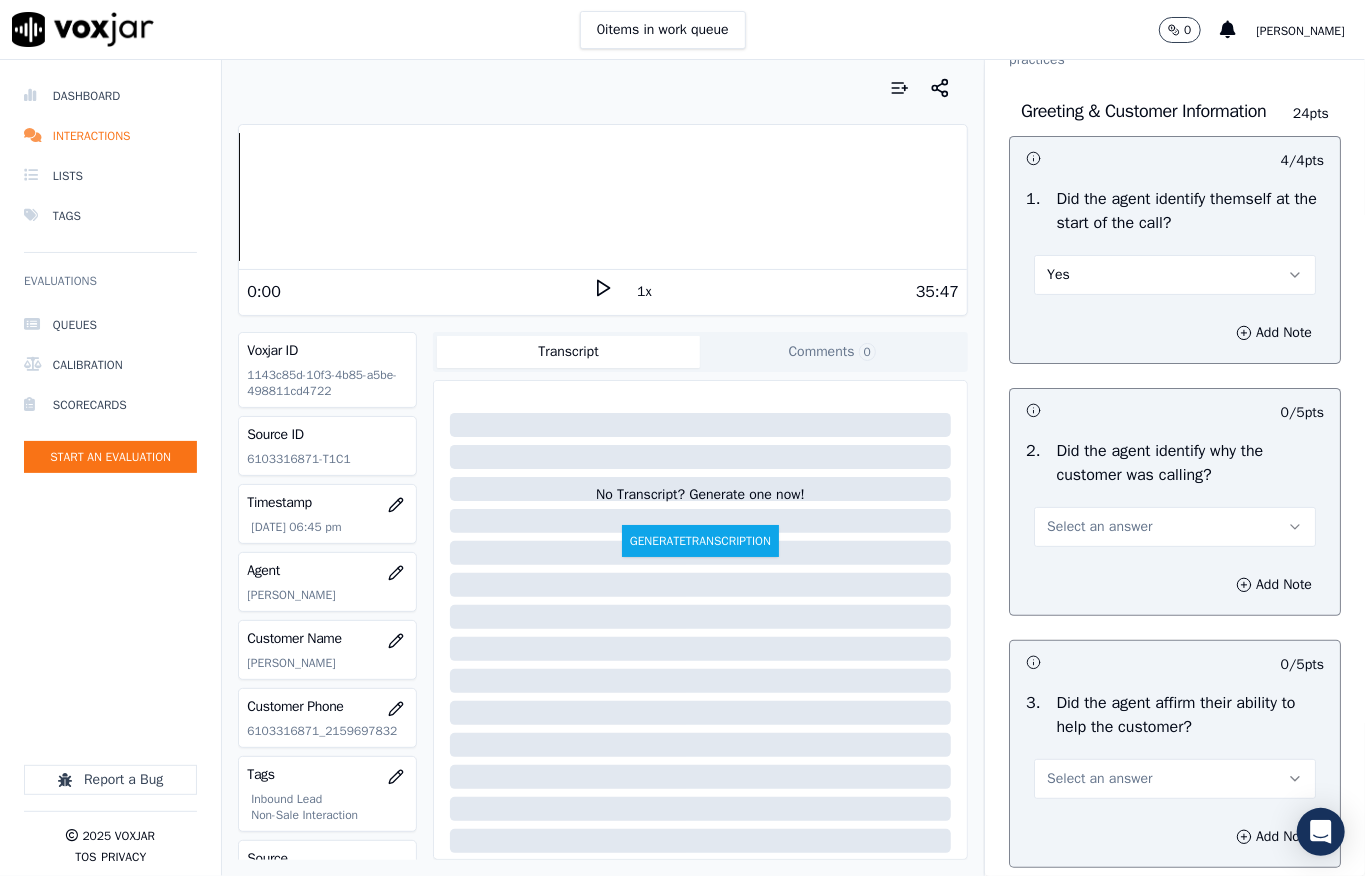 scroll, scrollTop: 266, scrollLeft: 0, axis: vertical 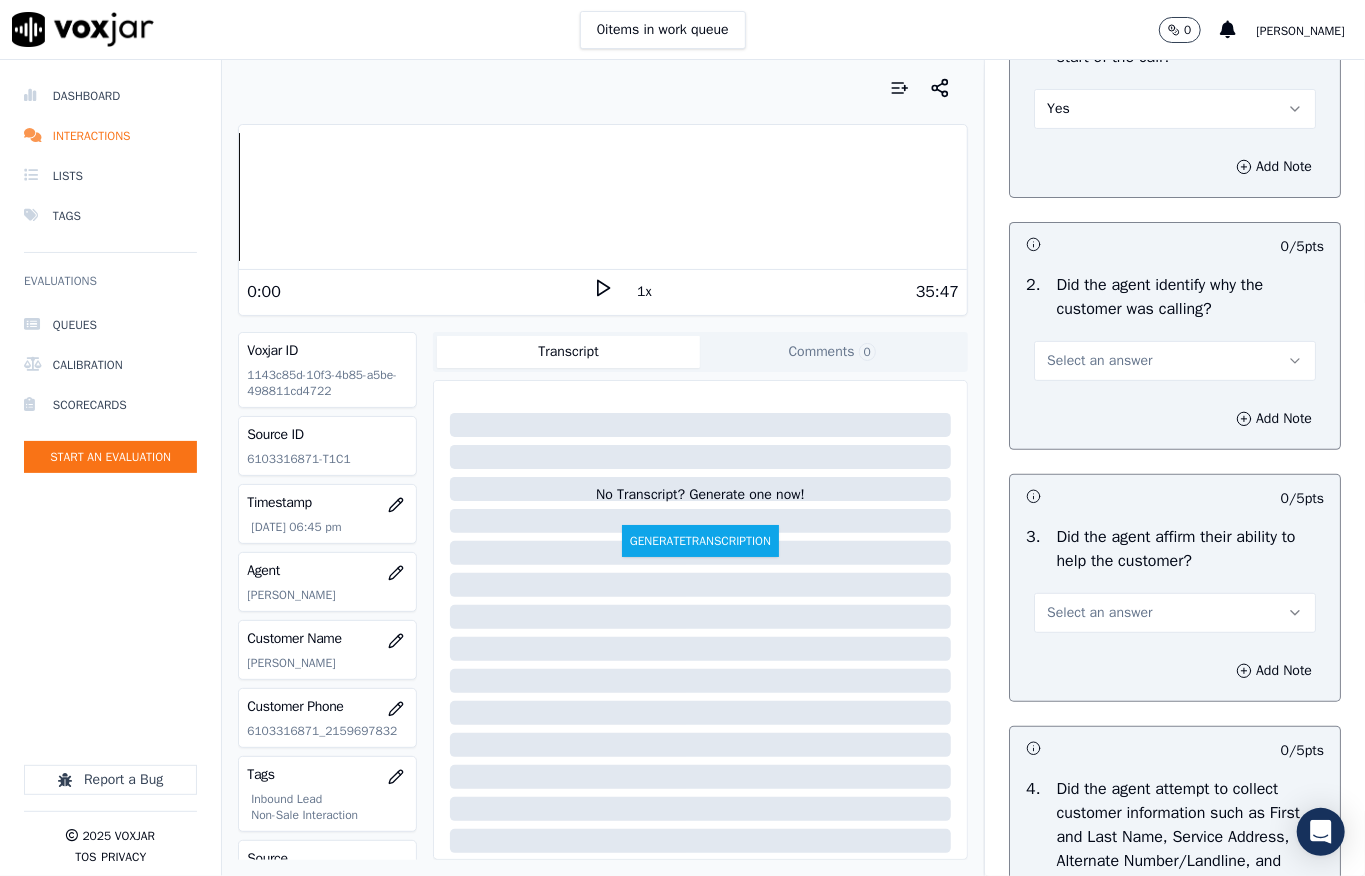 click on "Select an answer" at bounding box center [1099, 361] 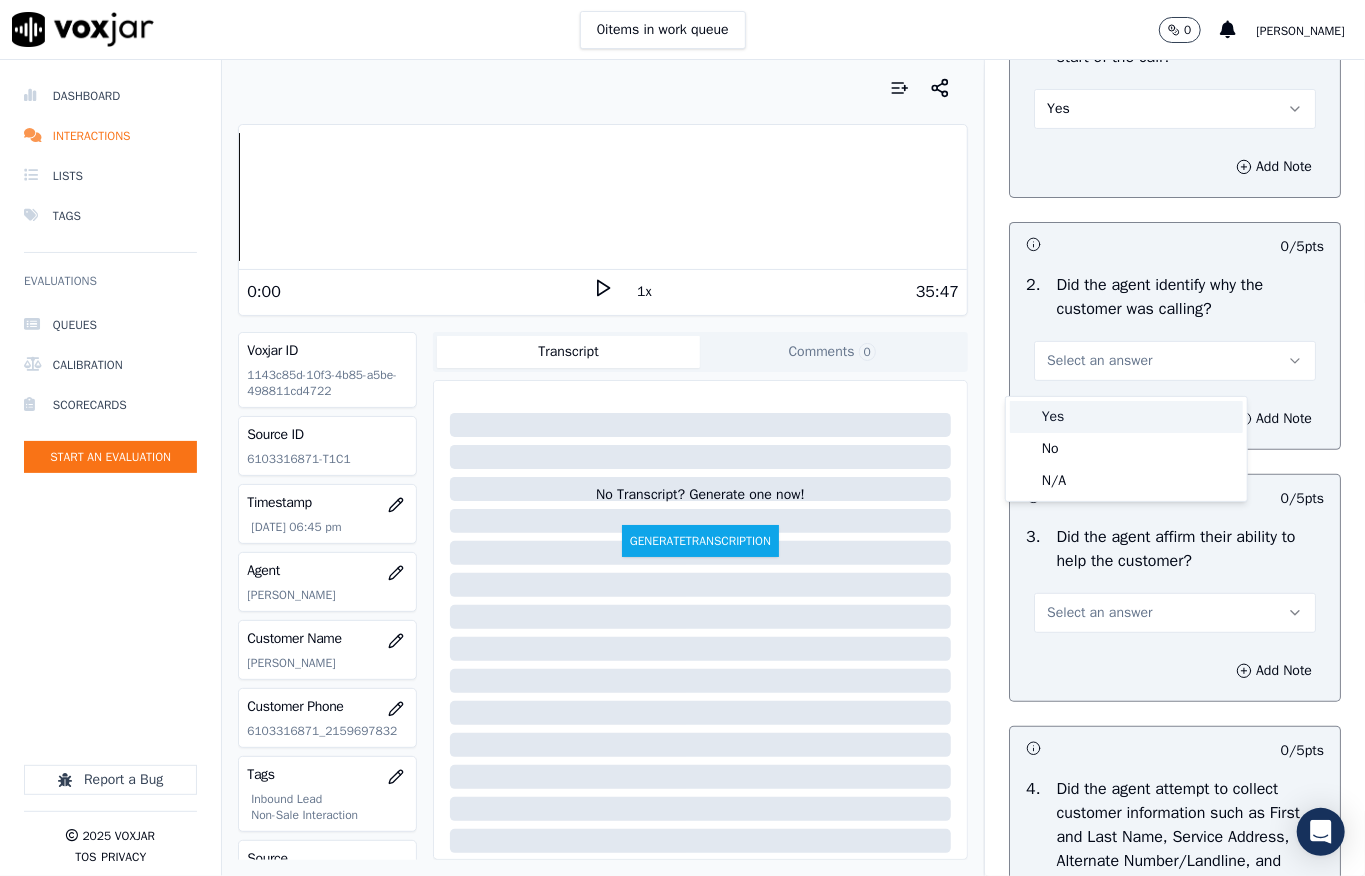 click on "Yes" at bounding box center [1126, 417] 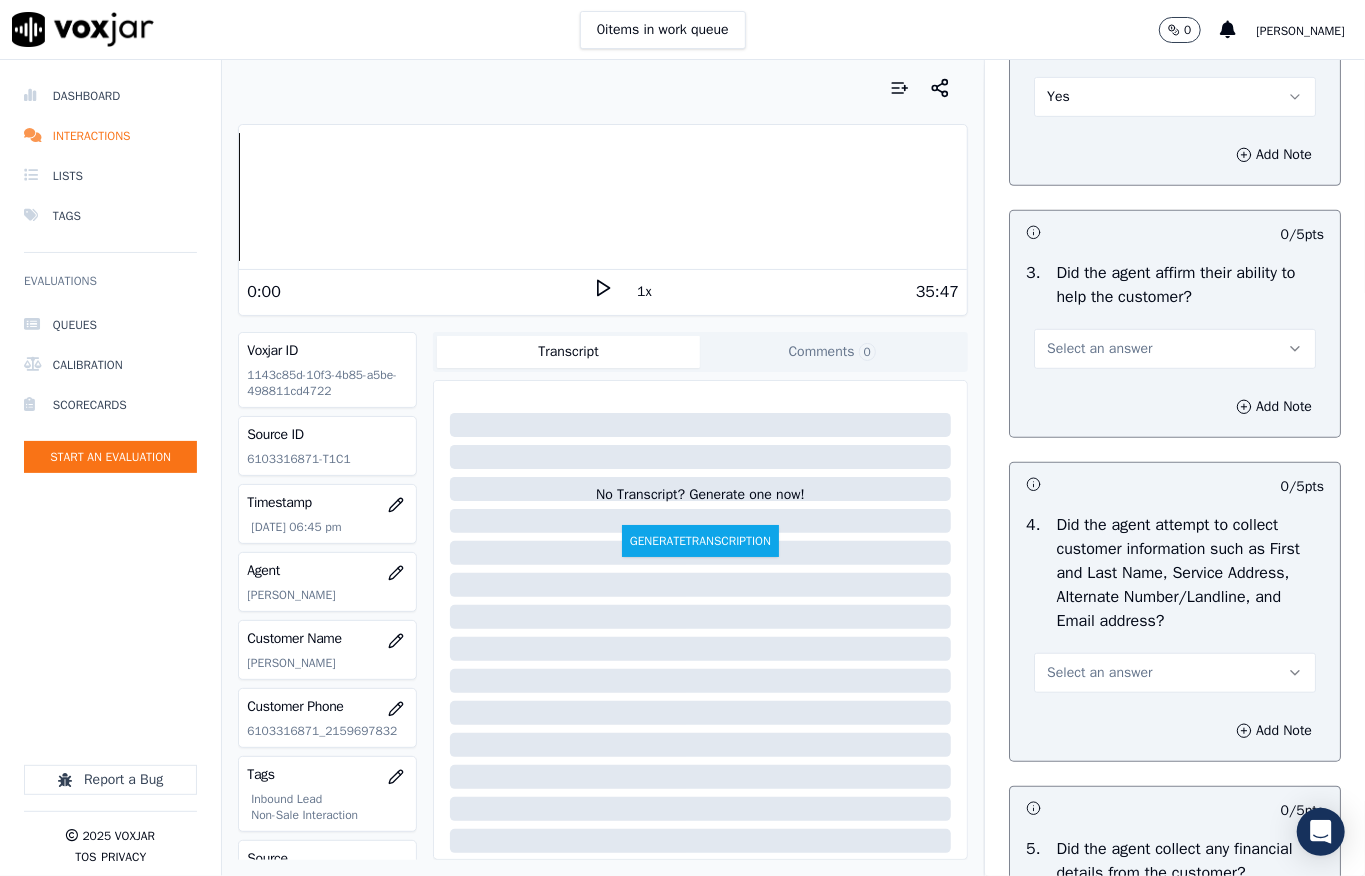 scroll, scrollTop: 533, scrollLeft: 0, axis: vertical 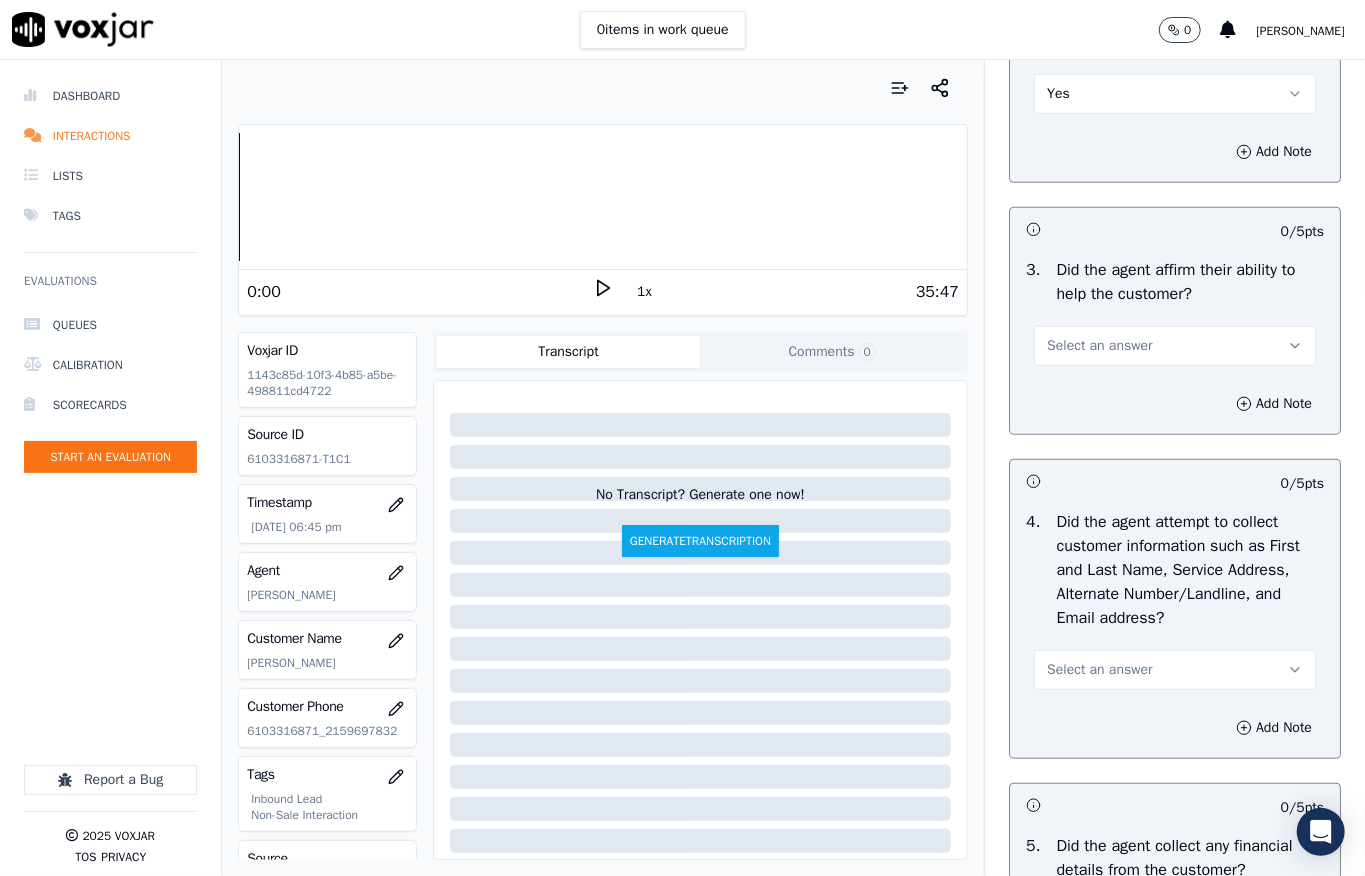 click on "Select an answer" at bounding box center [1099, 346] 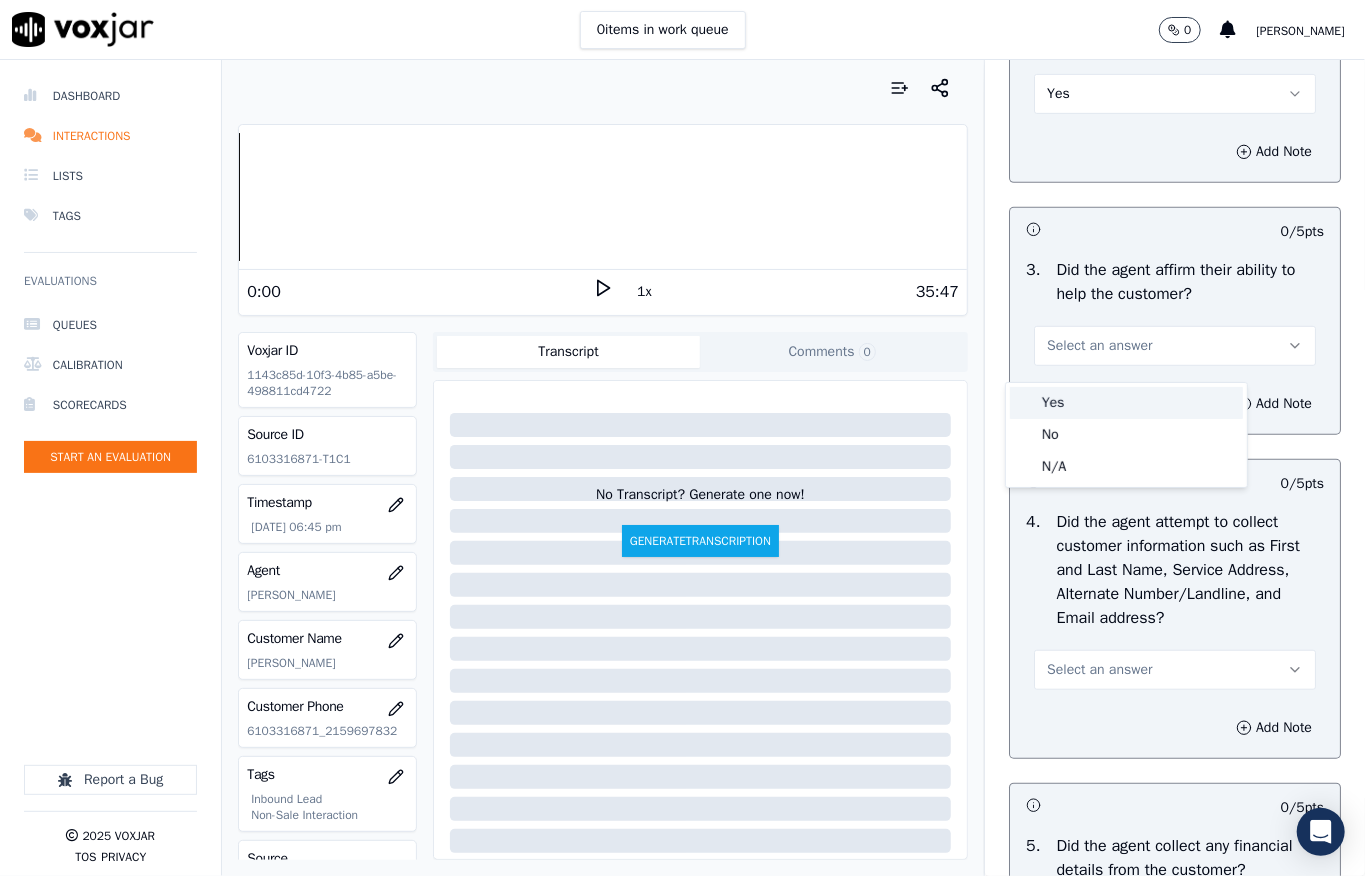 click on "Yes" at bounding box center [1126, 403] 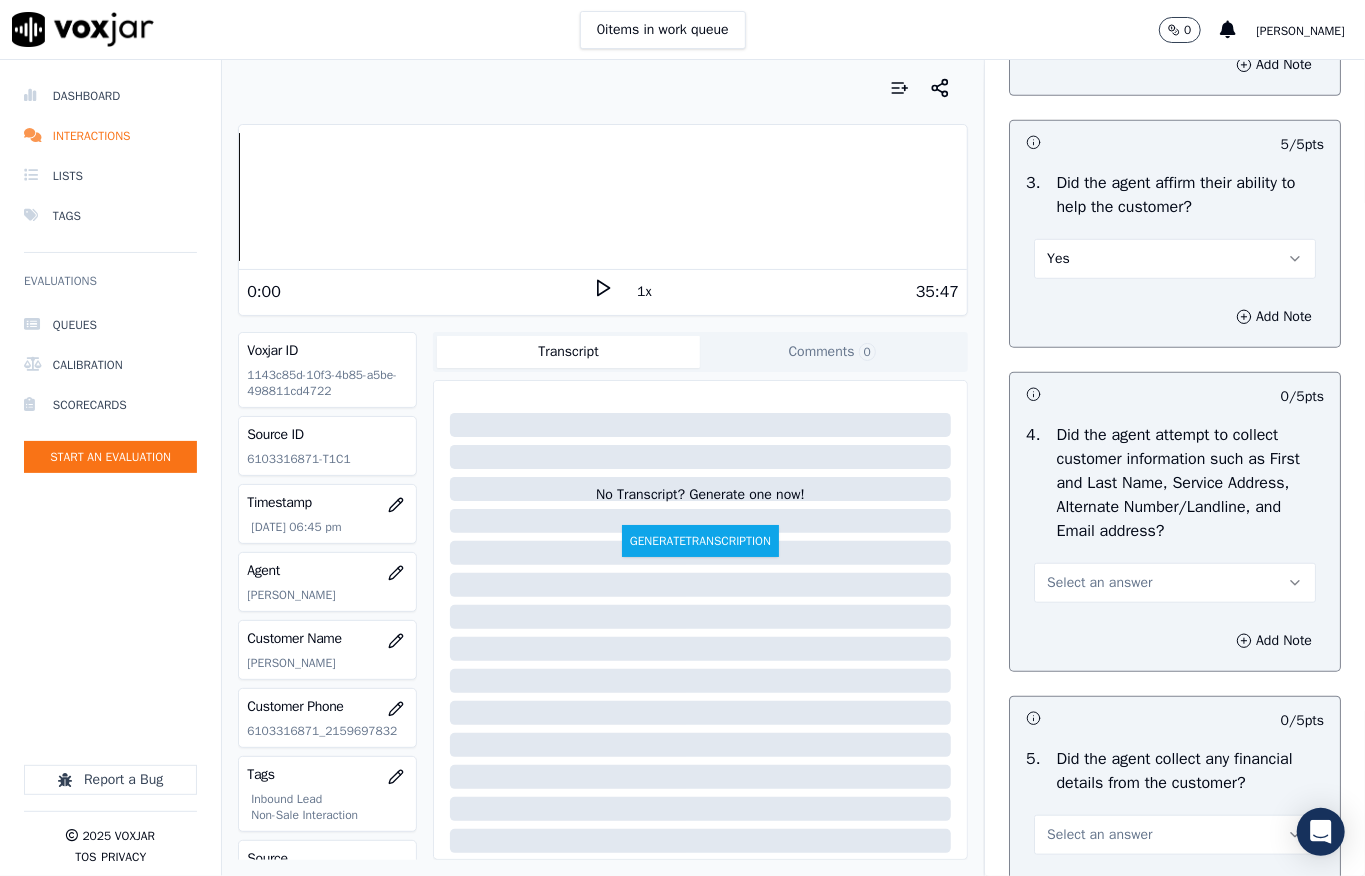 scroll, scrollTop: 800, scrollLeft: 0, axis: vertical 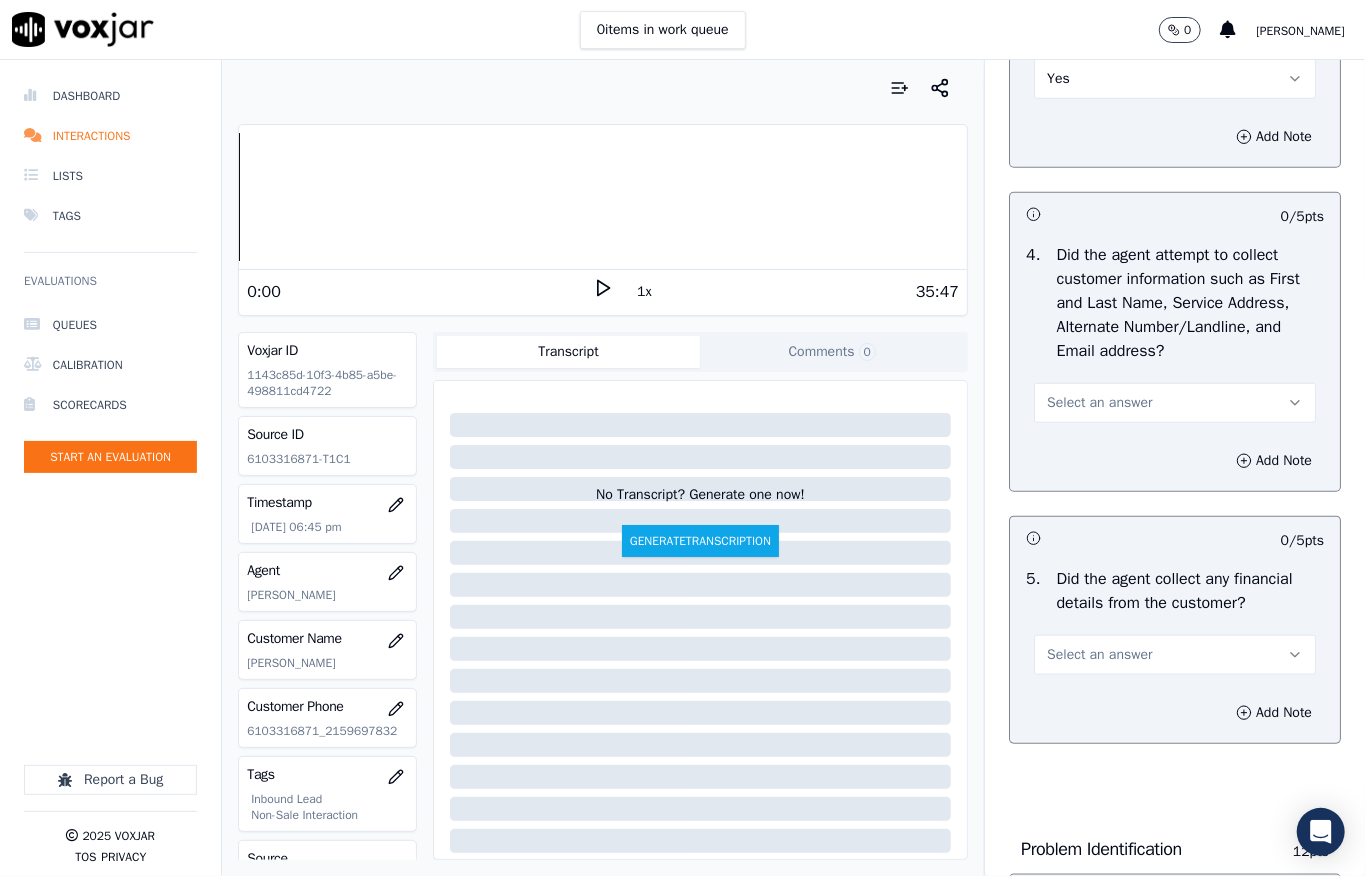 drag, startPoint x: 1088, startPoint y: 424, endPoint x: 1082, endPoint y: 452, distance: 28.635643 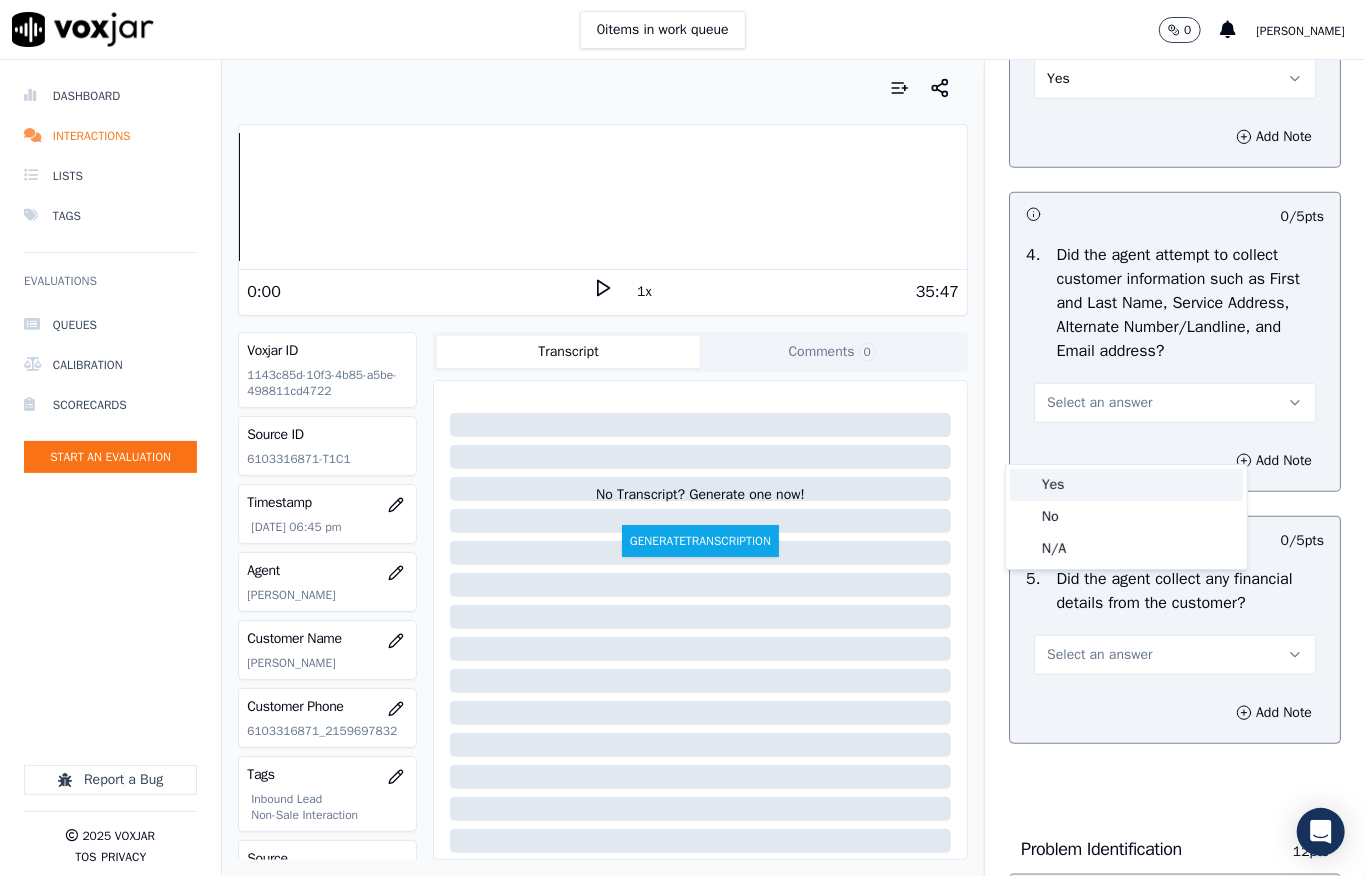 click on "Yes" at bounding box center (1126, 485) 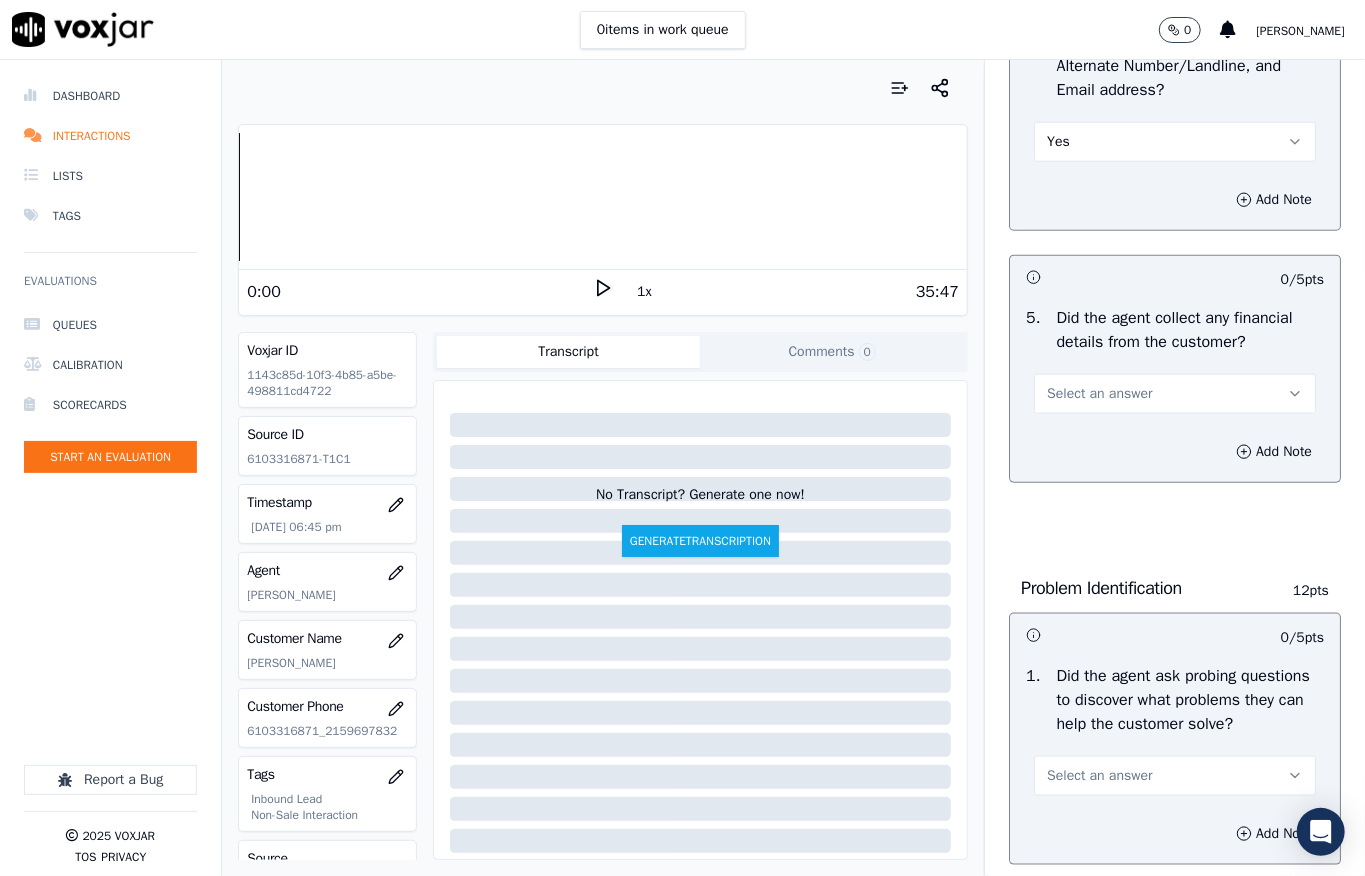 scroll, scrollTop: 1066, scrollLeft: 0, axis: vertical 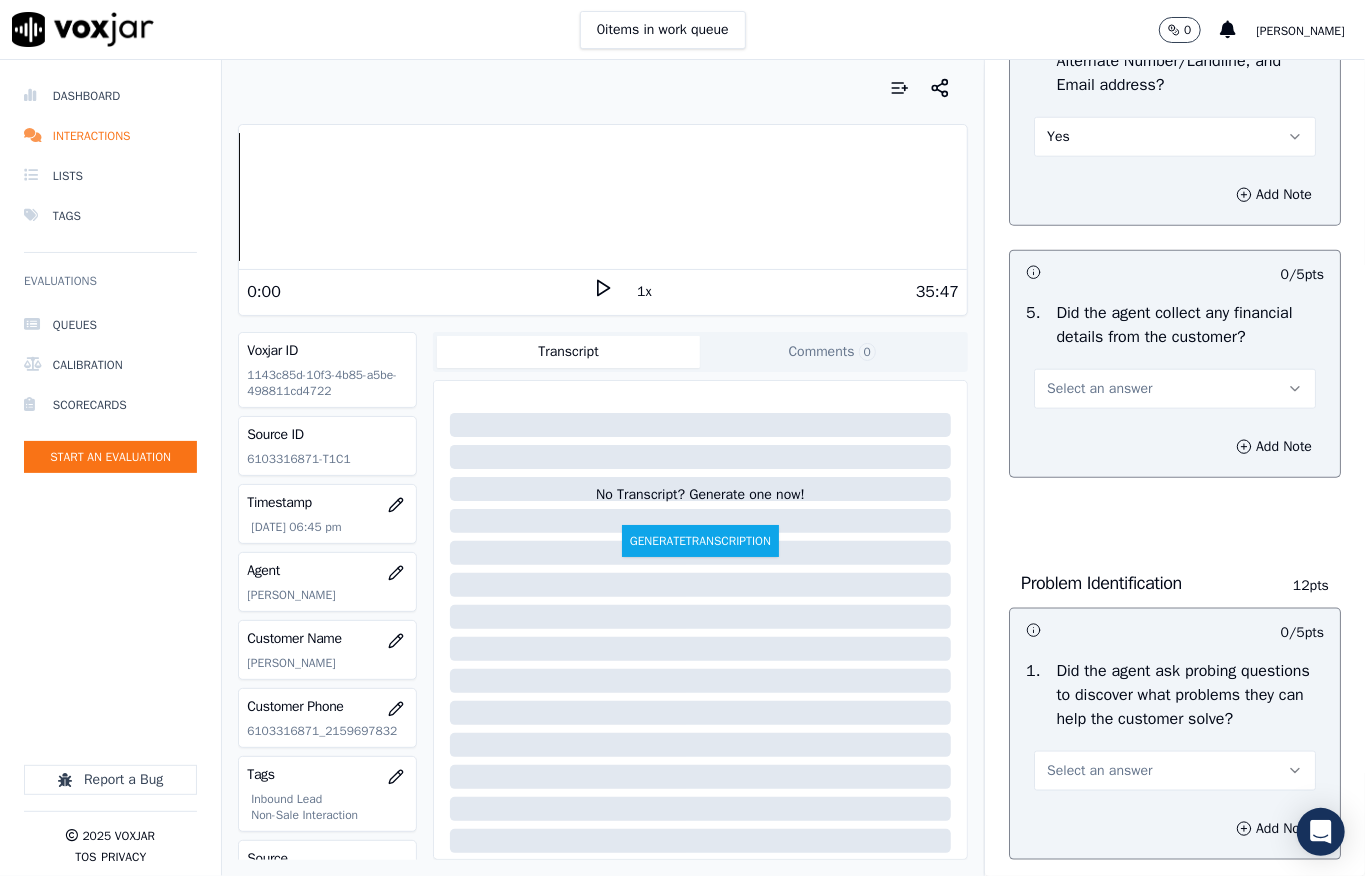 drag, startPoint x: 1057, startPoint y: 438, endPoint x: 1057, endPoint y: 468, distance: 30 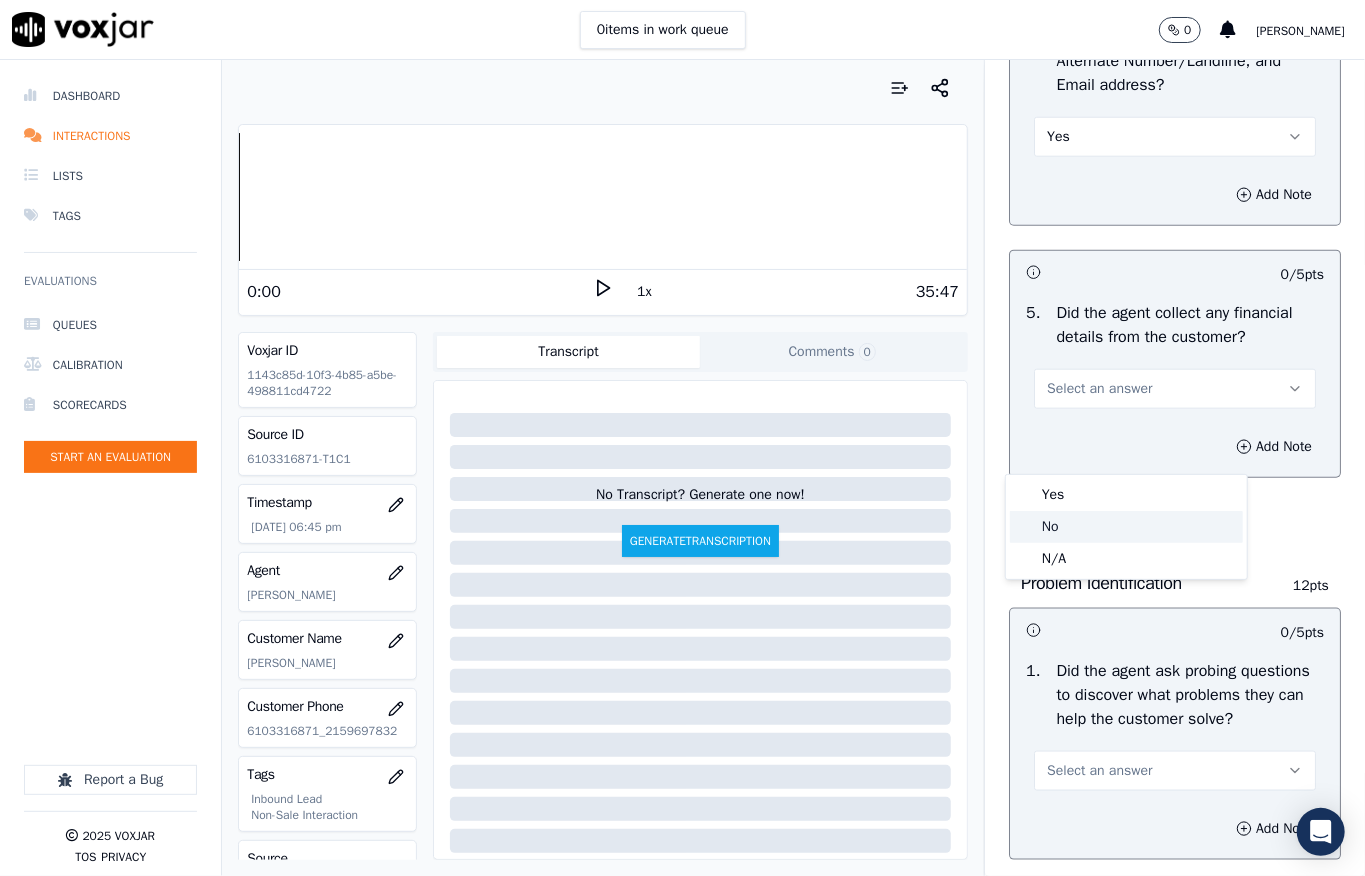 click on "No" 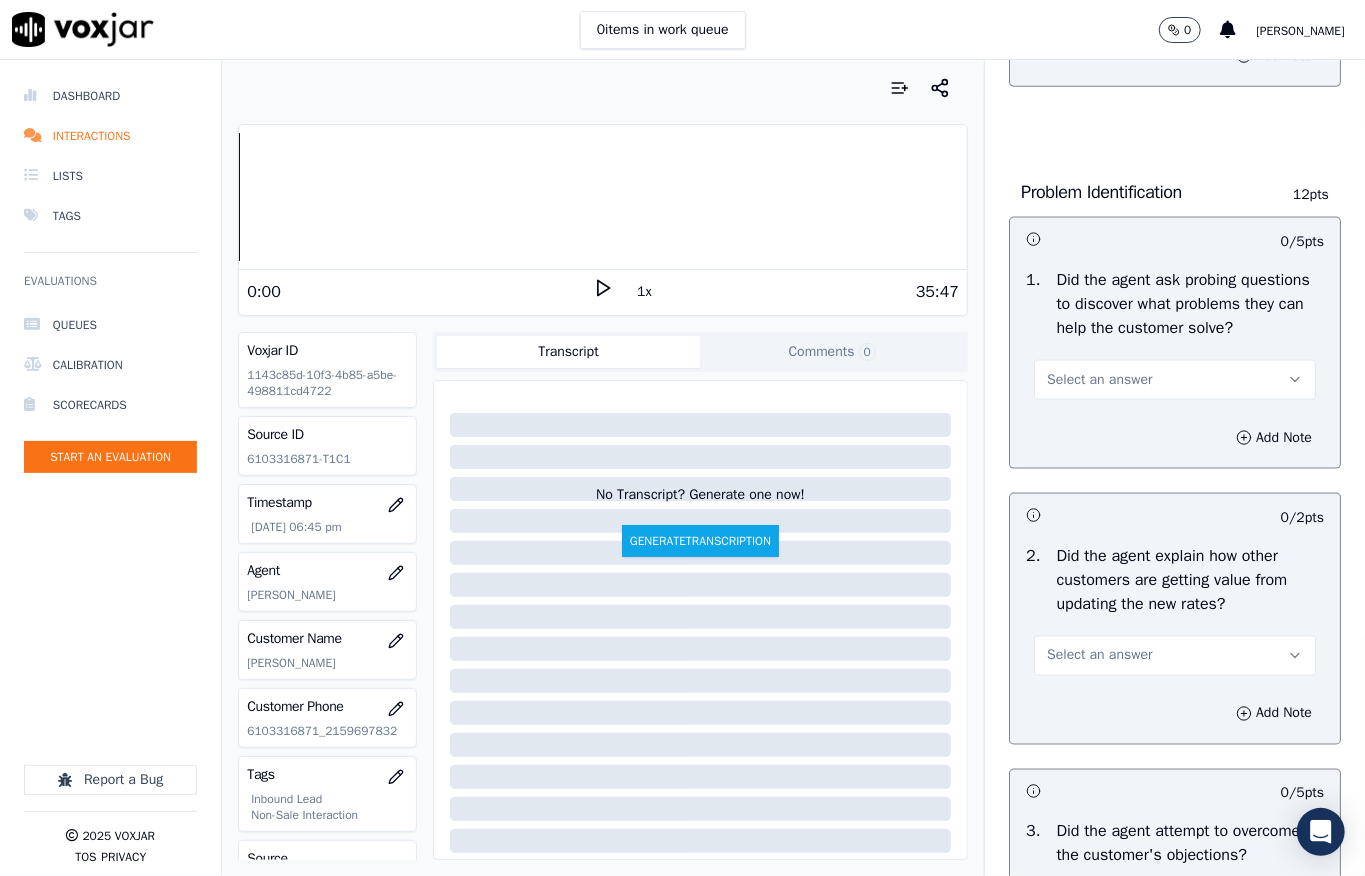 scroll, scrollTop: 1466, scrollLeft: 0, axis: vertical 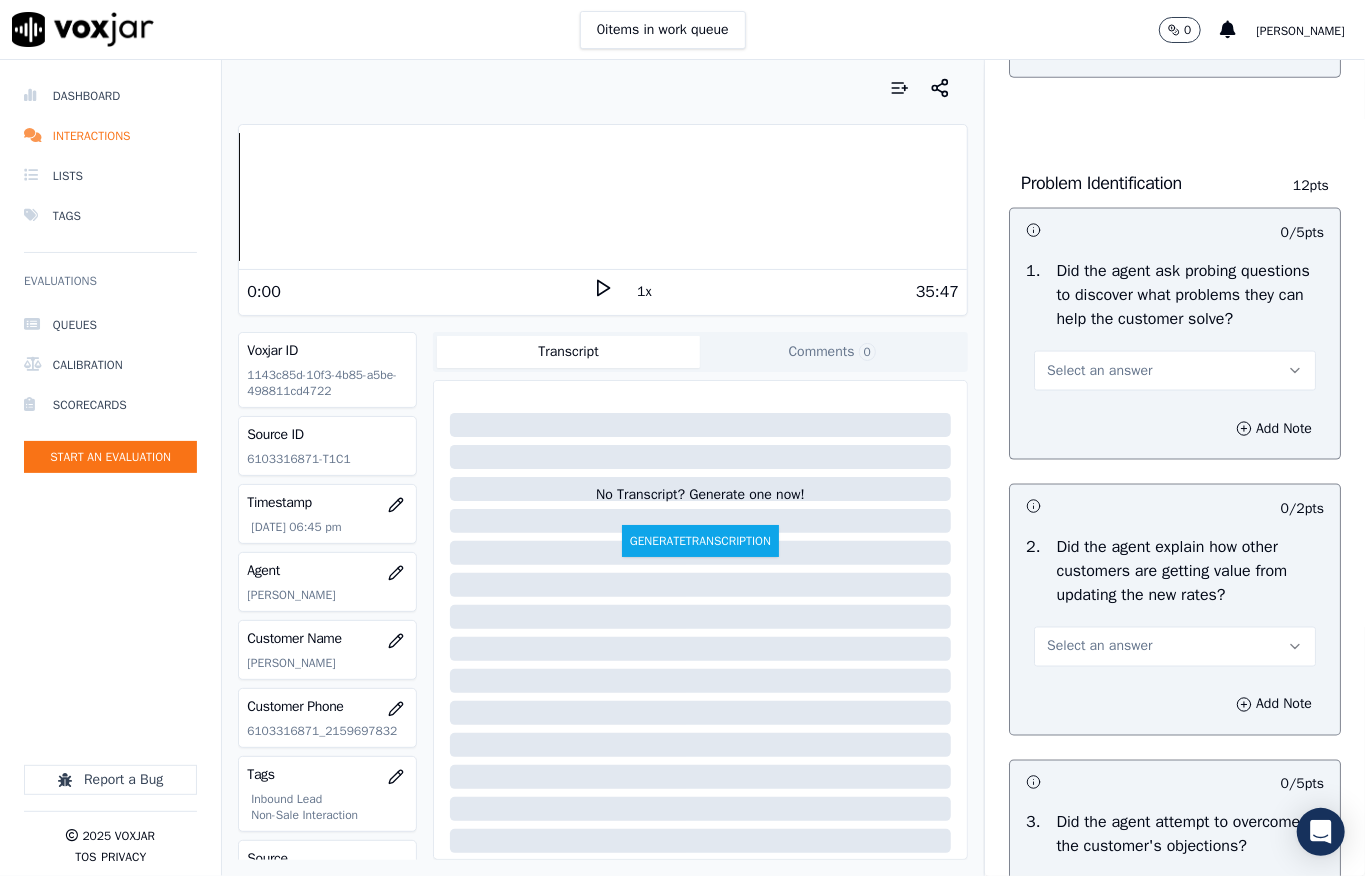 click on "Select an answer" at bounding box center (1175, 371) 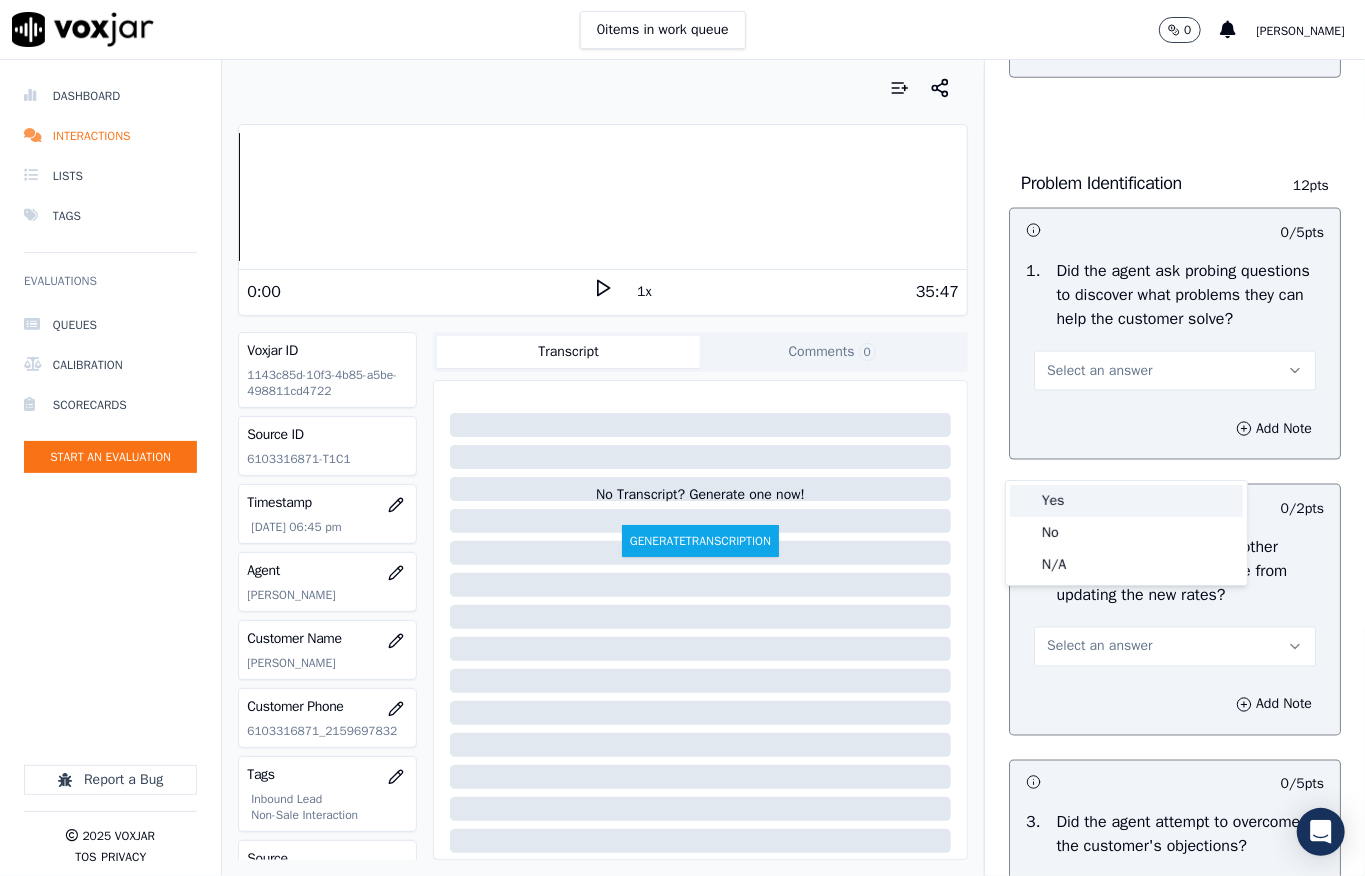 click on "Yes" at bounding box center [1126, 501] 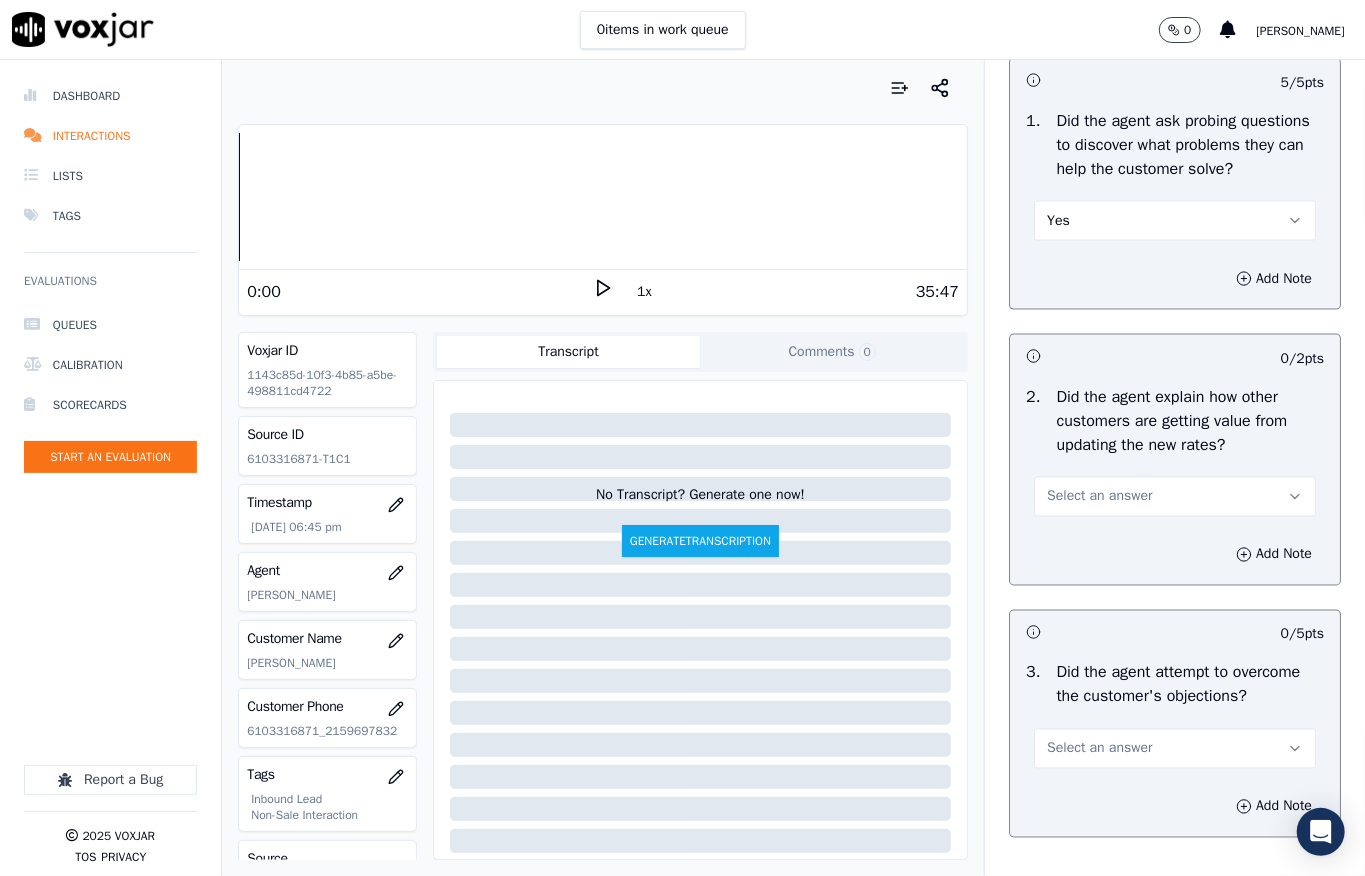scroll, scrollTop: 1733, scrollLeft: 0, axis: vertical 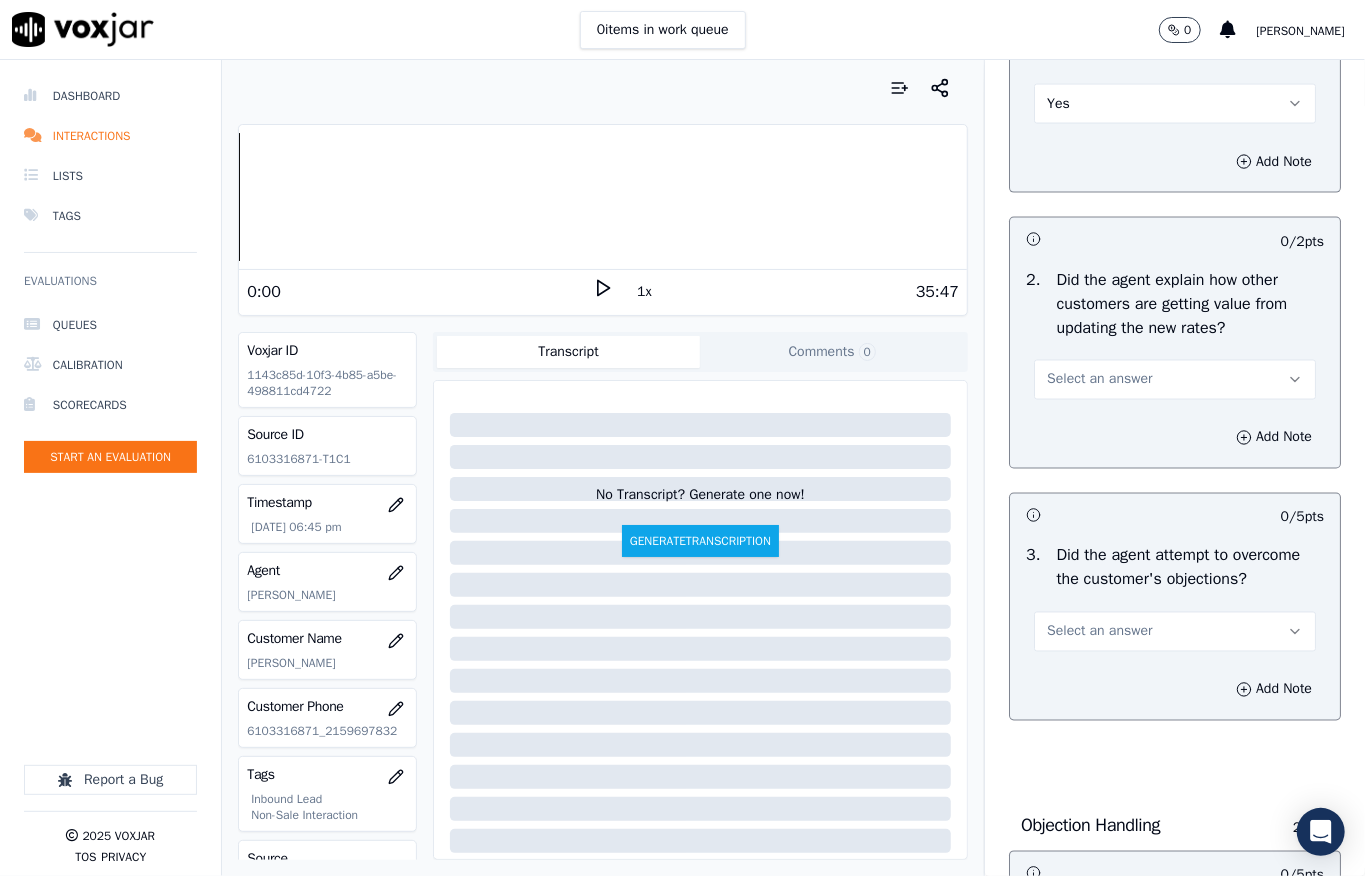 click on "Select an answer" at bounding box center [1099, 380] 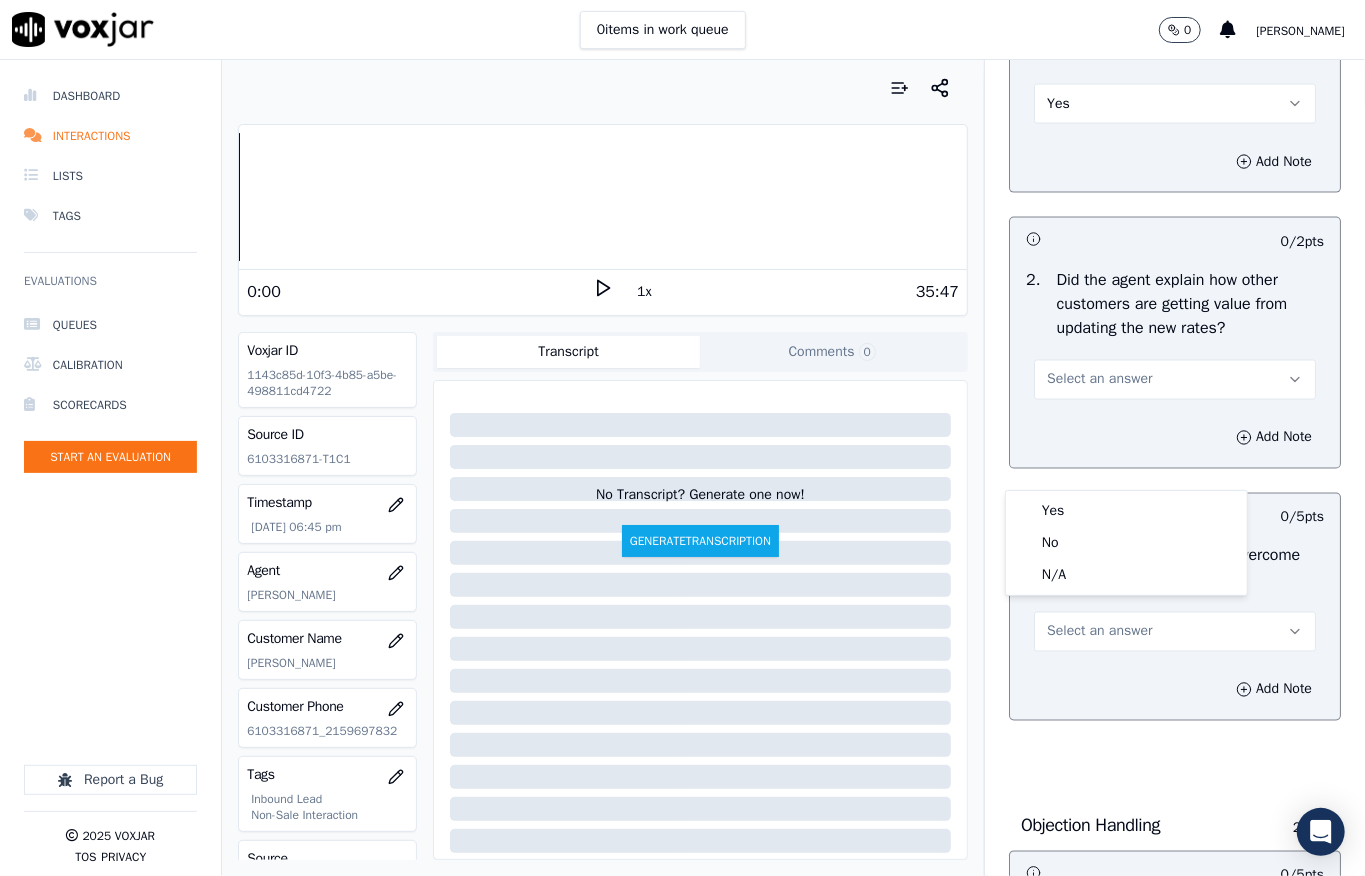 click on "Select an answer" at bounding box center (1099, 380) 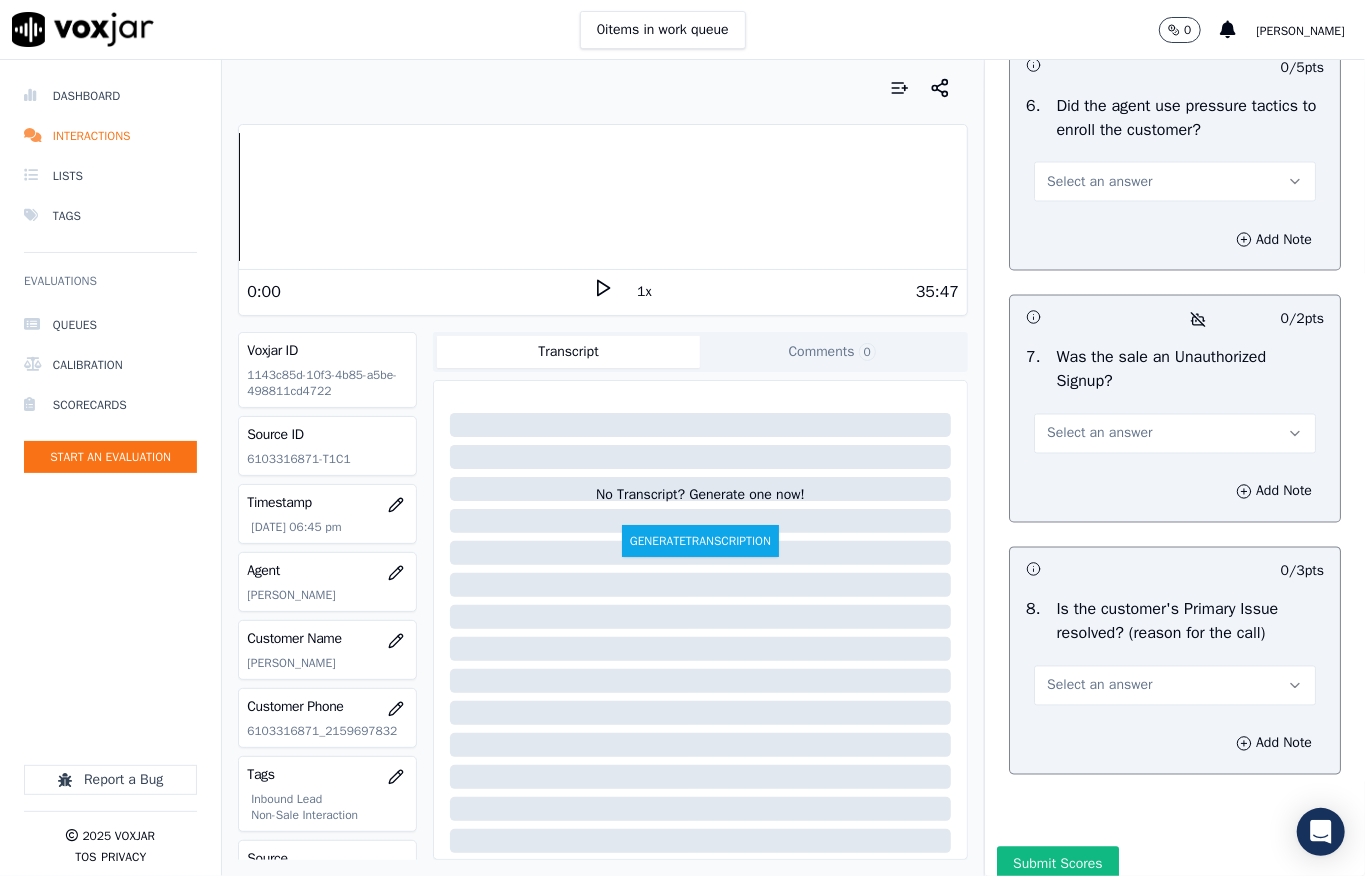 scroll, scrollTop: 5837, scrollLeft: 0, axis: vertical 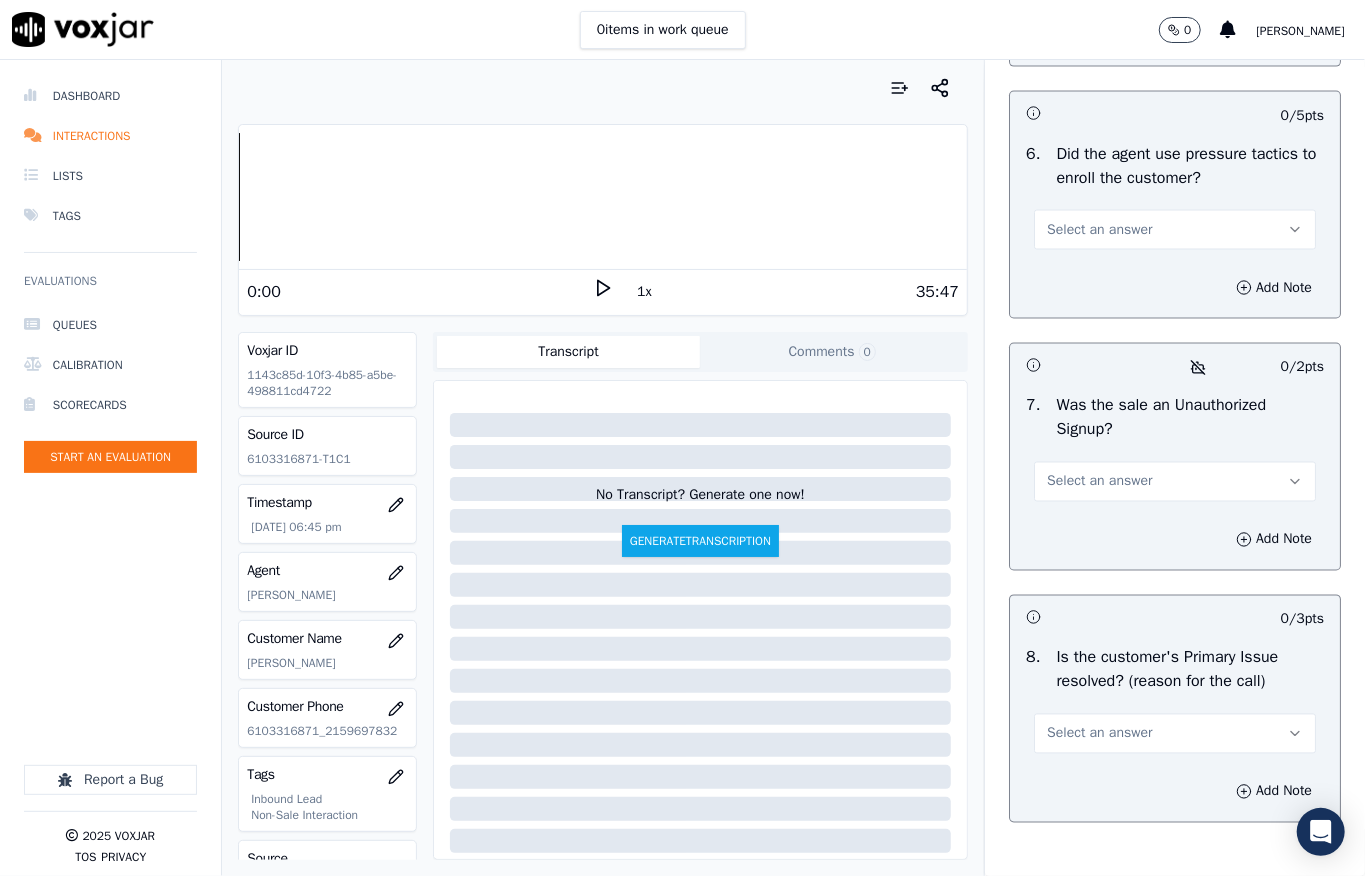 click on "Select an answer" at bounding box center [1099, 230] 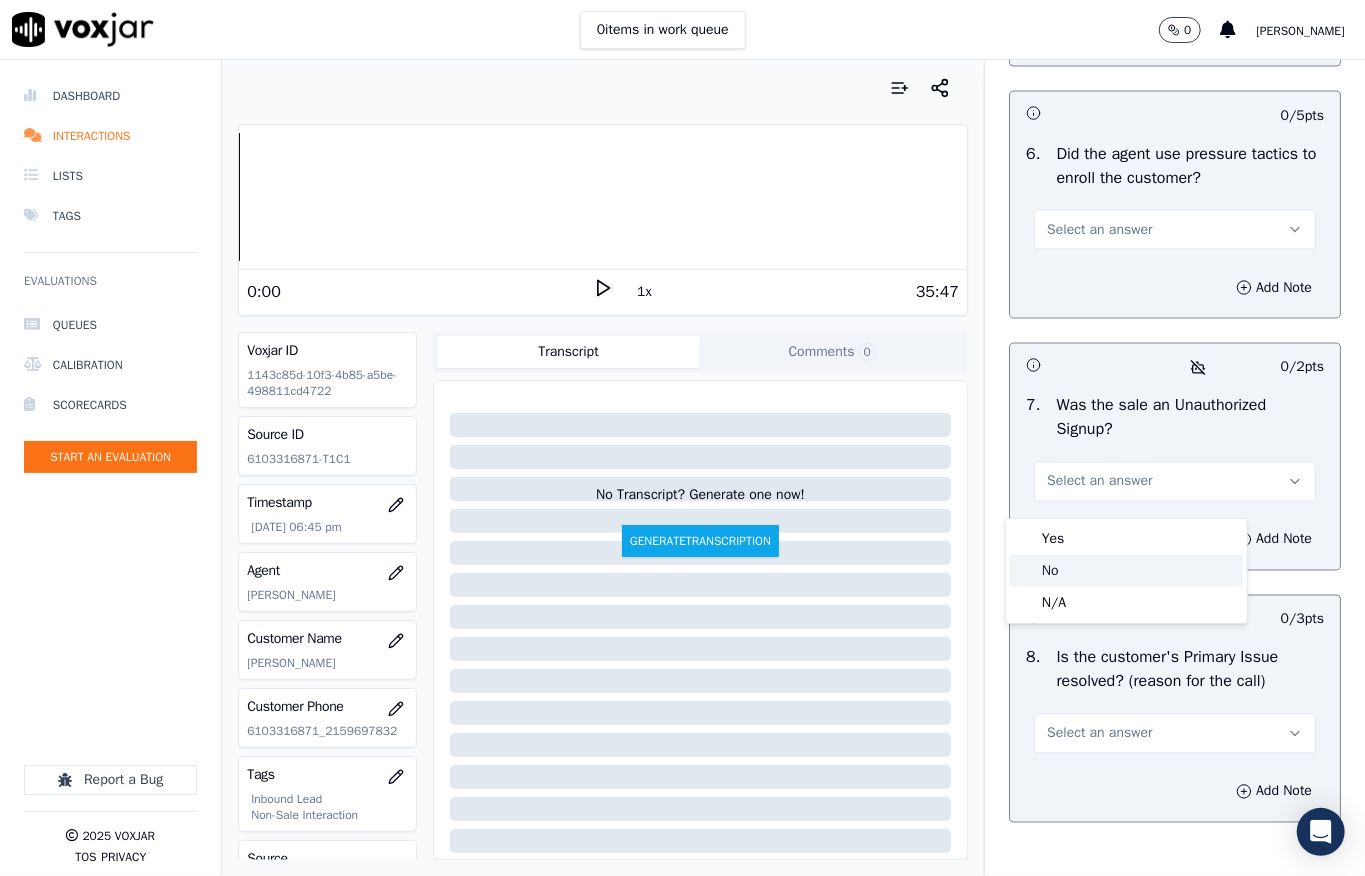 click on "No" 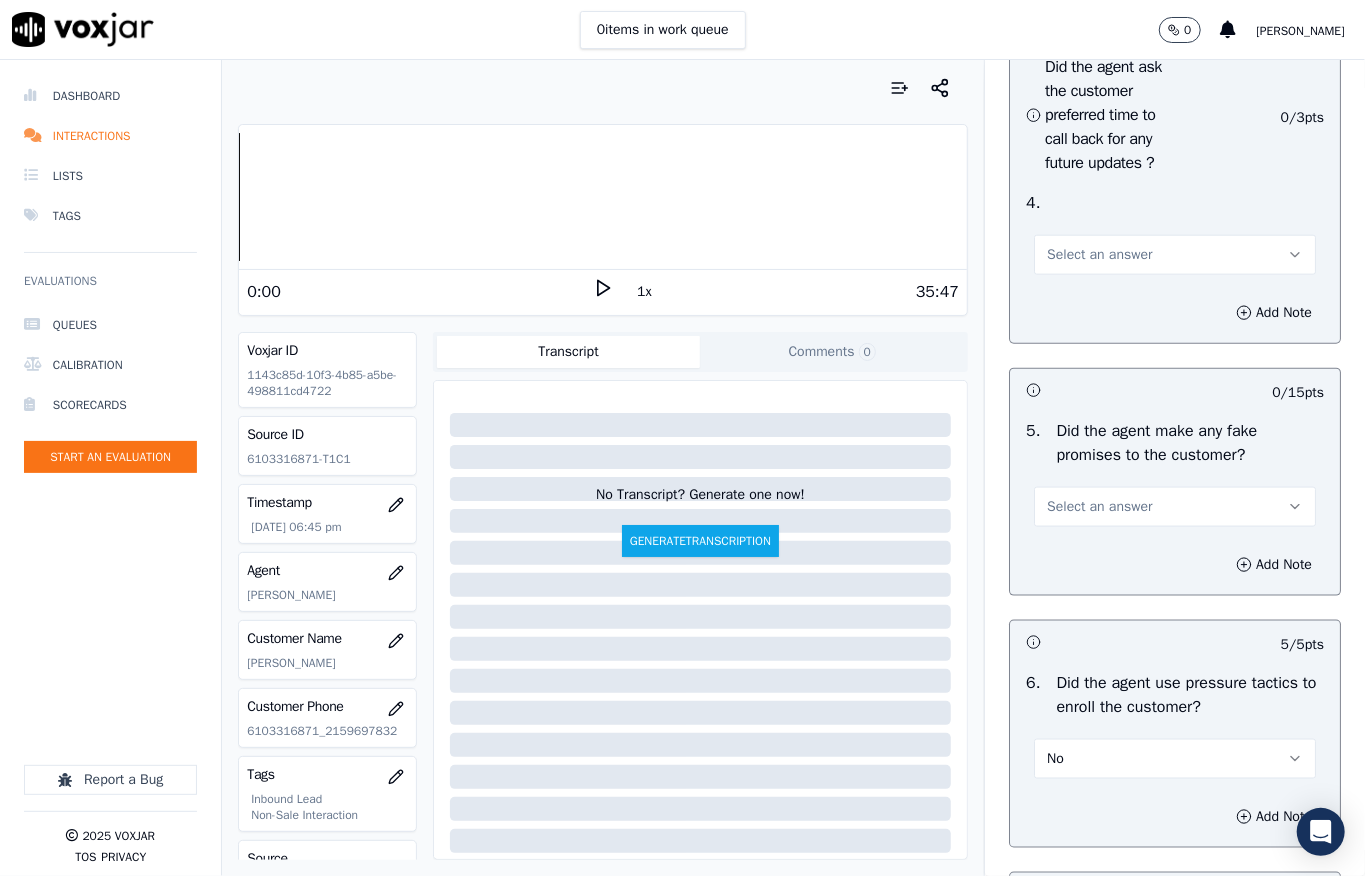scroll, scrollTop: 5304, scrollLeft: 0, axis: vertical 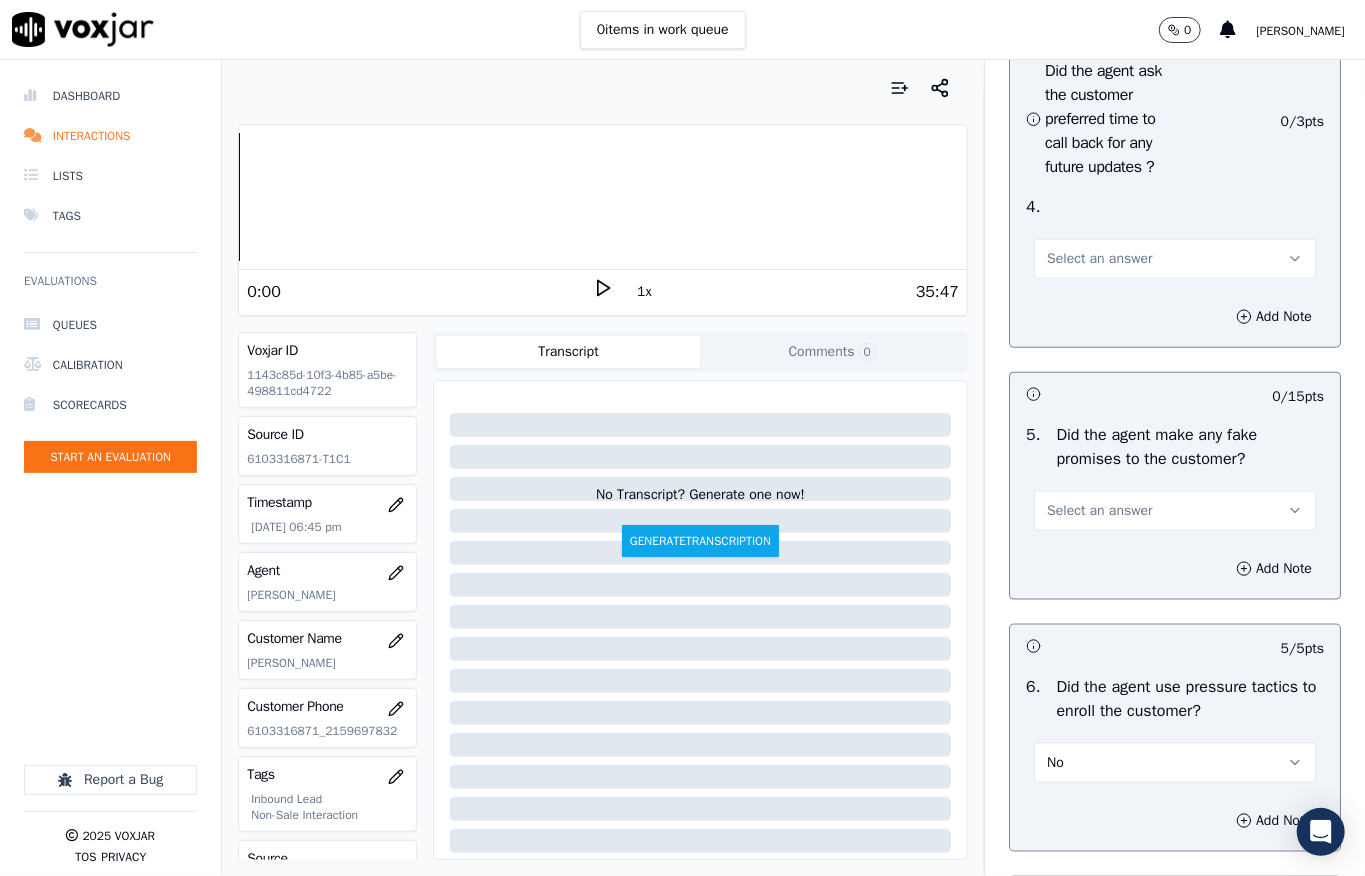 drag, startPoint x: 1061, startPoint y: 521, endPoint x: 1061, endPoint y: 540, distance: 19 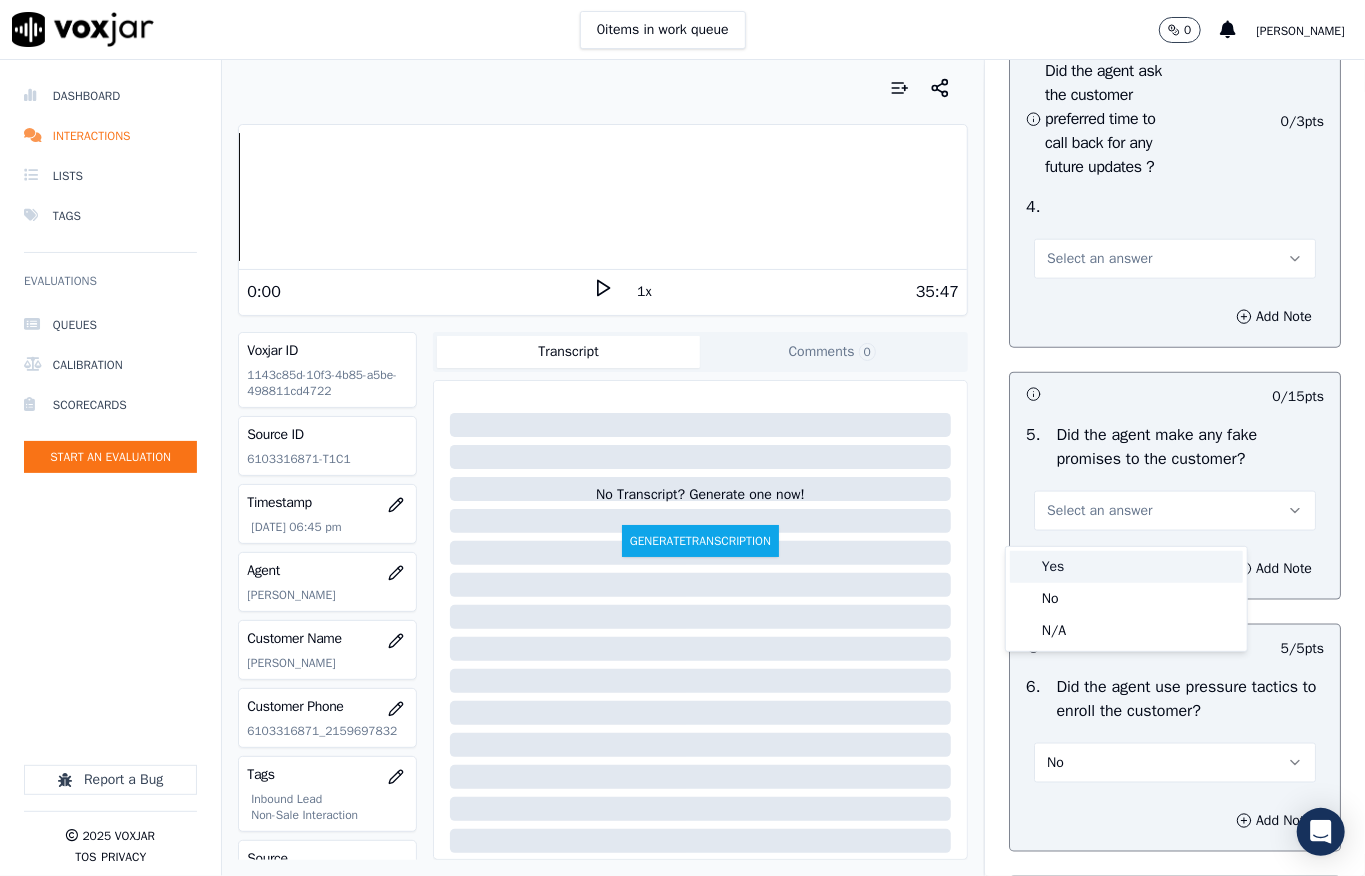 click on "Yes" at bounding box center (1126, 567) 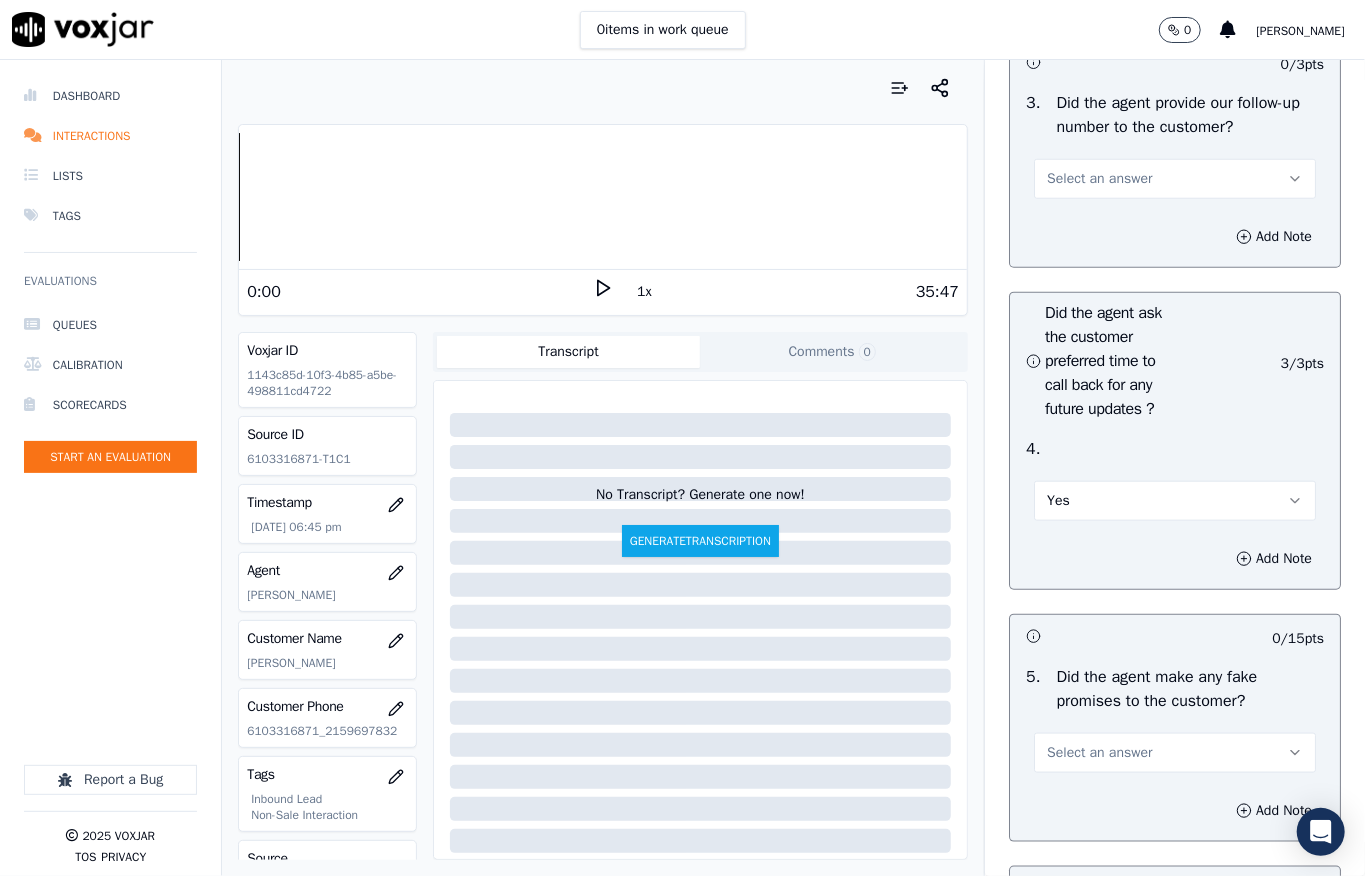 scroll, scrollTop: 5037, scrollLeft: 0, axis: vertical 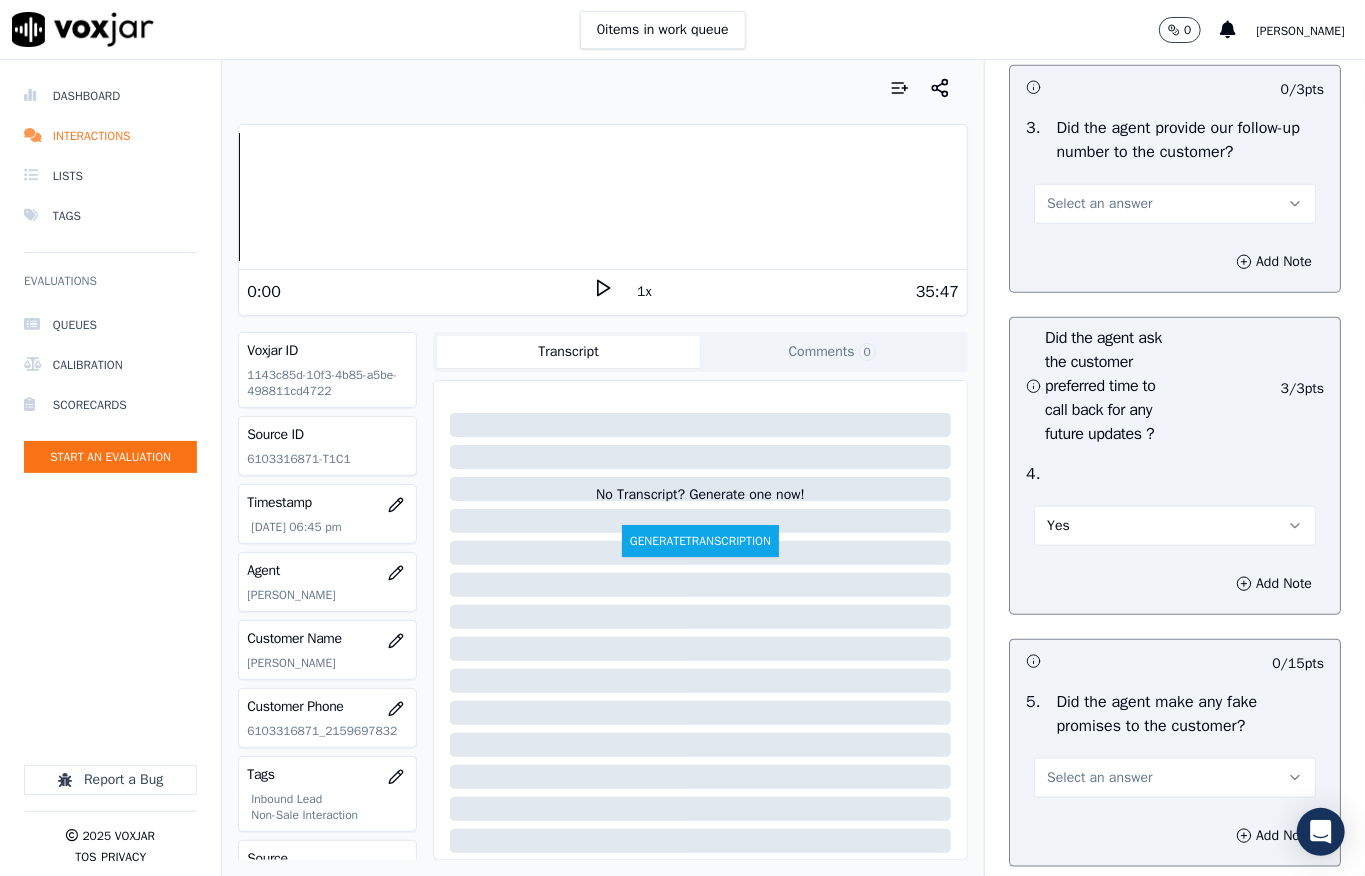 click on "Select an answer" at bounding box center (1175, 204) 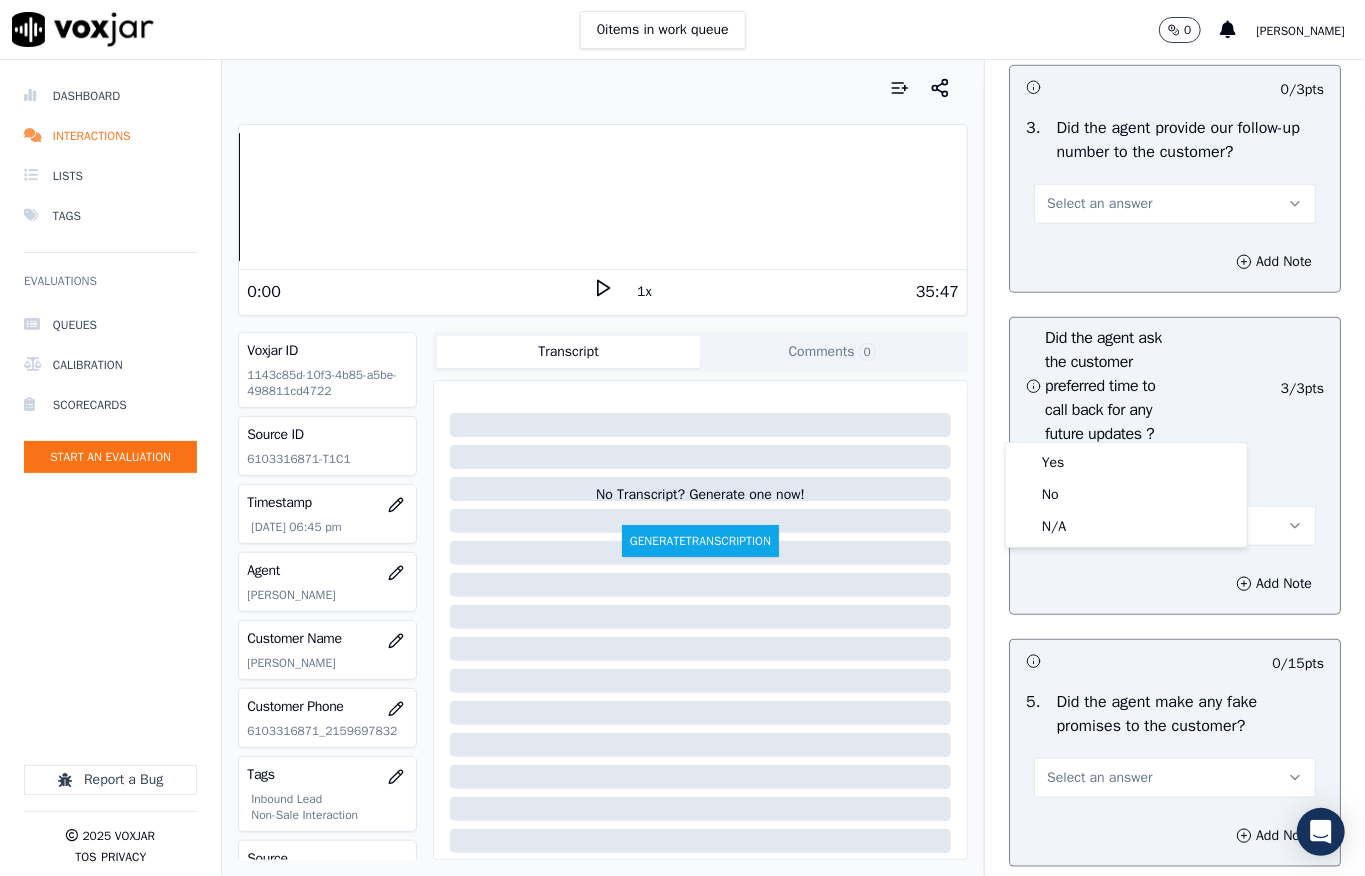 click on "Yes" at bounding box center [1126, 463] 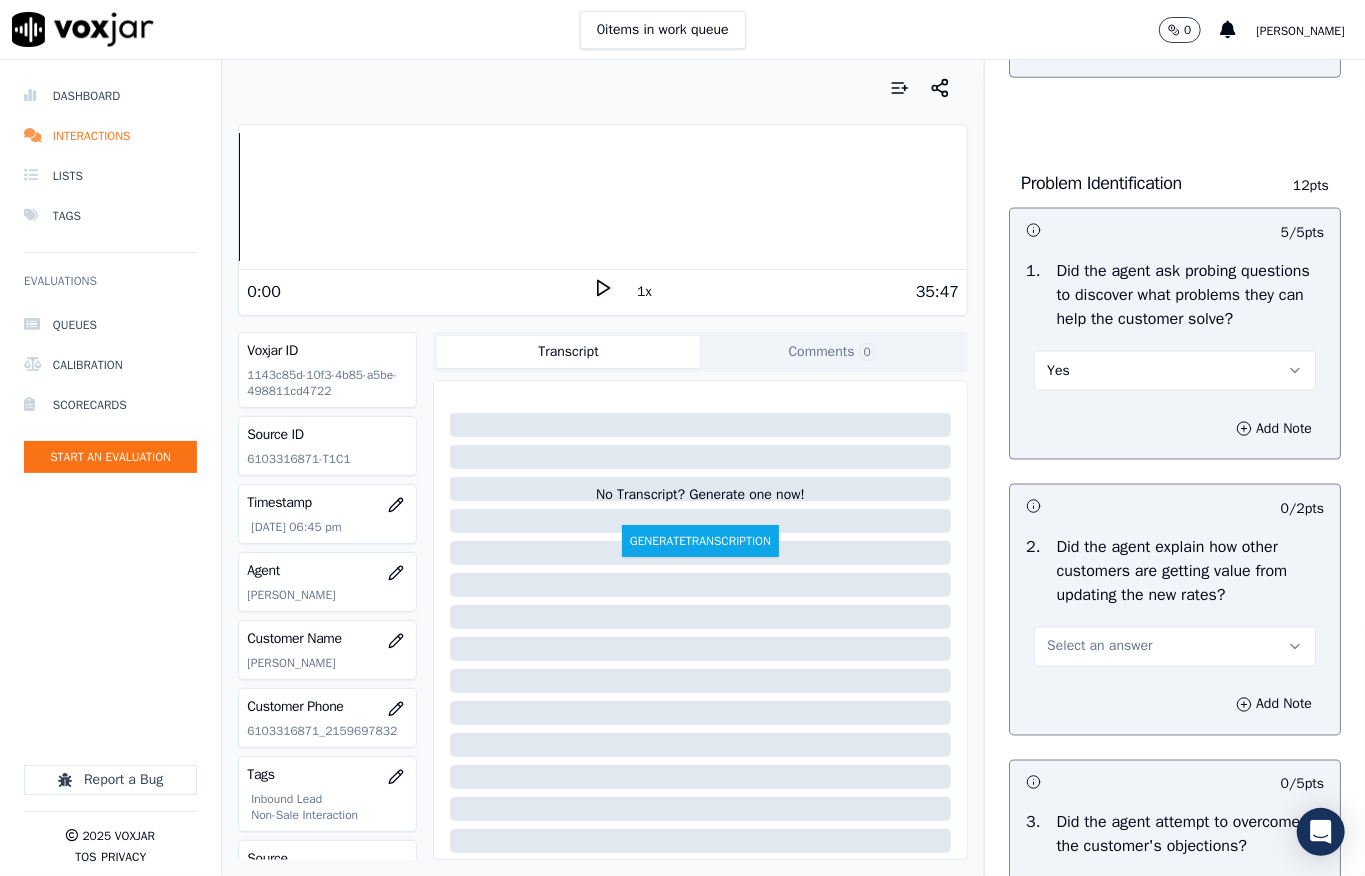 scroll, scrollTop: 1733, scrollLeft: 0, axis: vertical 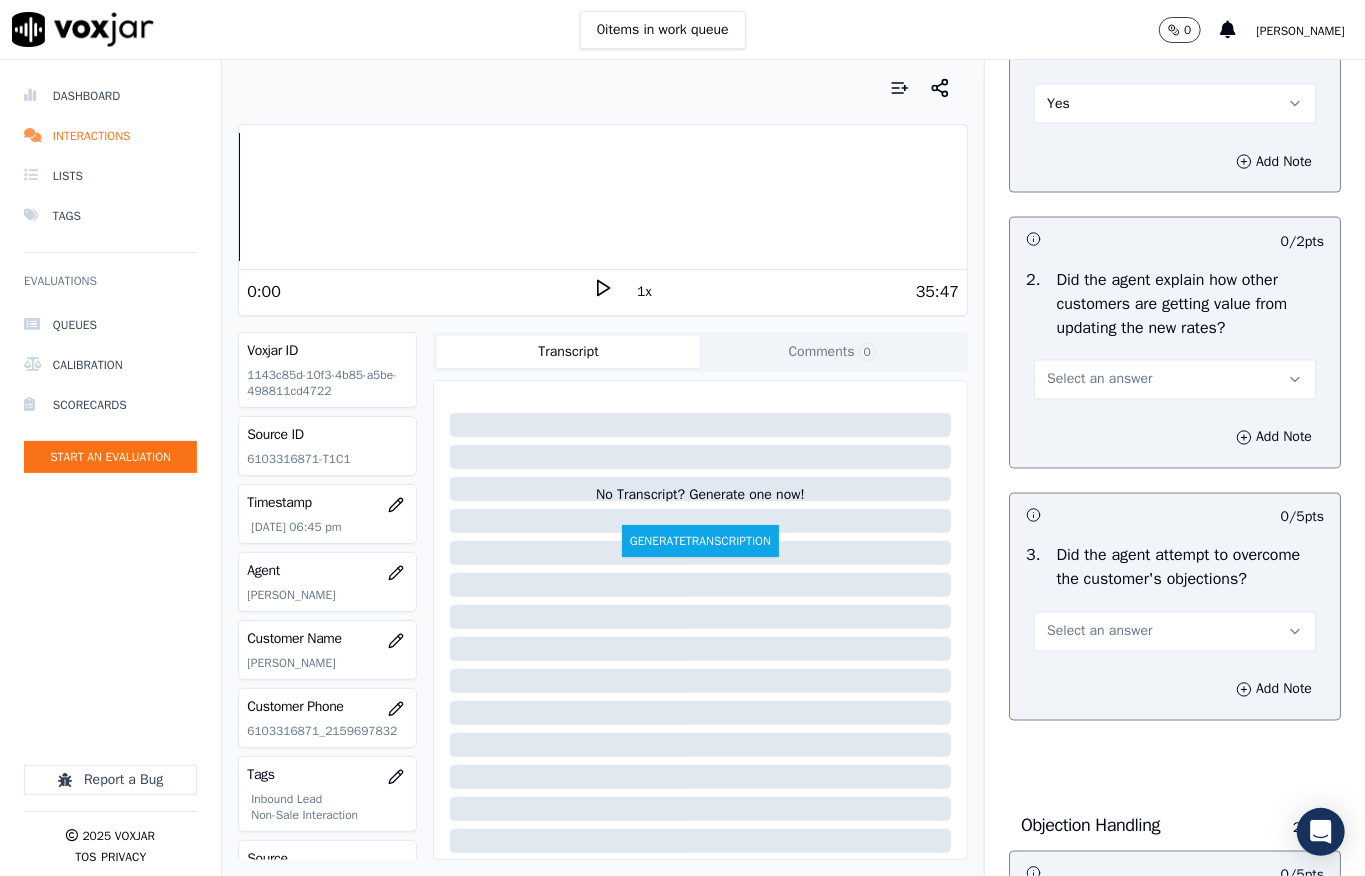 click on "Select an answer" at bounding box center [1099, 380] 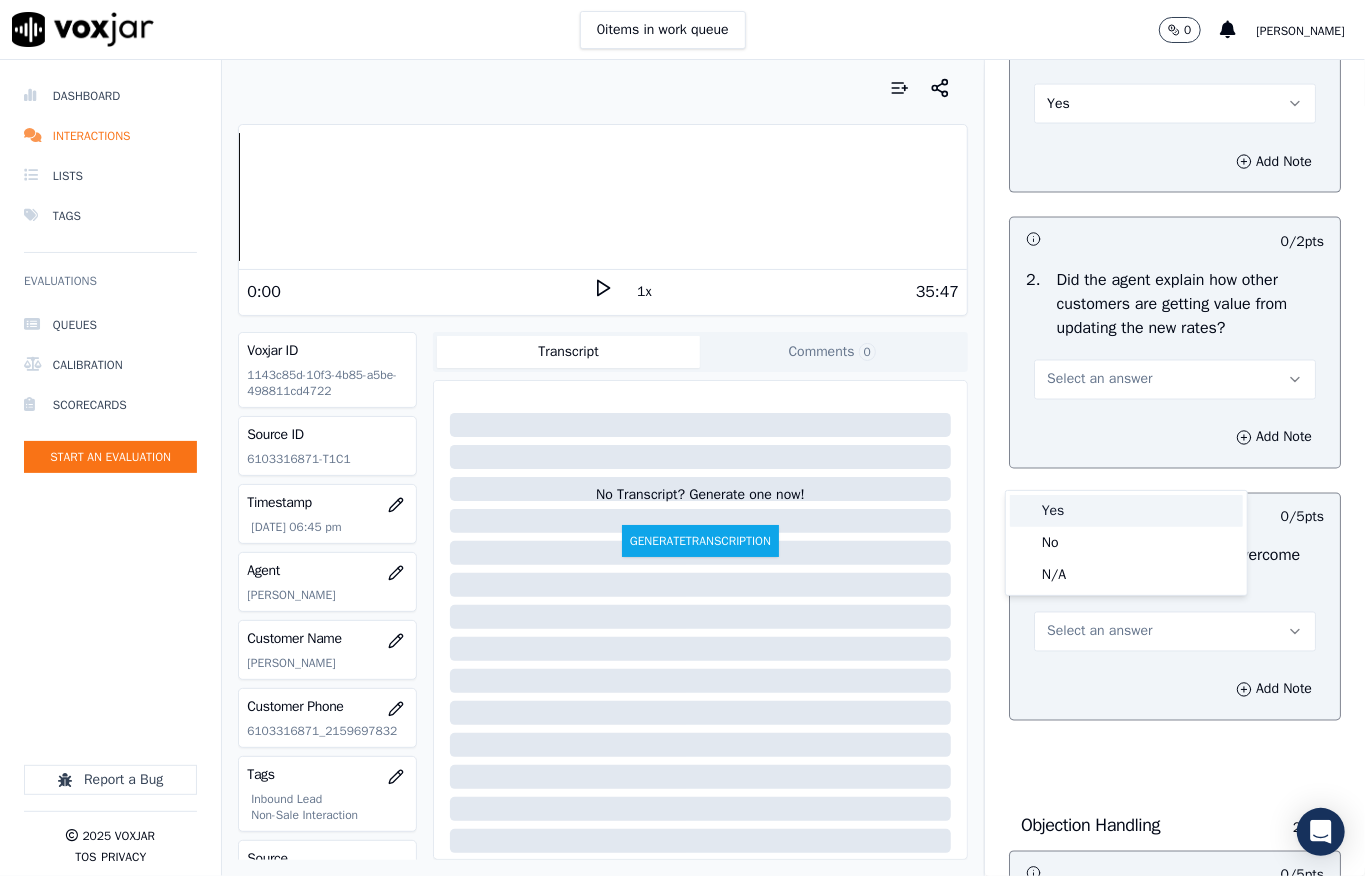 click on "Yes" at bounding box center [1126, 511] 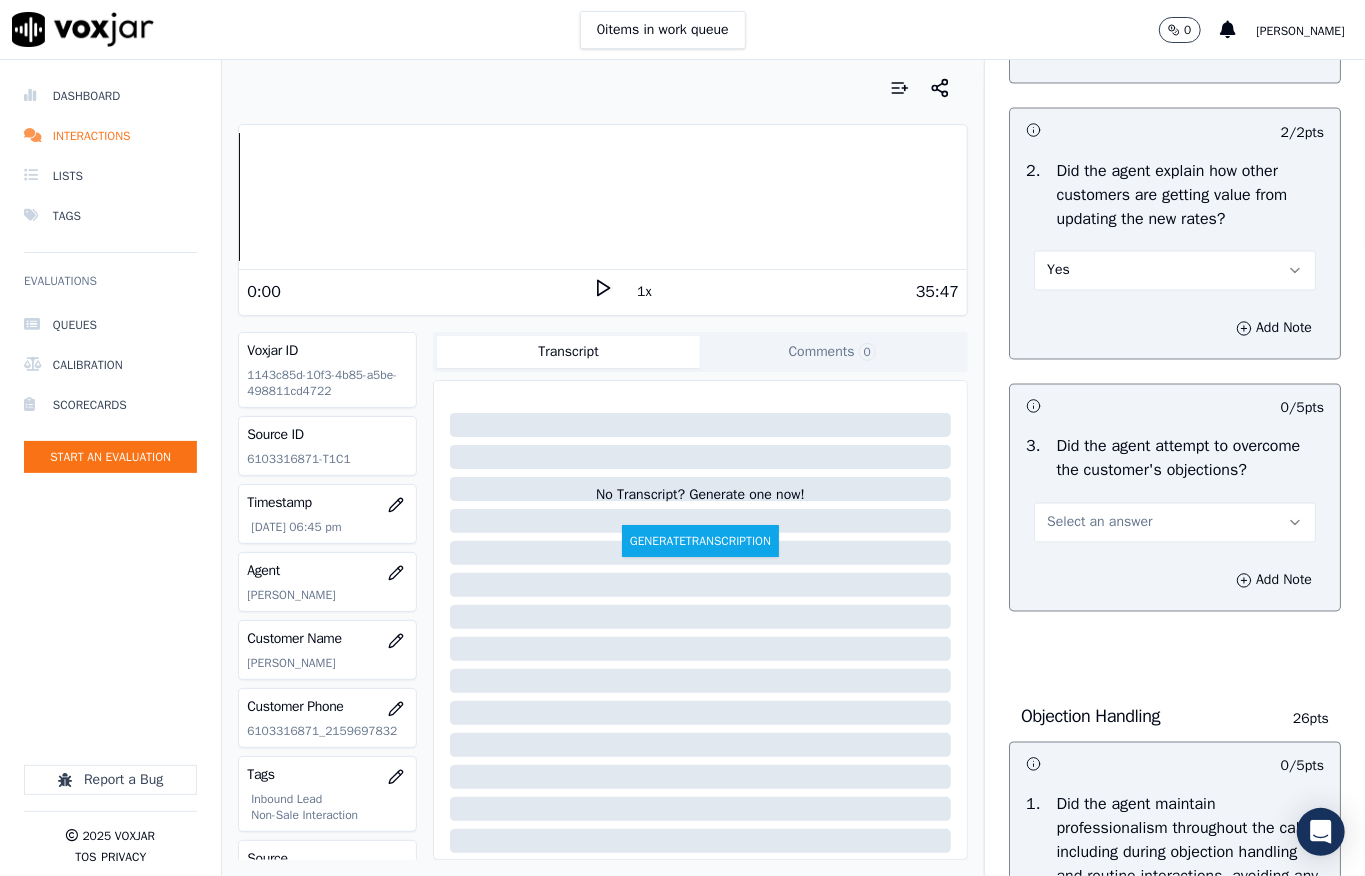 scroll, scrollTop: 2000, scrollLeft: 0, axis: vertical 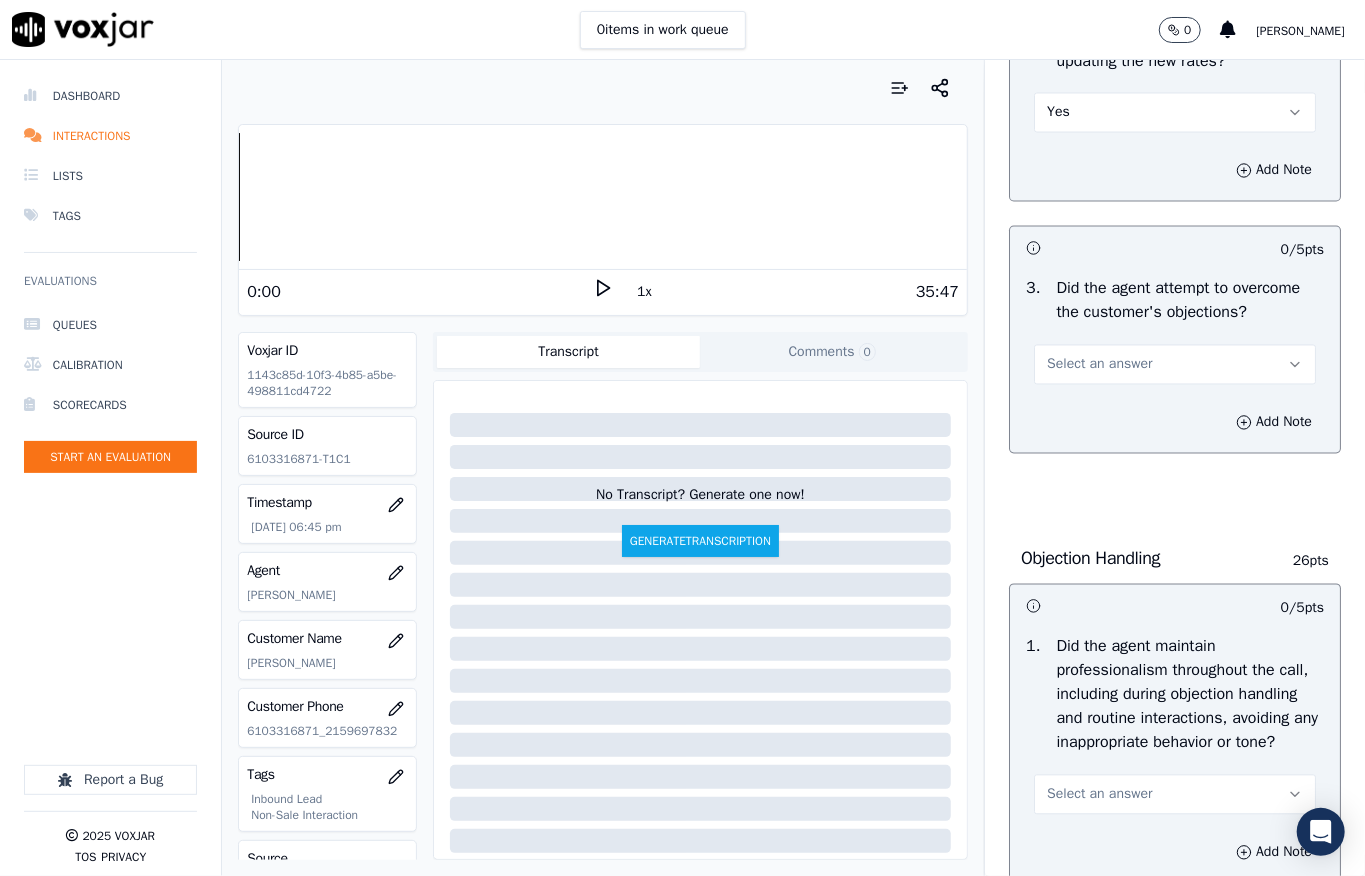 click on "Yes" at bounding box center [1175, 113] 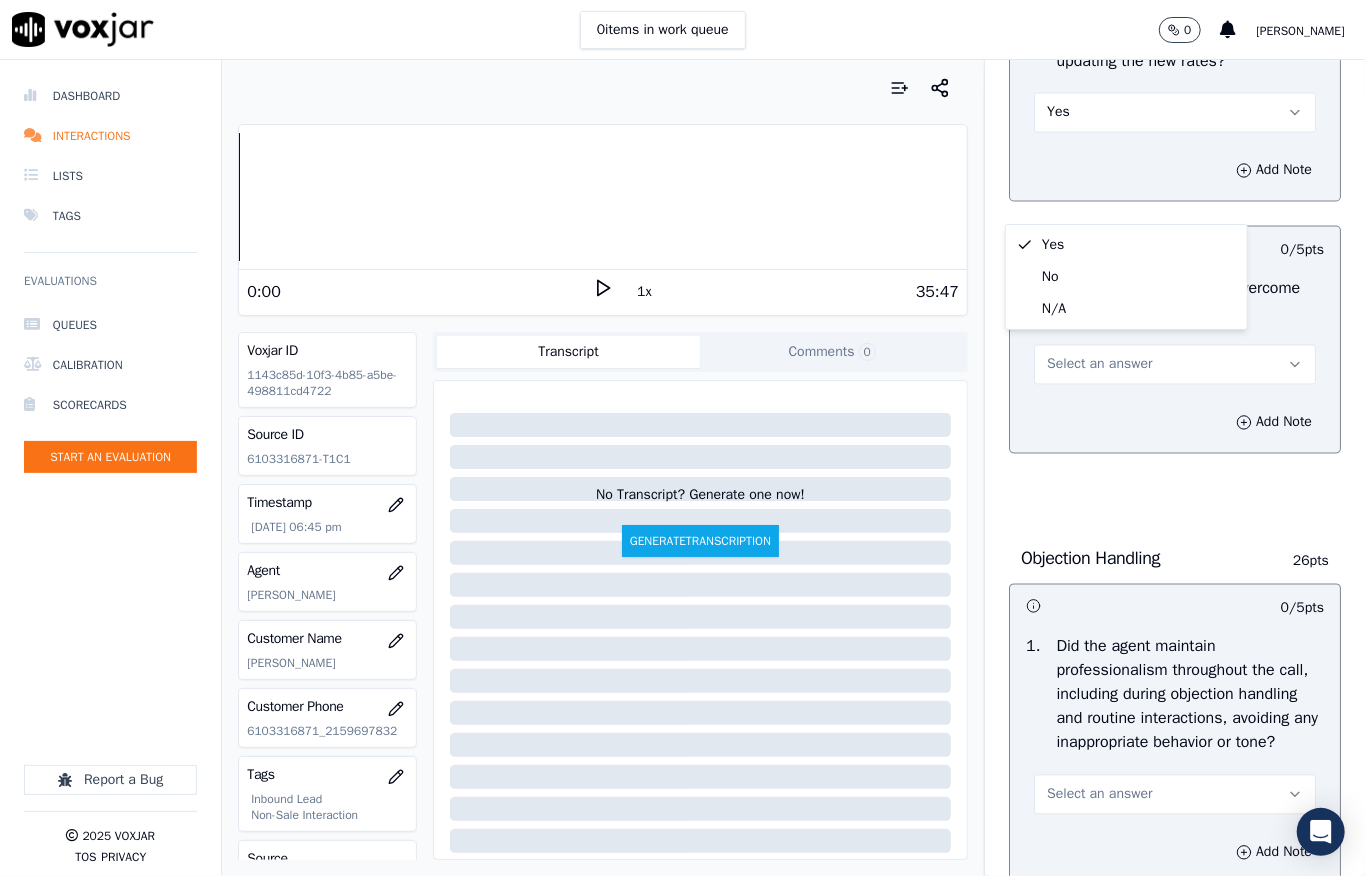 click on "Yes" at bounding box center [1126, 245] 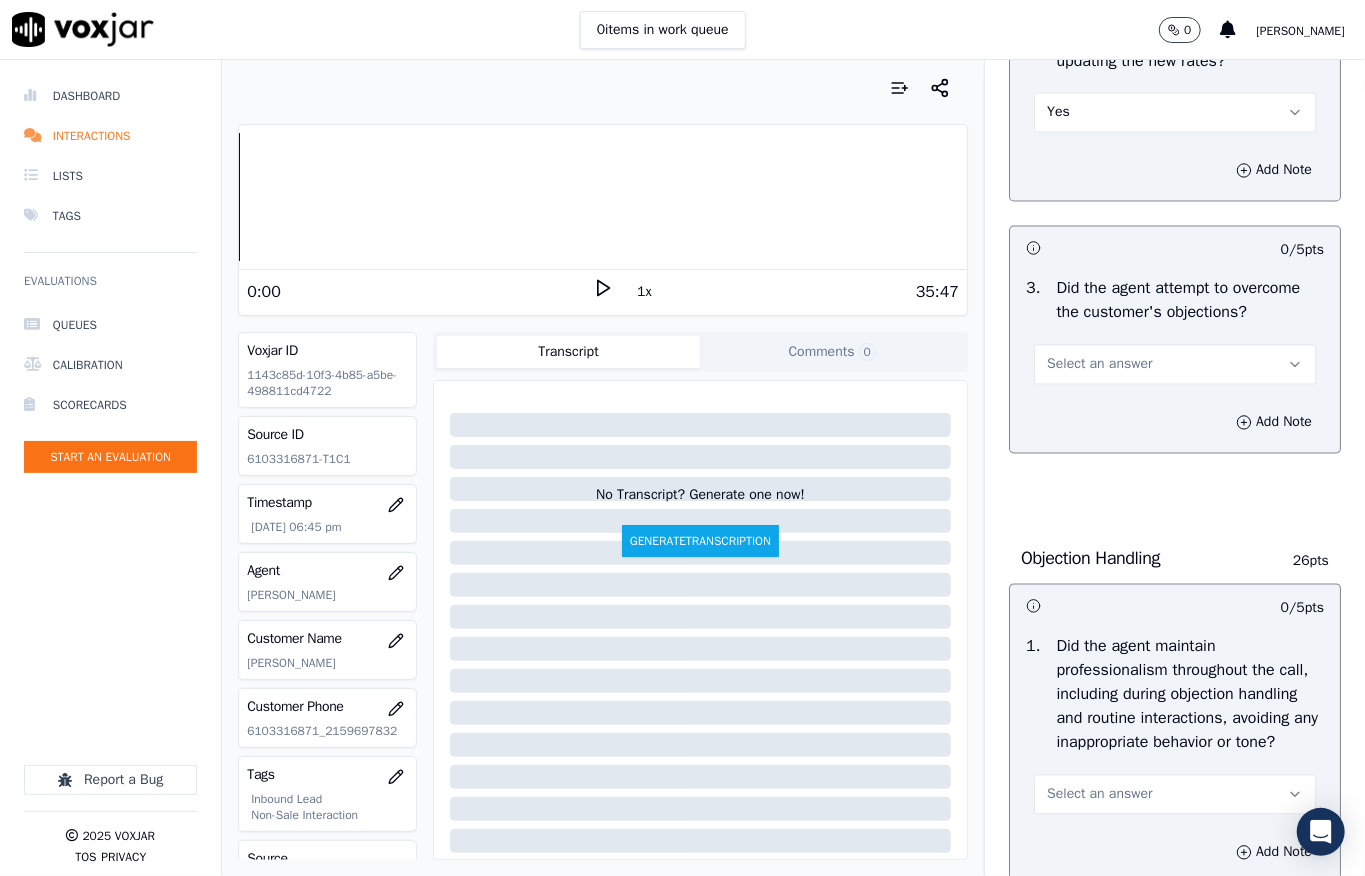 click on "Select an answer" at bounding box center (1099, 365) 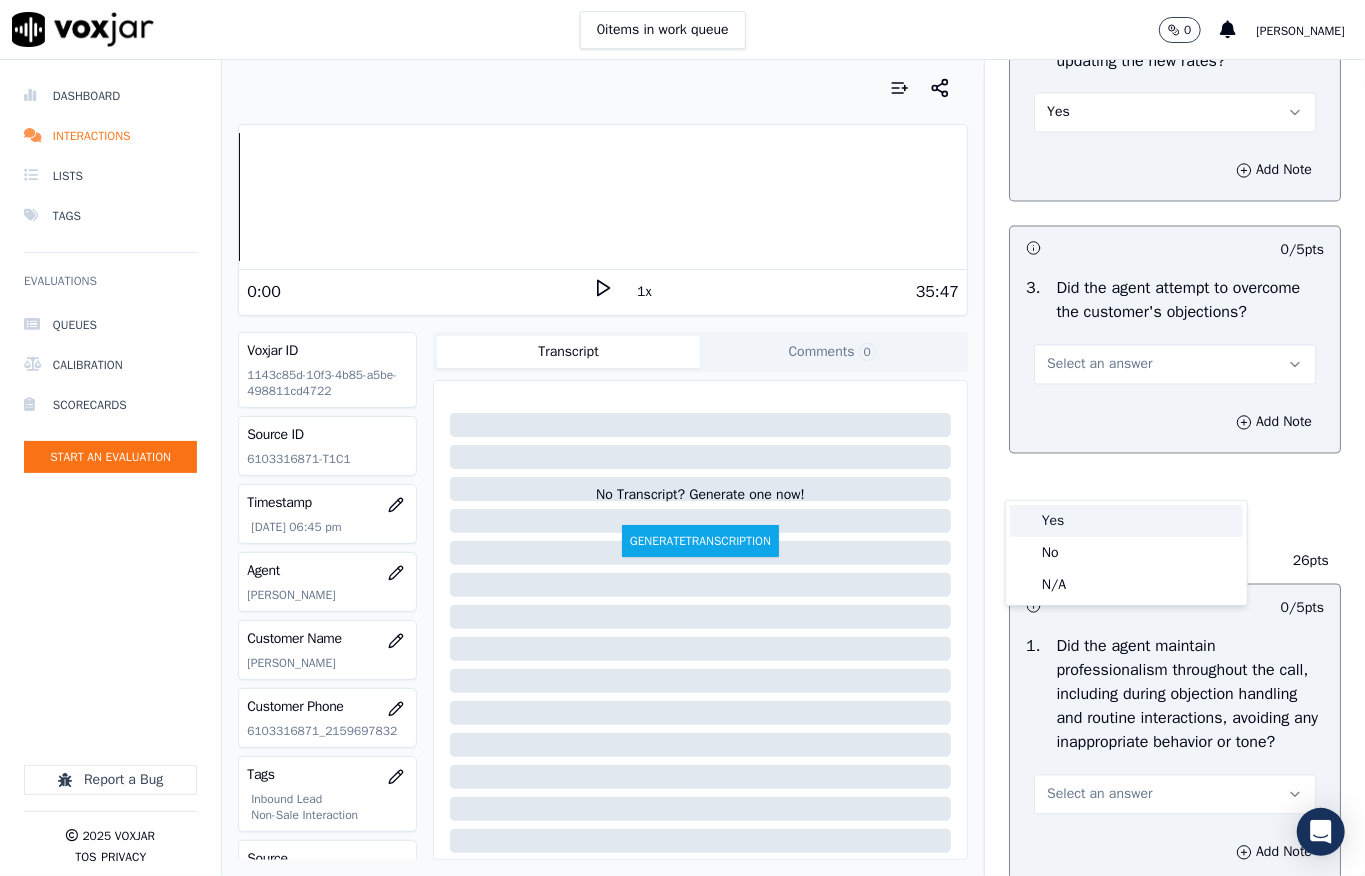 click on "Yes" at bounding box center (1126, 521) 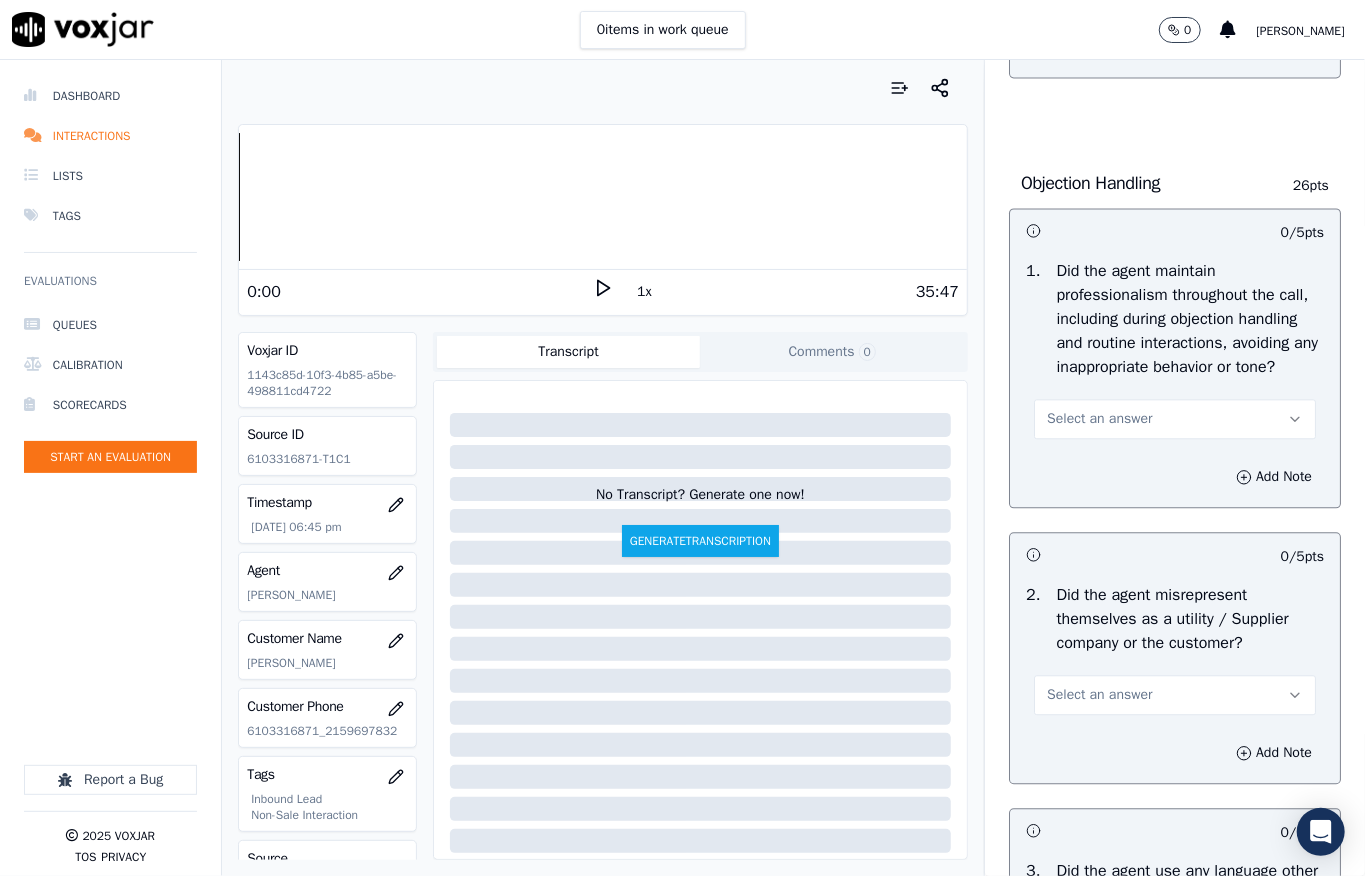 scroll, scrollTop: 2533, scrollLeft: 0, axis: vertical 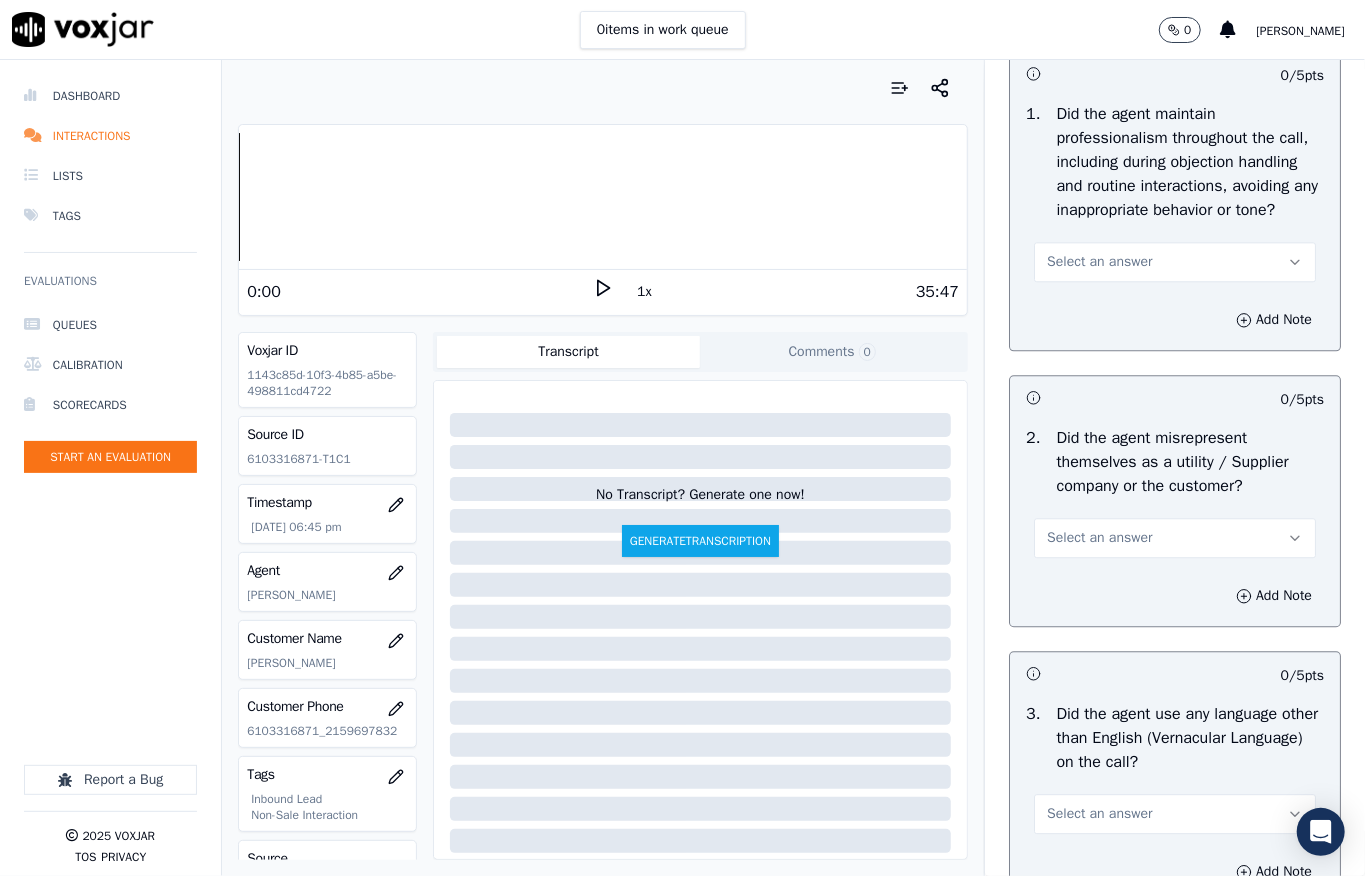 click on "Select an answer" at bounding box center (1175, 262) 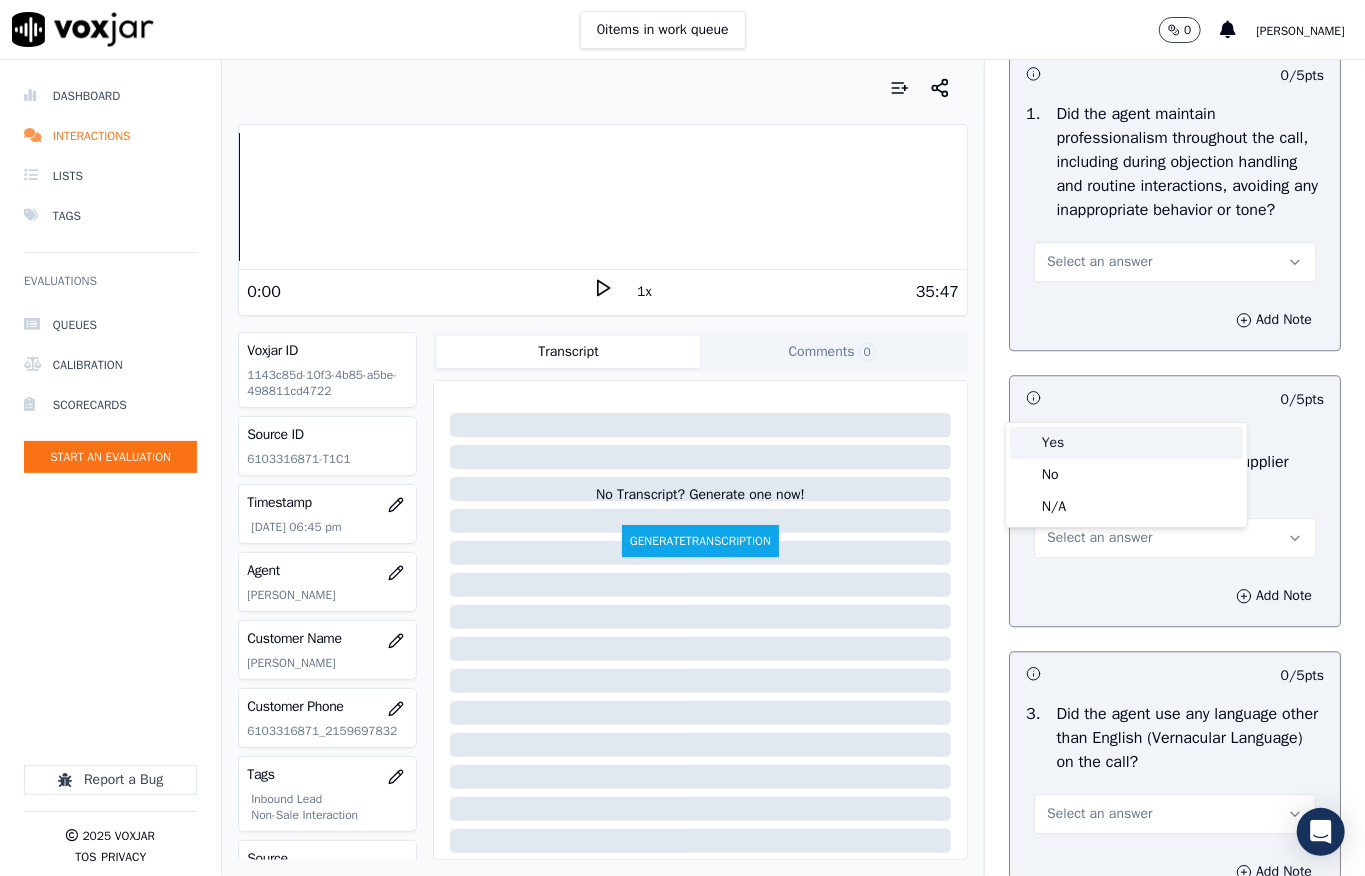 click on "Yes" at bounding box center [1126, 443] 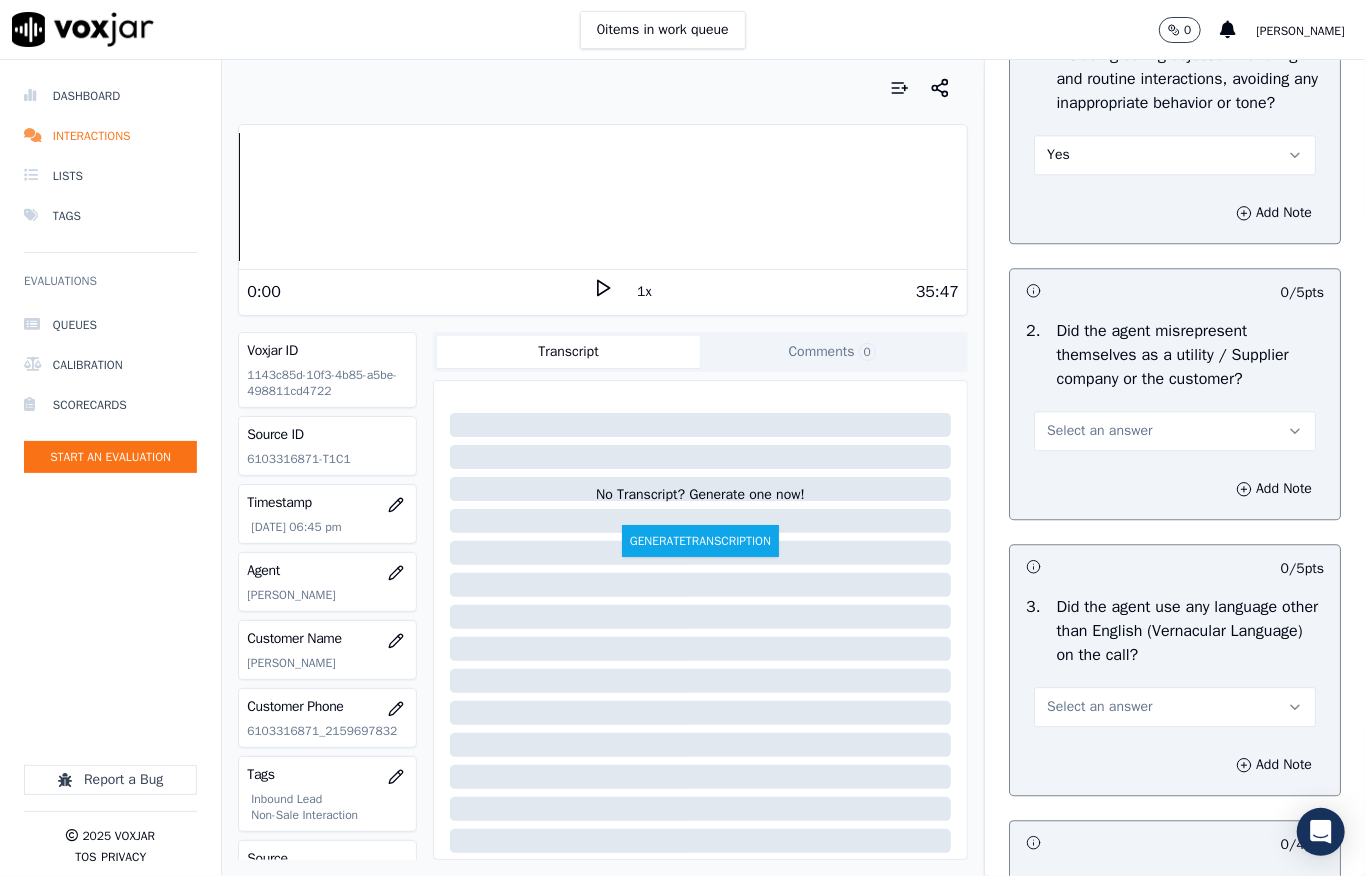 scroll, scrollTop: 2800, scrollLeft: 0, axis: vertical 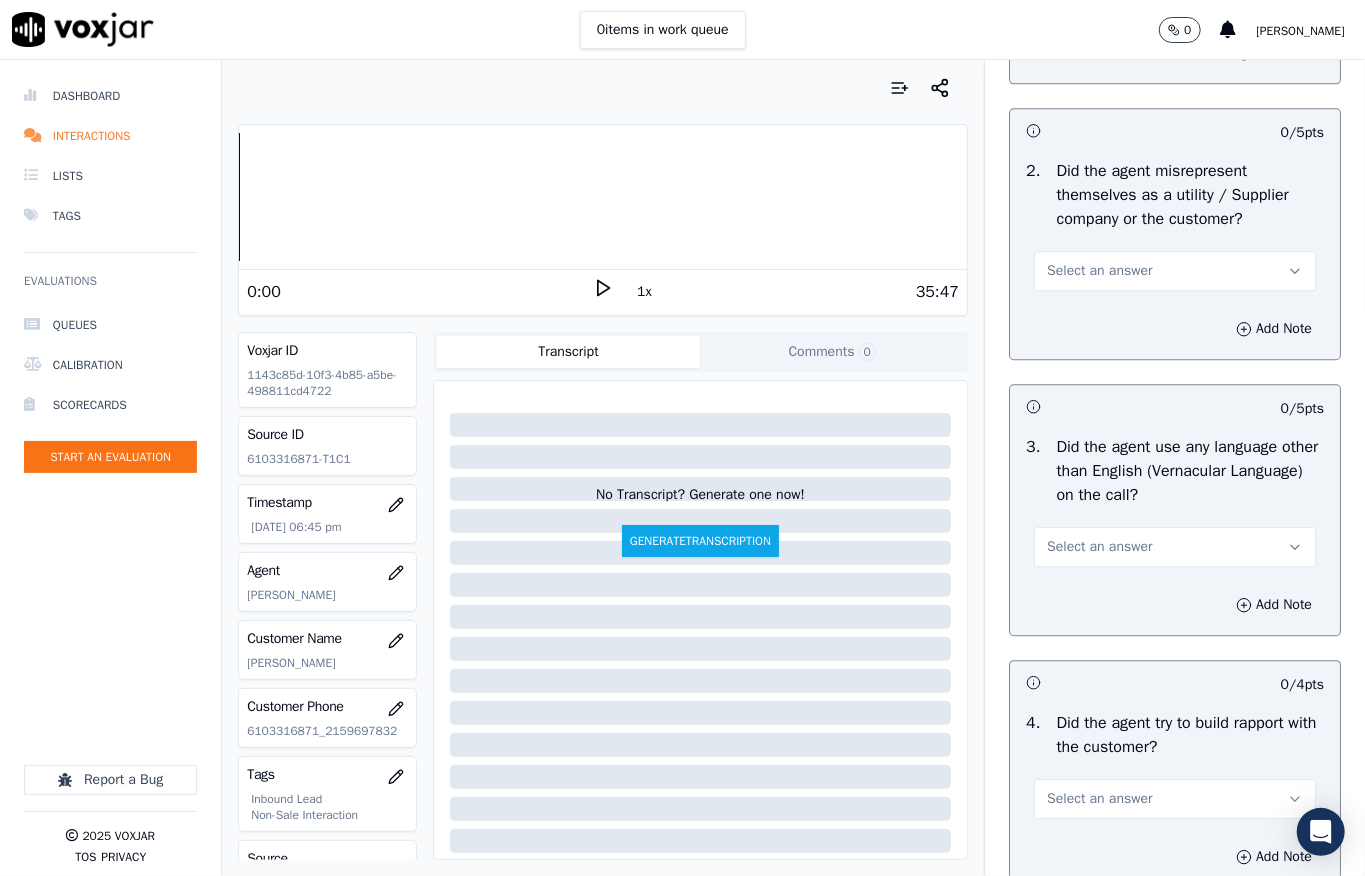 click on "Select an answer" at bounding box center (1099, 271) 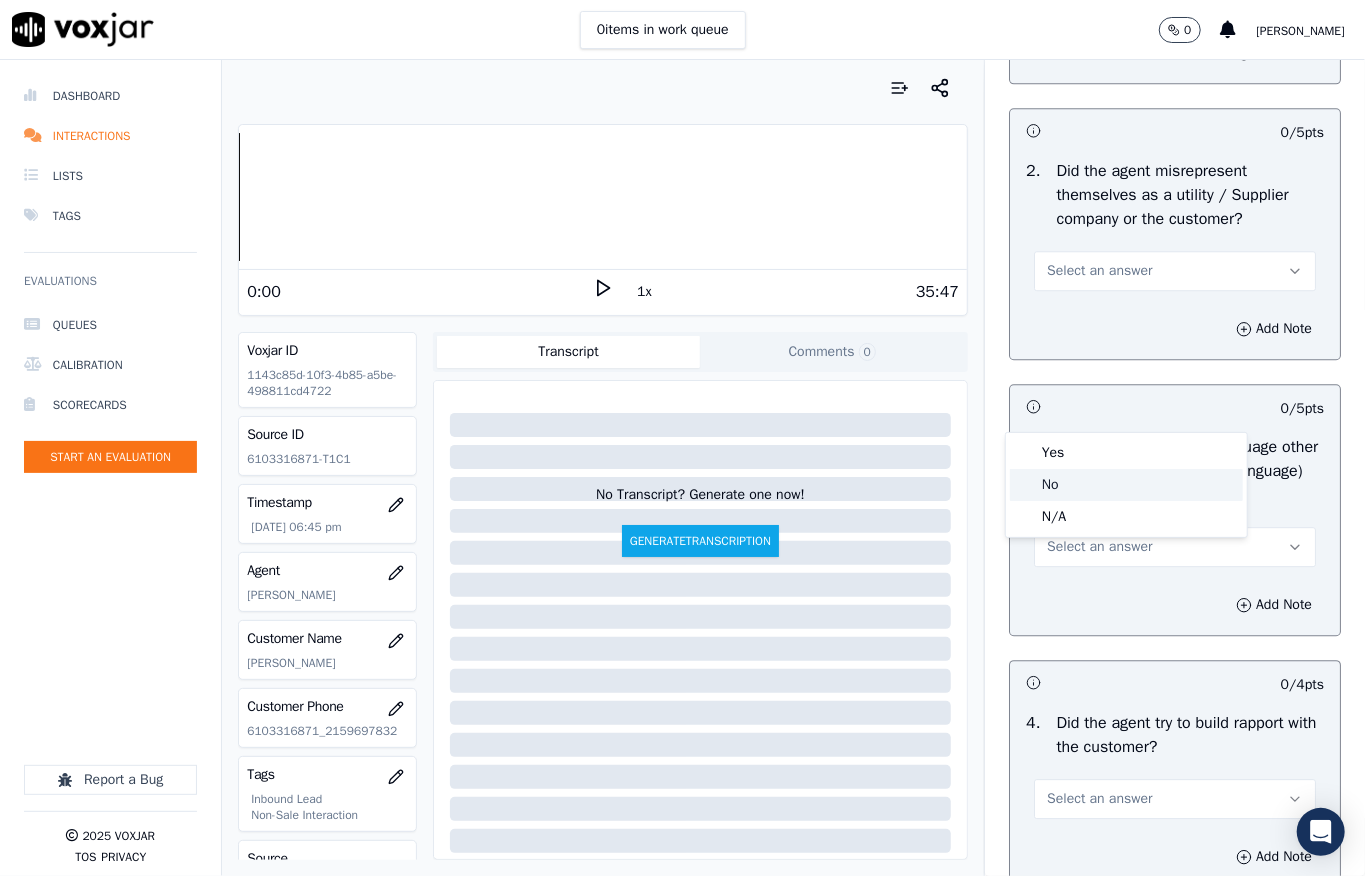 click on "No" 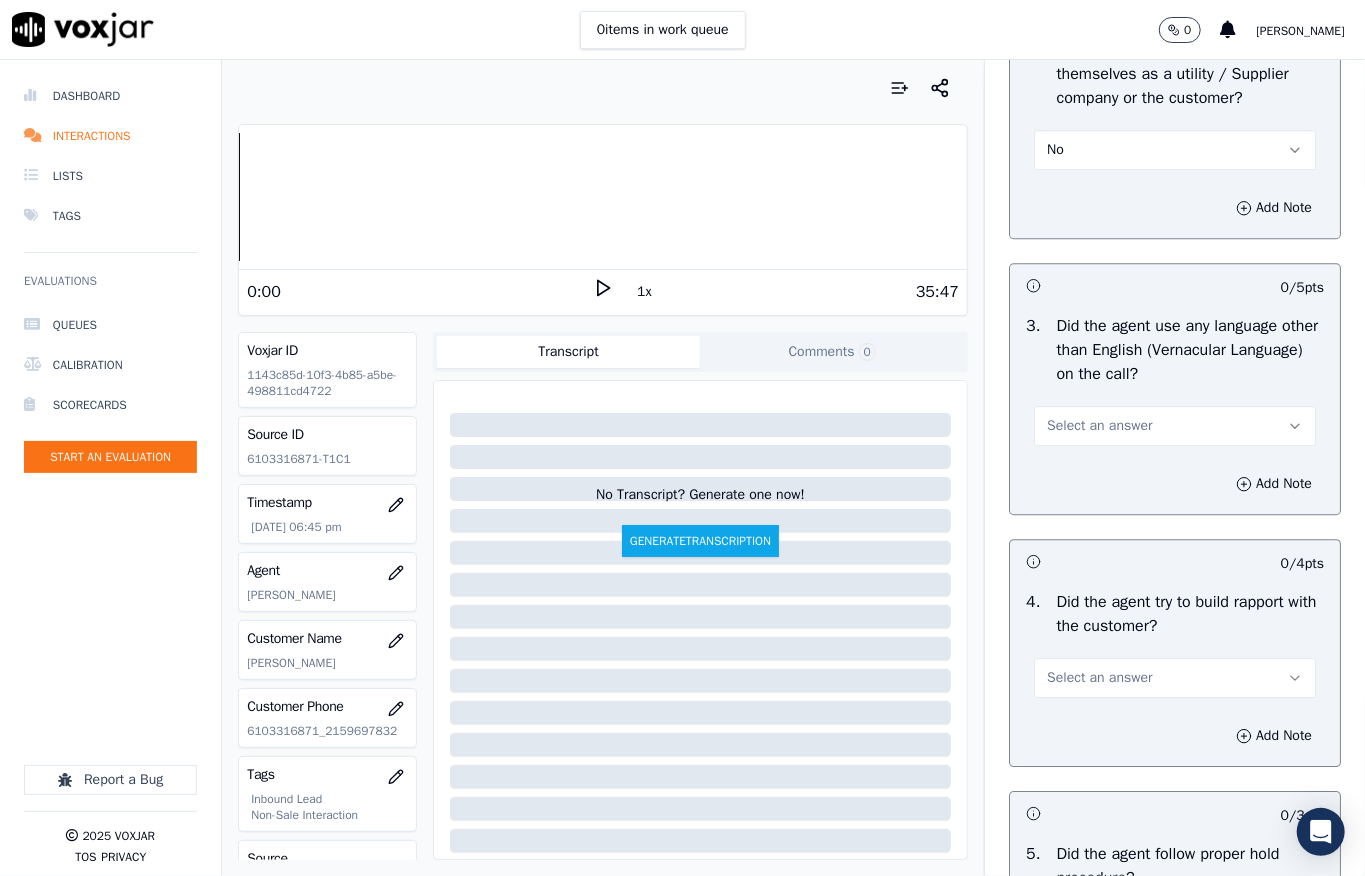 scroll, scrollTop: 3066, scrollLeft: 0, axis: vertical 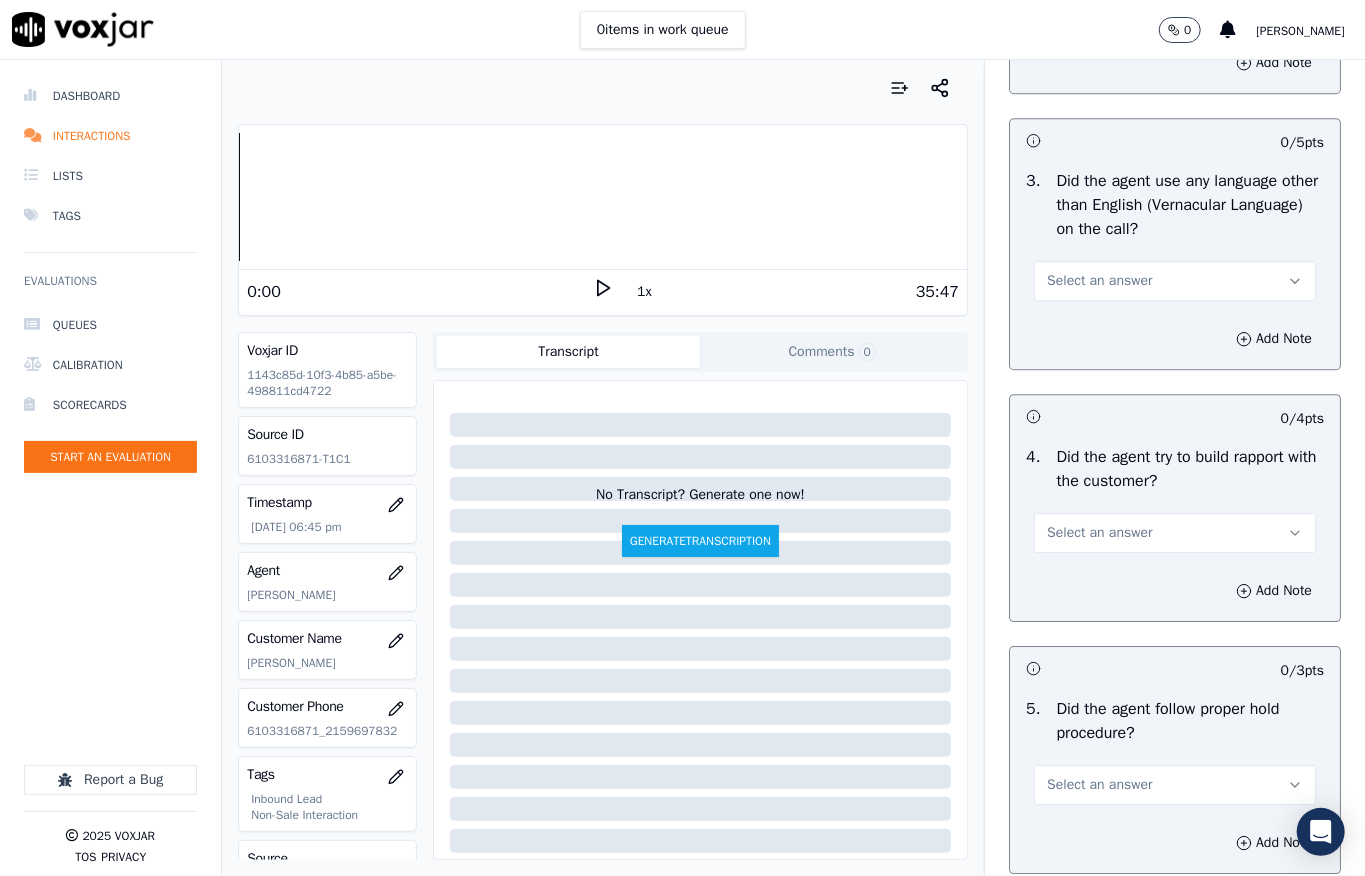click on "Select an answer" at bounding box center (1099, 281) 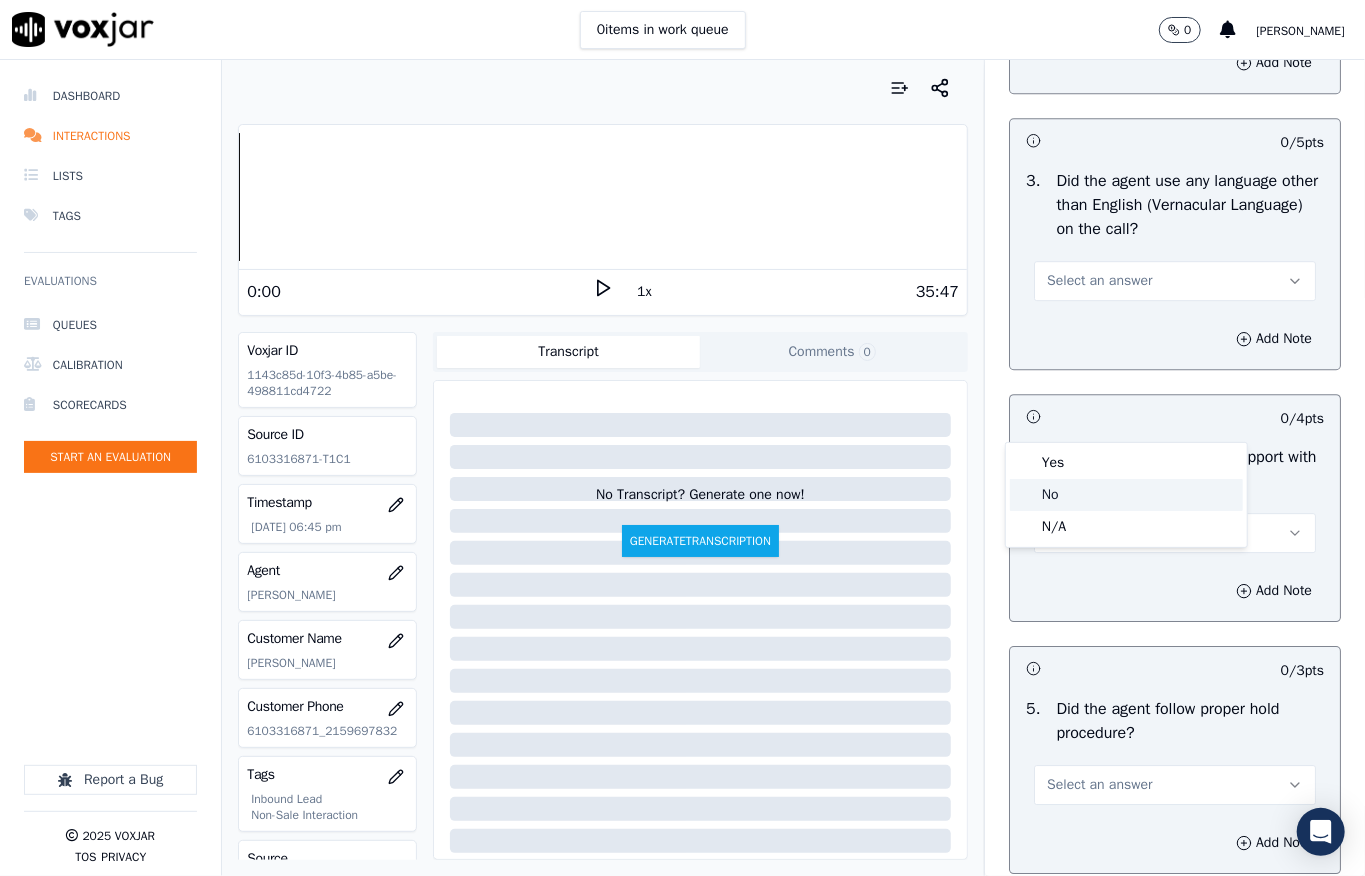 click on "No" 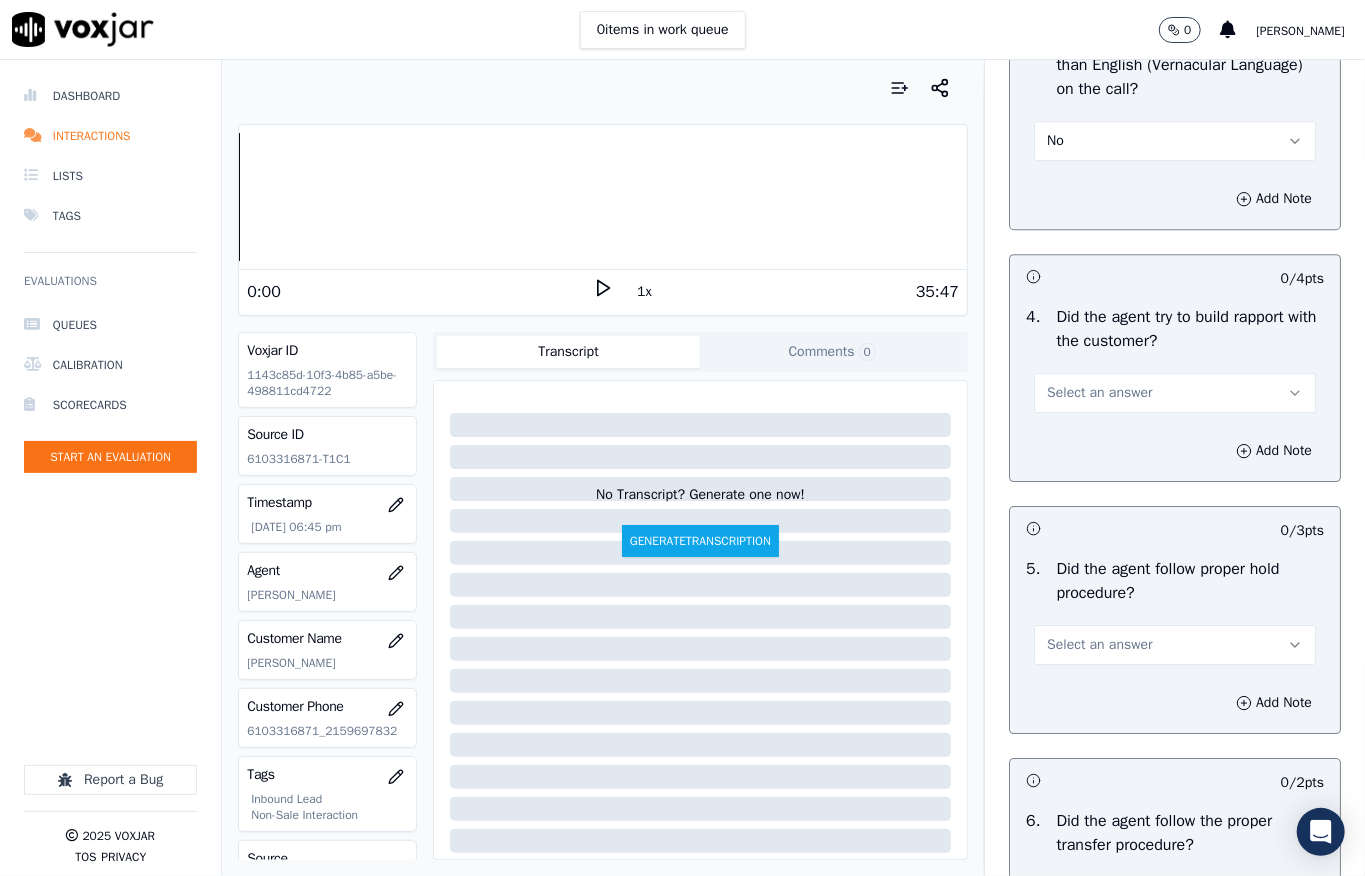 scroll, scrollTop: 3466, scrollLeft: 0, axis: vertical 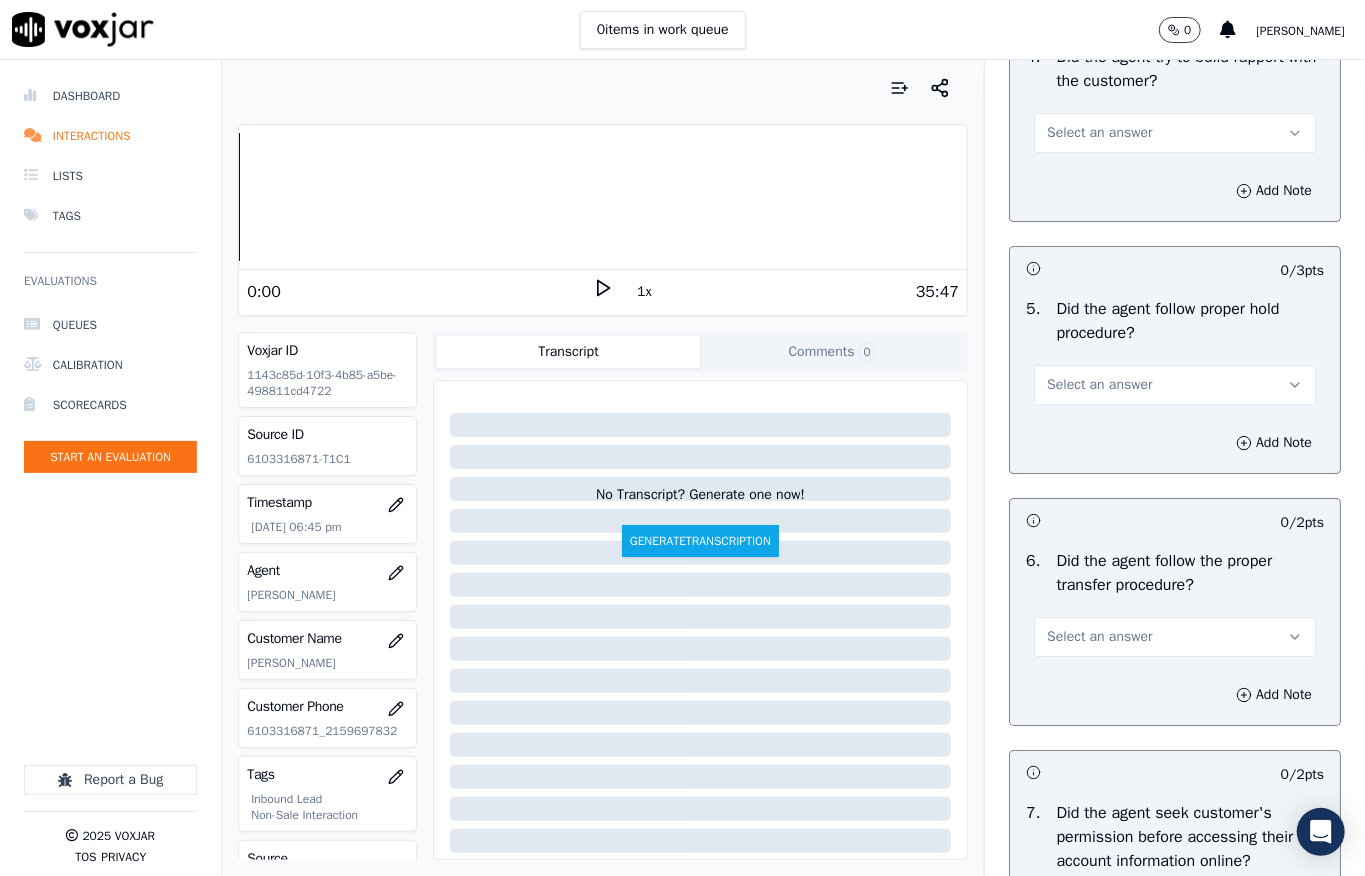 click on "Select an answer" at bounding box center [1099, 133] 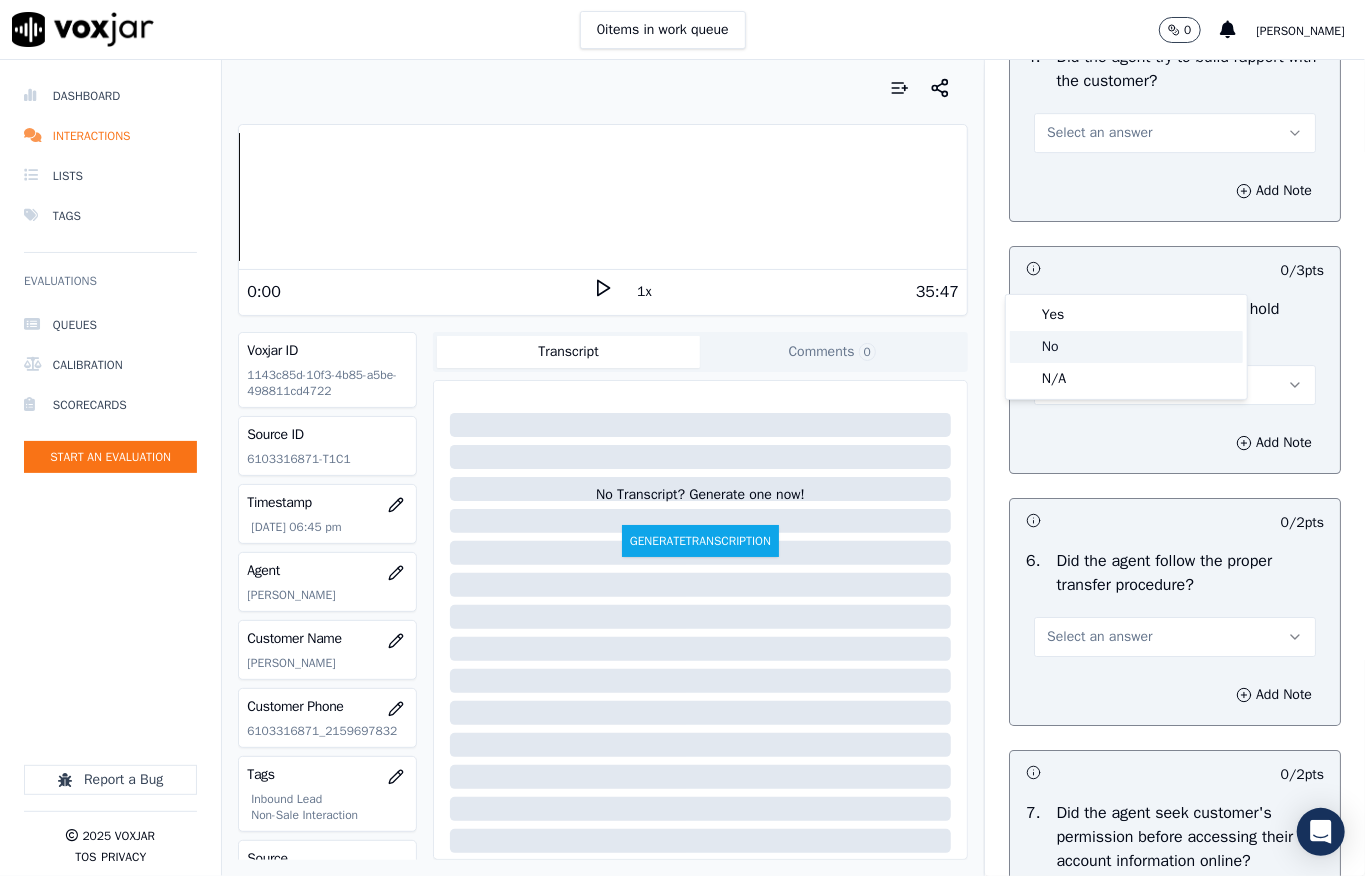 click on "N/A" 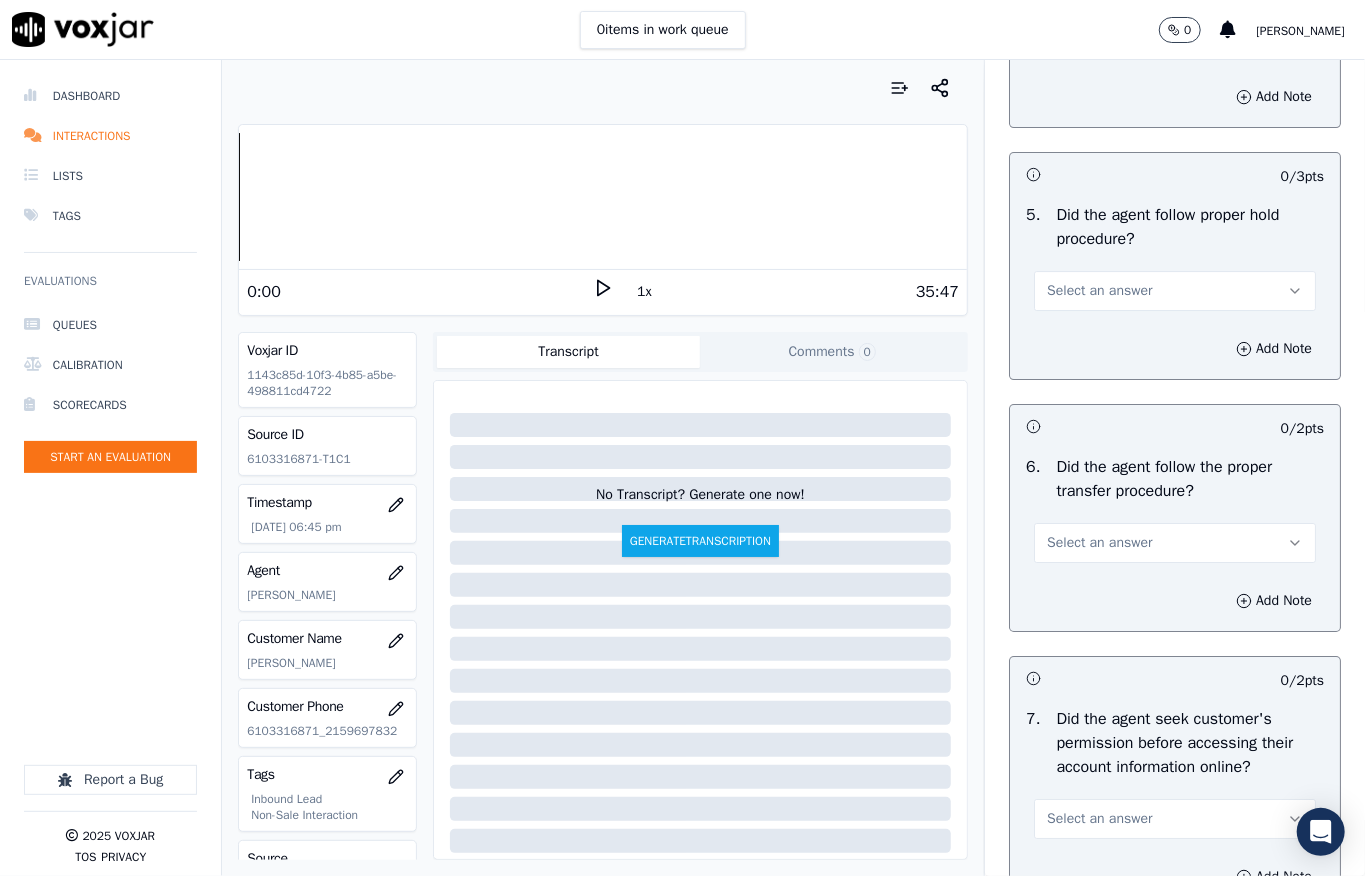 scroll, scrollTop: 3733, scrollLeft: 0, axis: vertical 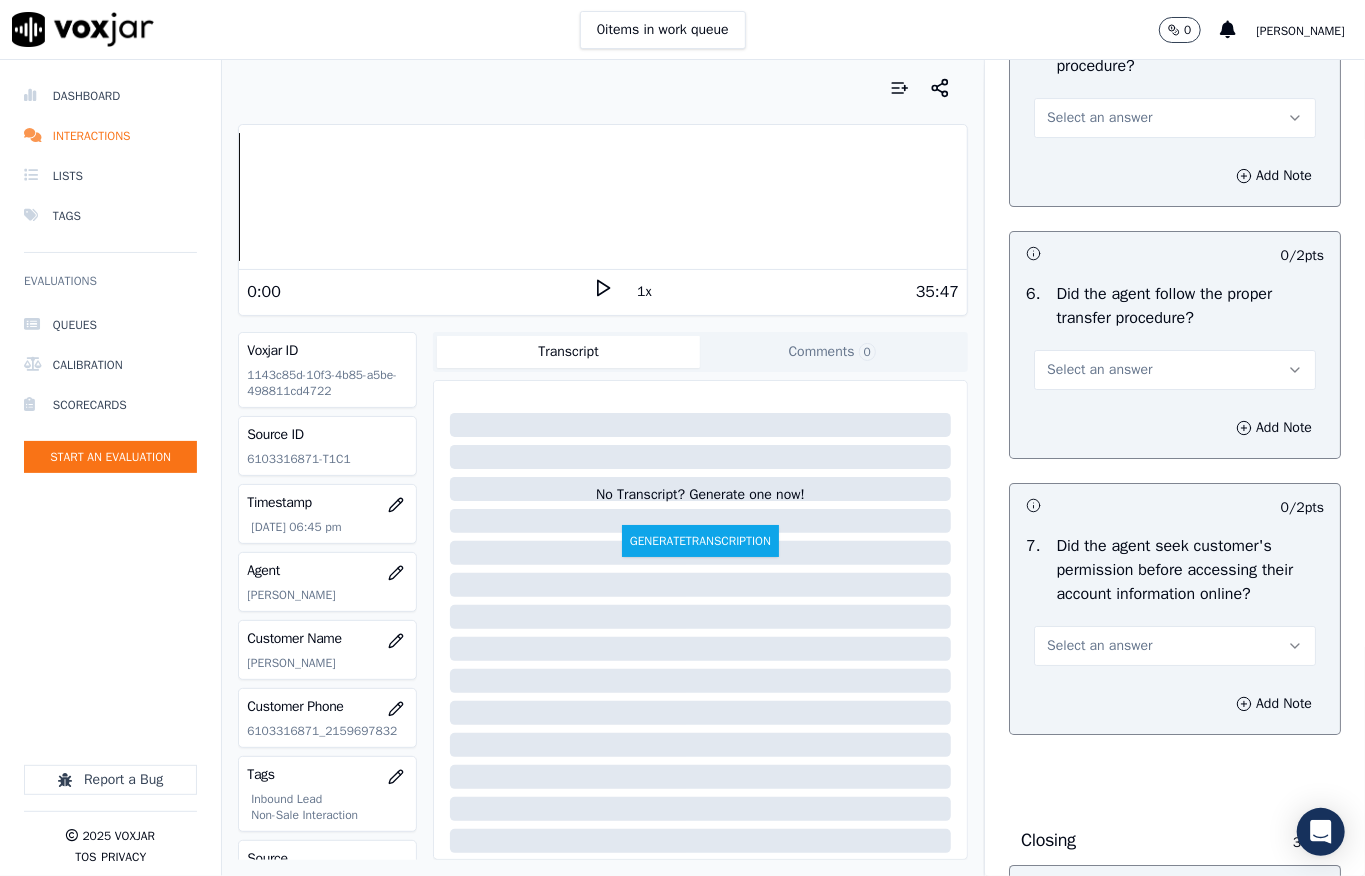 click on "Select an answer" at bounding box center (1099, 118) 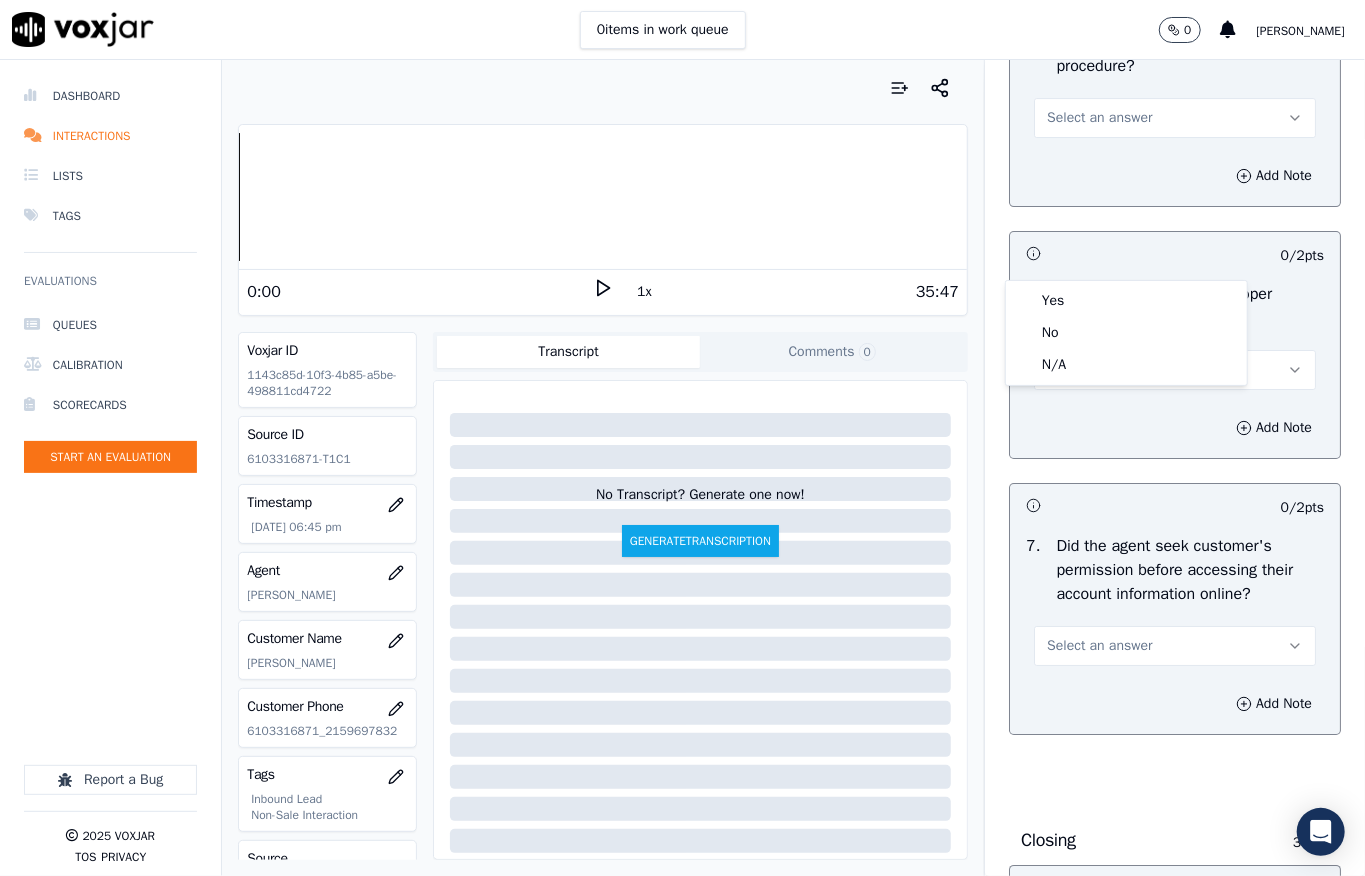 click on "Yes" at bounding box center (1126, 301) 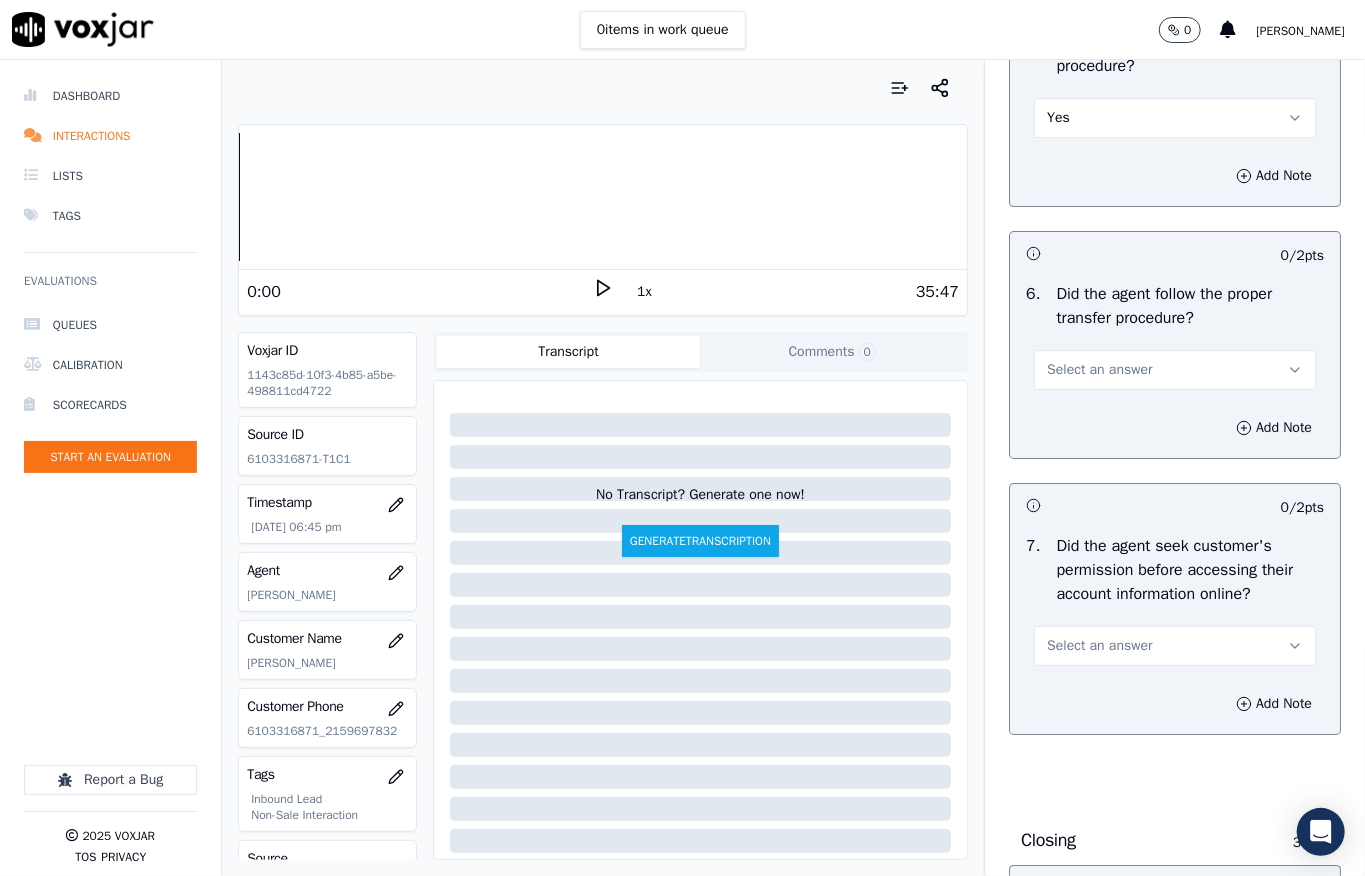 click on "Select an answer" at bounding box center [1099, 370] 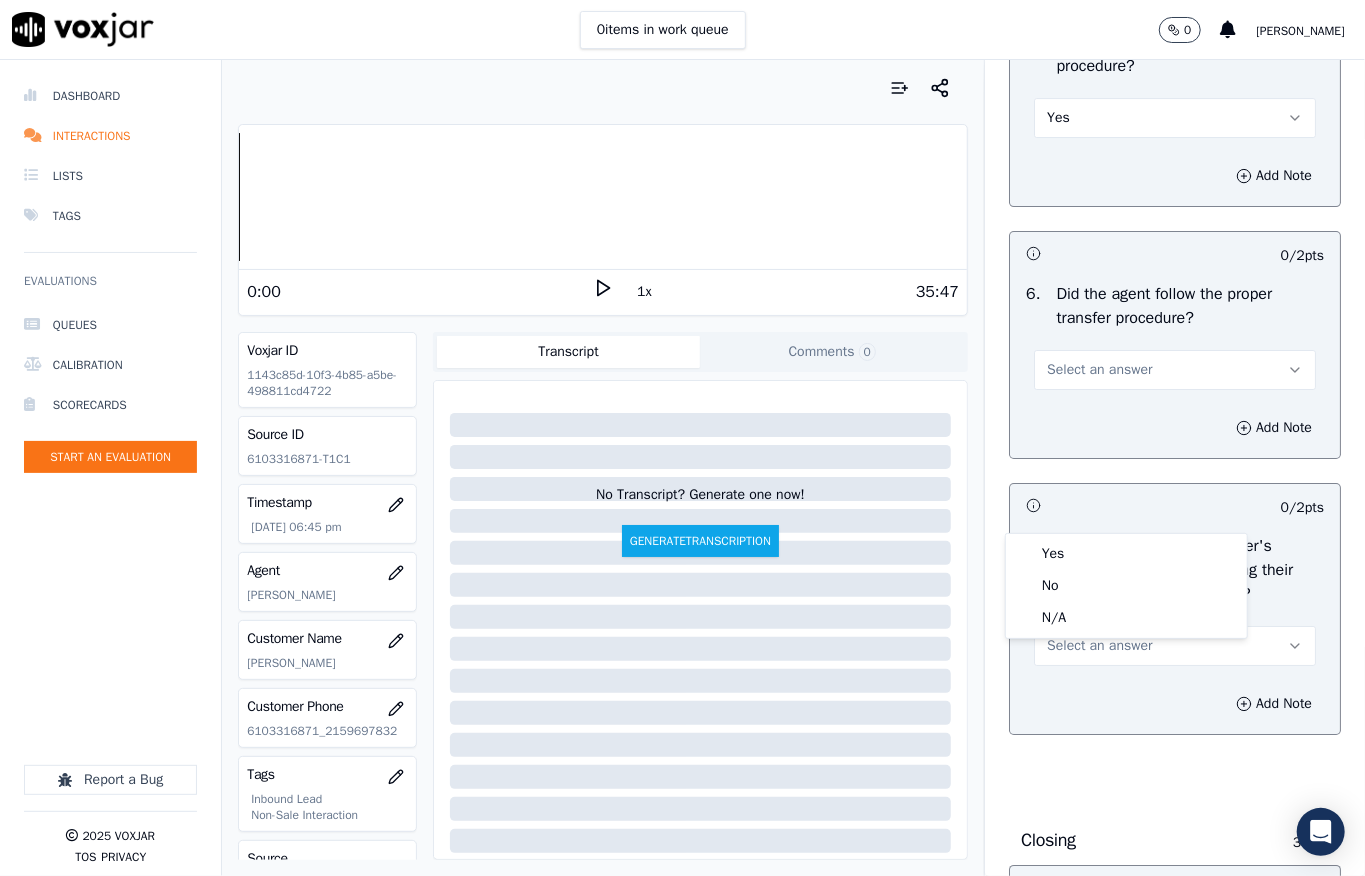 click on "Yes" at bounding box center (1126, 554) 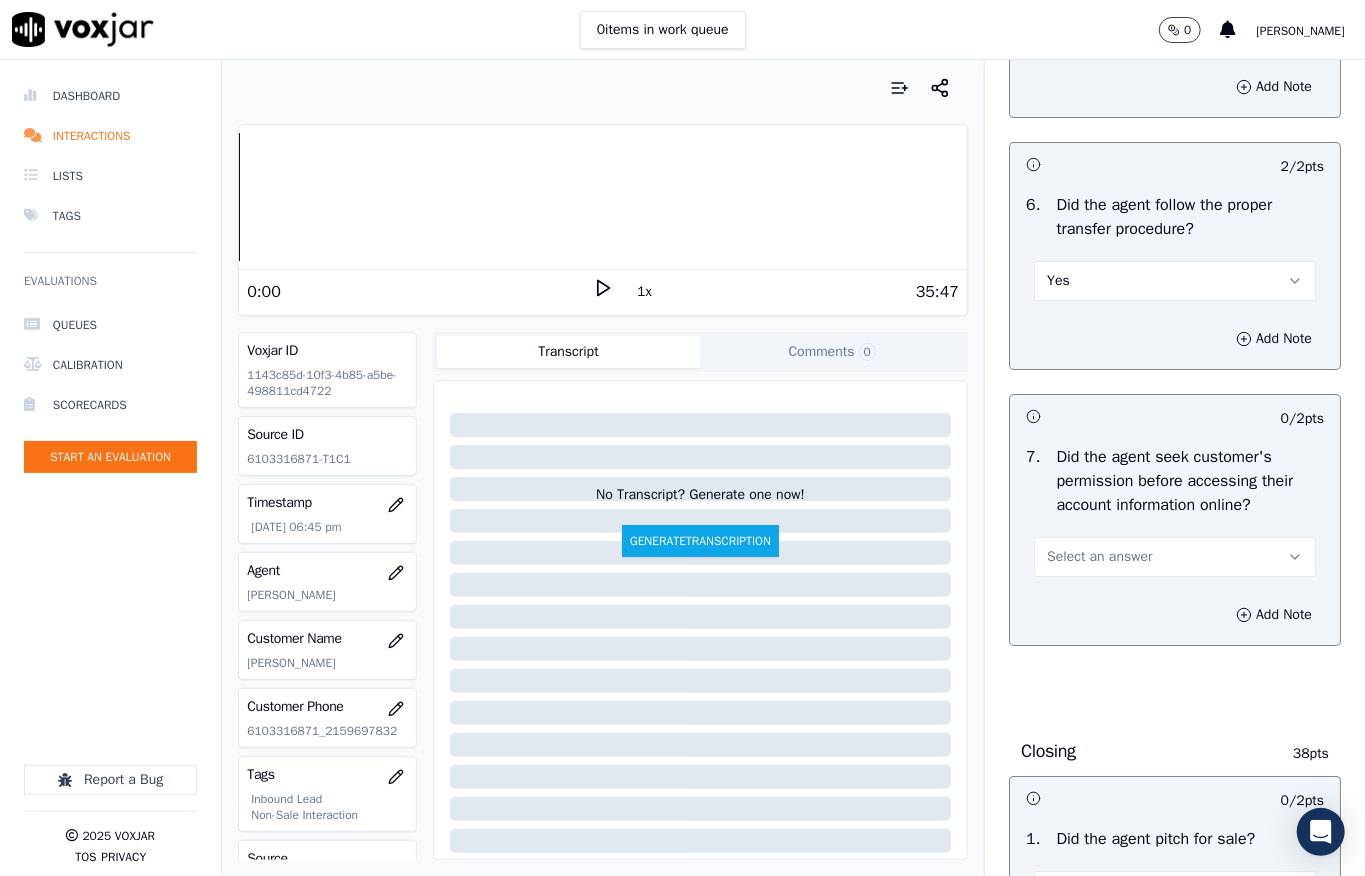 scroll, scrollTop: 4000, scrollLeft: 0, axis: vertical 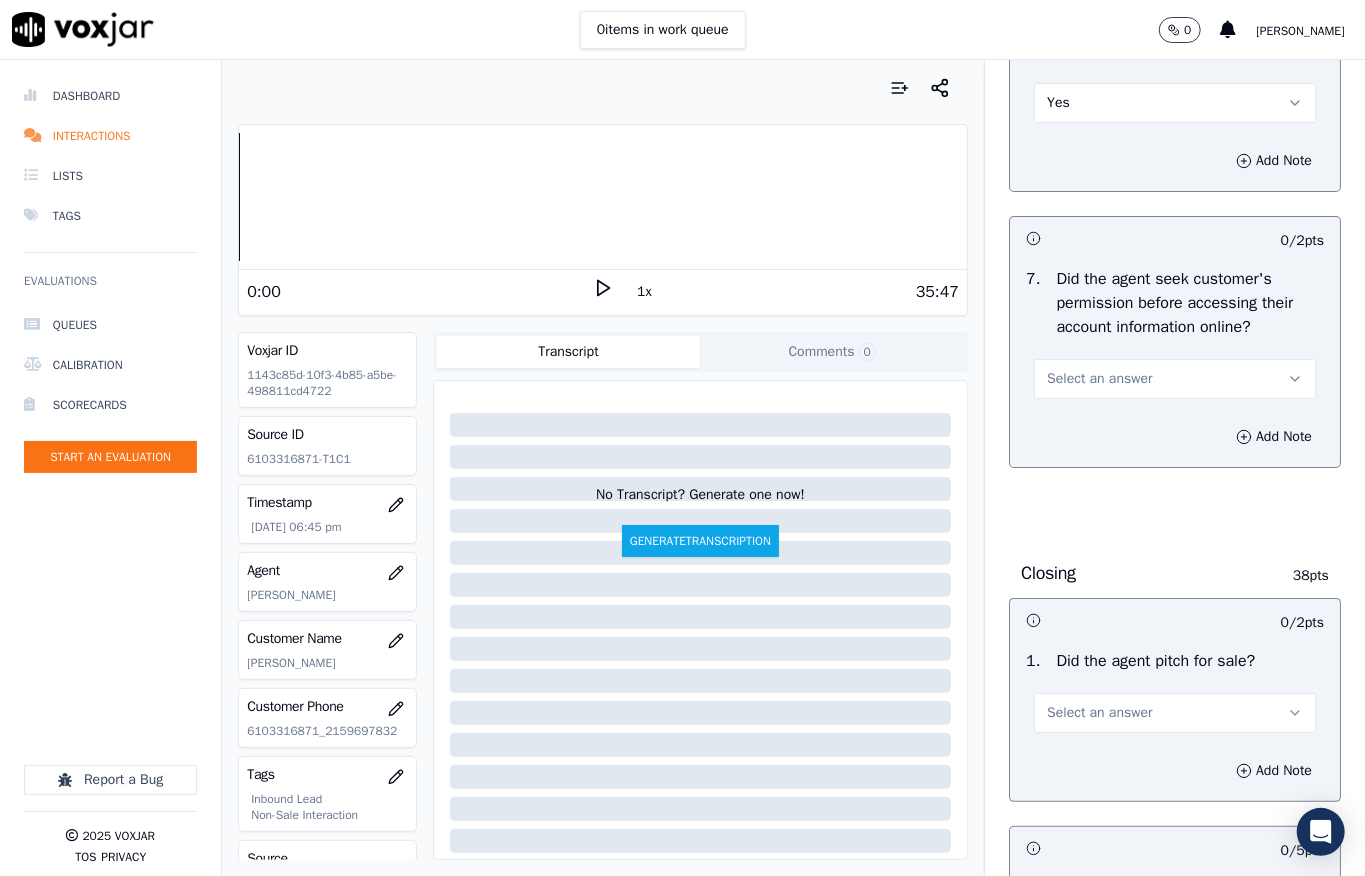 click on "Select an answer" at bounding box center (1099, 379) 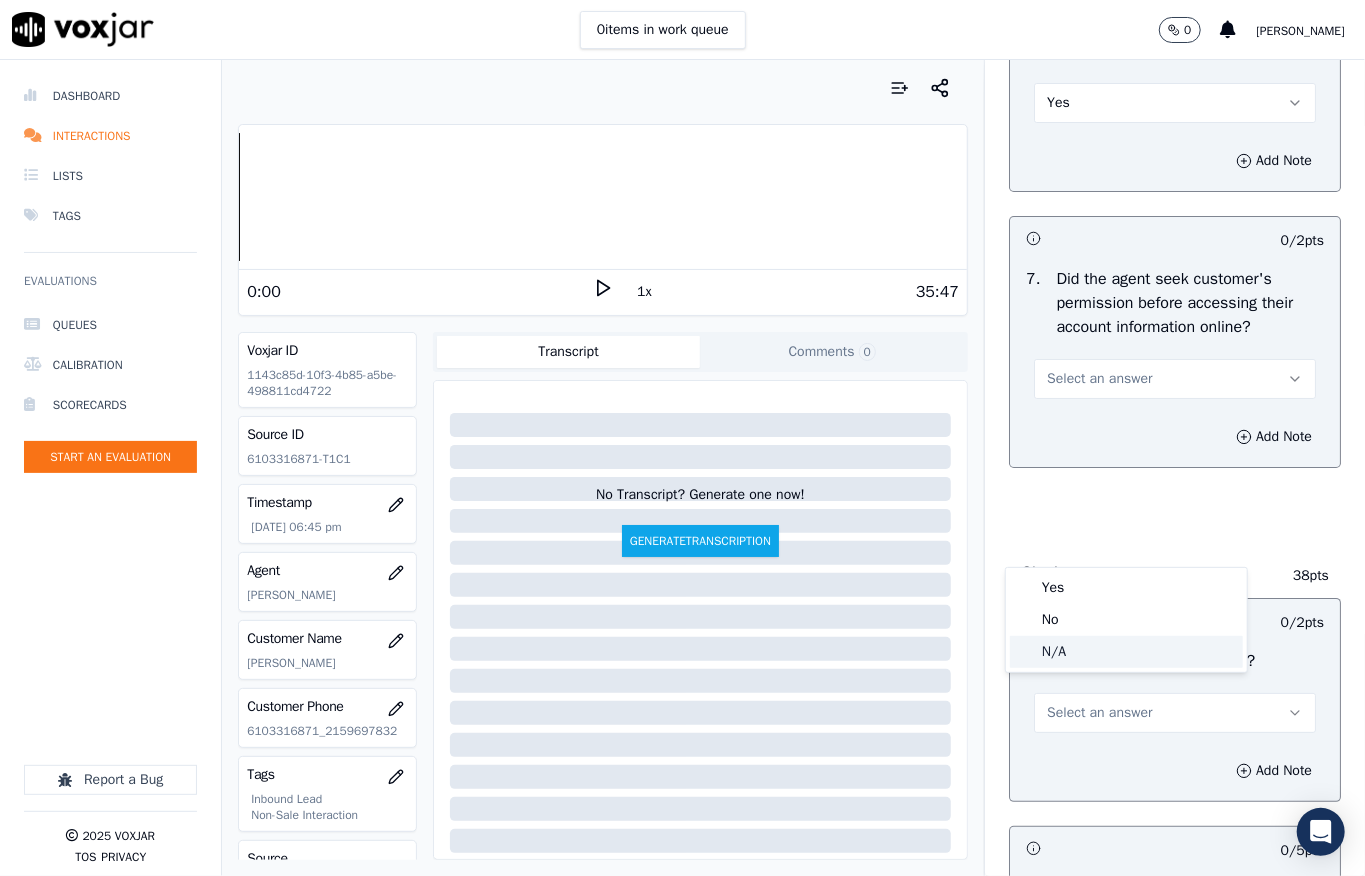 click on "N/A" 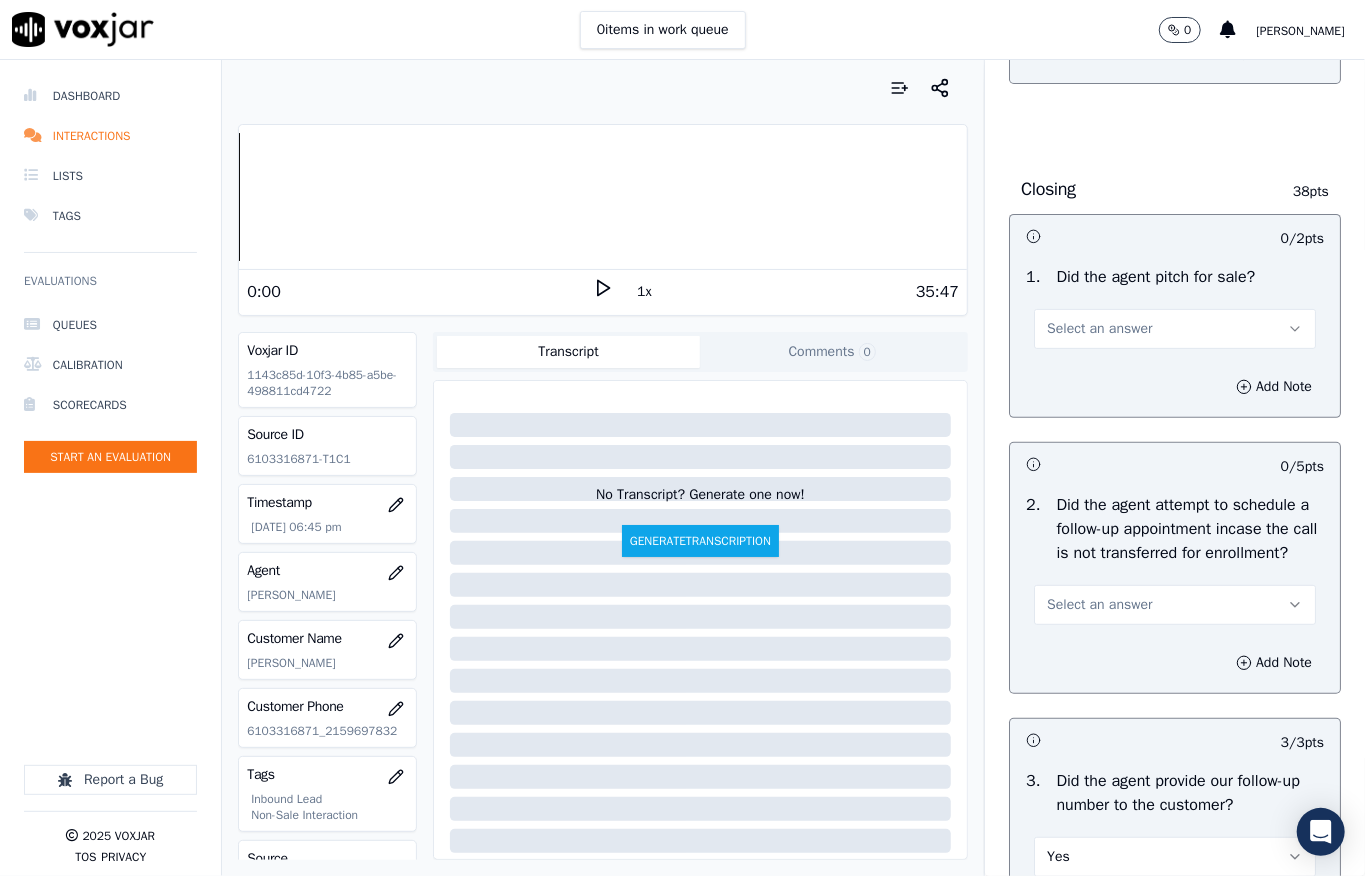 scroll, scrollTop: 4400, scrollLeft: 0, axis: vertical 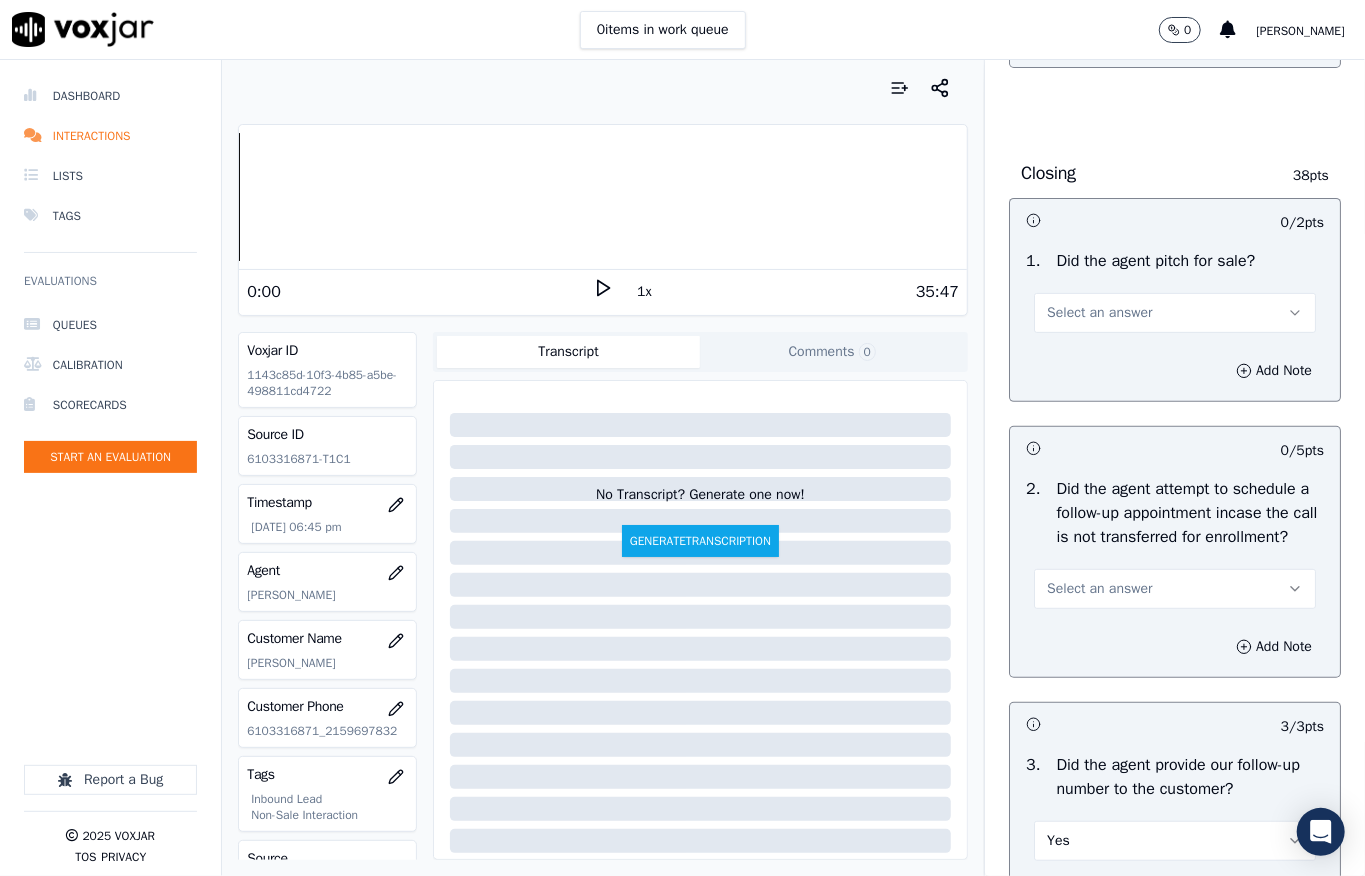 click on "N/A" at bounding box center (1175, -21) 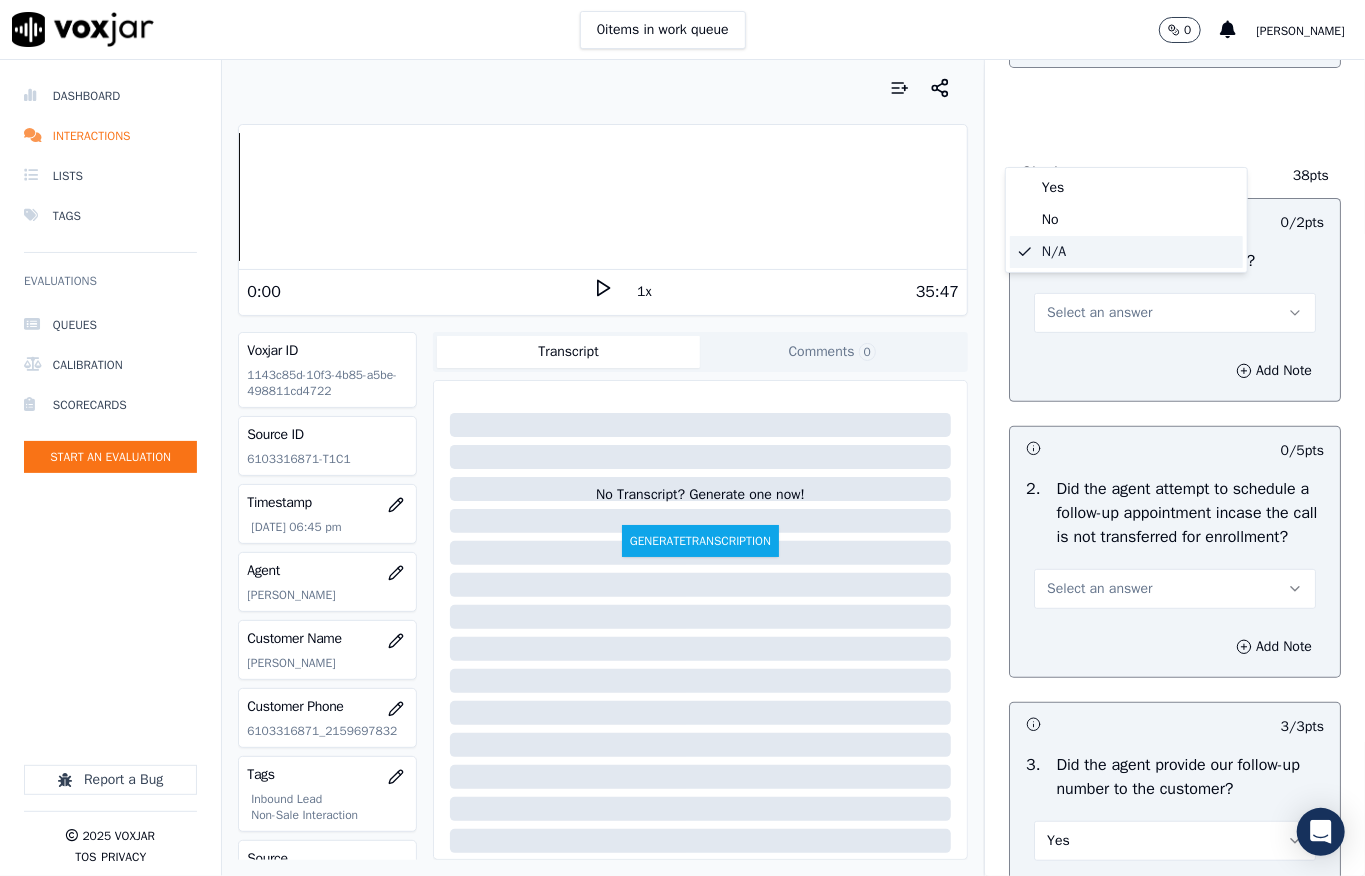 click on "N/A" 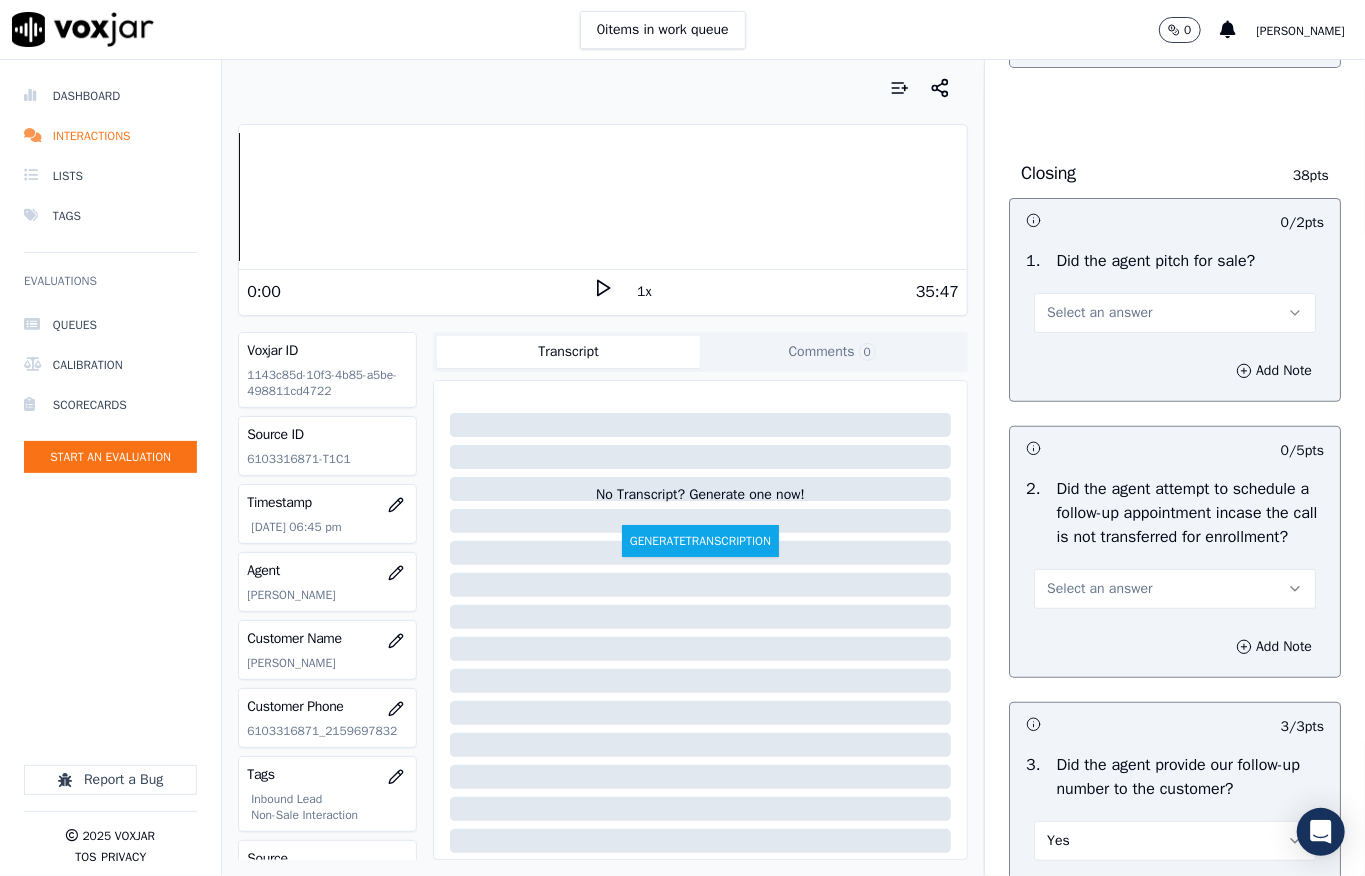 click on "N/A" at bounding box center [1175, -21] 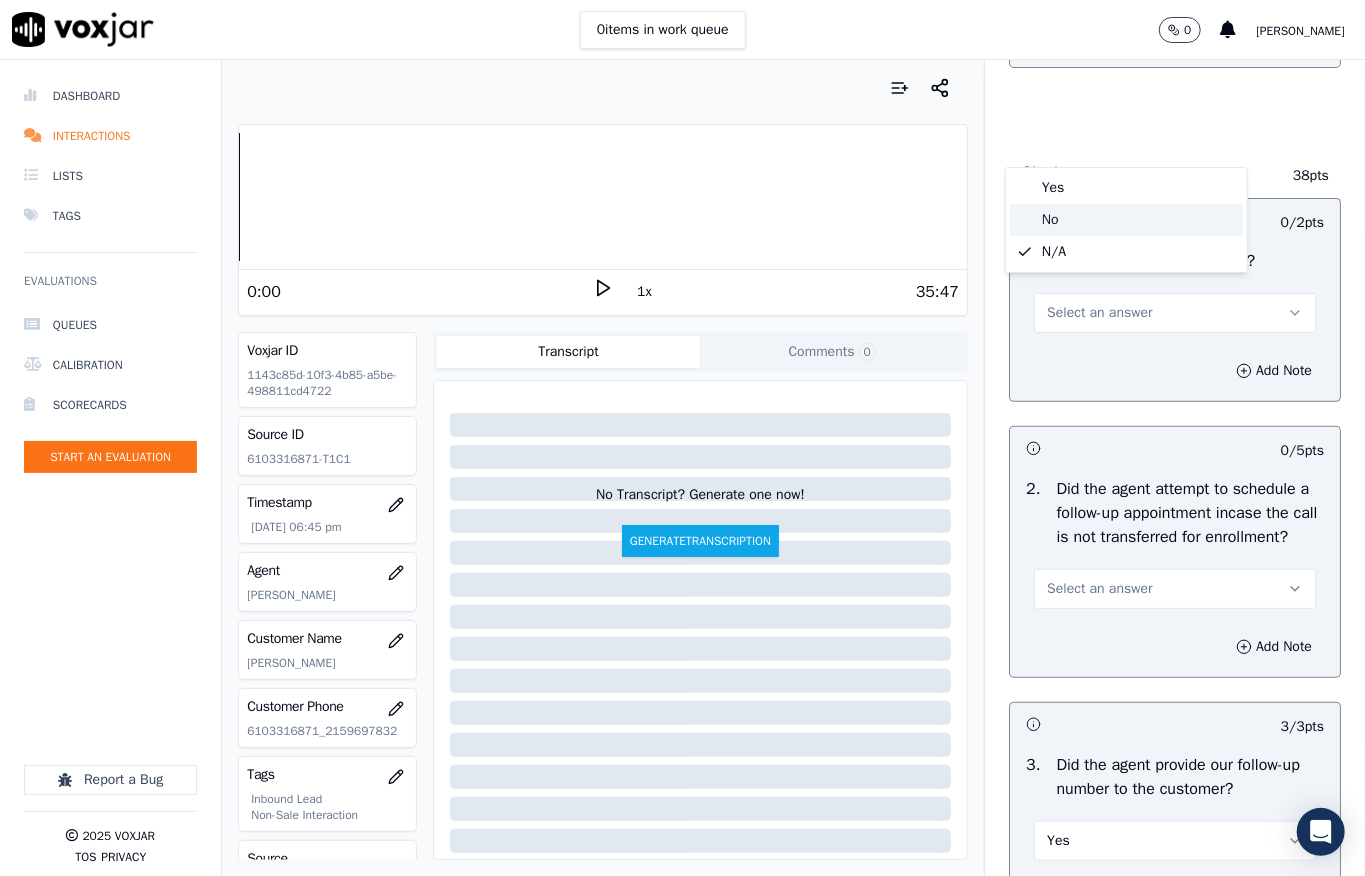 click on "No" 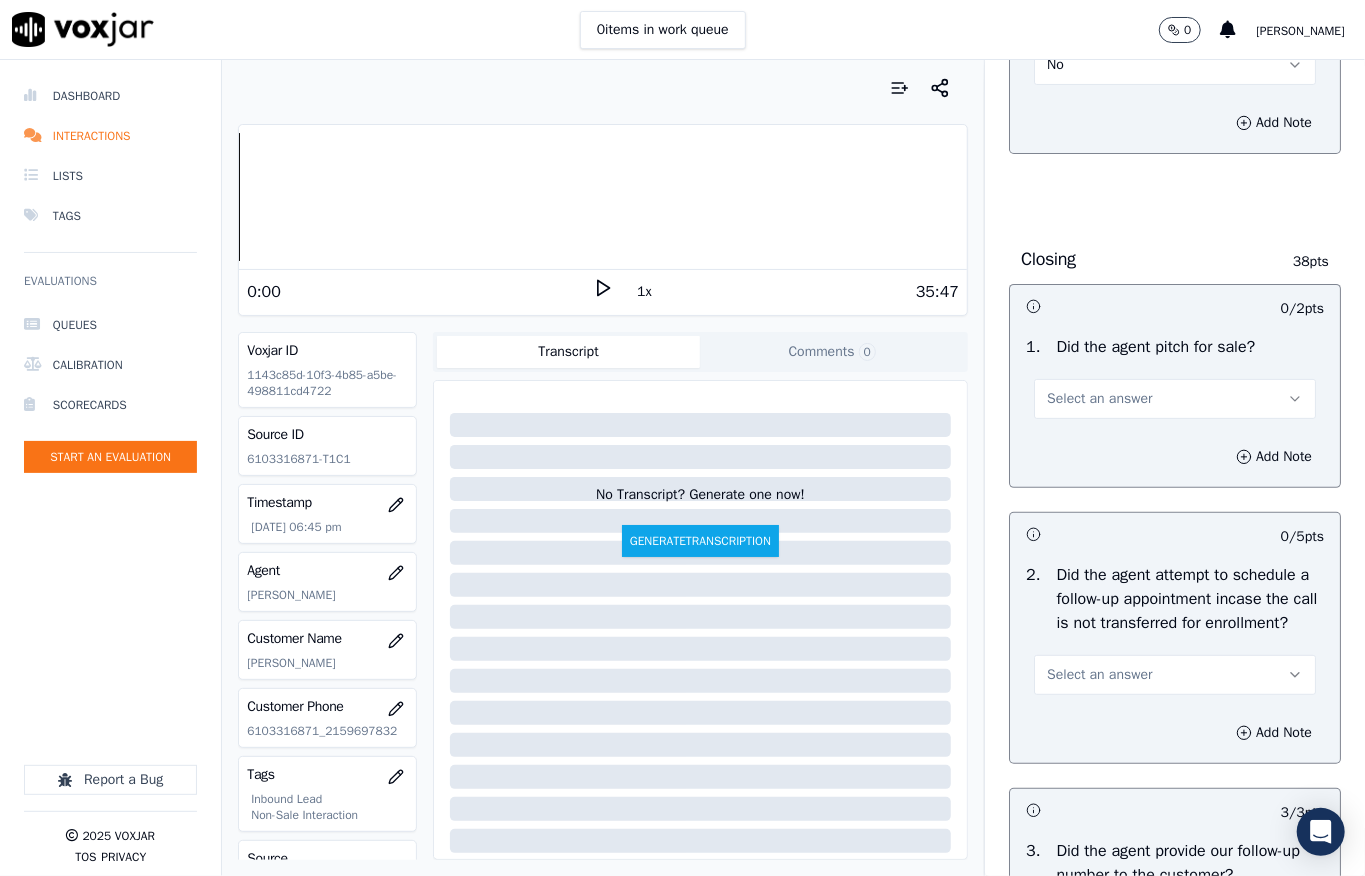 scroll, scrollTop: 4266, scrollLeft: 0, axis: vertical 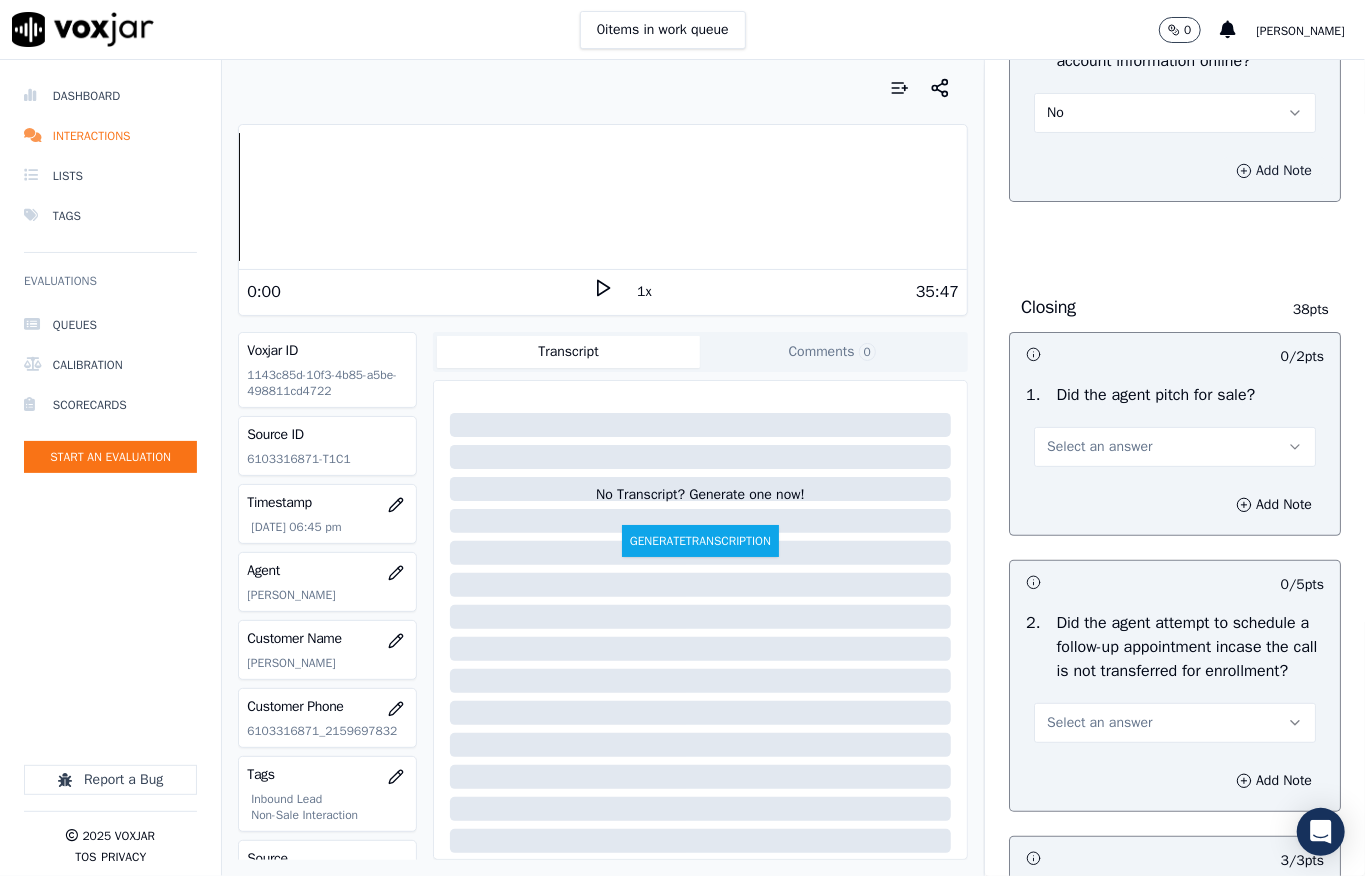 click on "Add Note" at bounding box center [1274, 171] 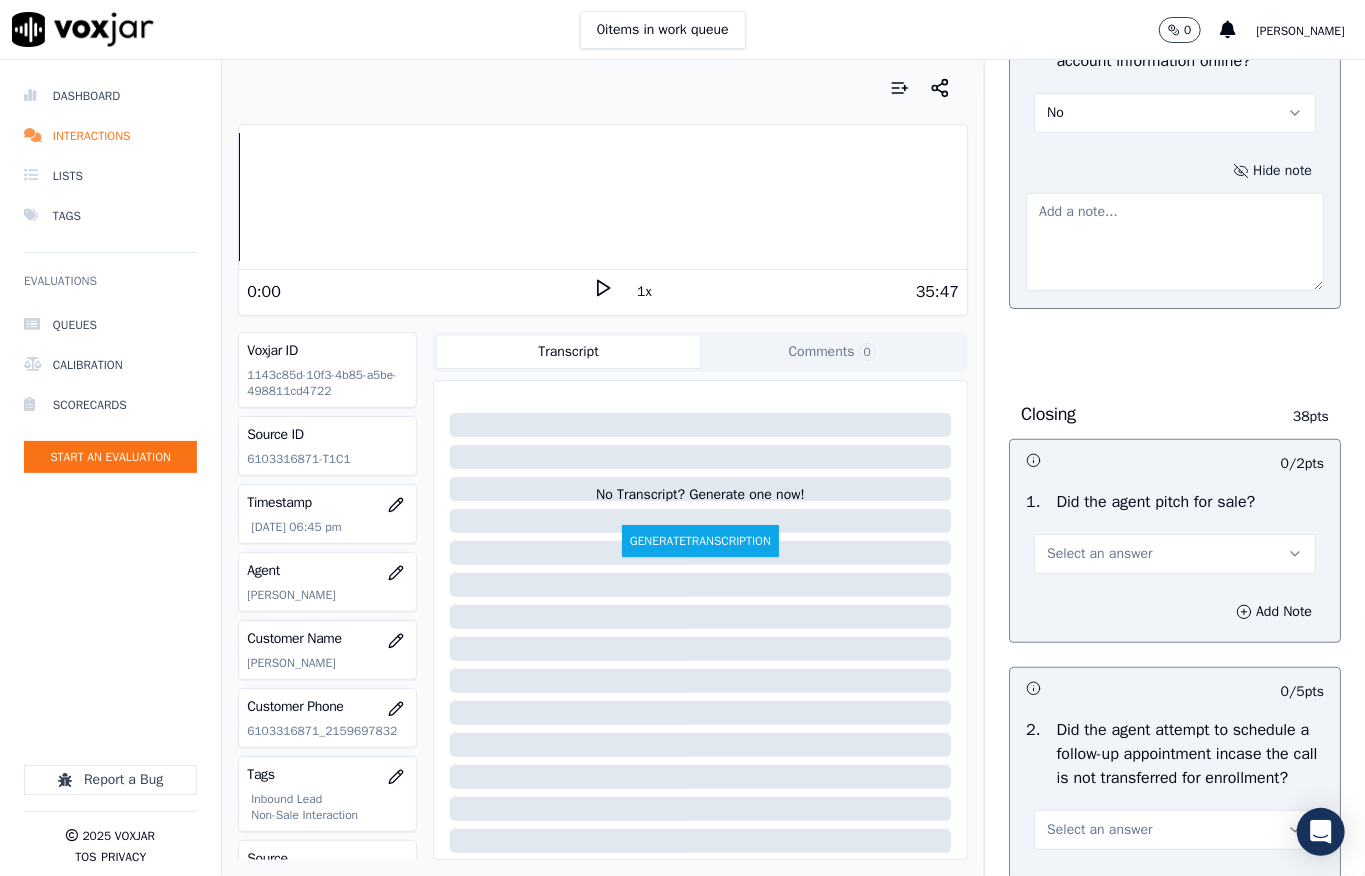 click at bounding box center [1175, 242] 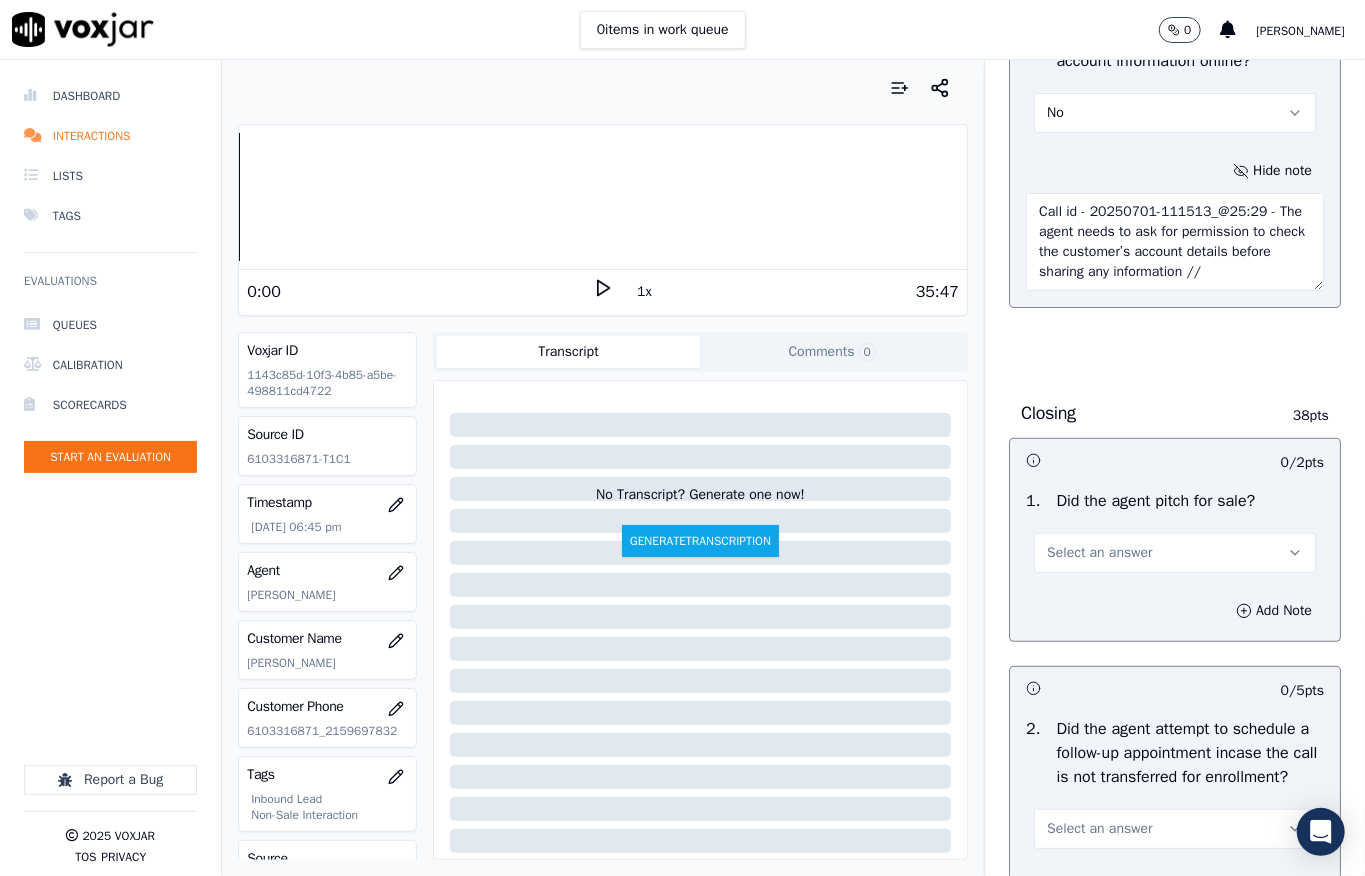 scroll, scrollTop: 32, scrollLeft: 0, axis: vertical 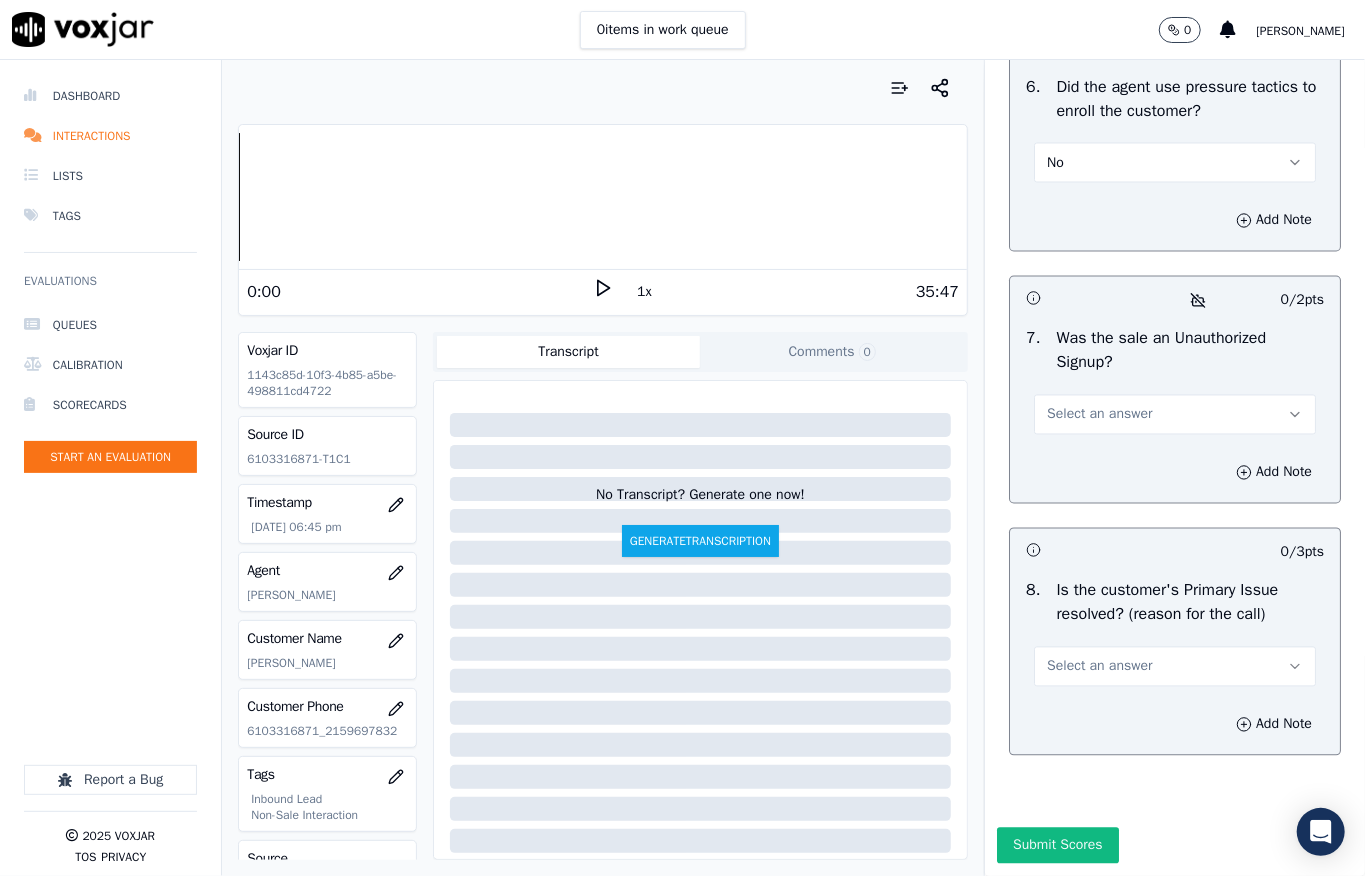 click on "Select an answer" at bounding box center [1099, 667] 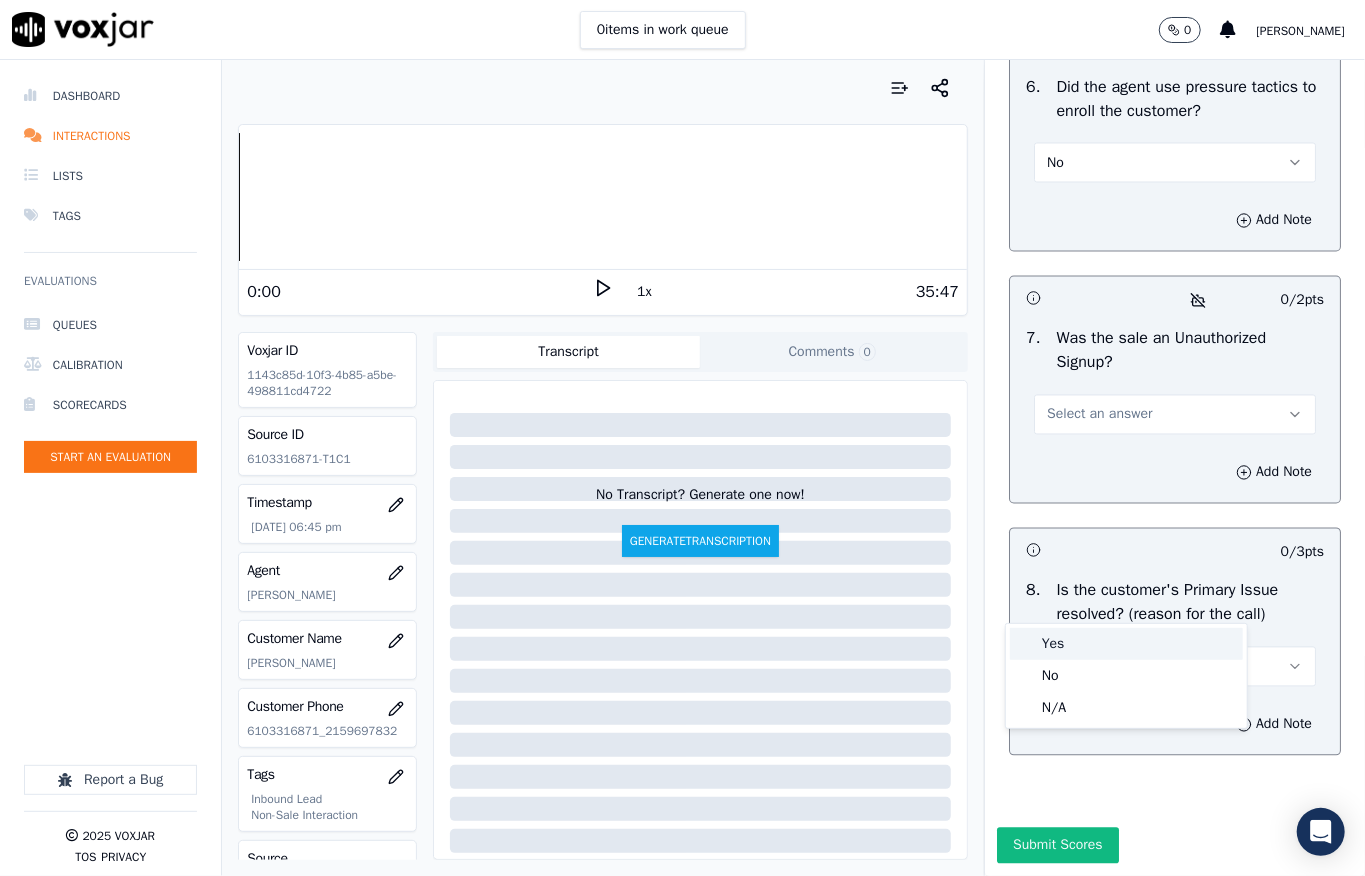 click on "Yes" at bounding box center [1126, 644] 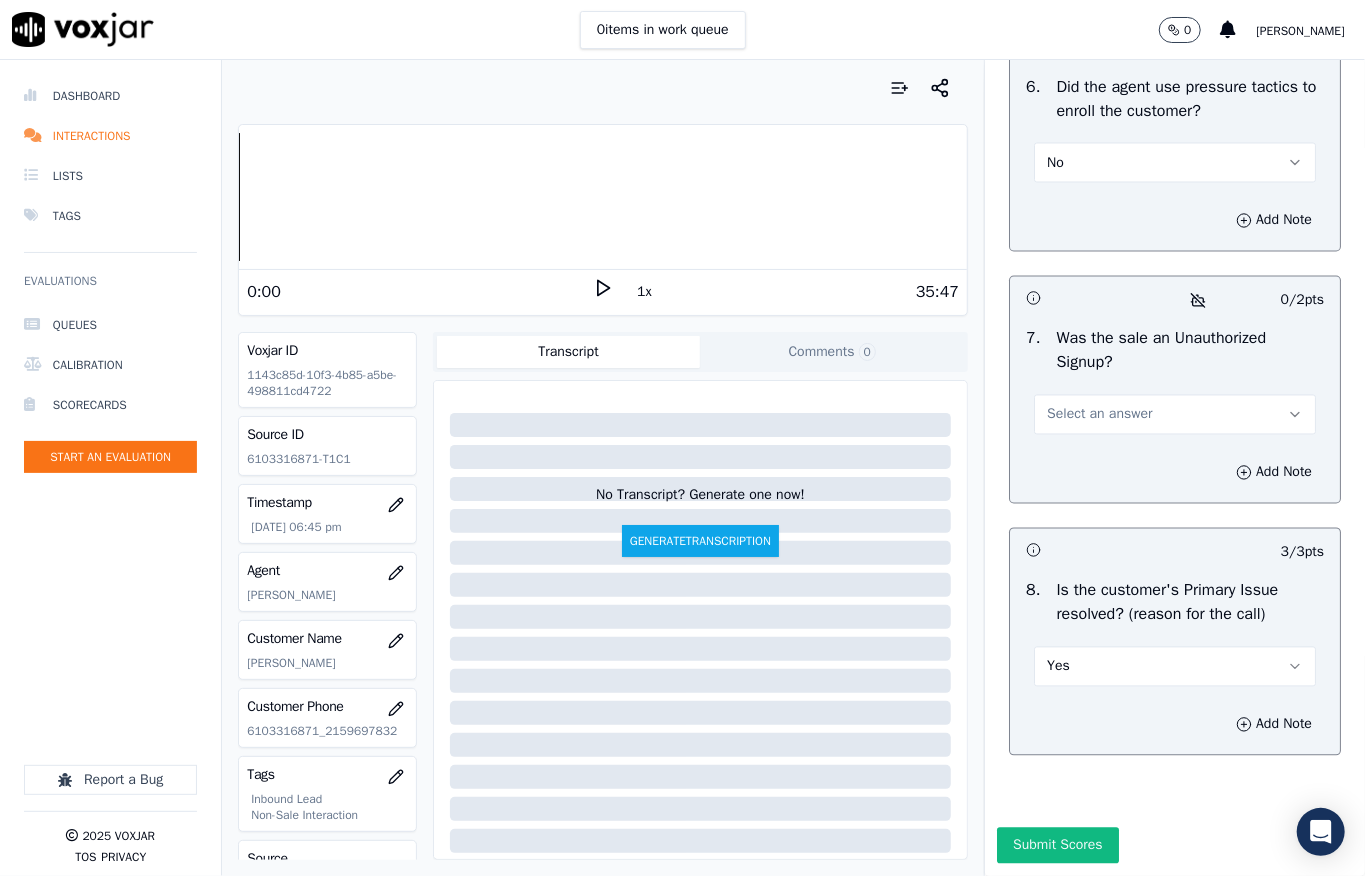 click on "Select an answer" at bounding box center [1099, 415] 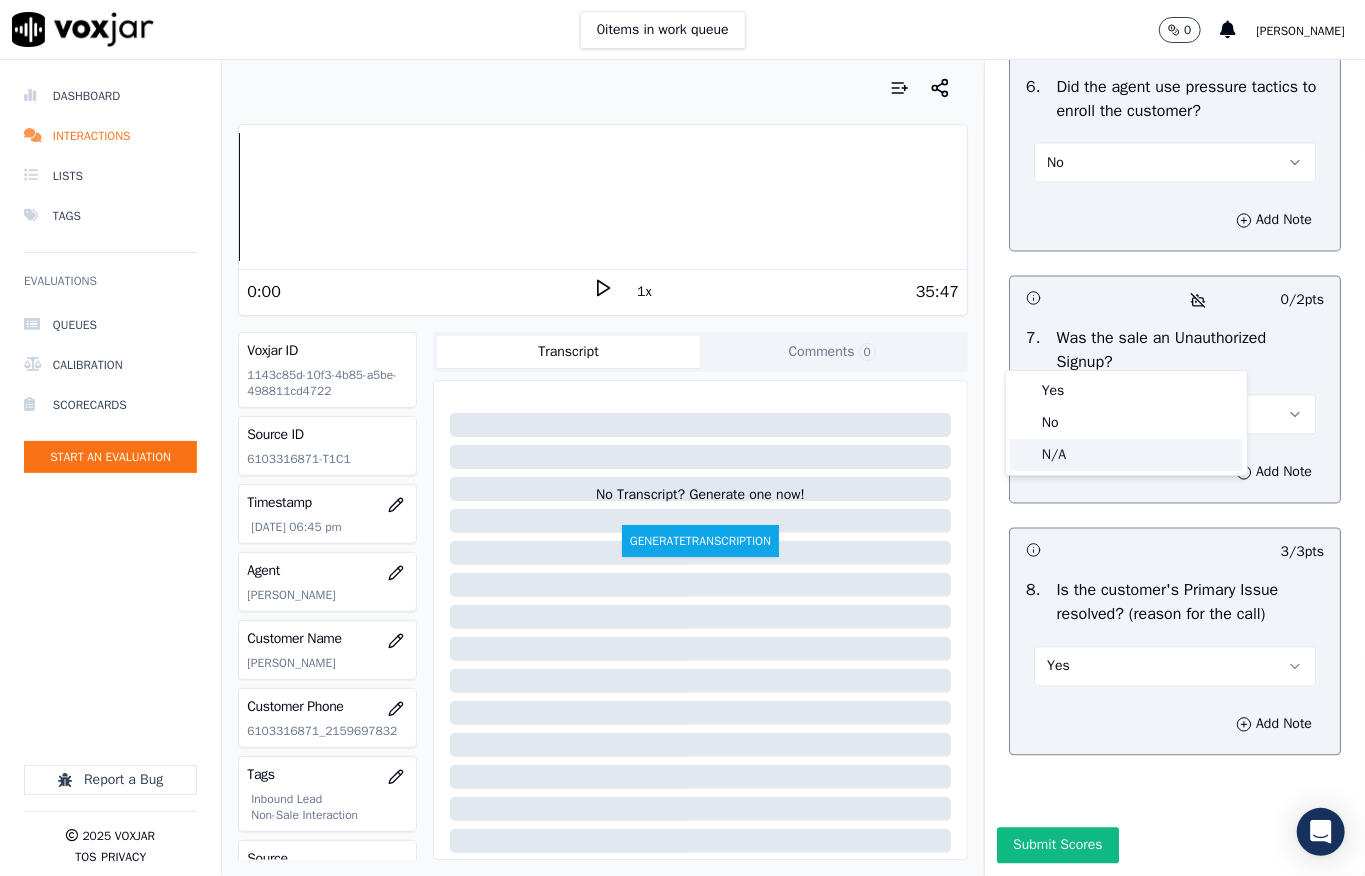 drag, startPoint x: 1062, startPoint y: 444, endPoint x: 1213, endPoint y: 384, distance: 162.48384 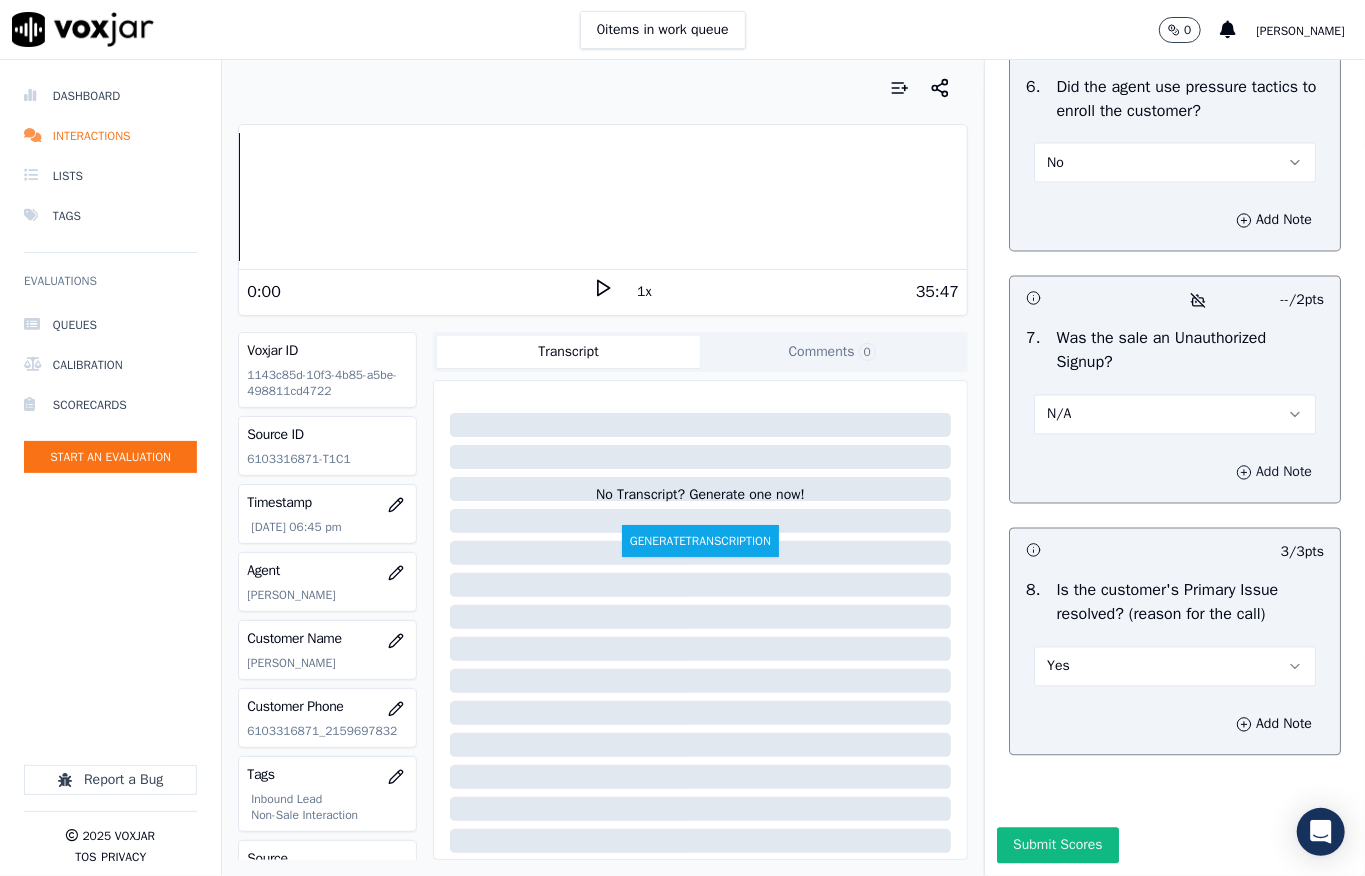 drag, startPoint x: 1218, startPoint y: 393, endPoint x: 1198, endPoint y: 408, distance: 25 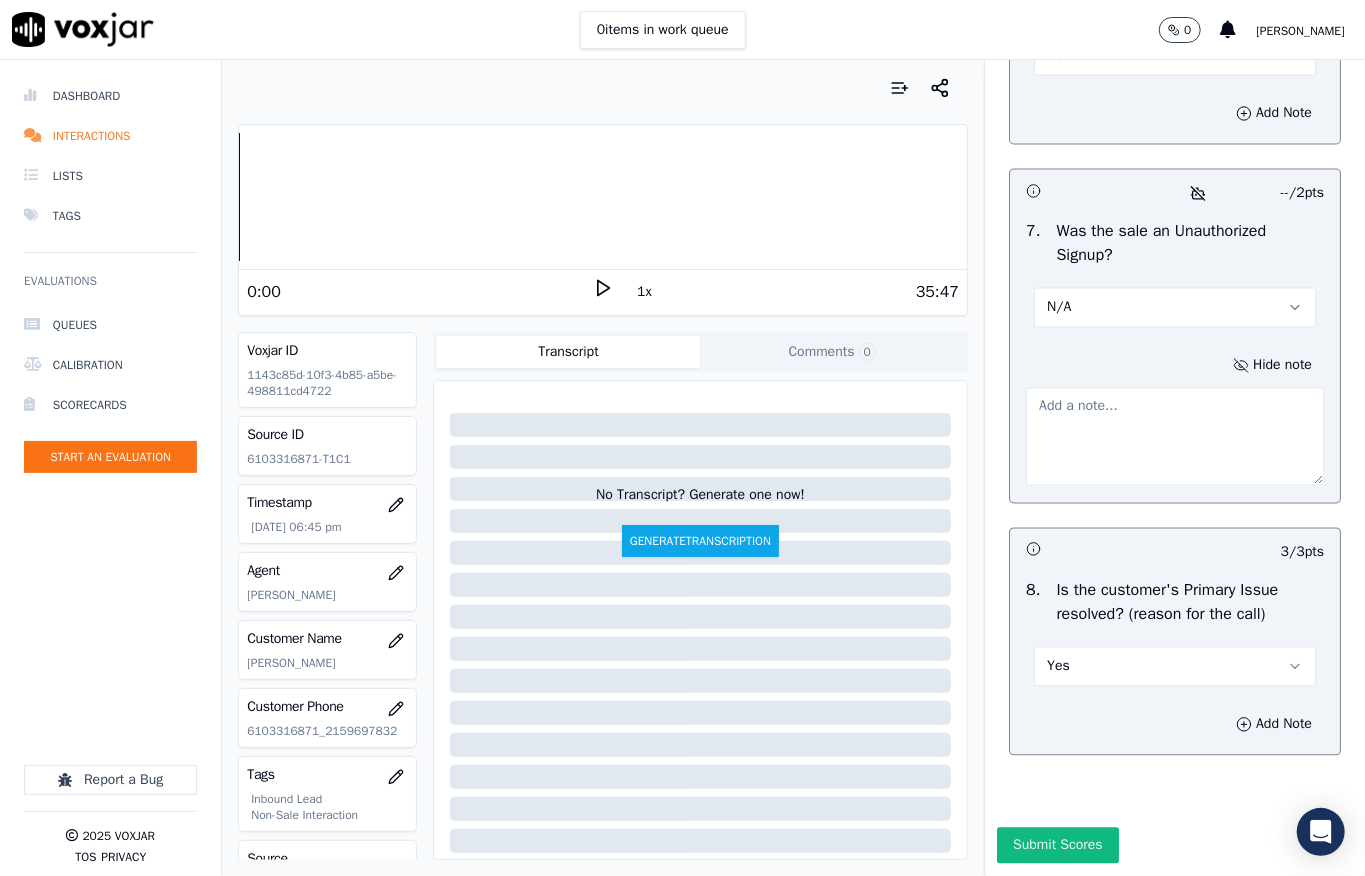 click at bounding box center [1175, 437] 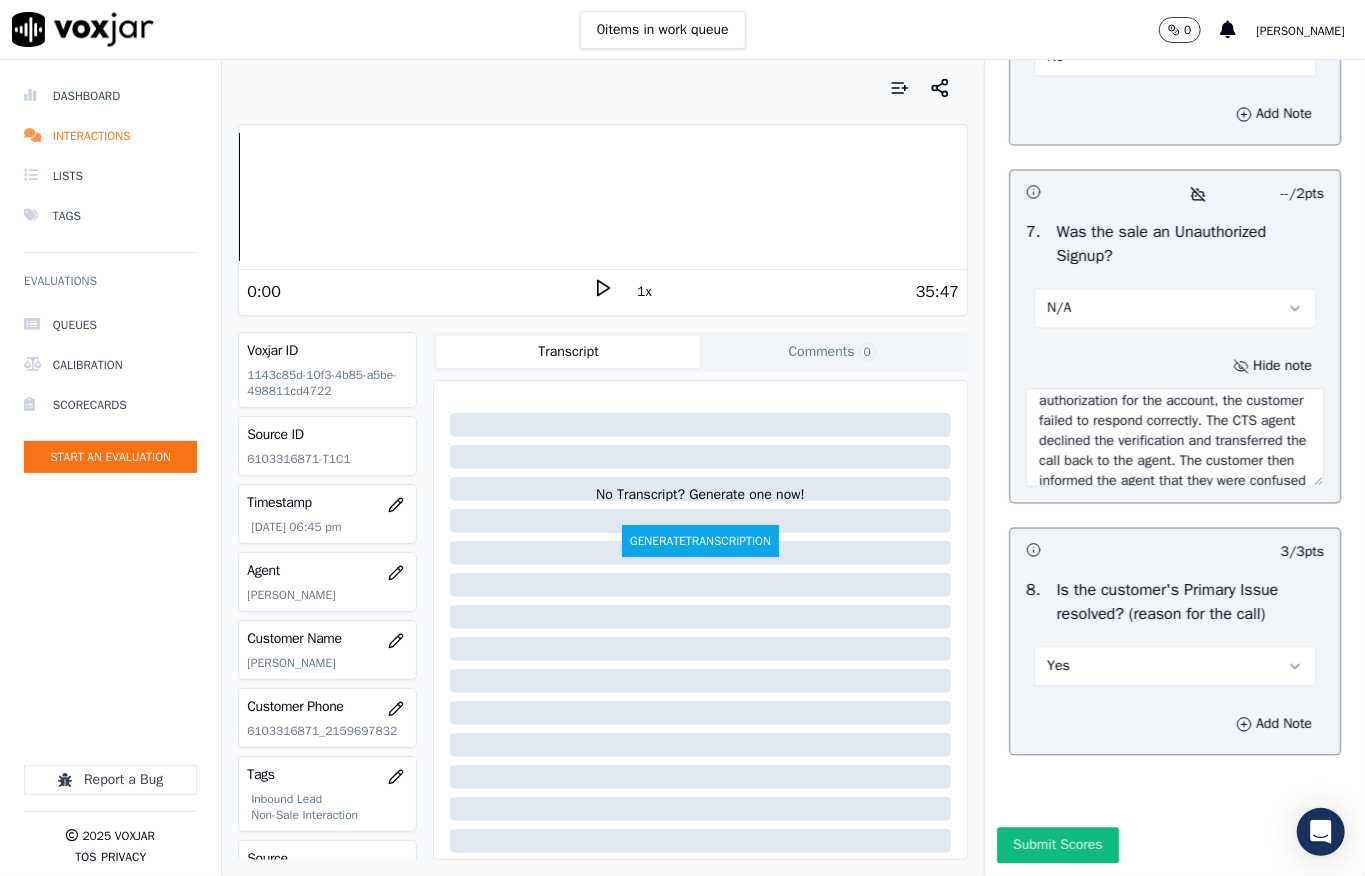 scroll, scrollTop: 0, scrollLeft: 0, axis: both 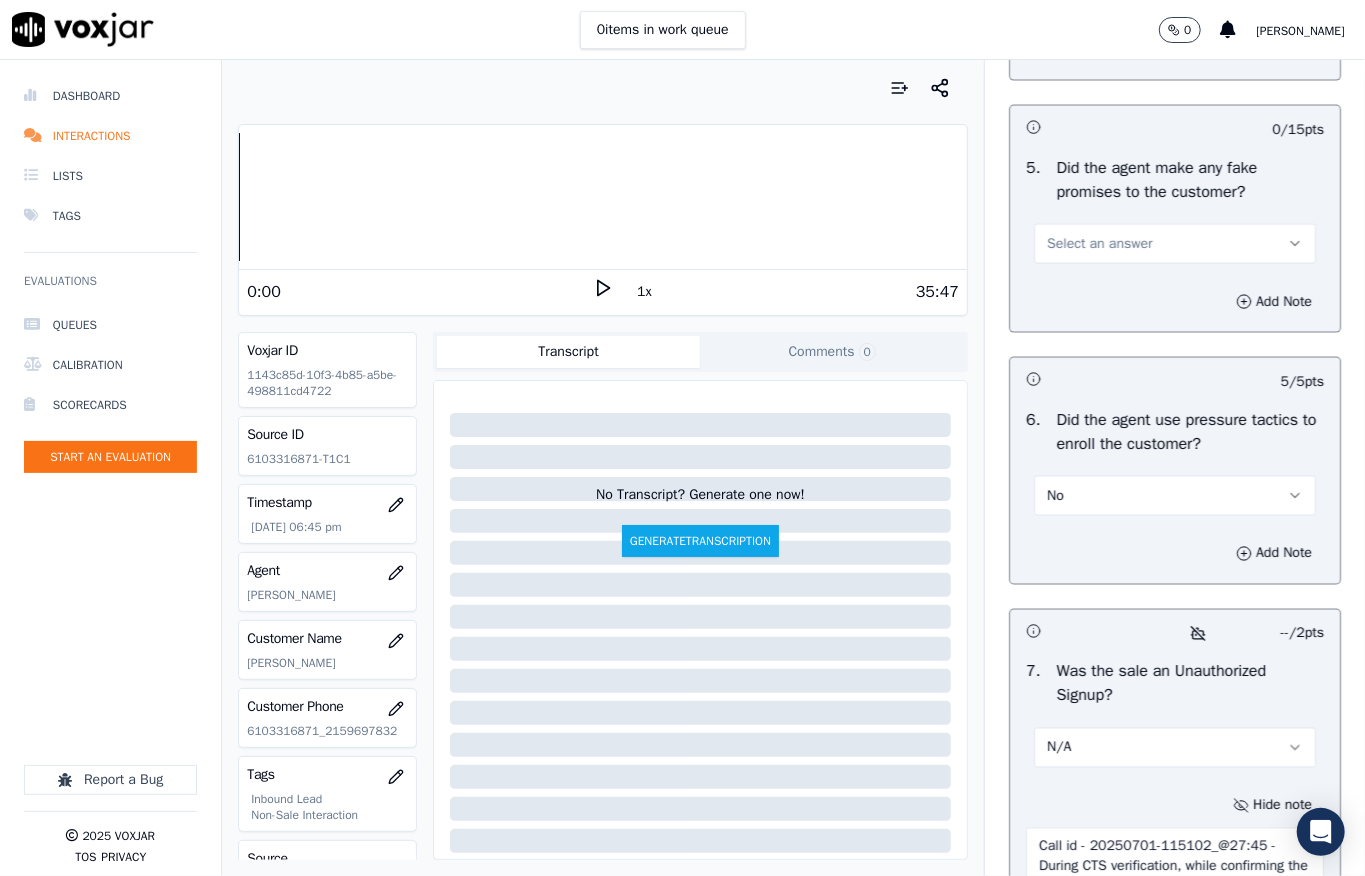 type on "Call id - 20250701-115102_@27:45 - During CTS verification, while confirming the authorization for the account, the customer failed to respond correctly. The CTS agent declined the verification and transferred the call back to the agent. The customer then informed the agent that they were confused and disconnected the call //" 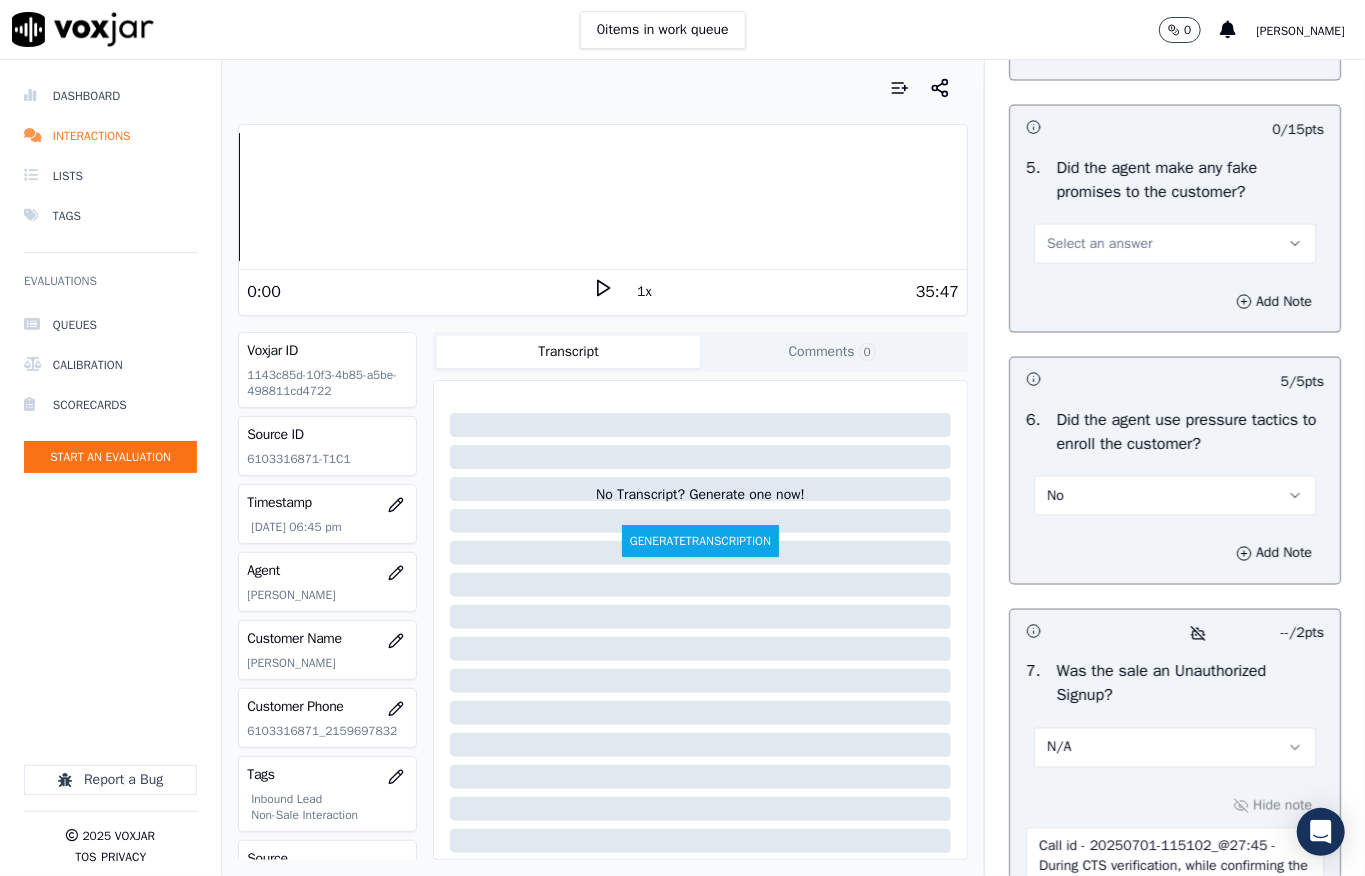 click on "Select an answer" at bounding box center (1099, 244) 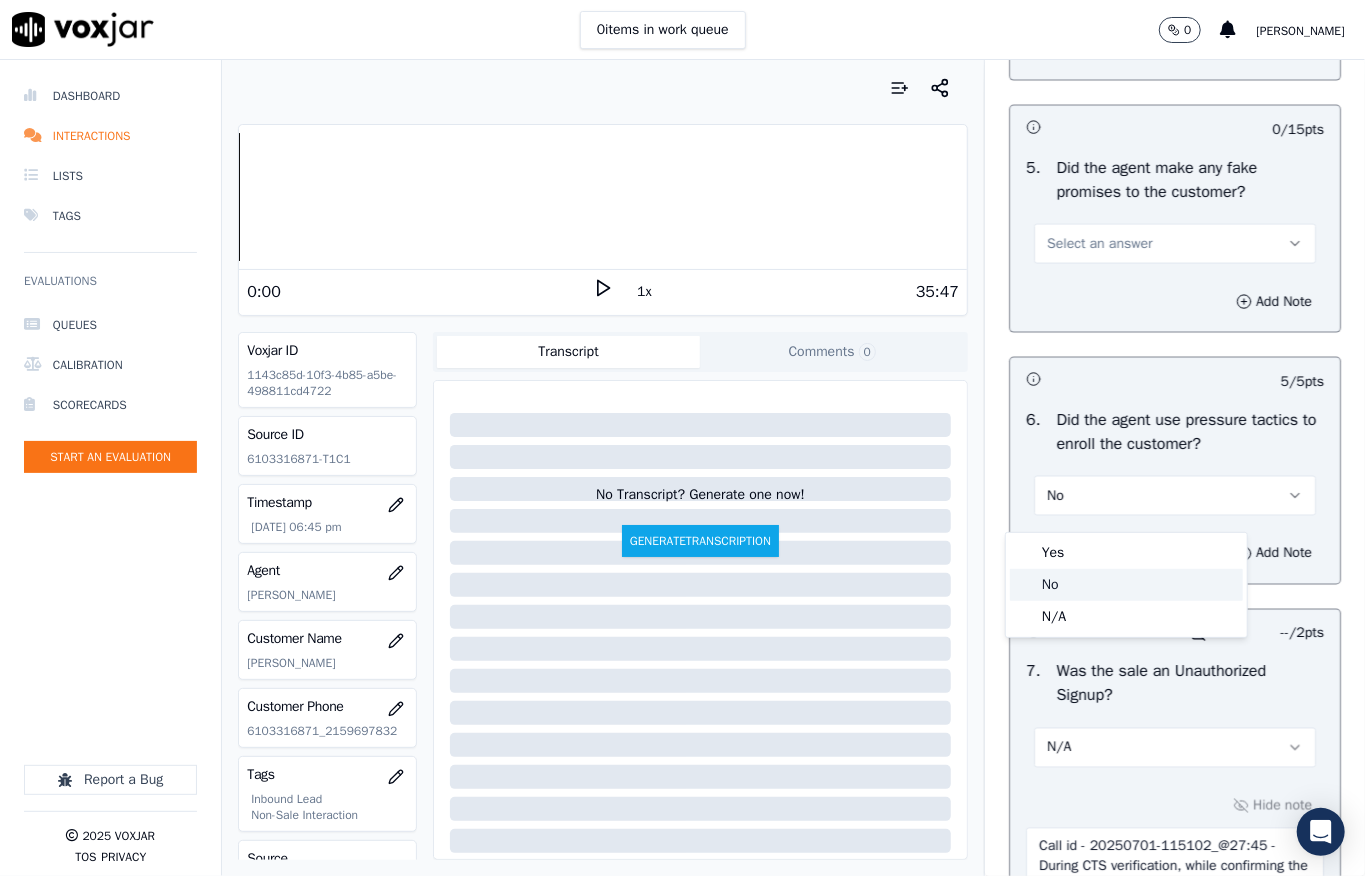 click on "No" 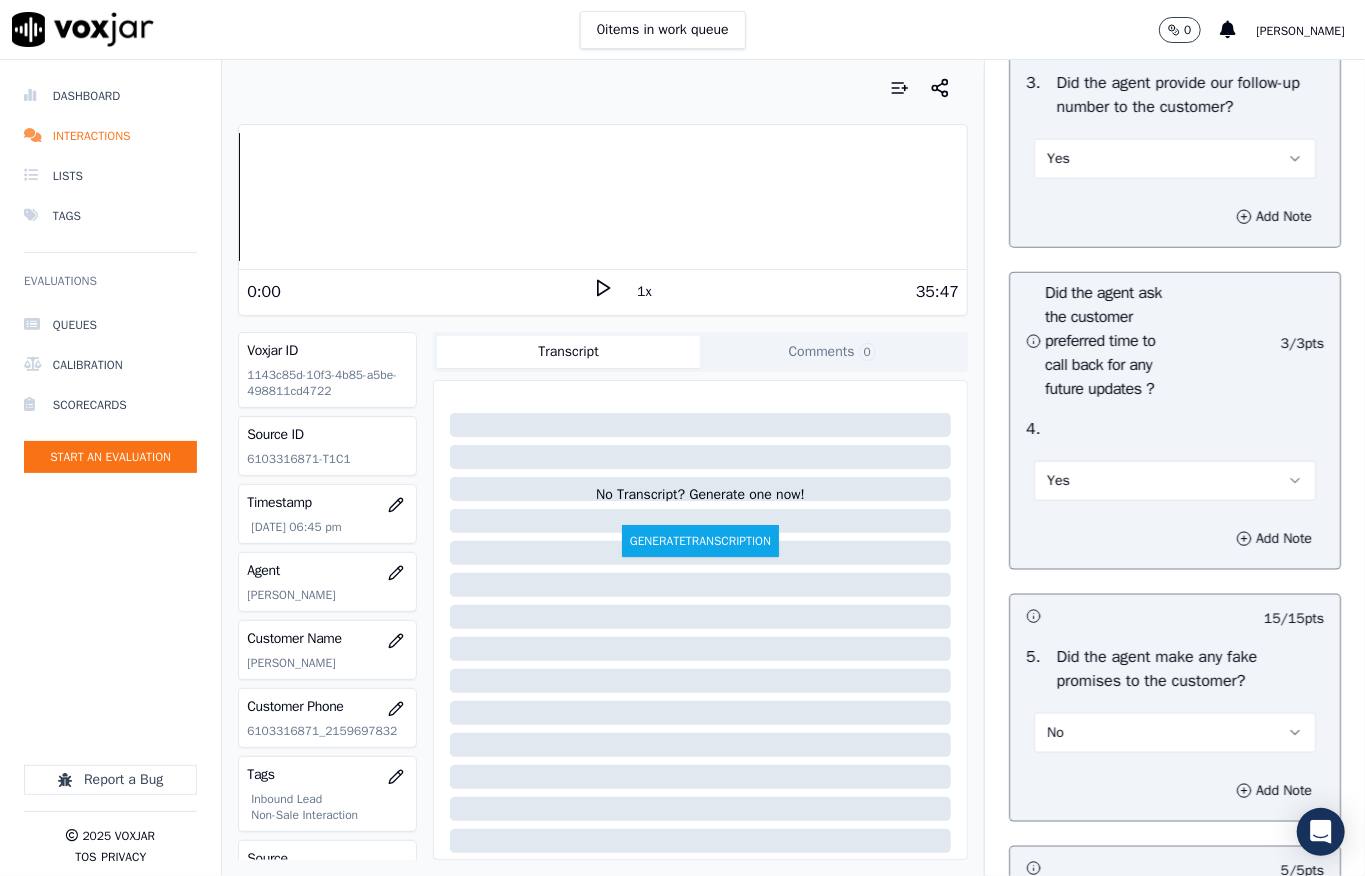 scroll, scrollTop: 4805, scrollLeft: 0, axis: vertical 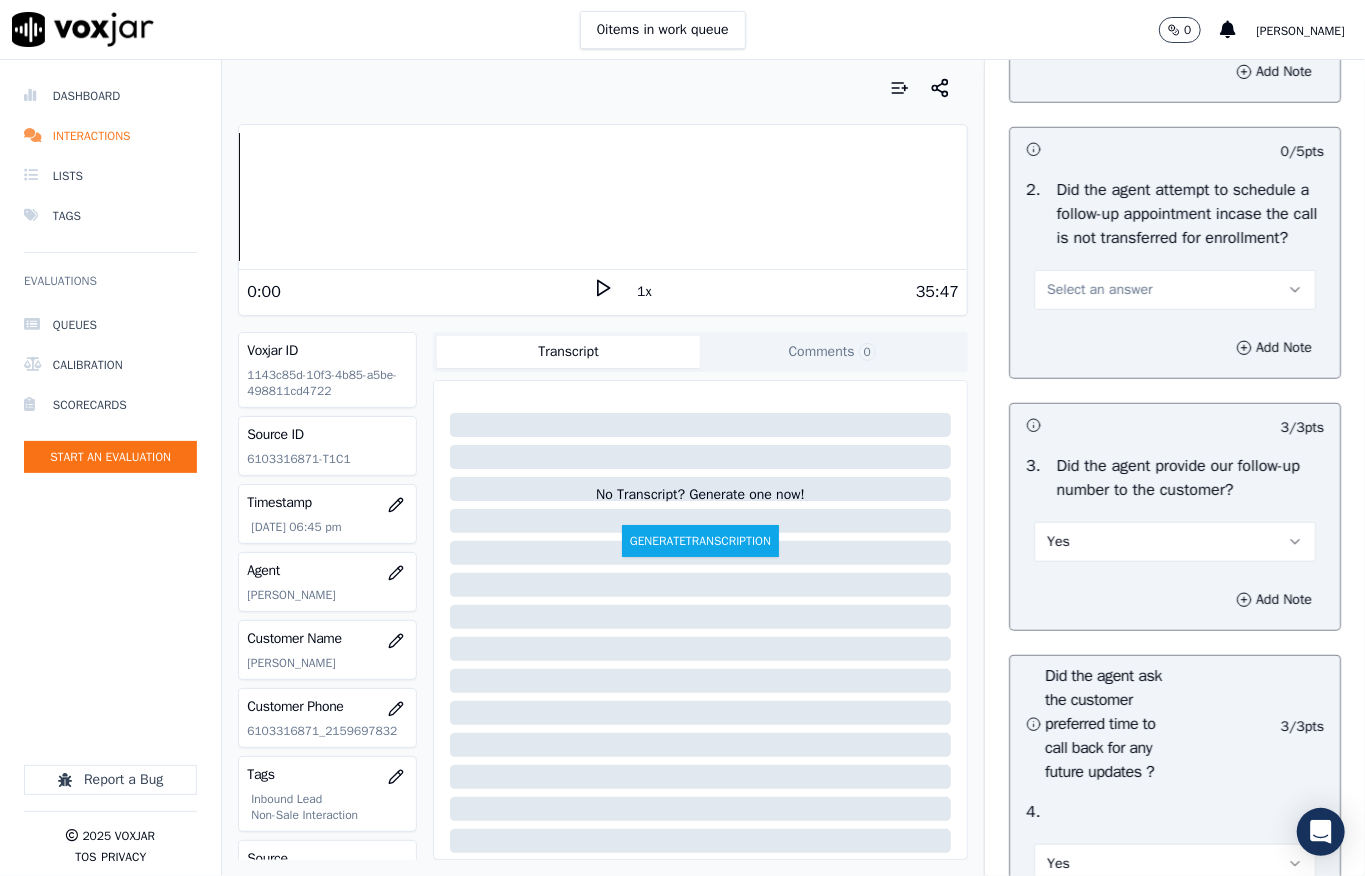 click on "Select an answer" at bounding box center [1099, 14] 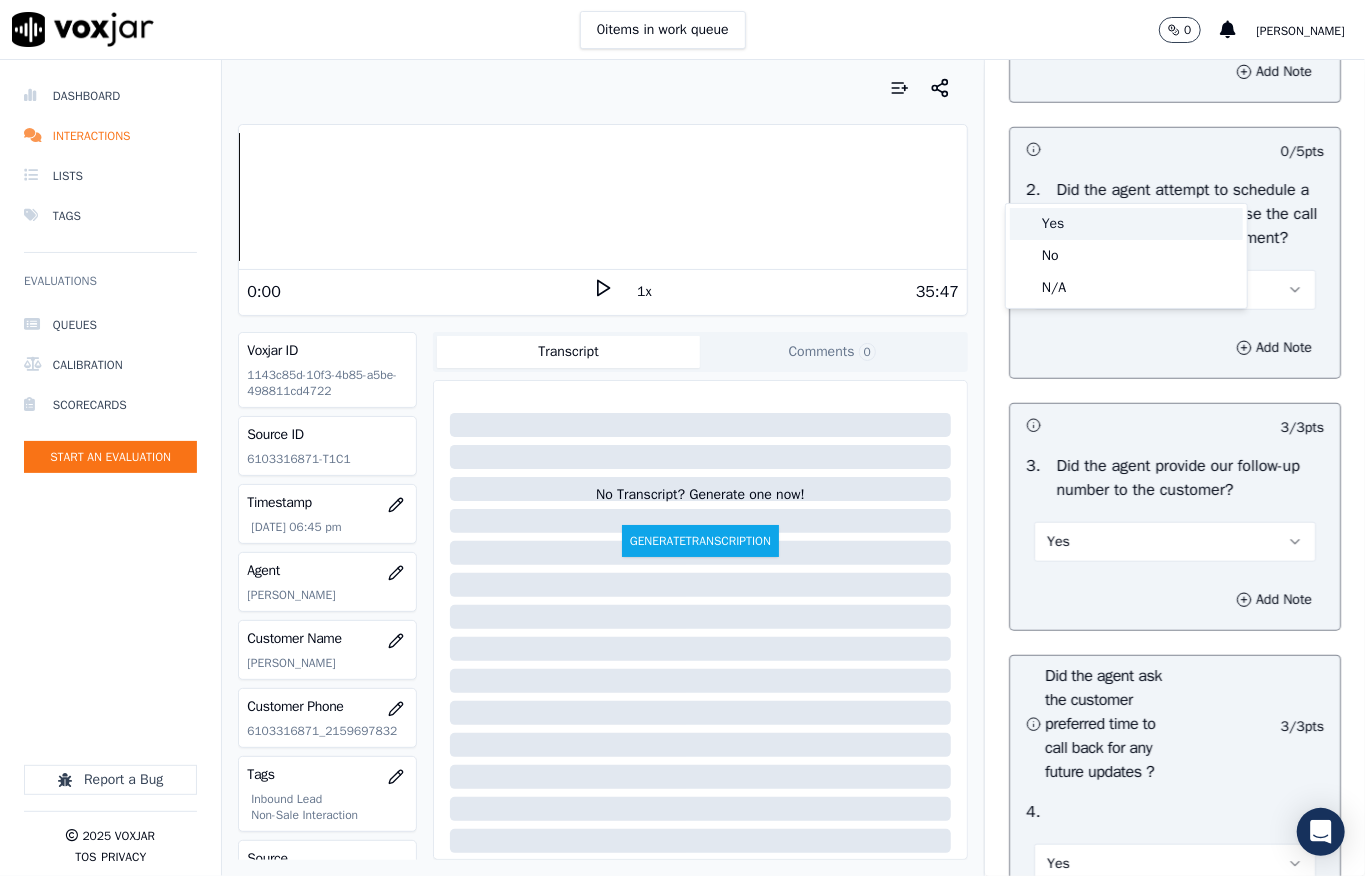 click on "Yes" at bounding box center [1126, 224] 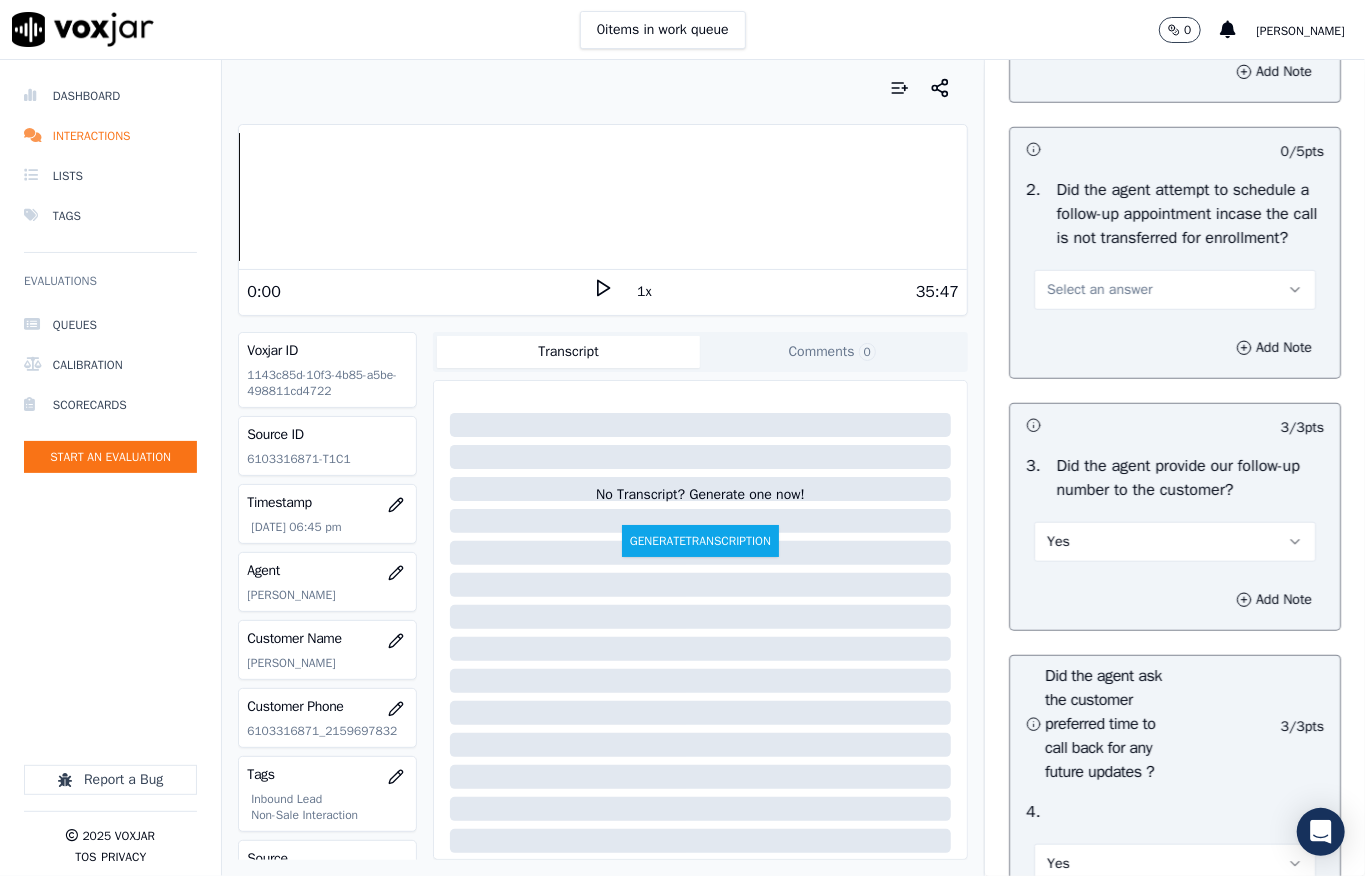 click on "Select an answer" at bounding box center [1099, 290] 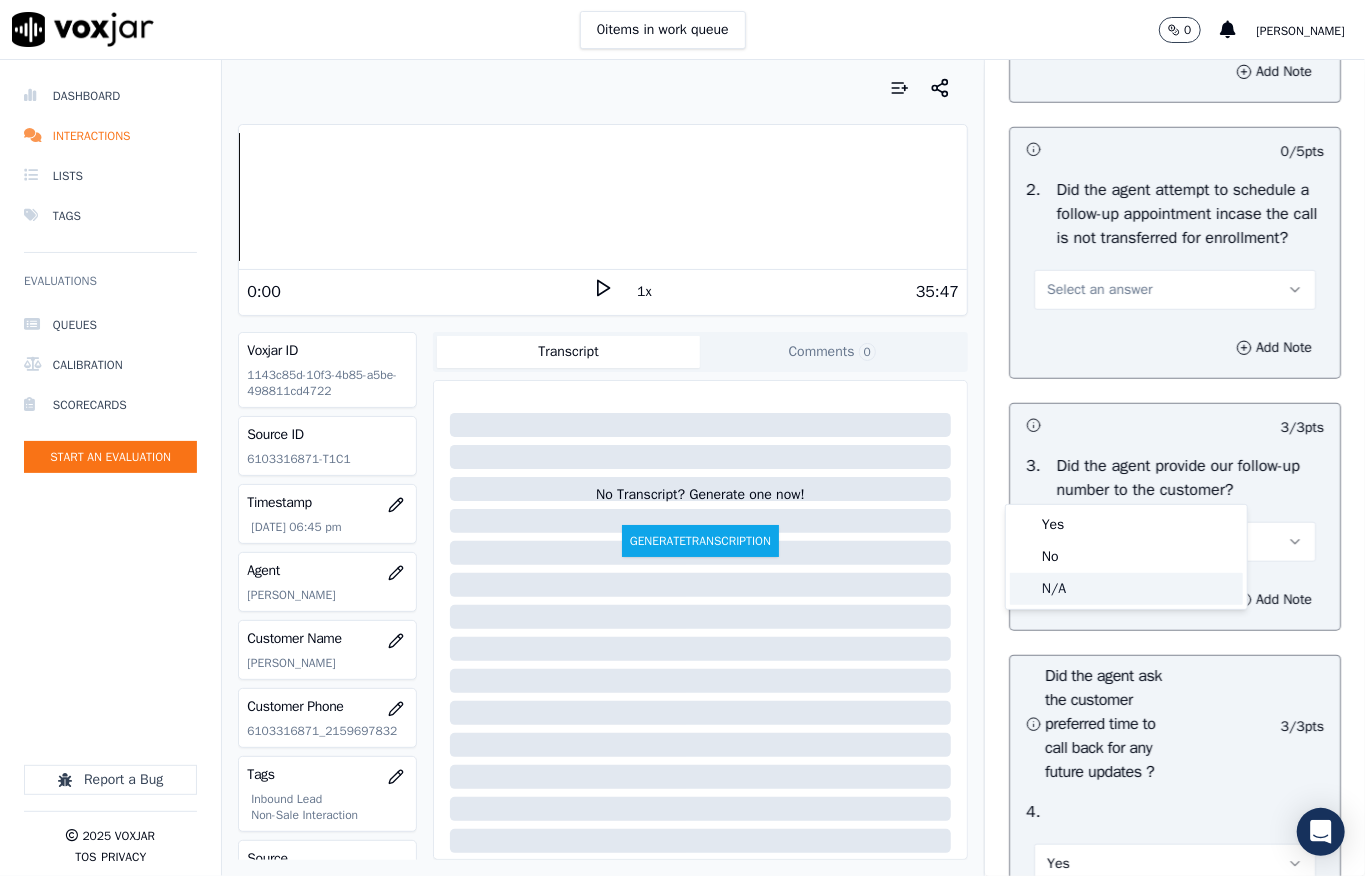 click on "N/A" 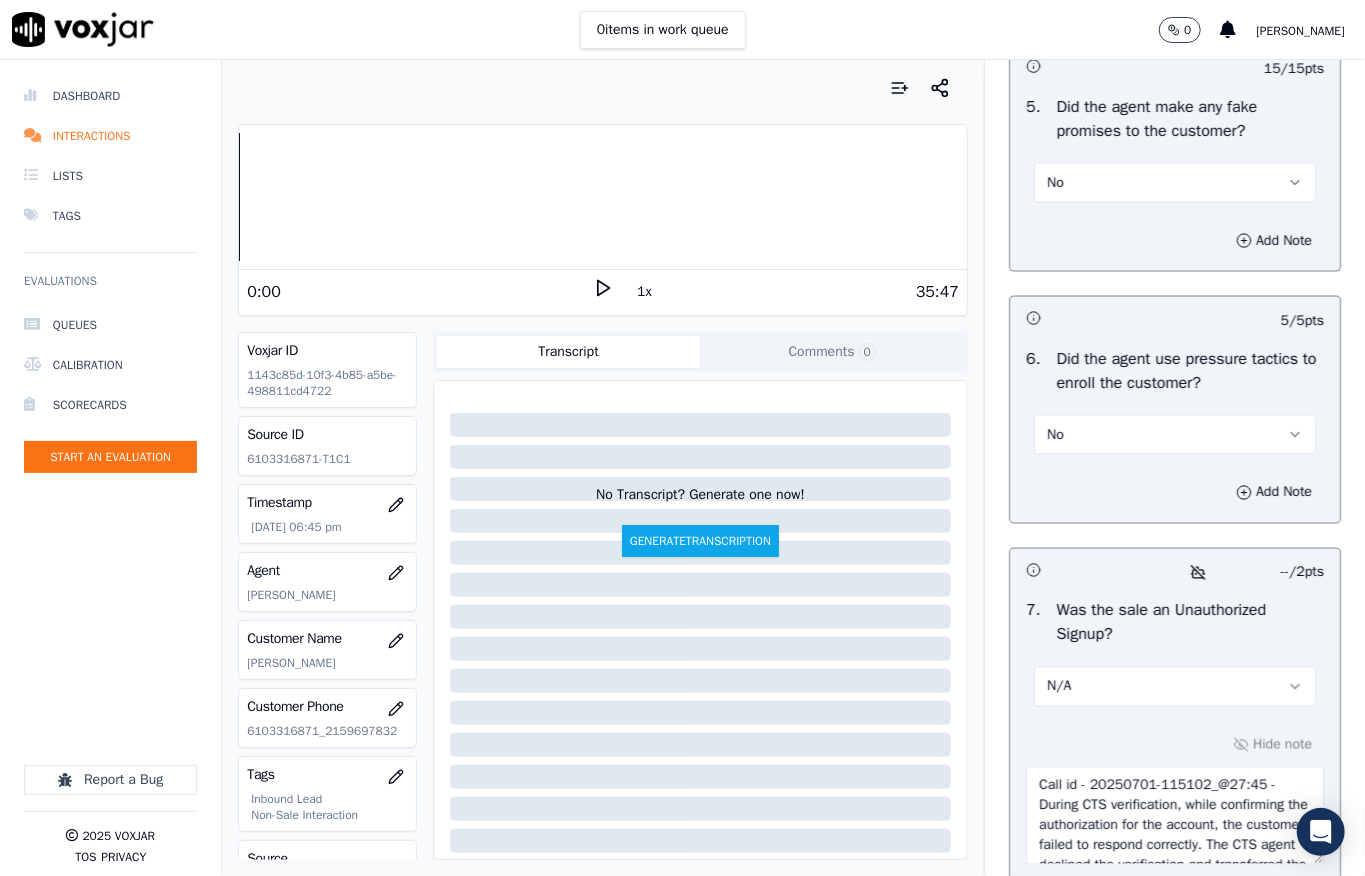 scroll, scrollTop: 6450, scrollLeft: 0, axis: vertical 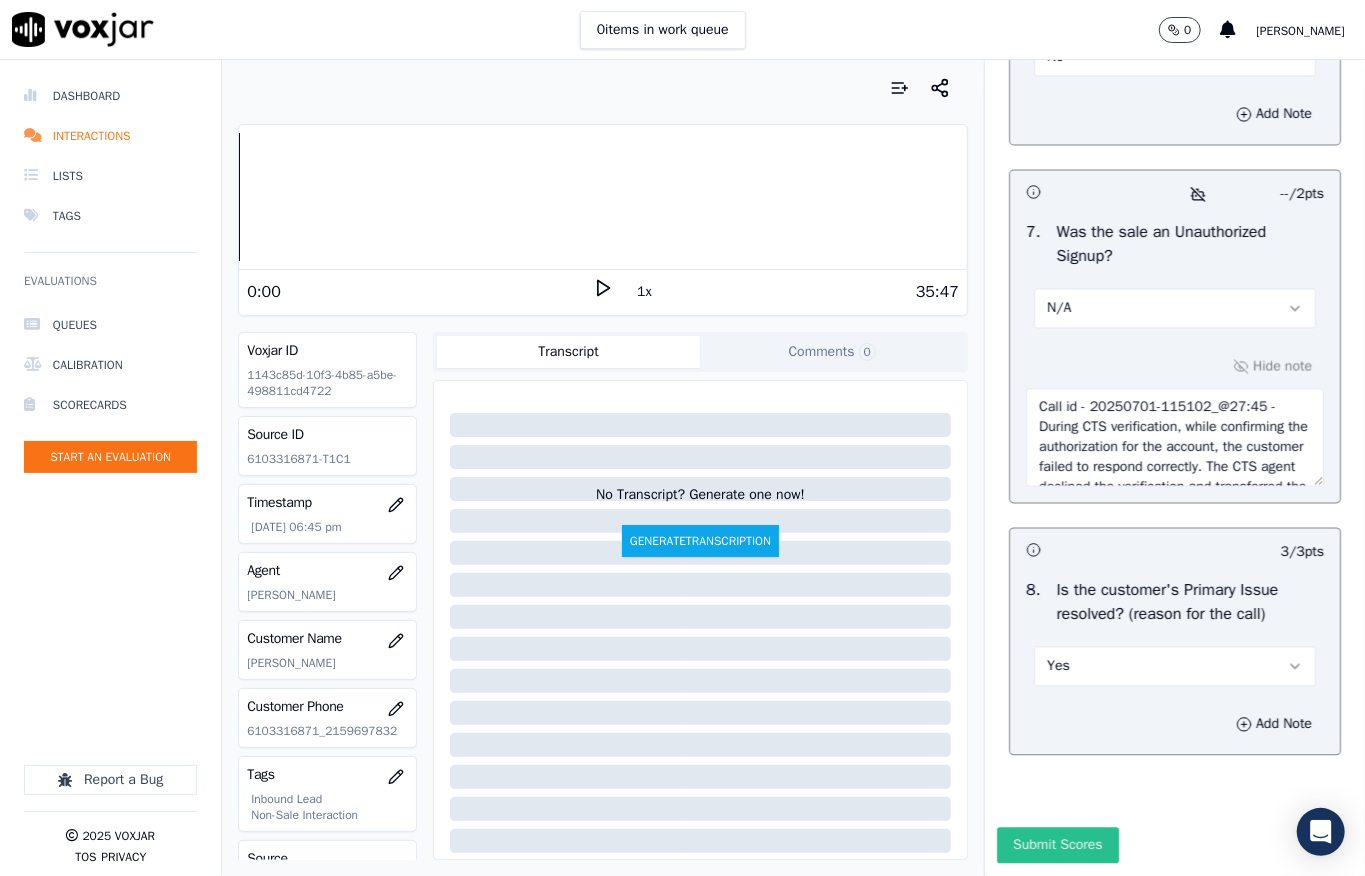 click on "Submit Scores" at bounding box center (1057, 846) 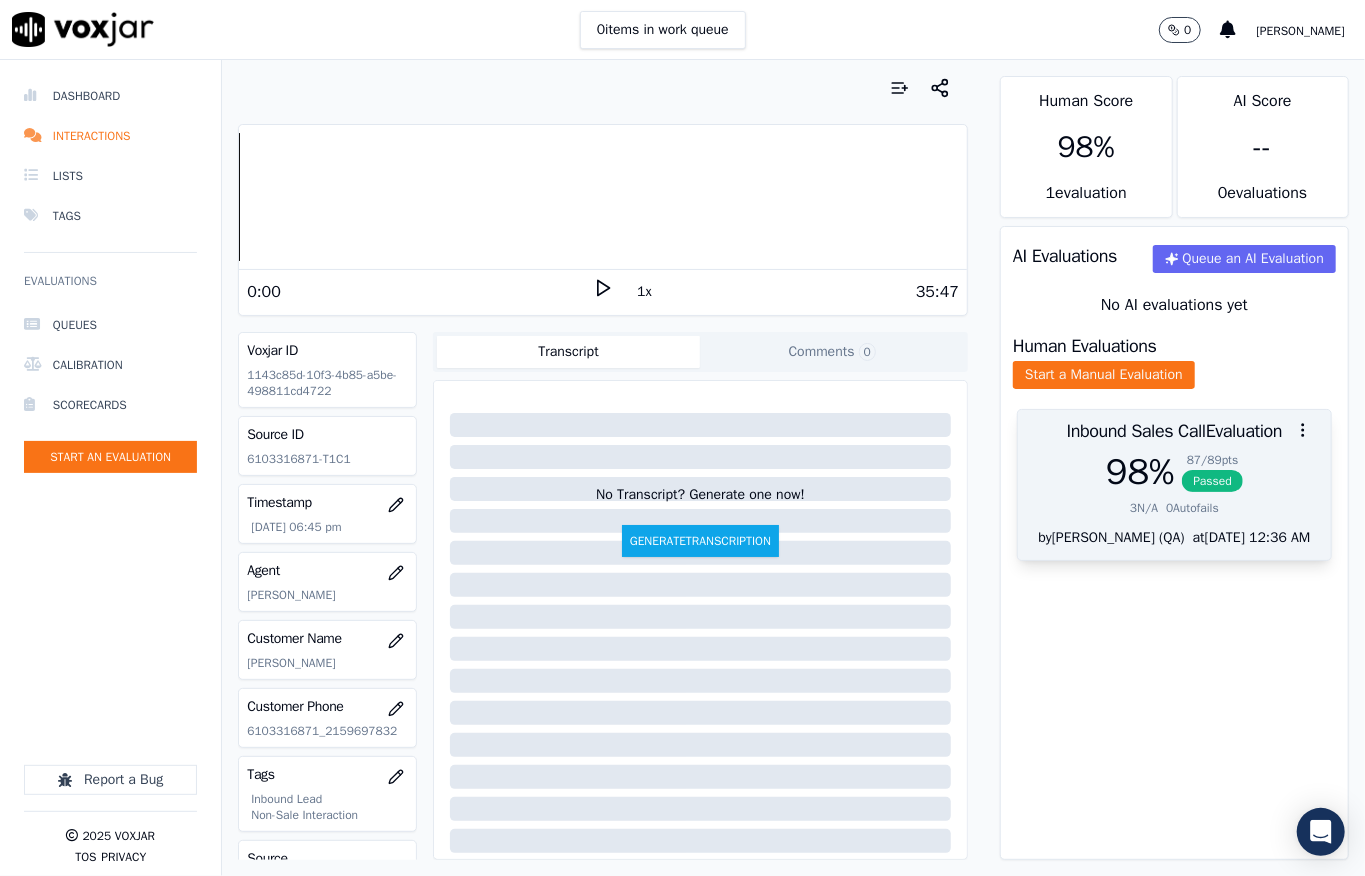 click on "Passed" at bounding box center (1212, 481) 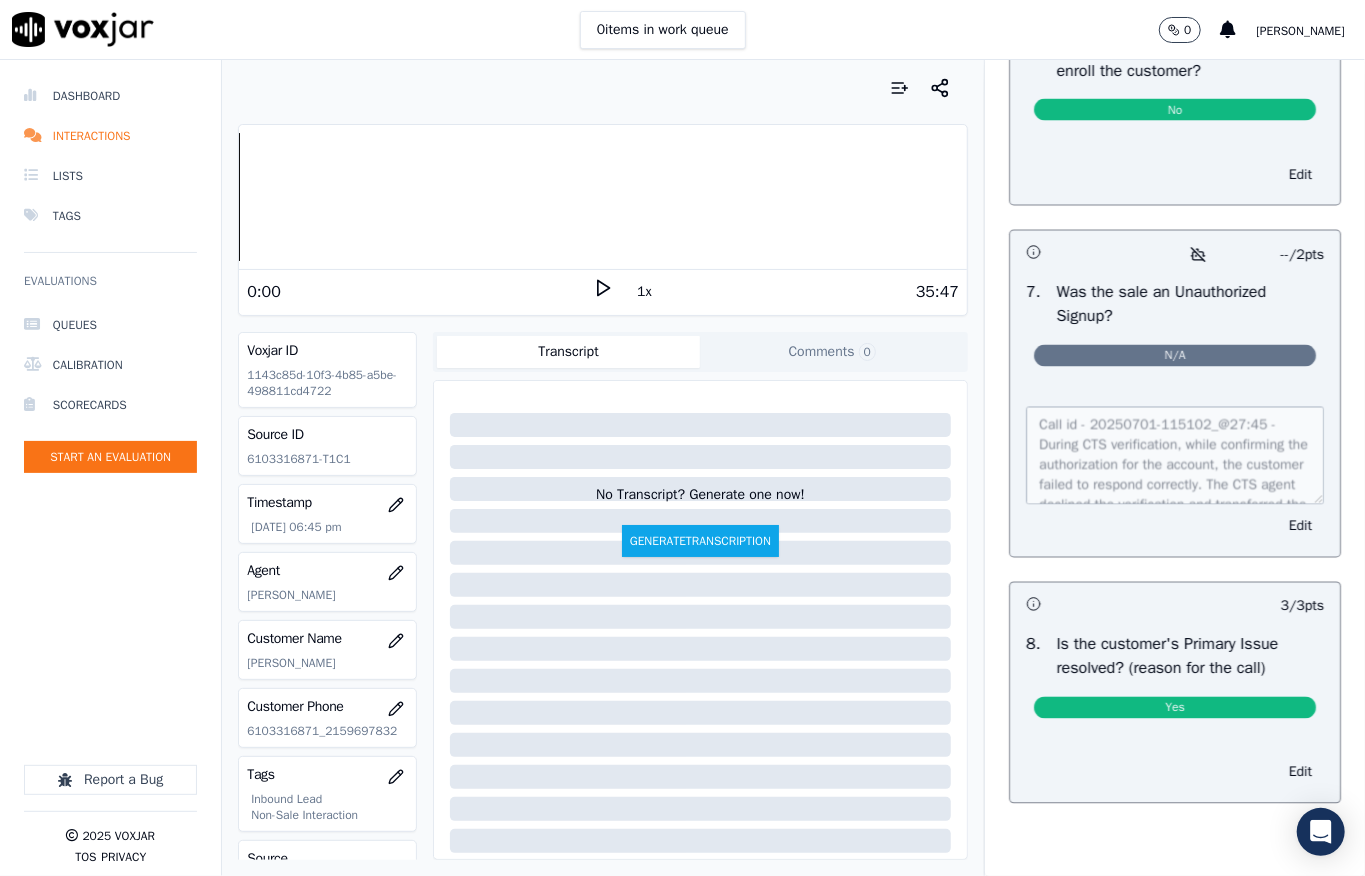 scroll, scrollTop: 0, scrollLeft: 0, axis: both 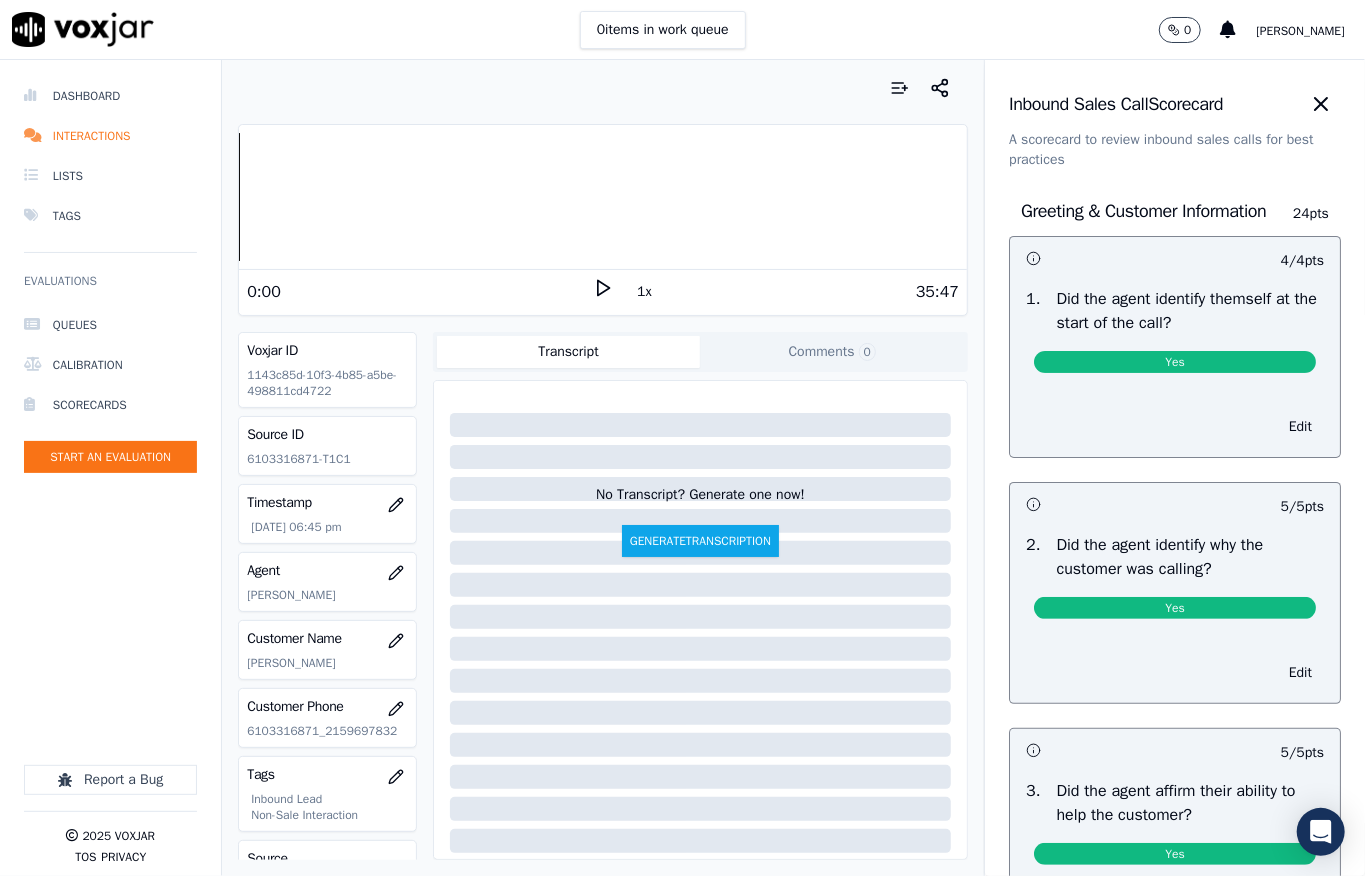 click 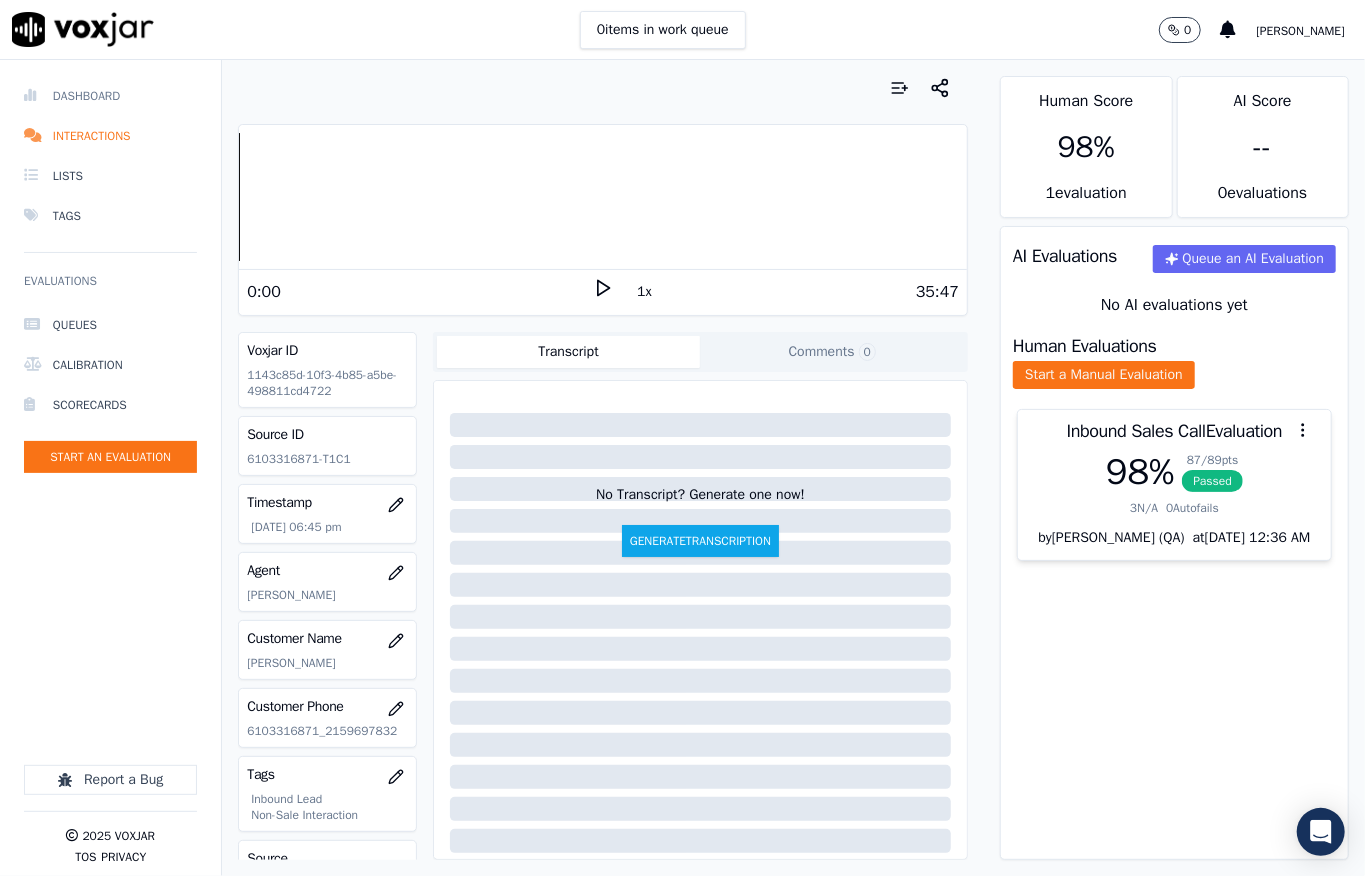 click on "Dashboard" at bounding box center (110, 96) 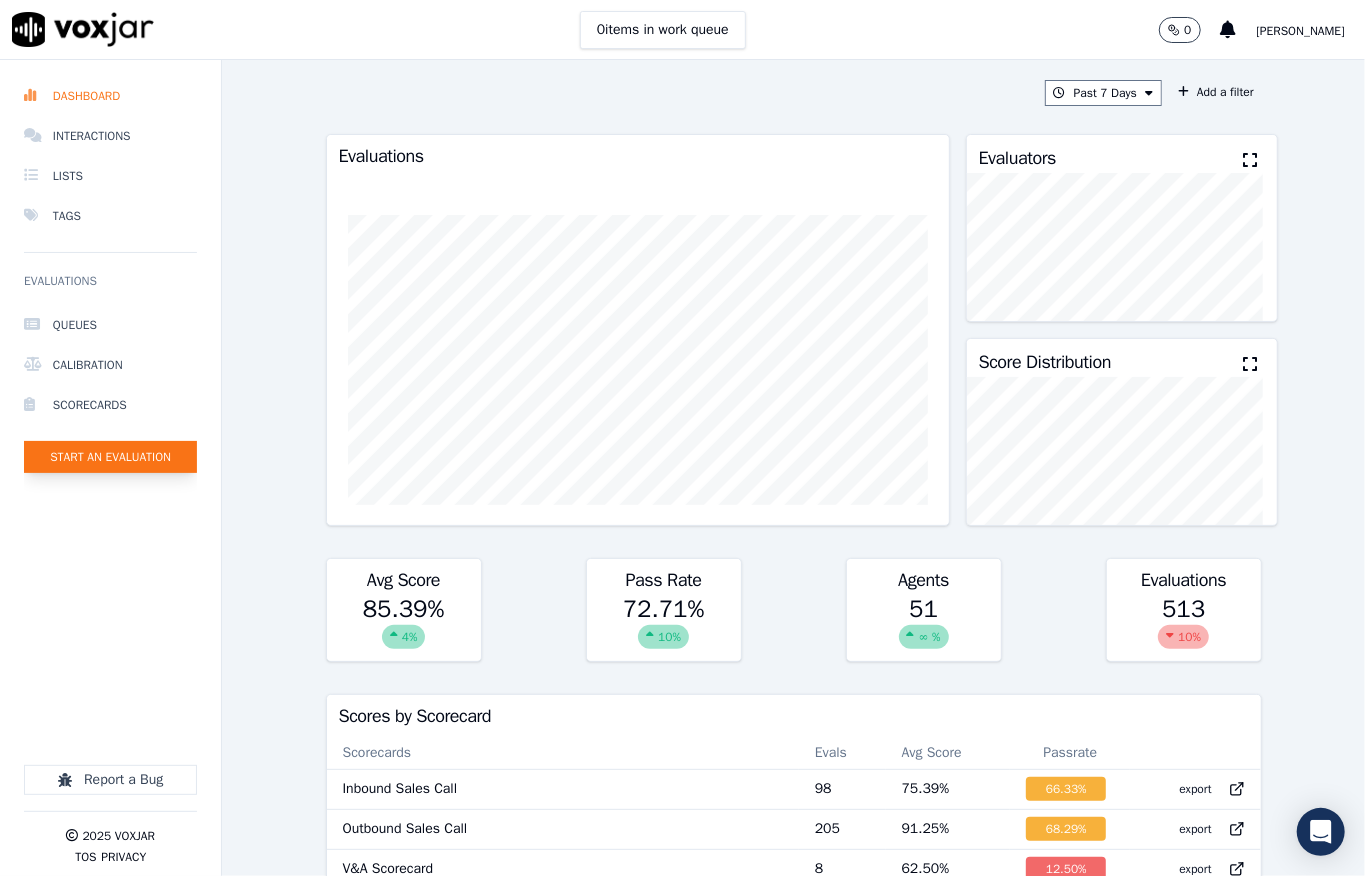 click on "Start an Evaluation" 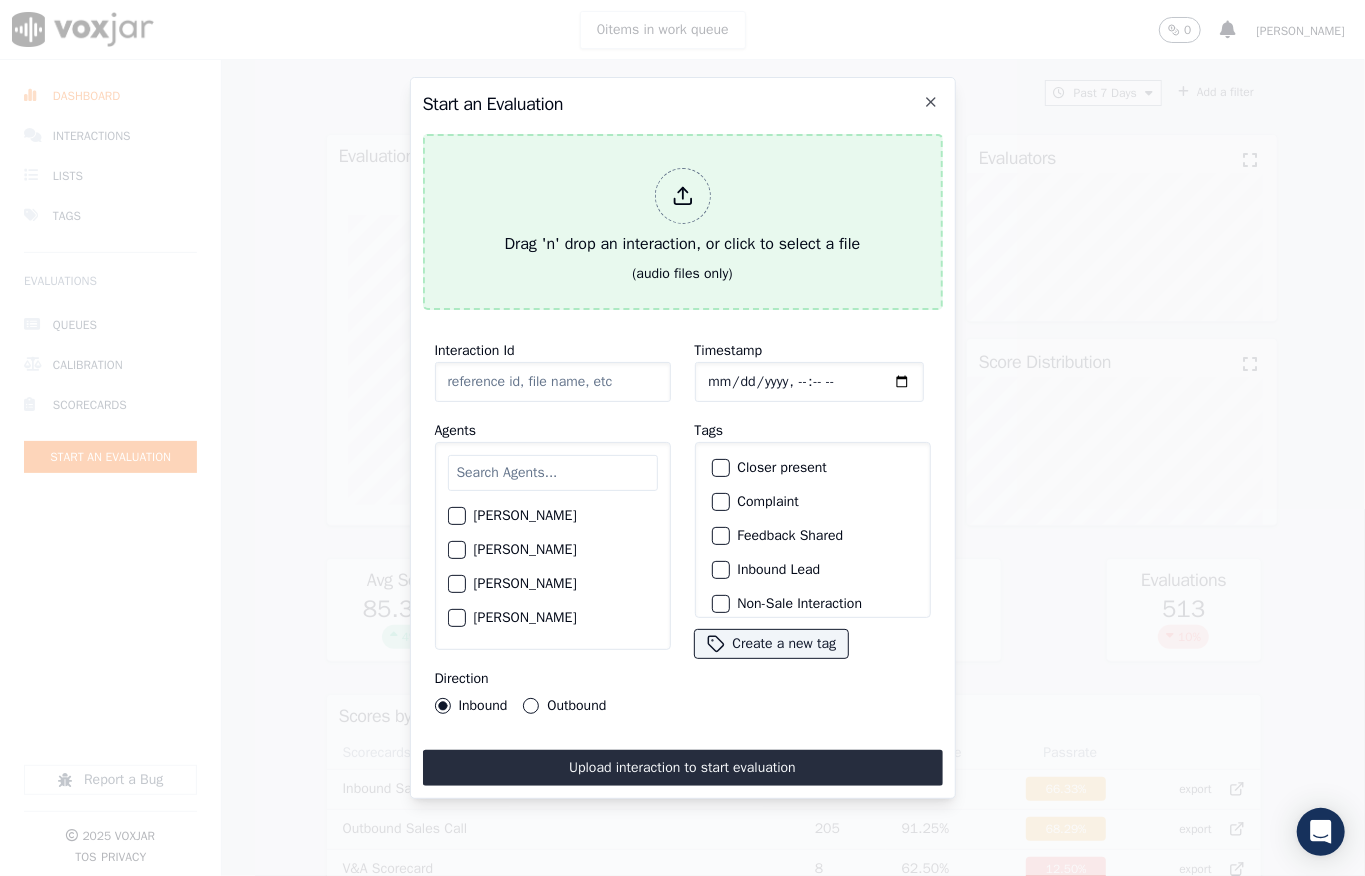 click 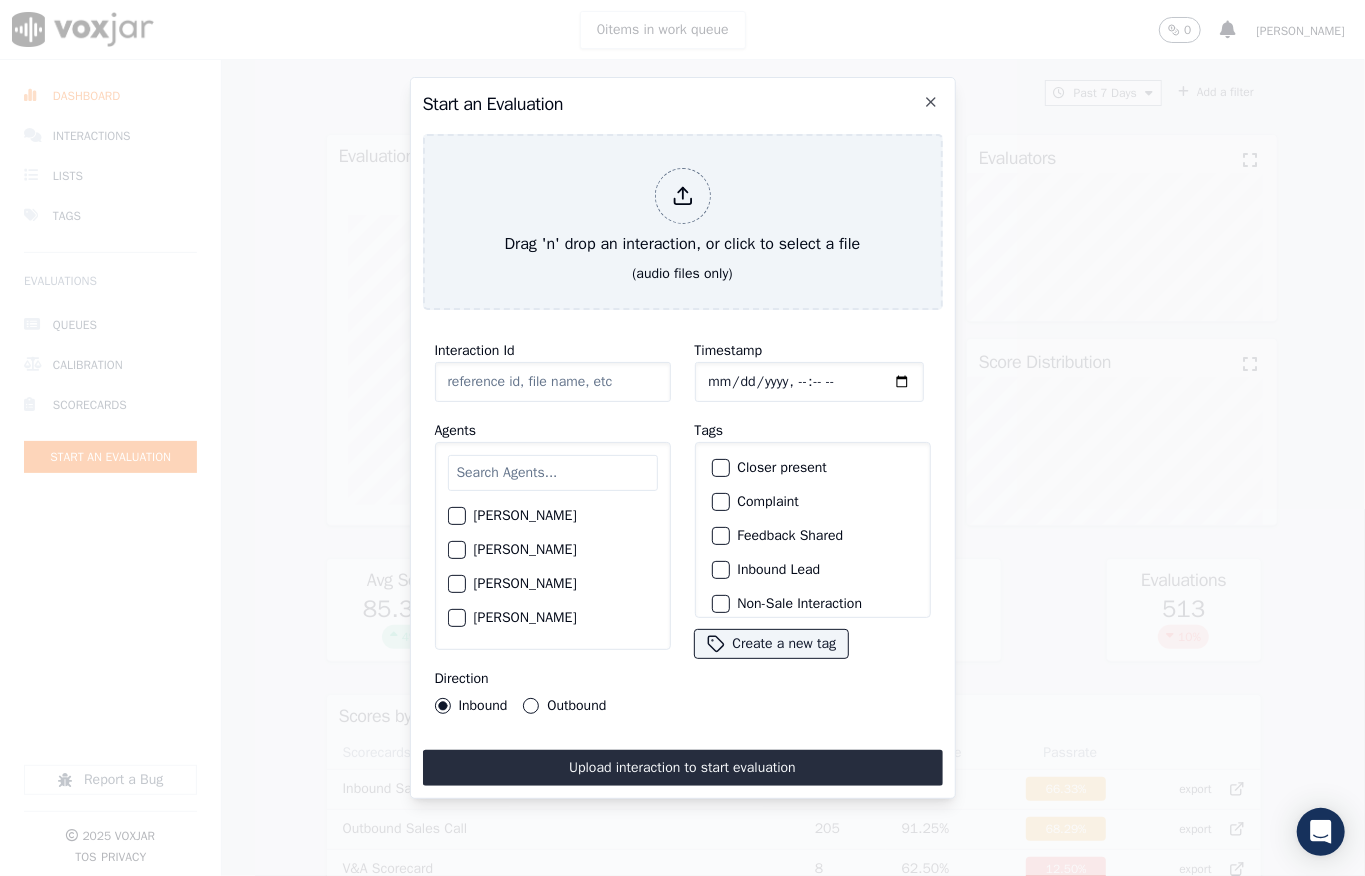 type on "20250701-110735_4013680128-all.mp3" 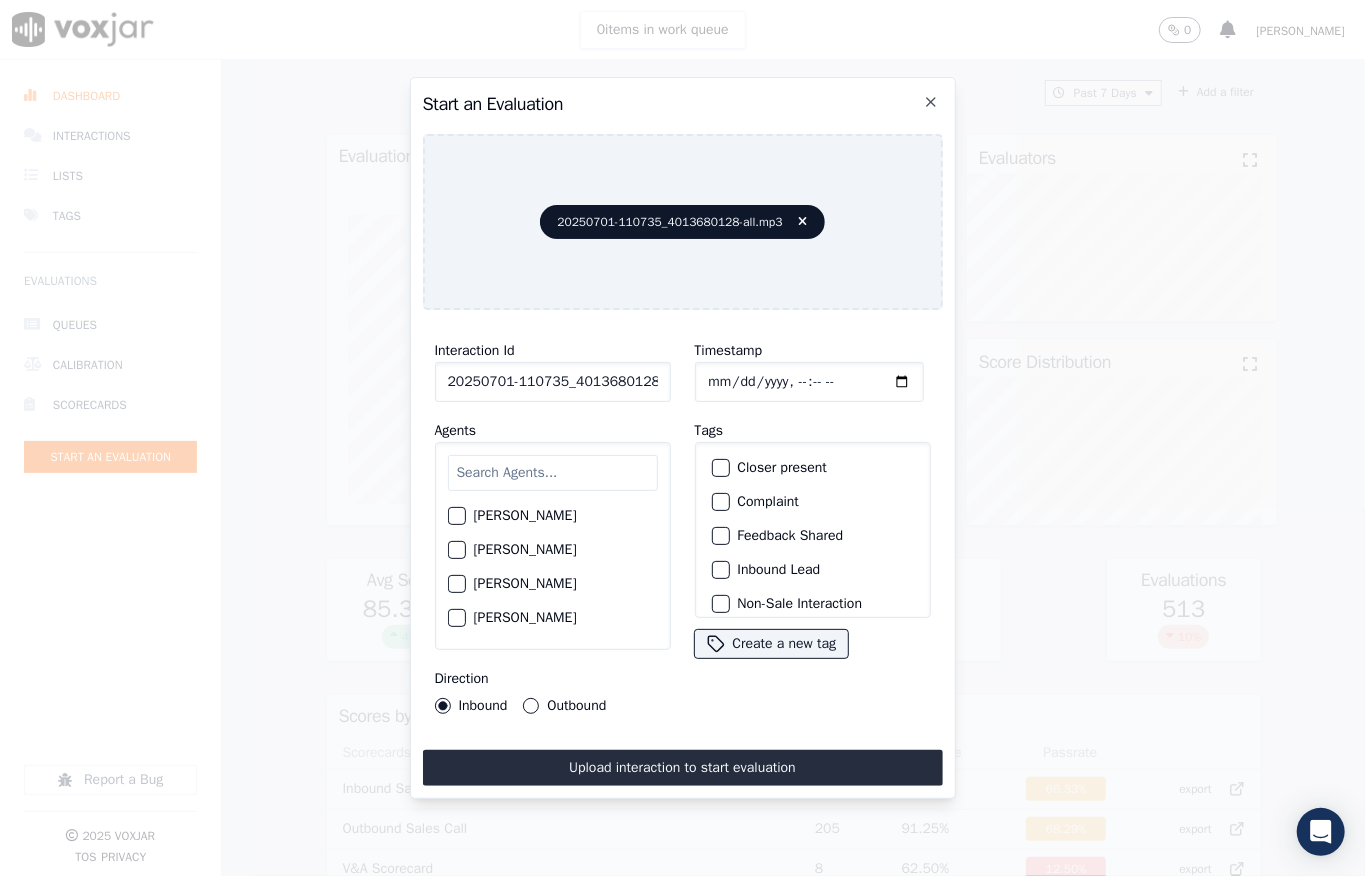 click on "Timestamp" 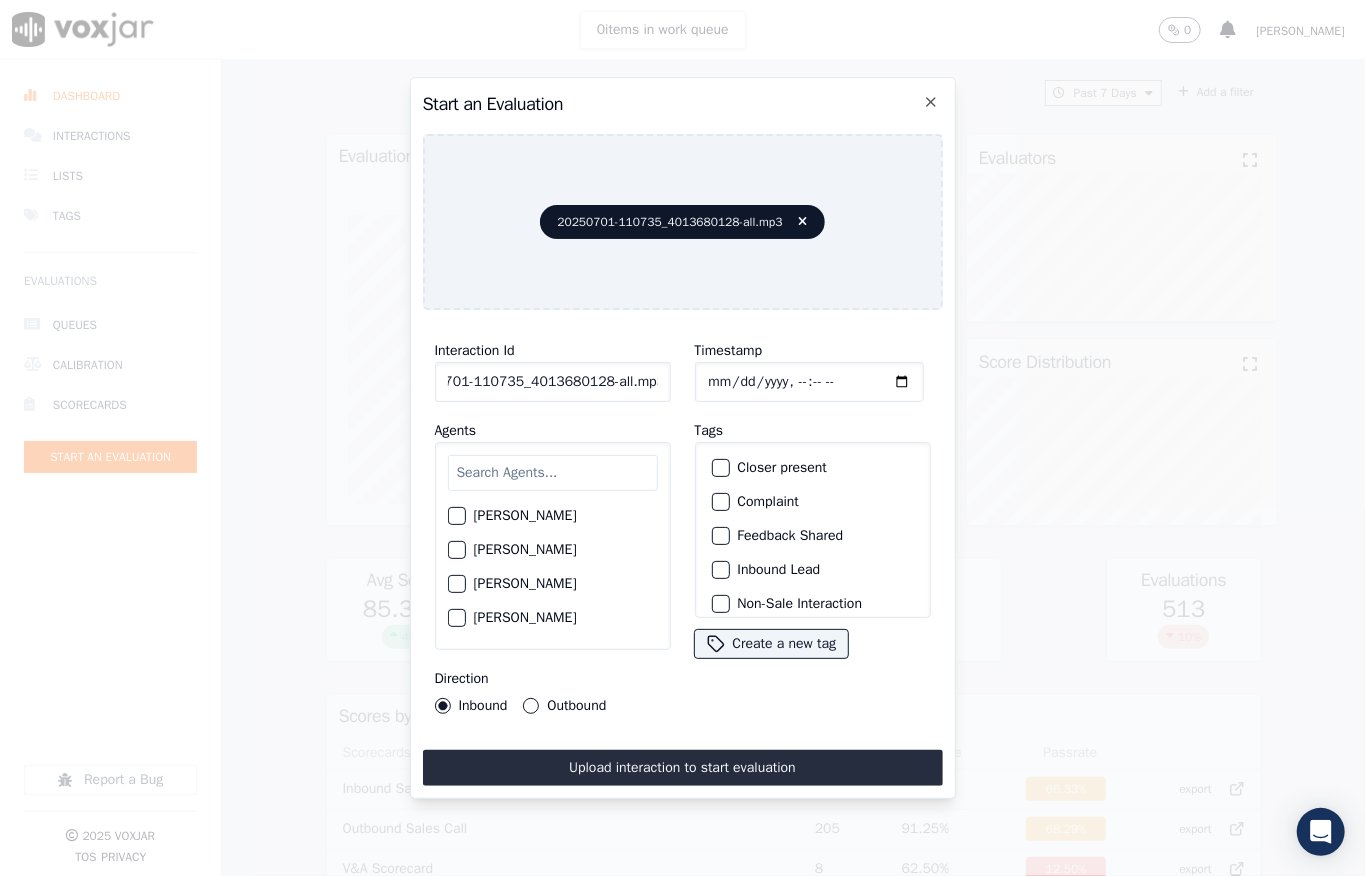 drag, startPoint x: 641, startPoint y: 381, endPoint x: 669, endPoint y: 377, distance: 28.284271 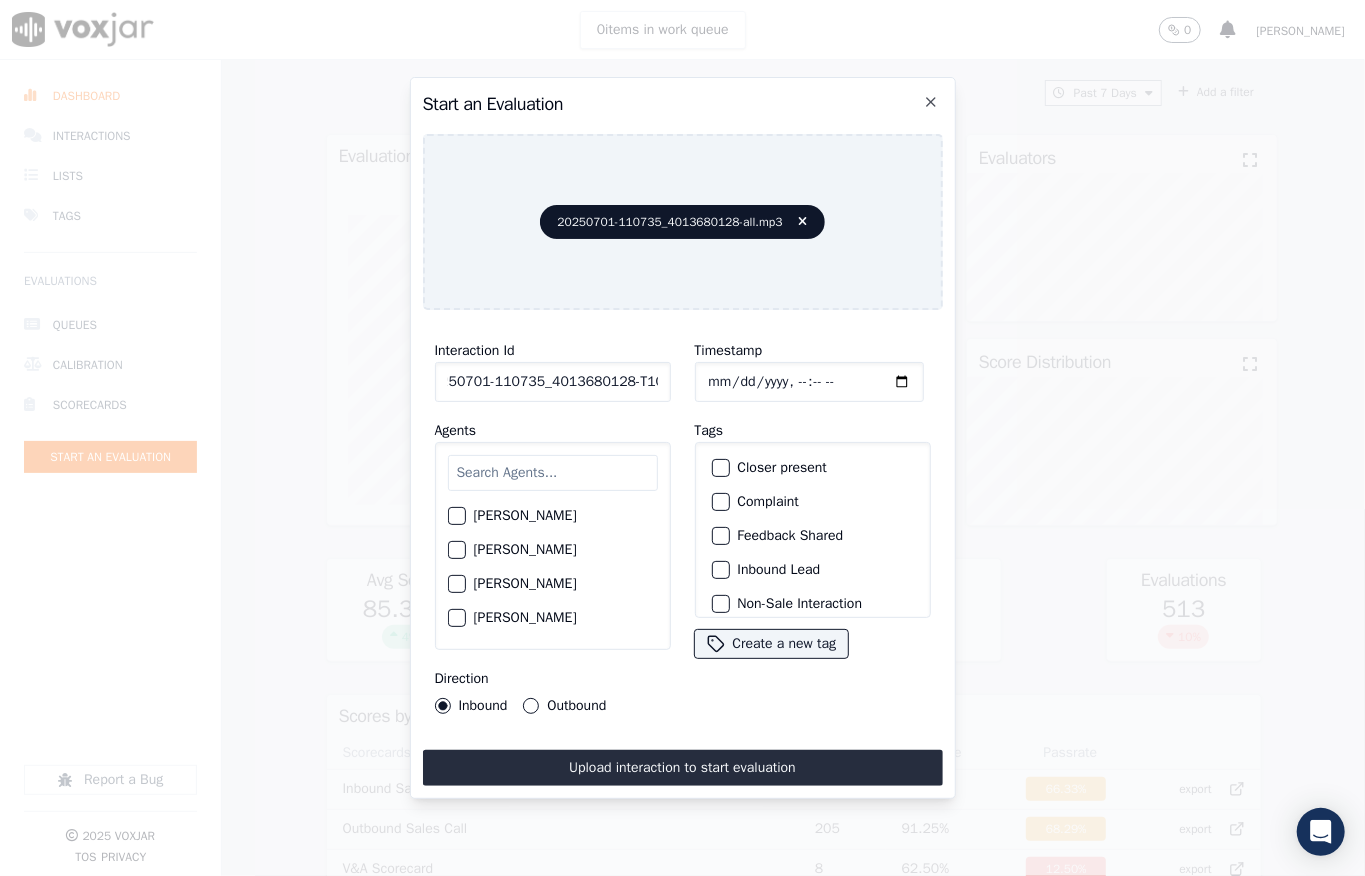 scroll, scrollTop: 0, scrollLeft: 32, axis: horizontal 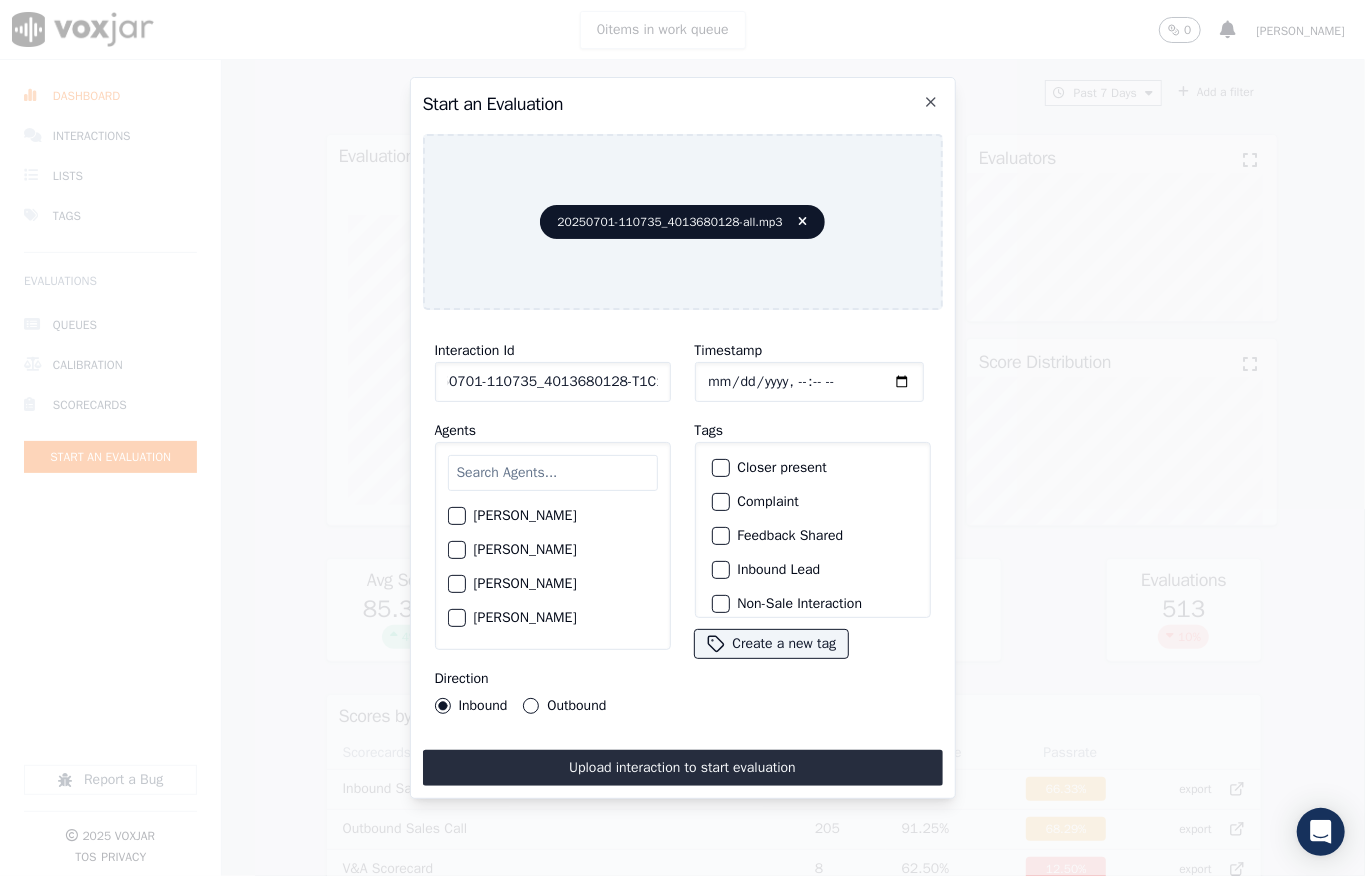 type on "20250701-110735_4013680128-T1C1" 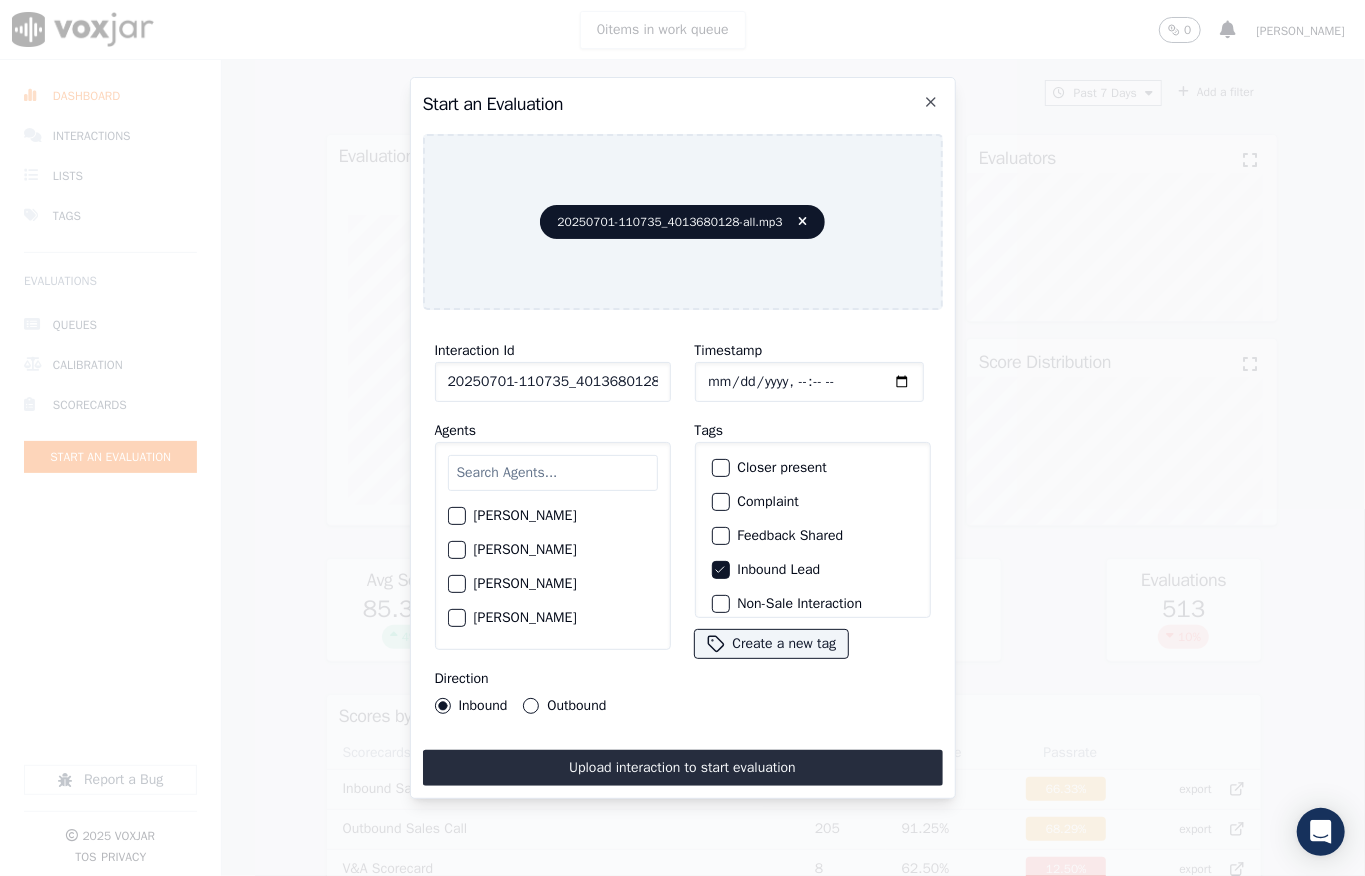 scroll, scrollTop: 76, scrollLeft: 0, axis: vertical 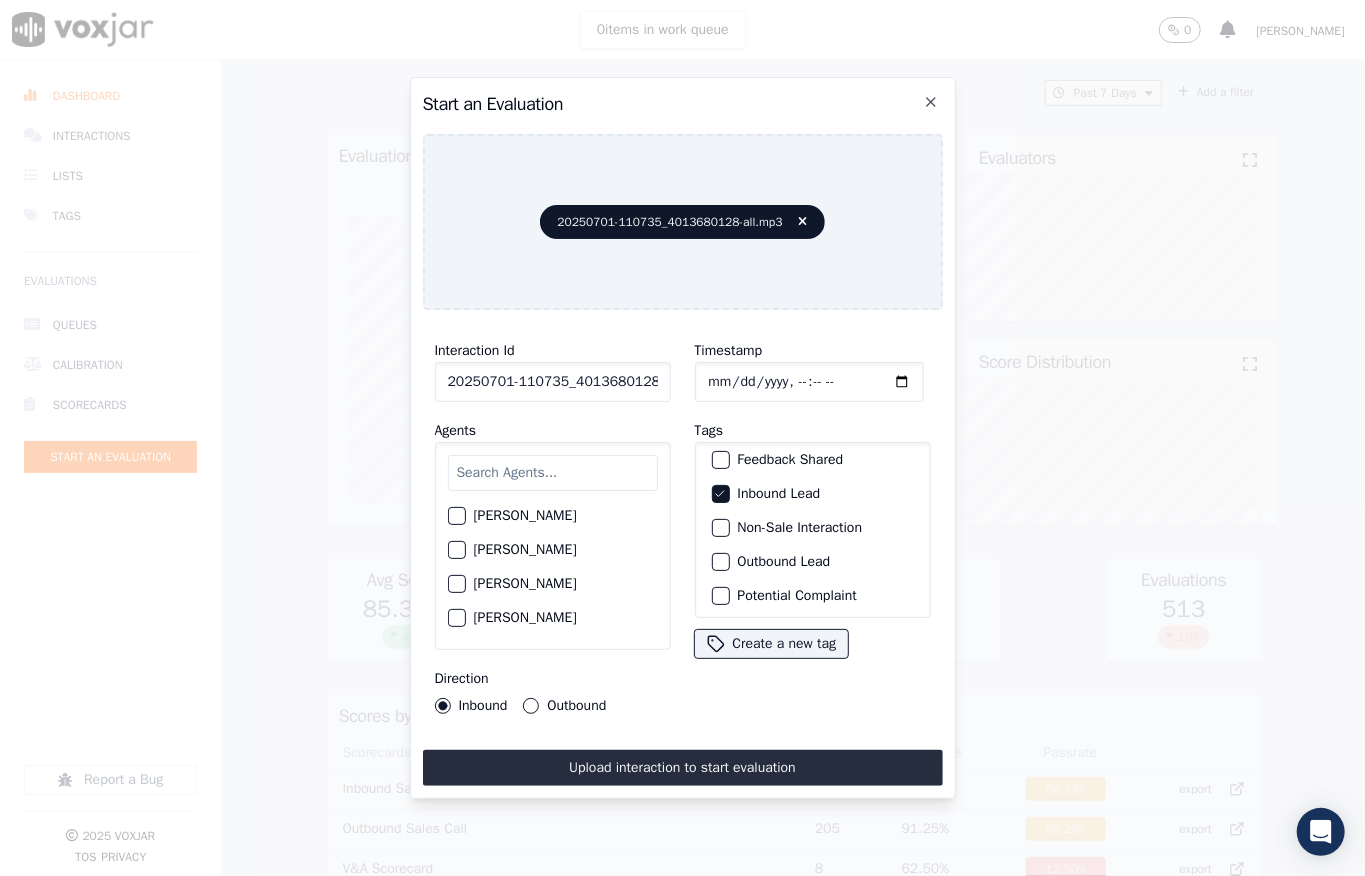 click at bounding box center (720, 528) 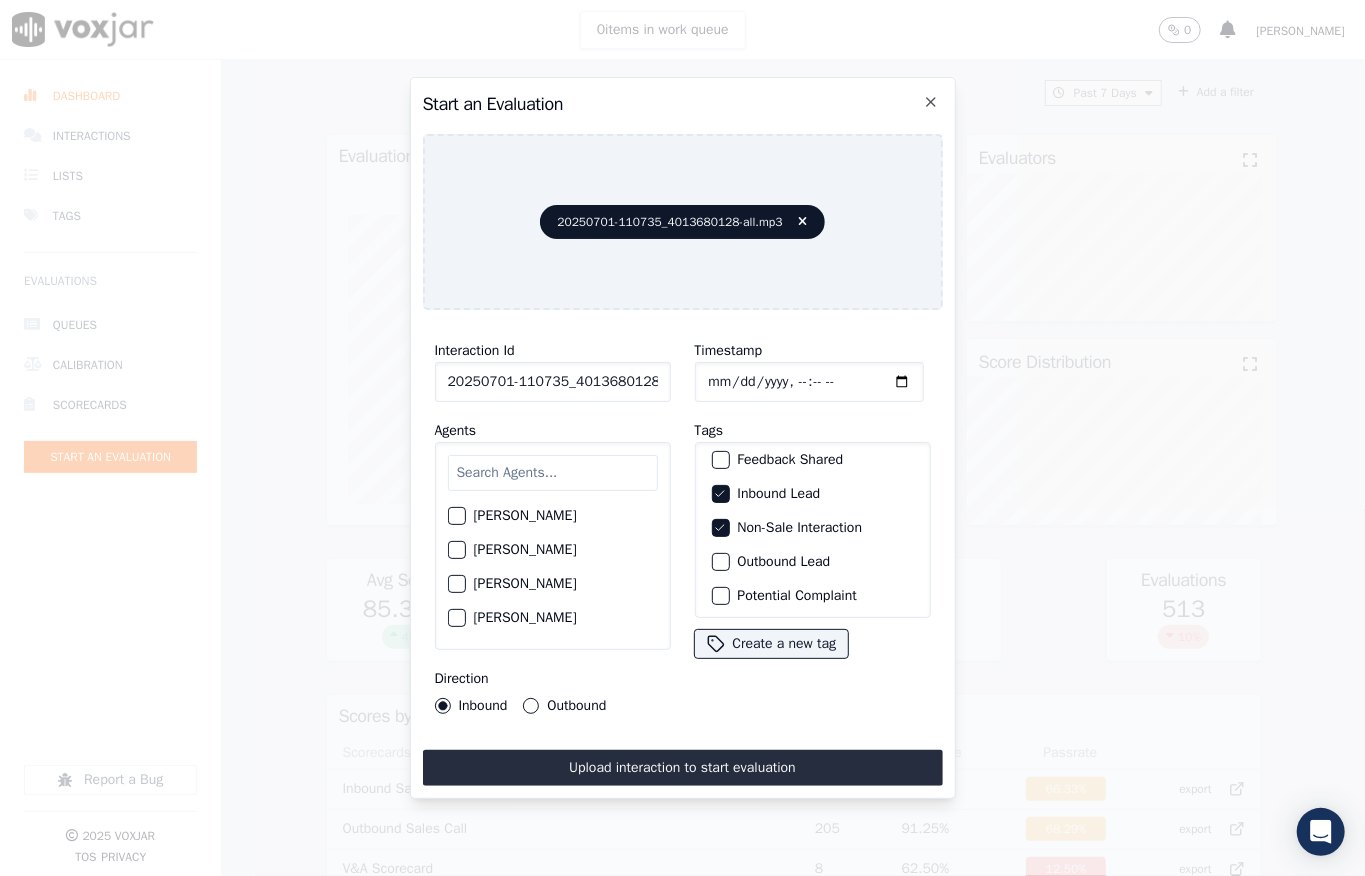 click at bounding box center (553, 473) 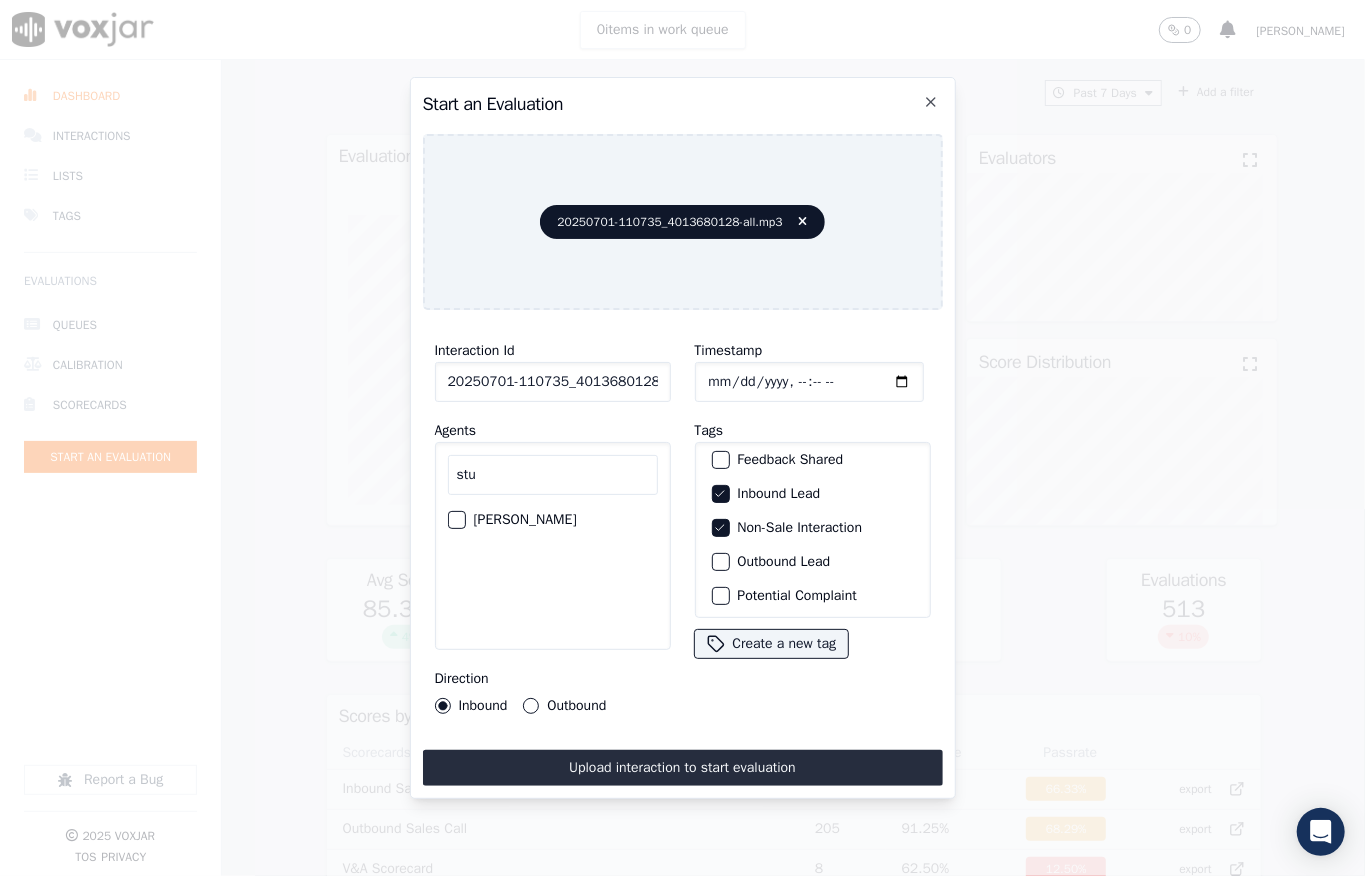 type on "stu" 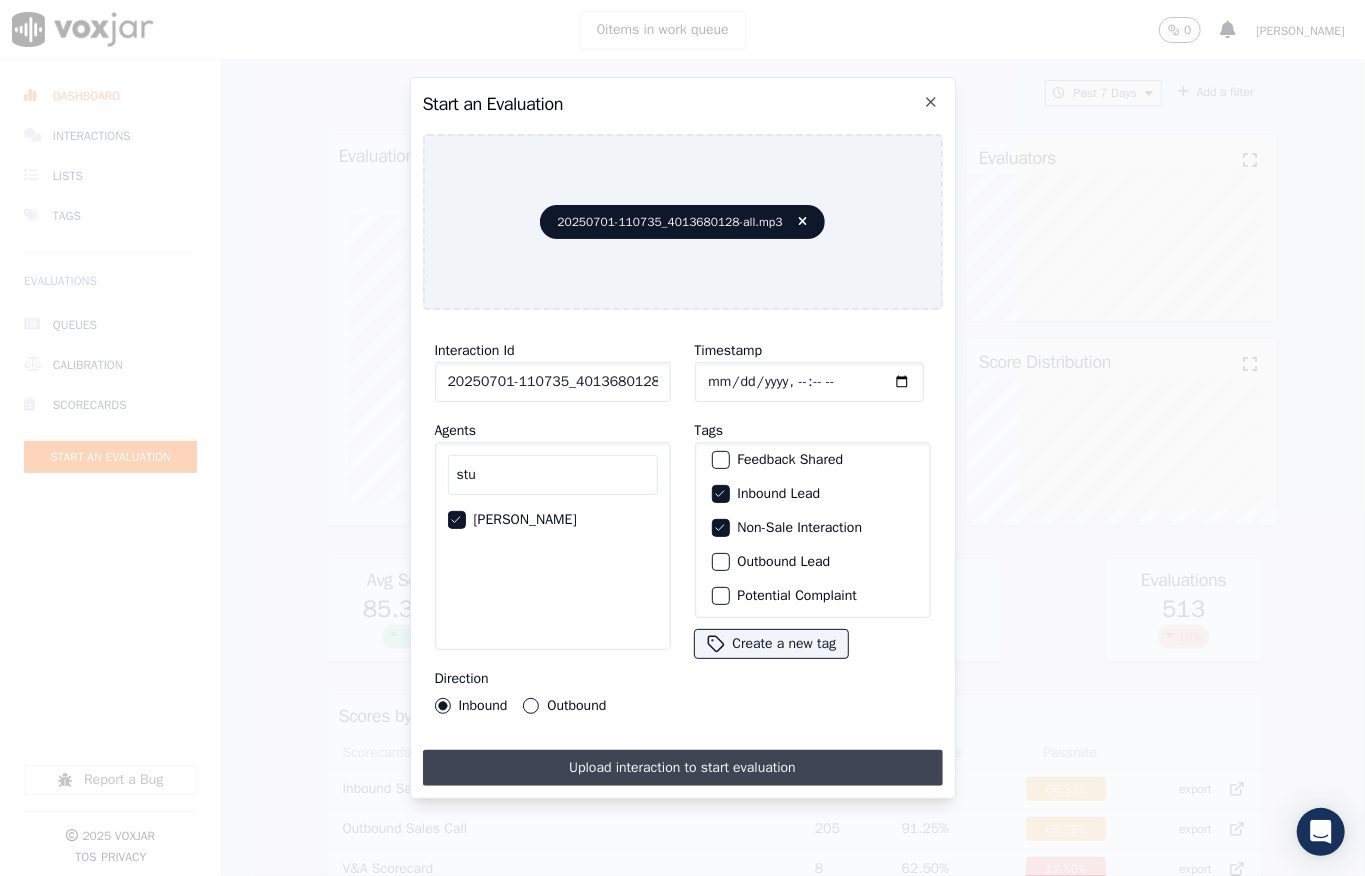 click on "Upload interaction to start evaluation" at bounding box center (683, 768) 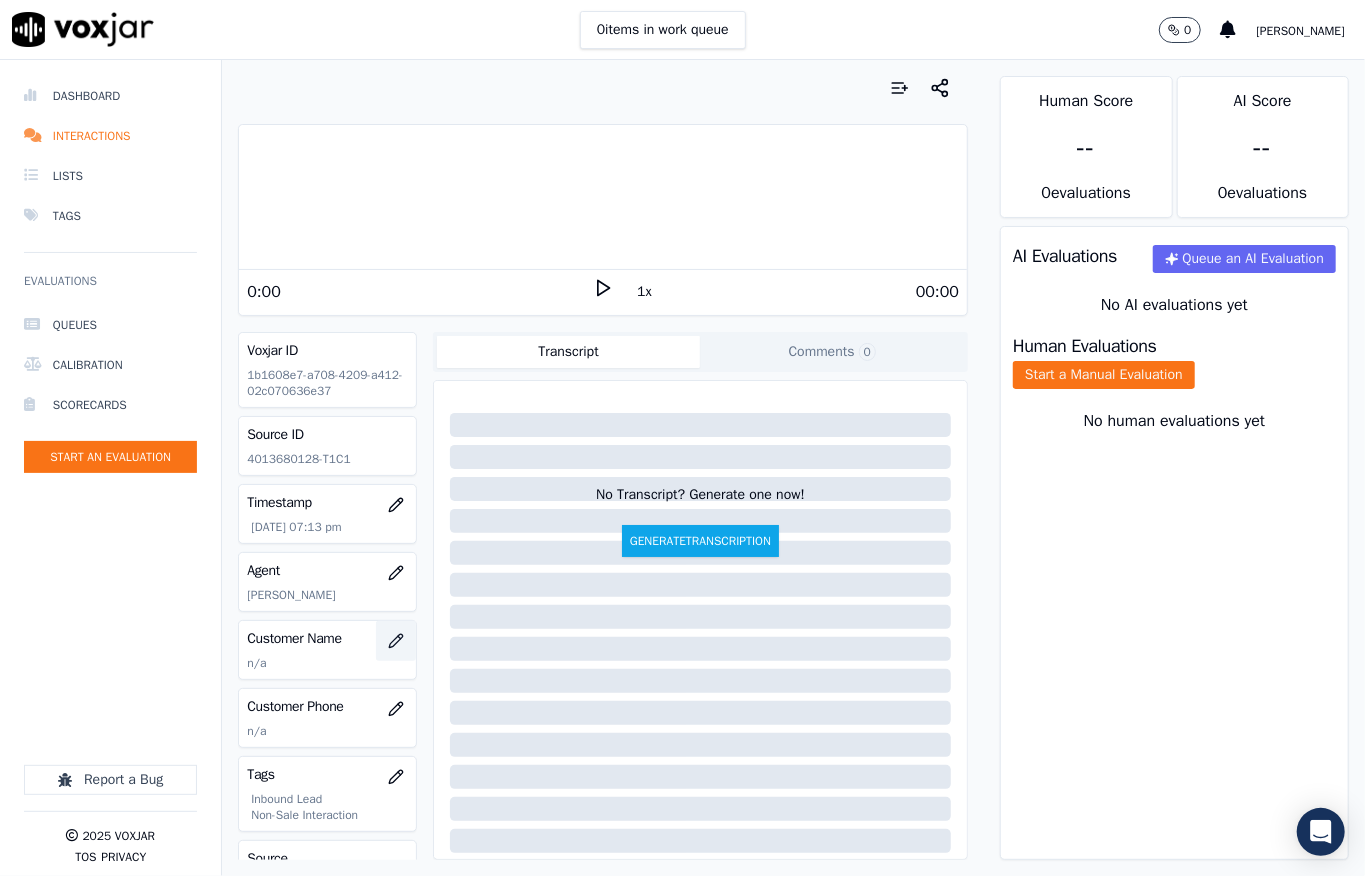 click 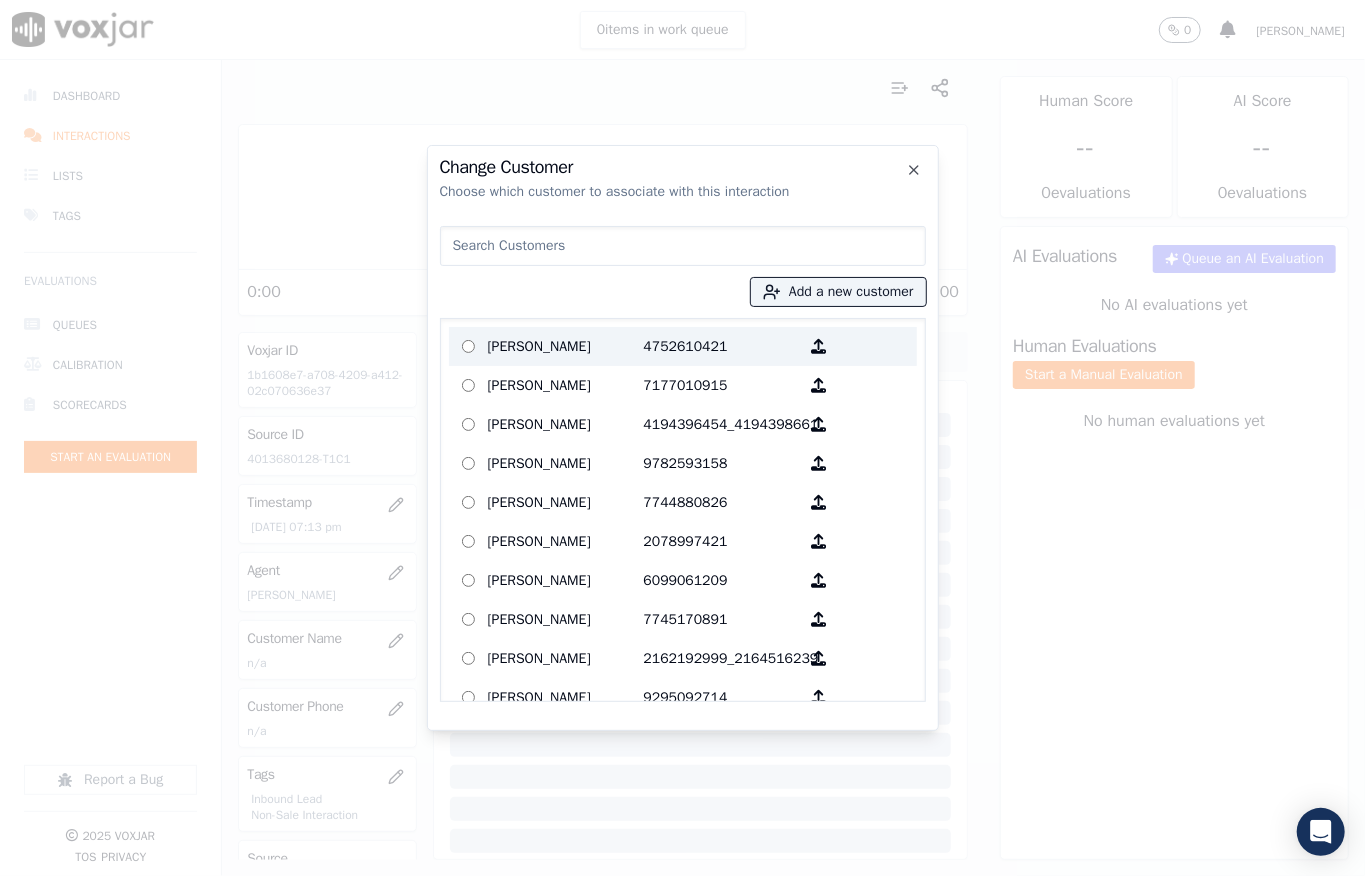 type on "[PERSON_NAME]" 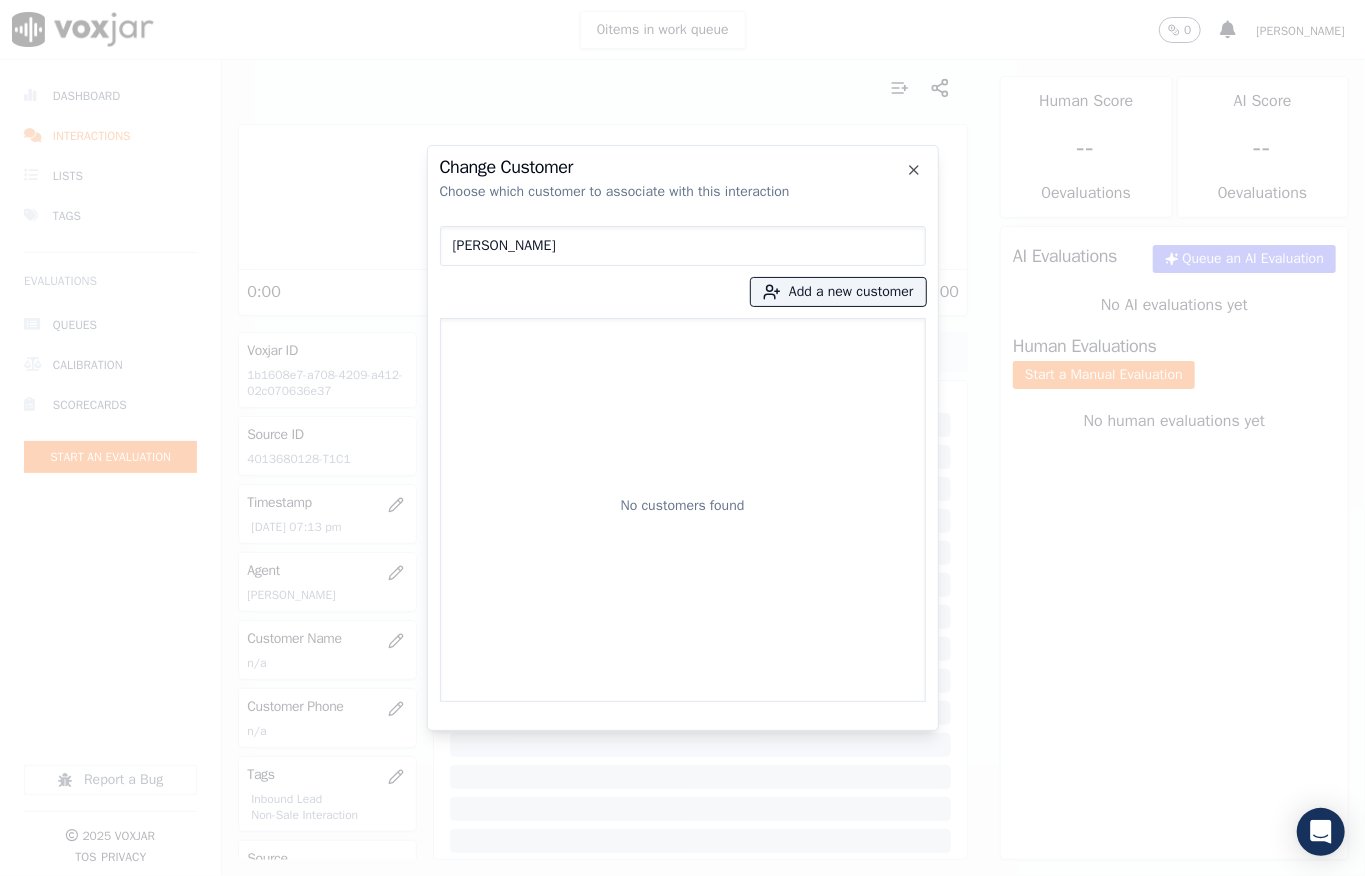 drag, startPoint x: 318, startPoint y: 249, endPoint x: 273, endPoint y: 249, distance: 45 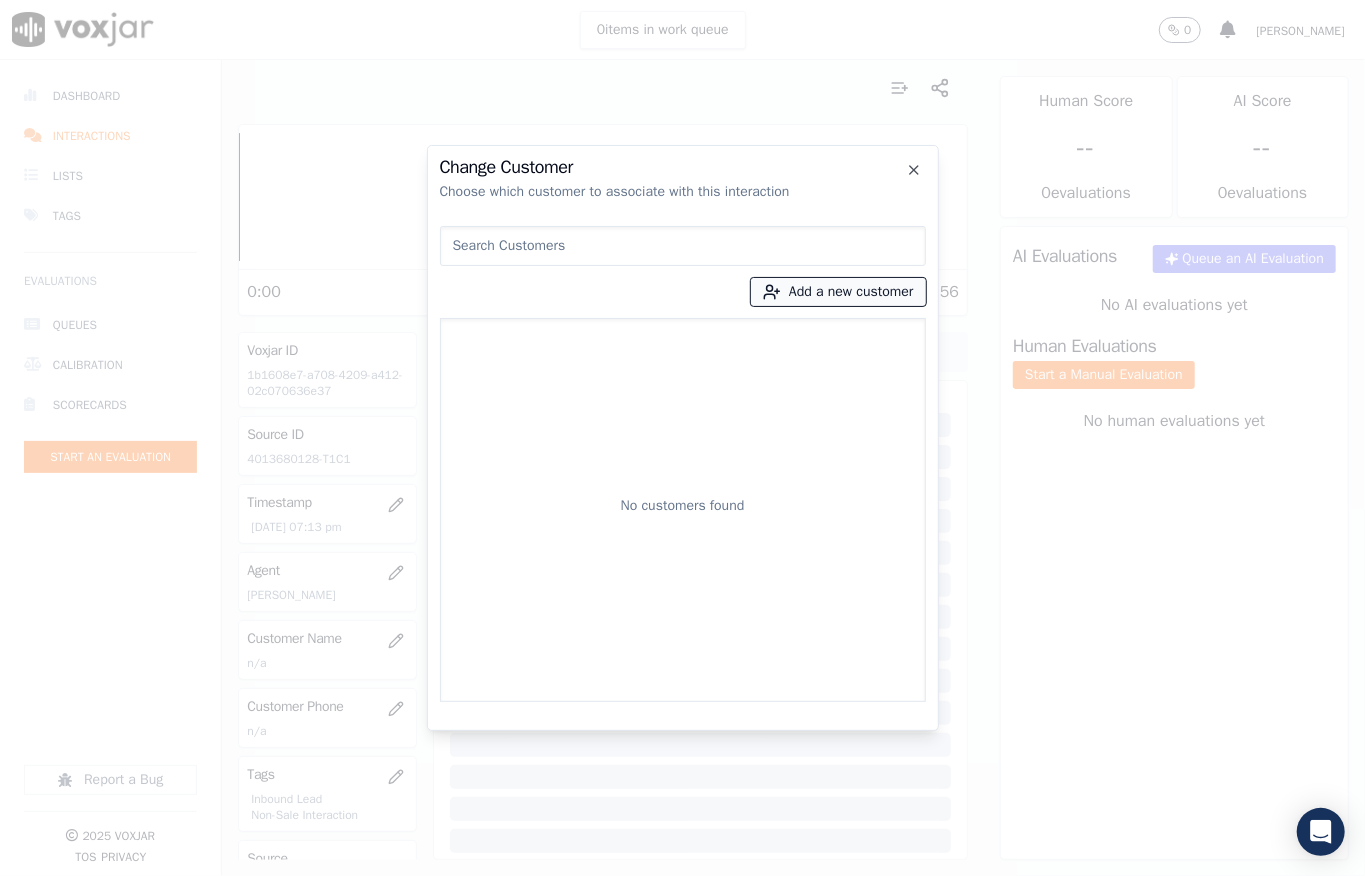 click 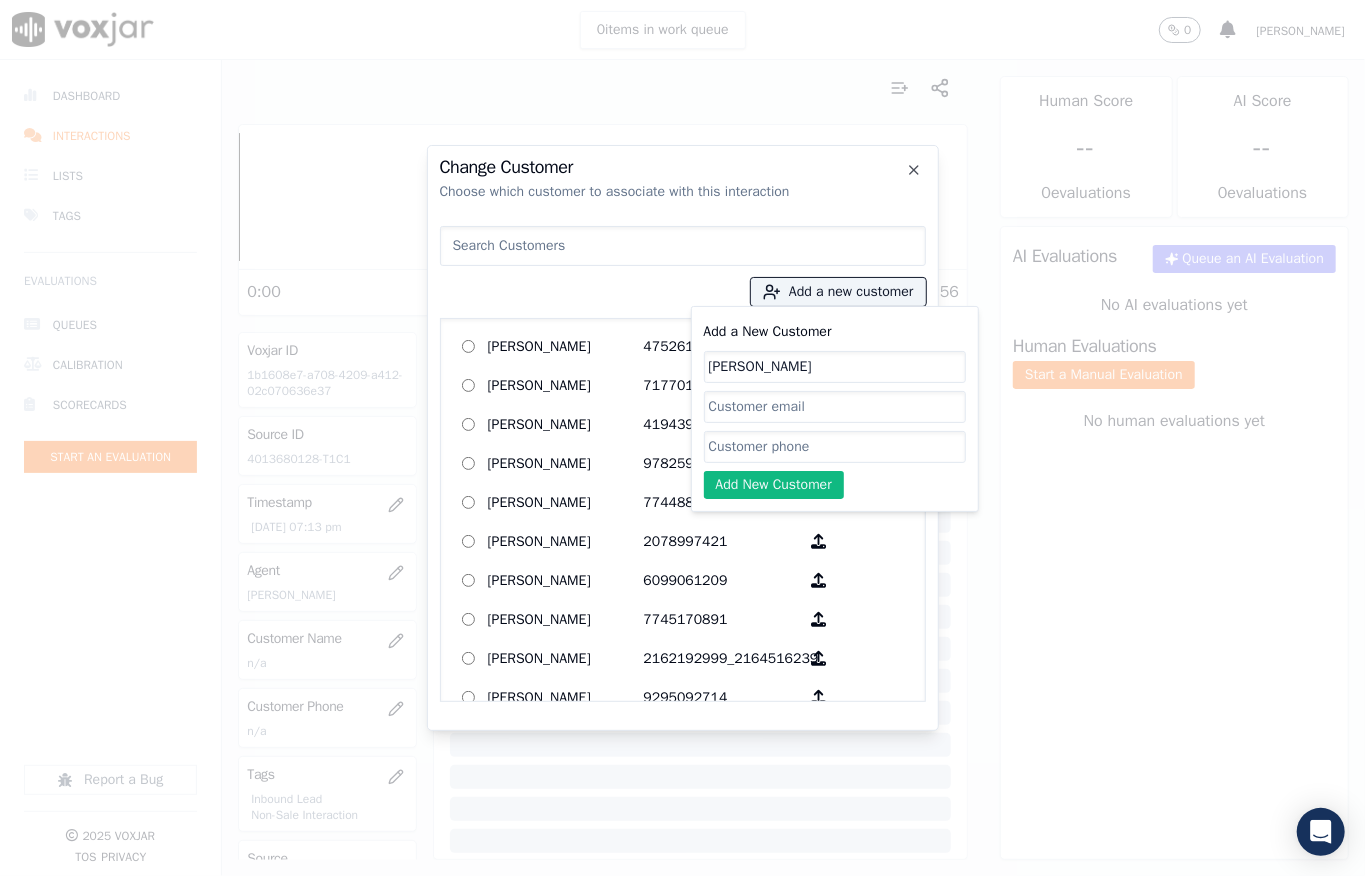 type on "[PERSON_NAME]" 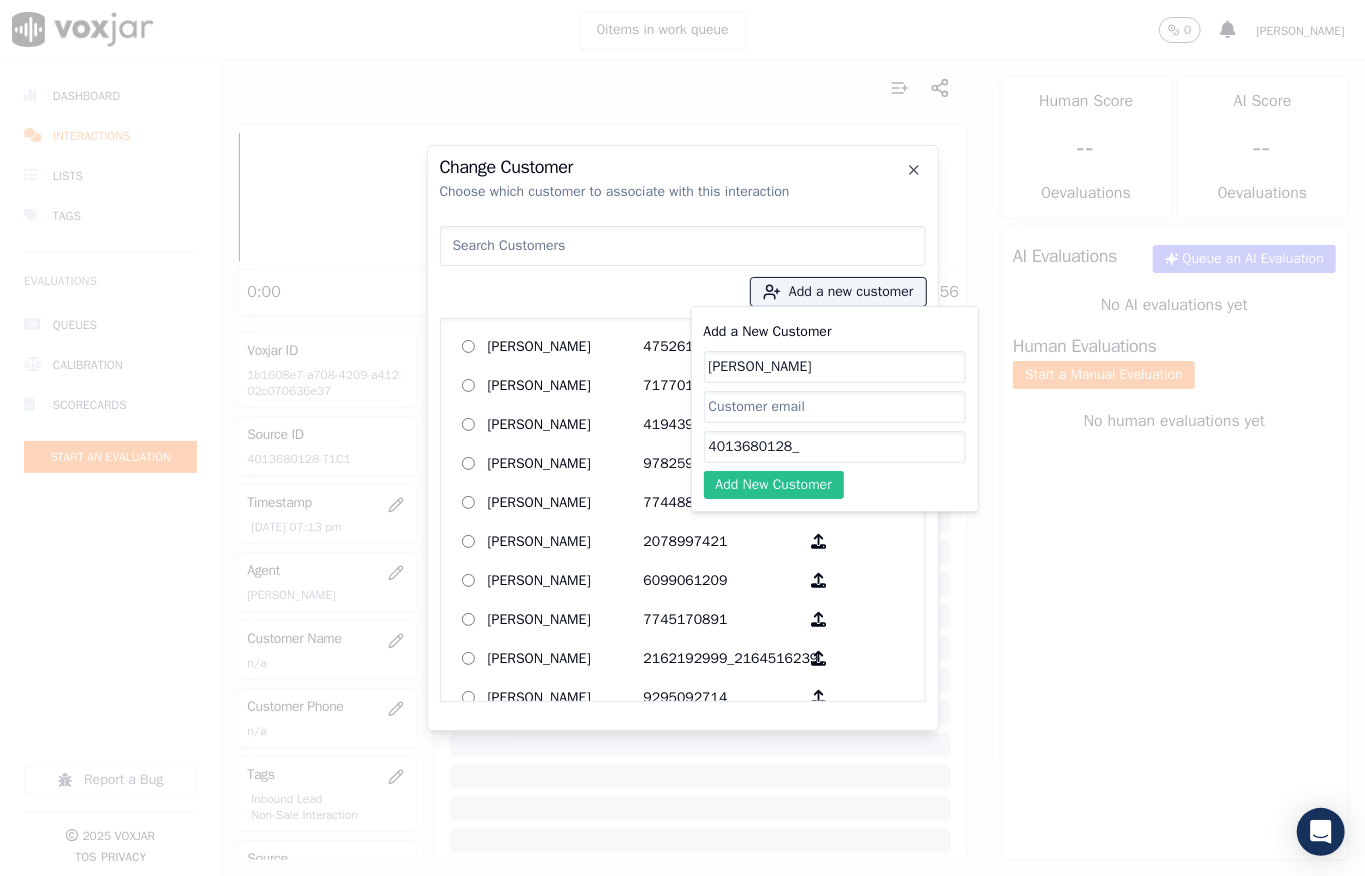 paste on "4017655106" 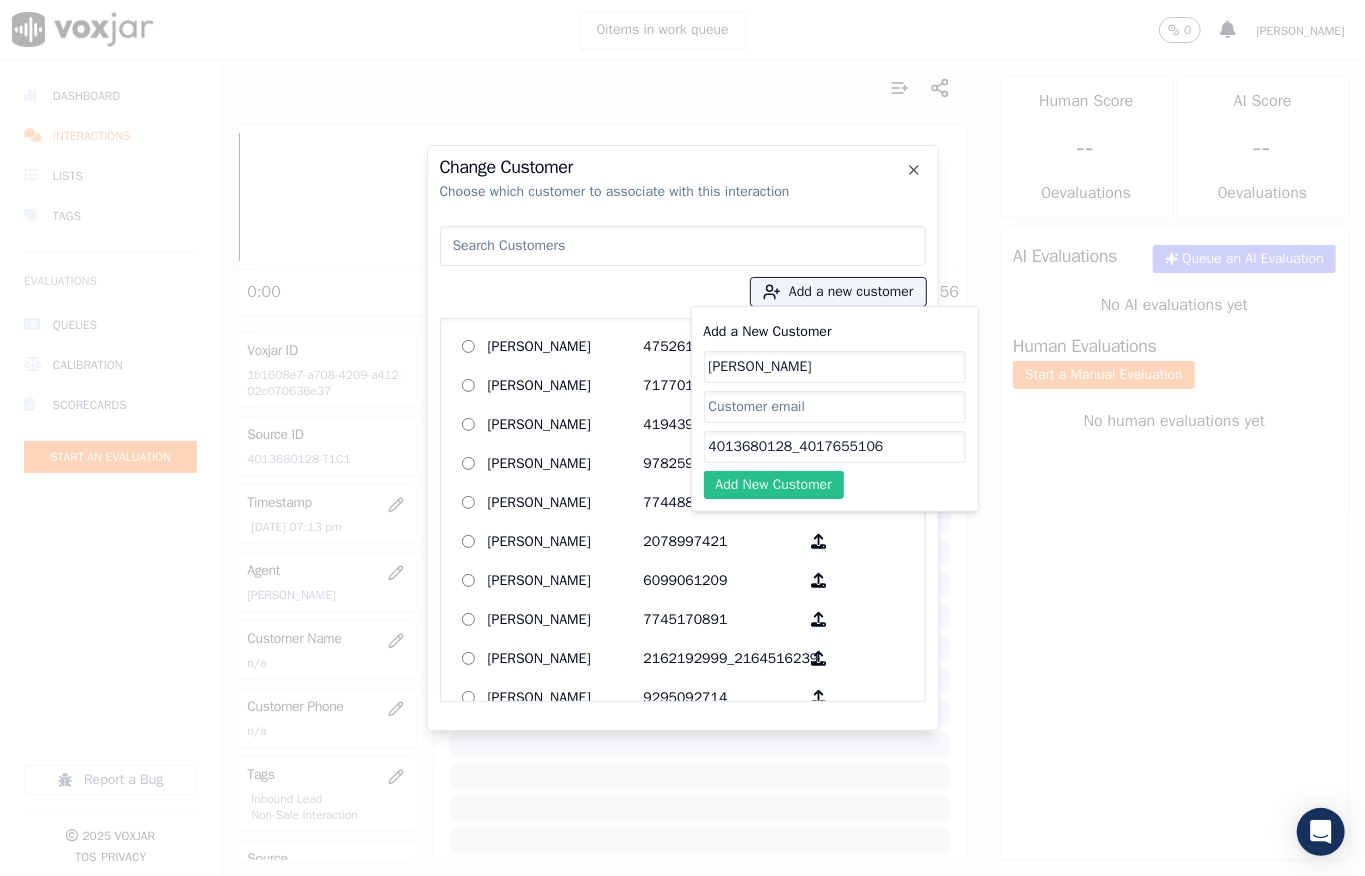 type on "4013680128_4017655106" 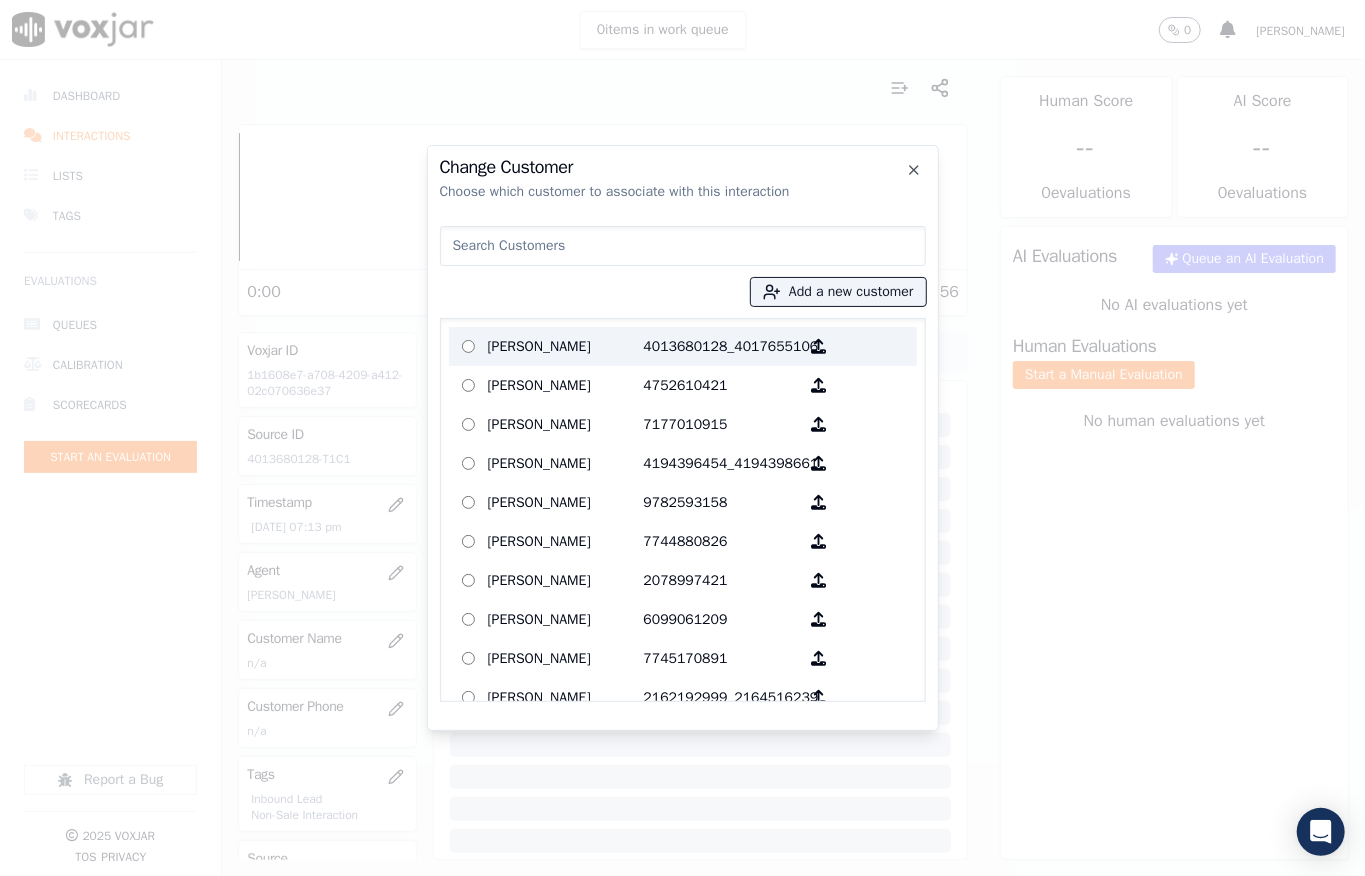 click on "[PERSON_NAME]" at bounding box center (566, 346) 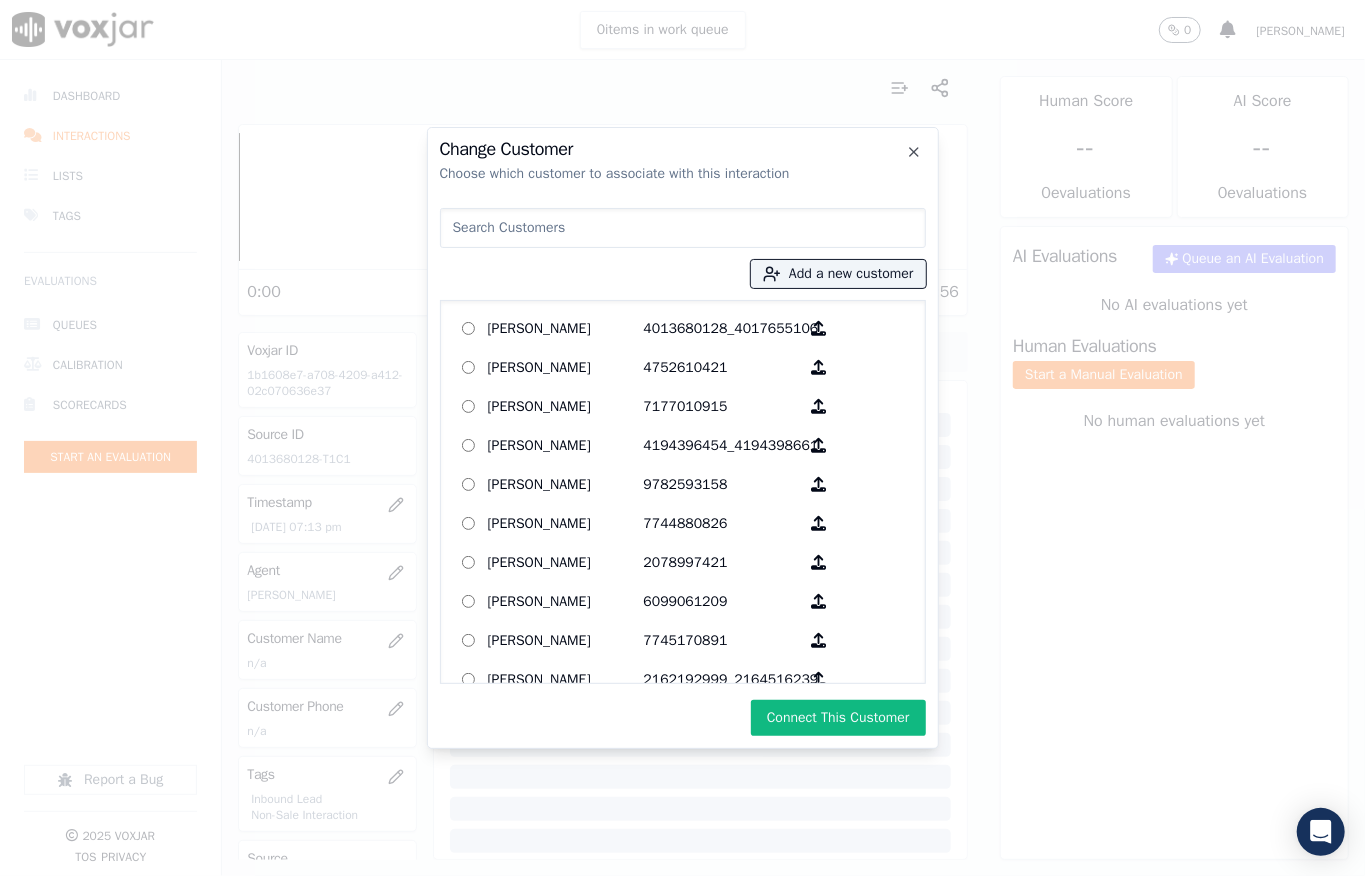 click on "Connect This Customer" at bounding box center (838, 718) 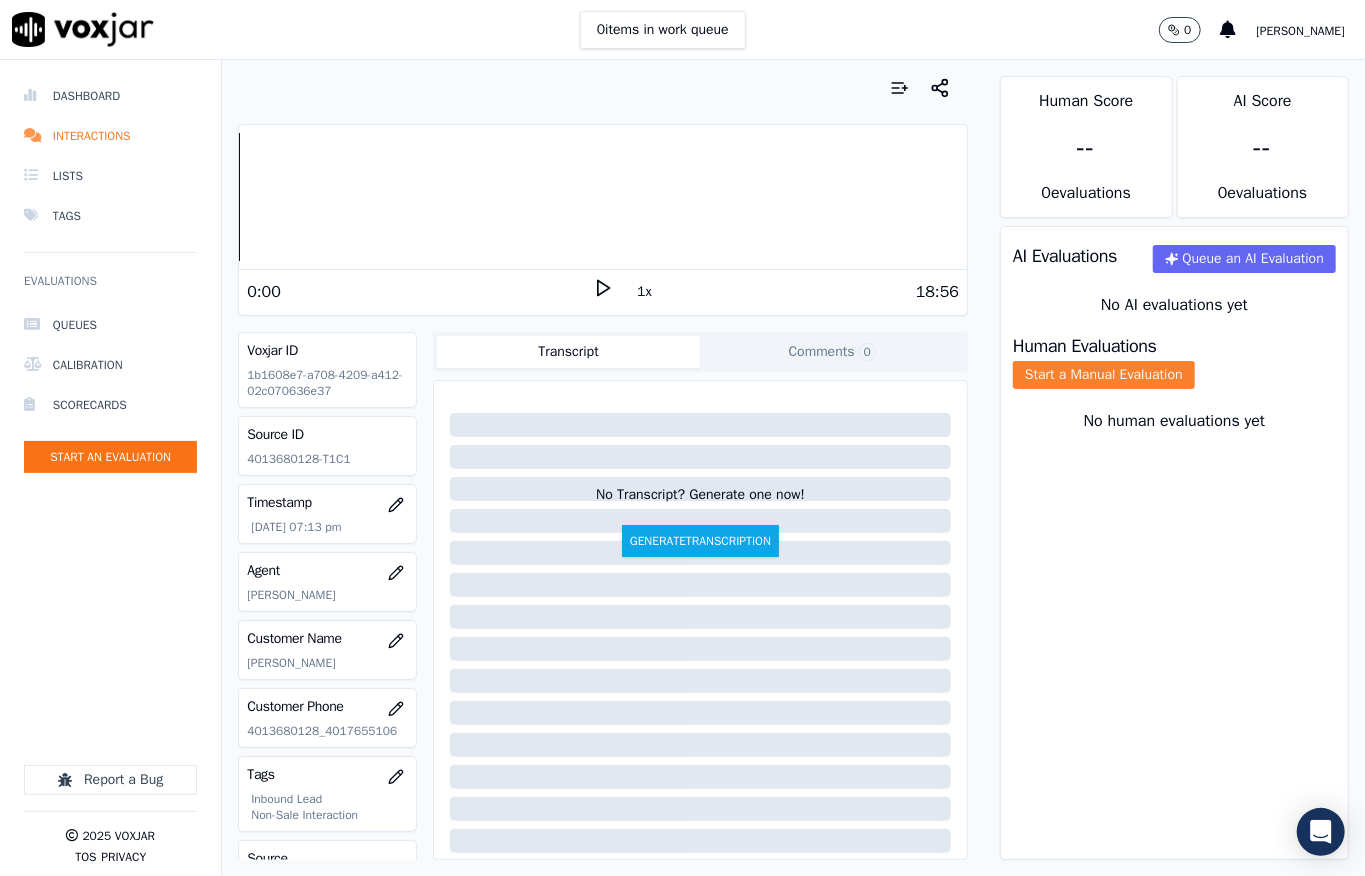click on "Start a Manual Evaluation" 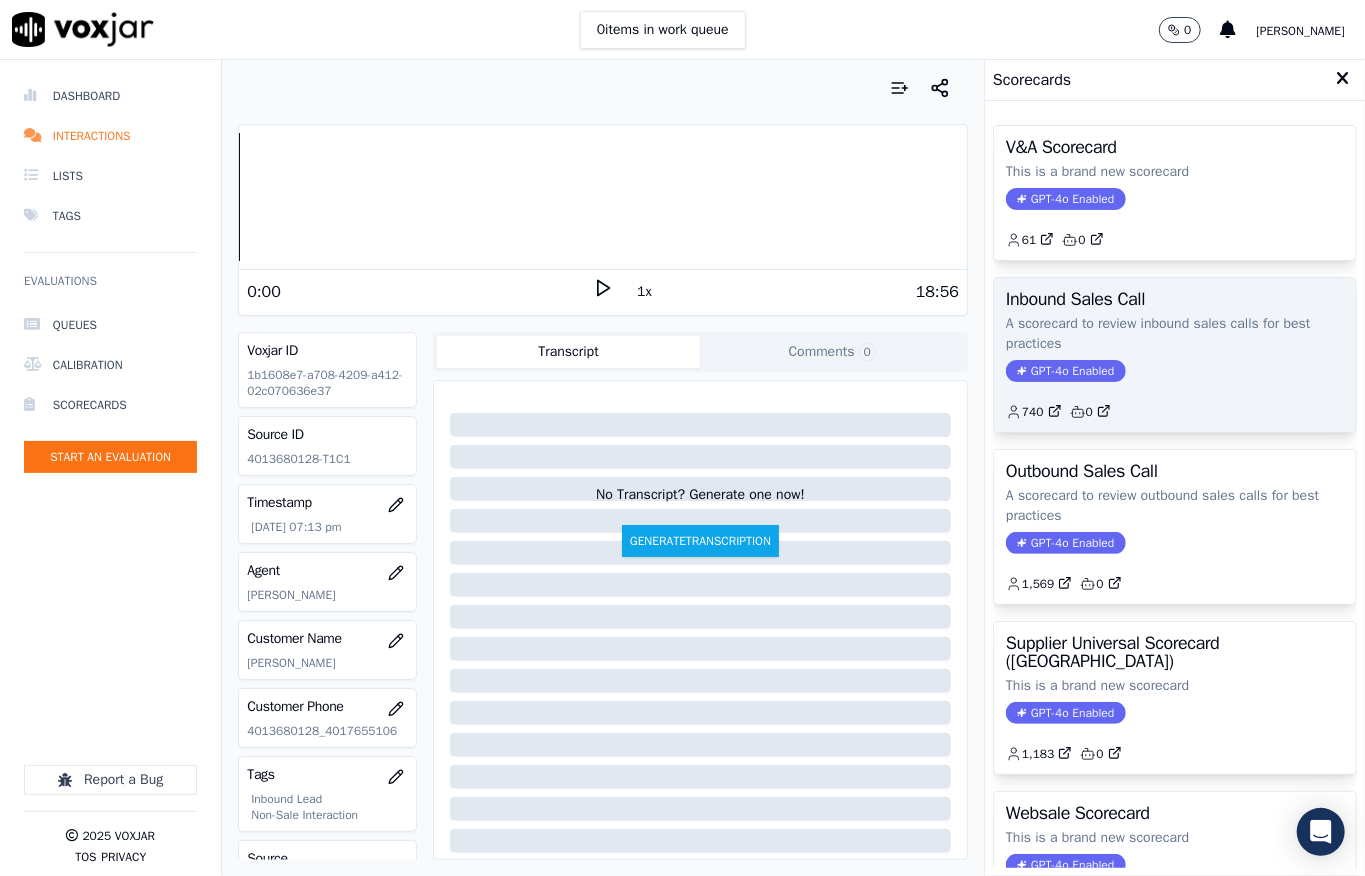 click on "GPT-4o Enabled" at bounding box center (1065, 371) 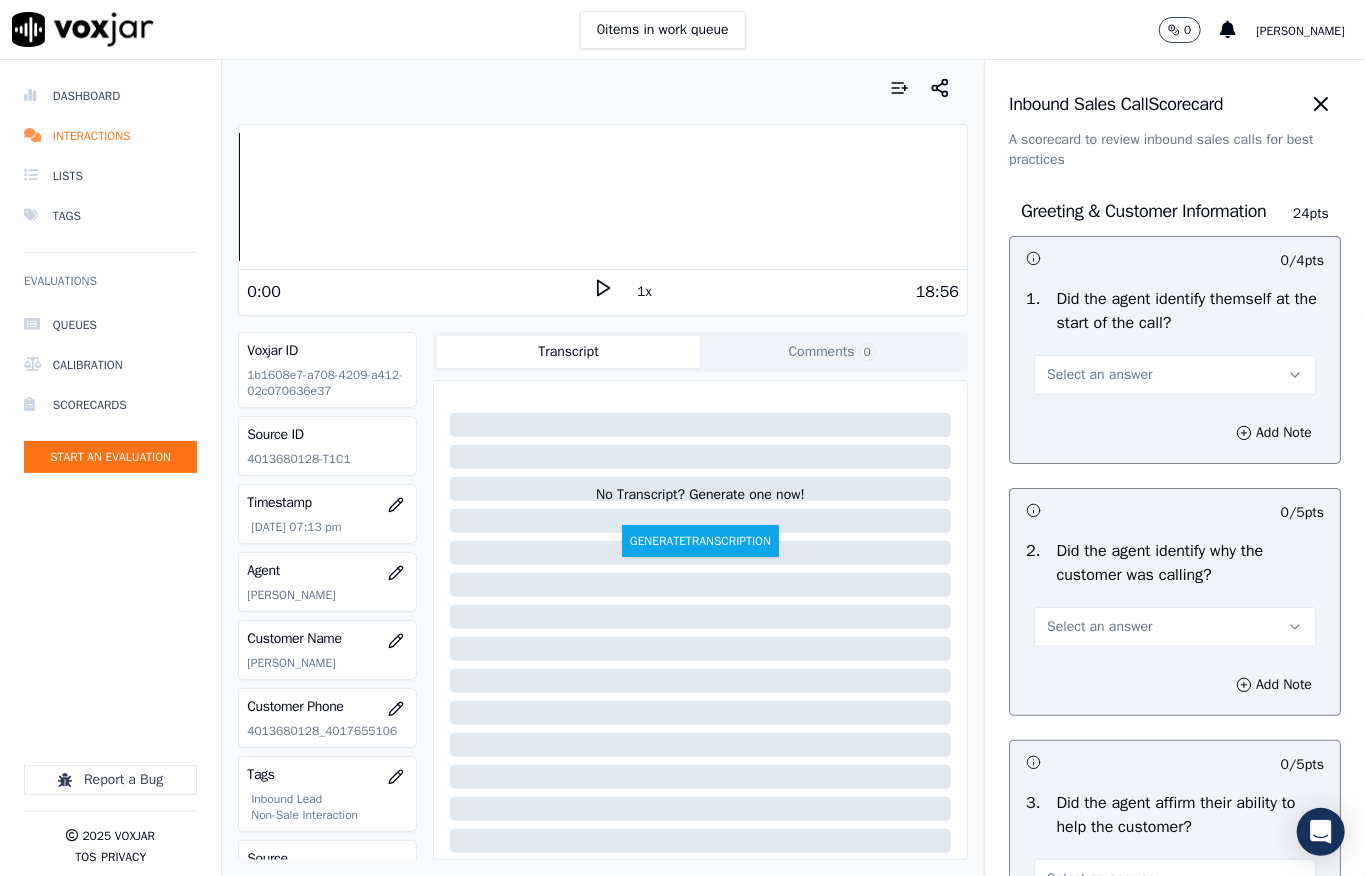 click on "Select an answer" at bounding box center (1099, 375) 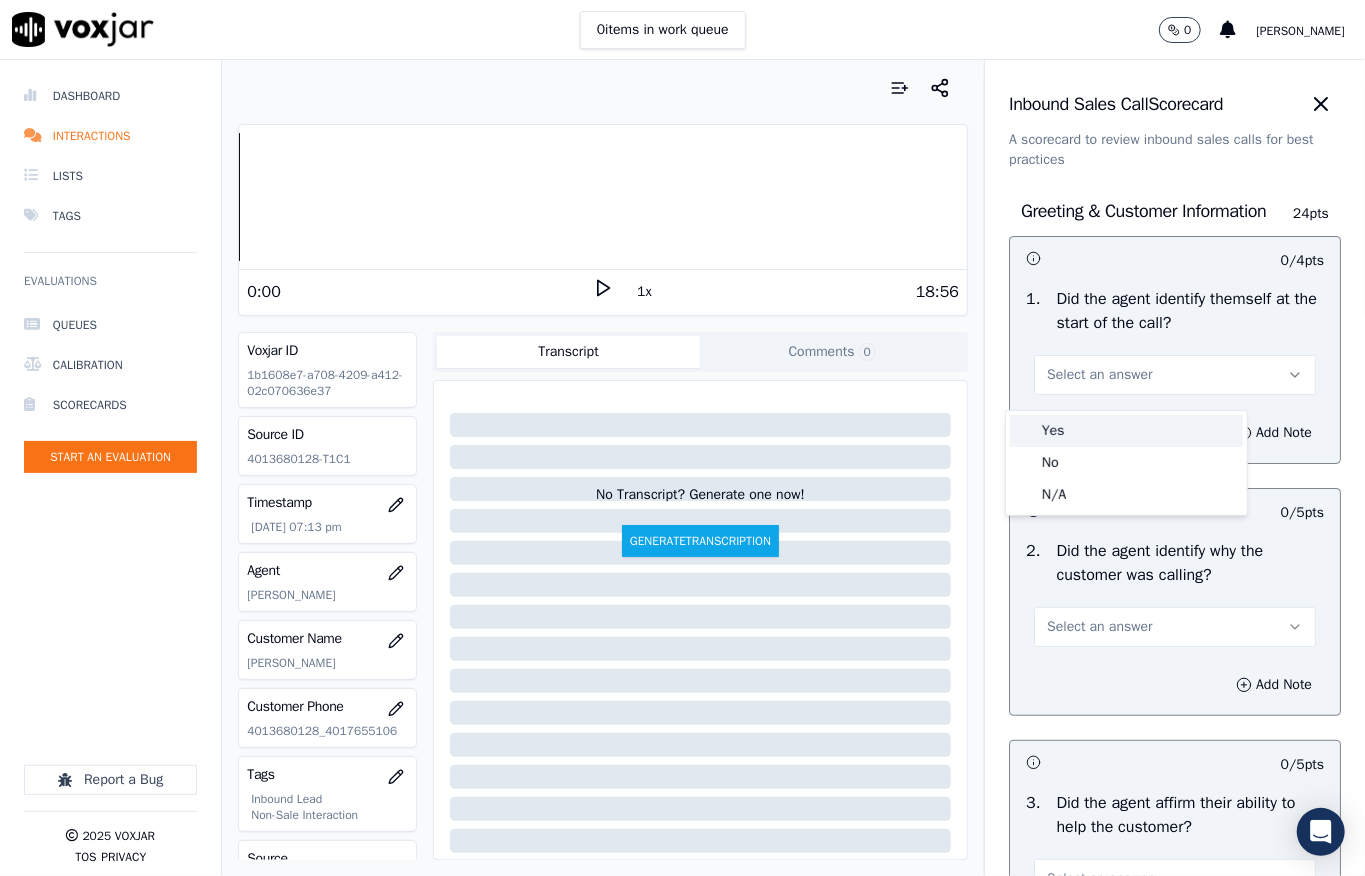 click on "Yes" at bounding box center (1126, 431) 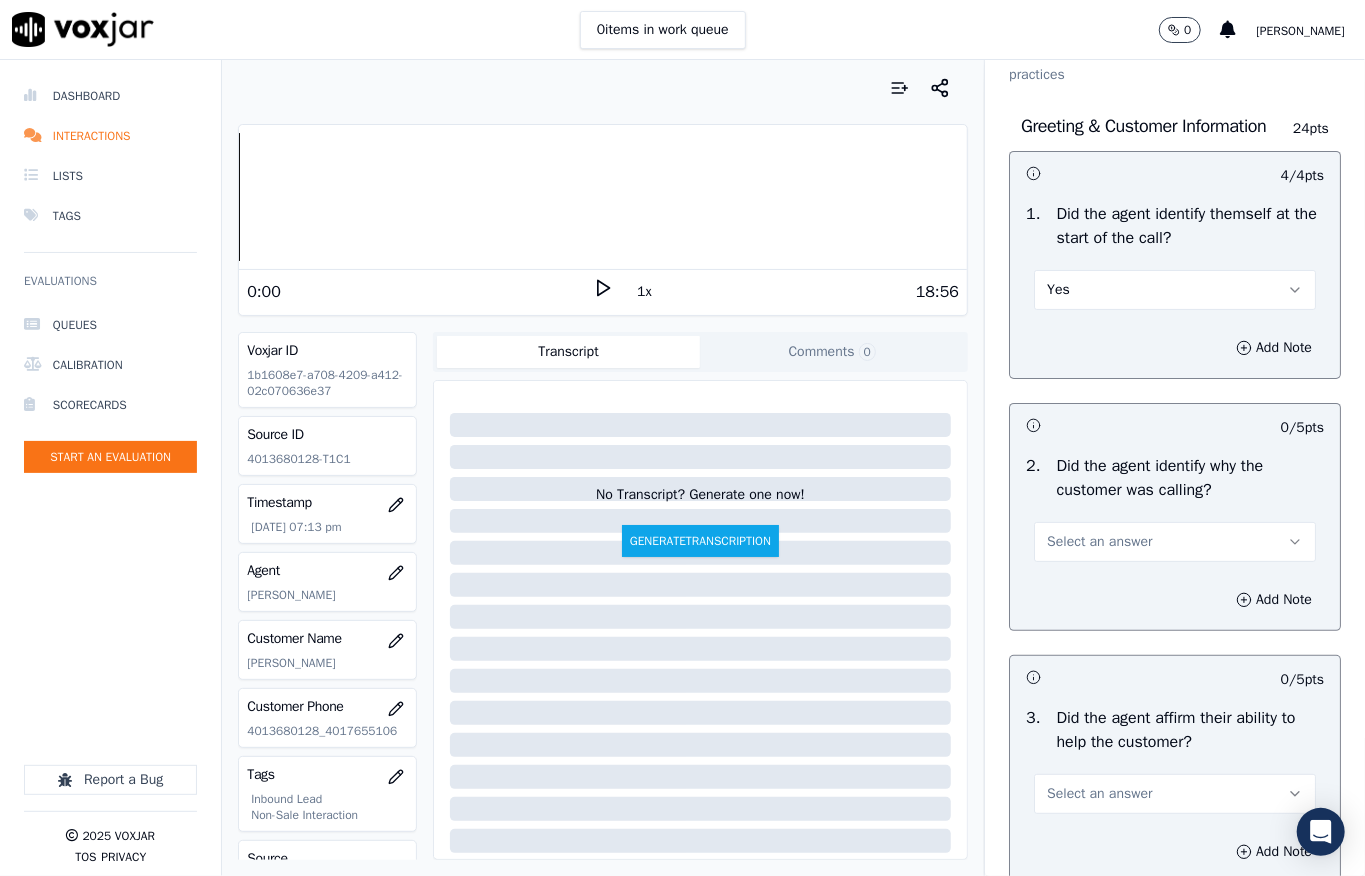 scroll, scrollTop: 133, scrollLeft: 0, axis: vertical 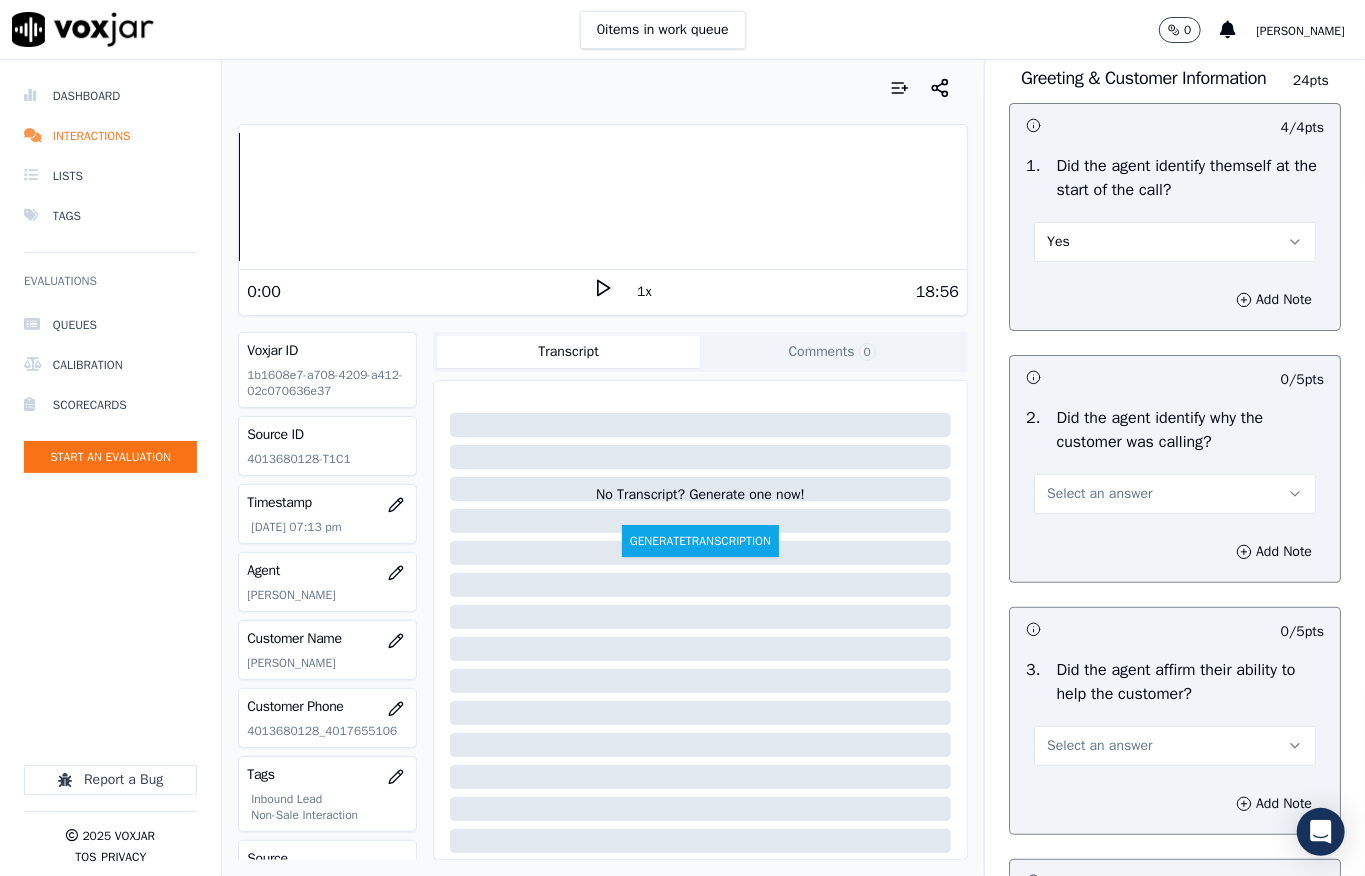 click on "Select an answer" at bounding box center [1099, 494] 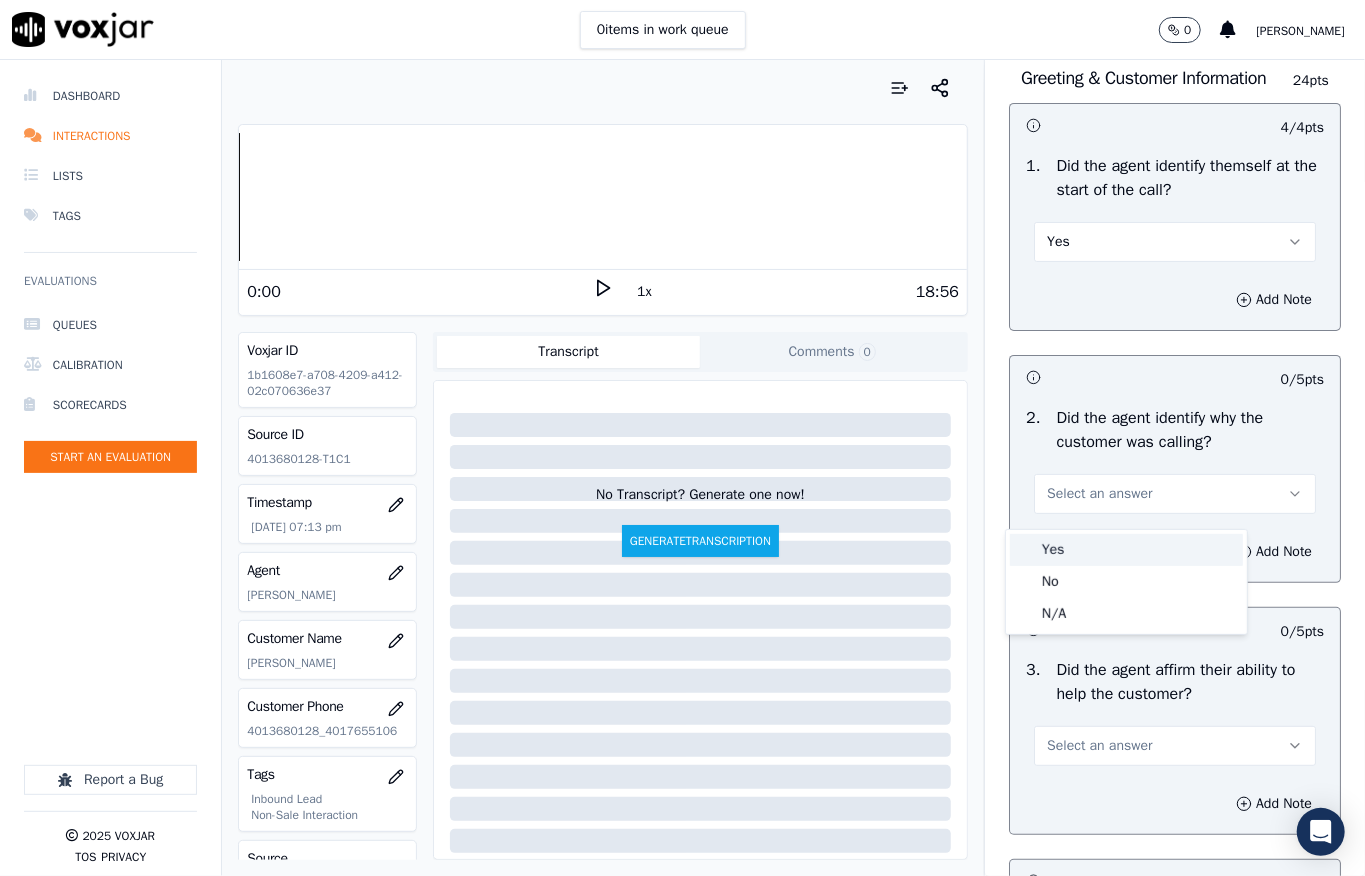 click on "Yes" at bounding box center [1126, 550] 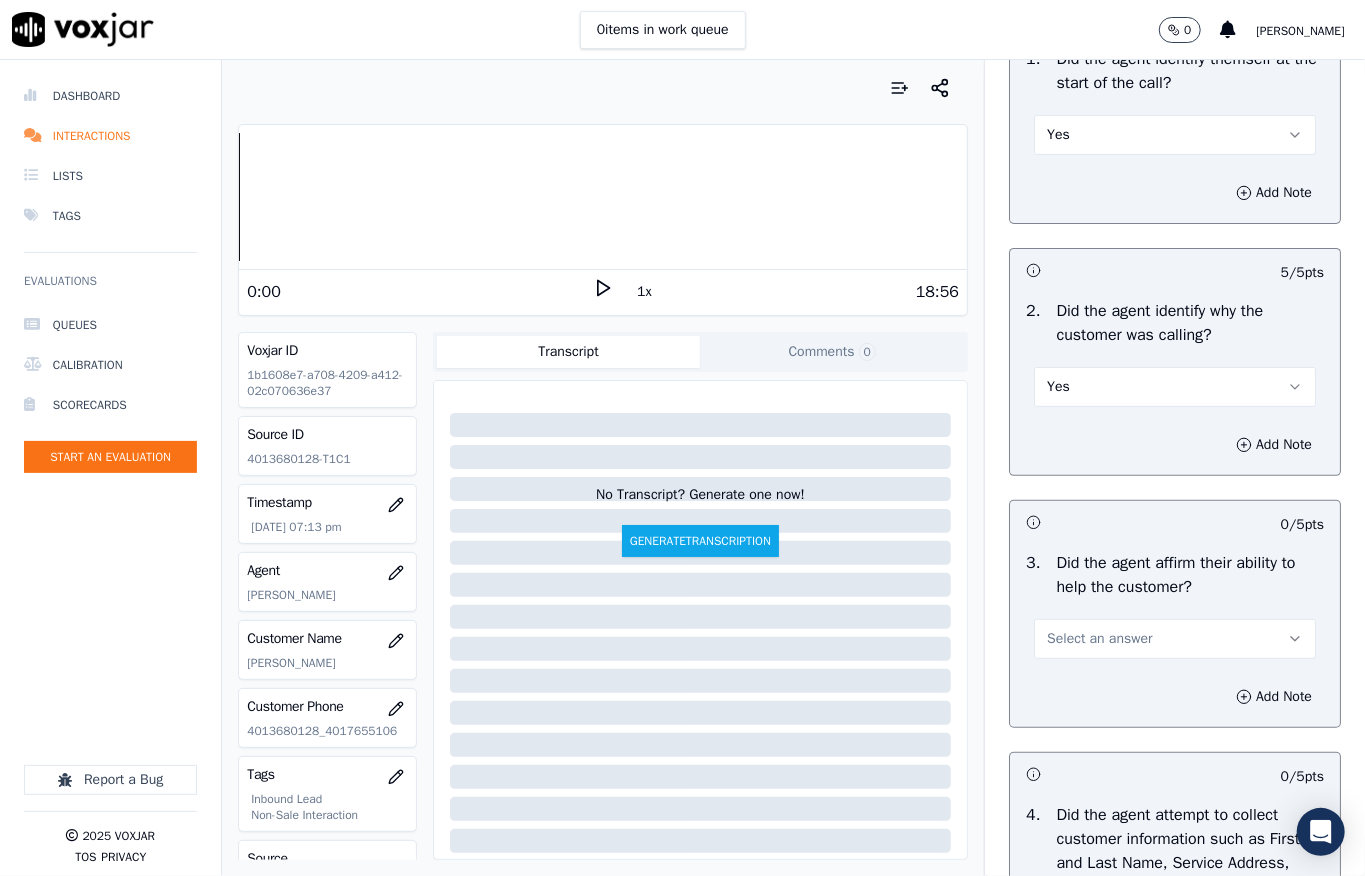 scroll, scrollTop: 400, scrollLeft: 0, axis: vertical 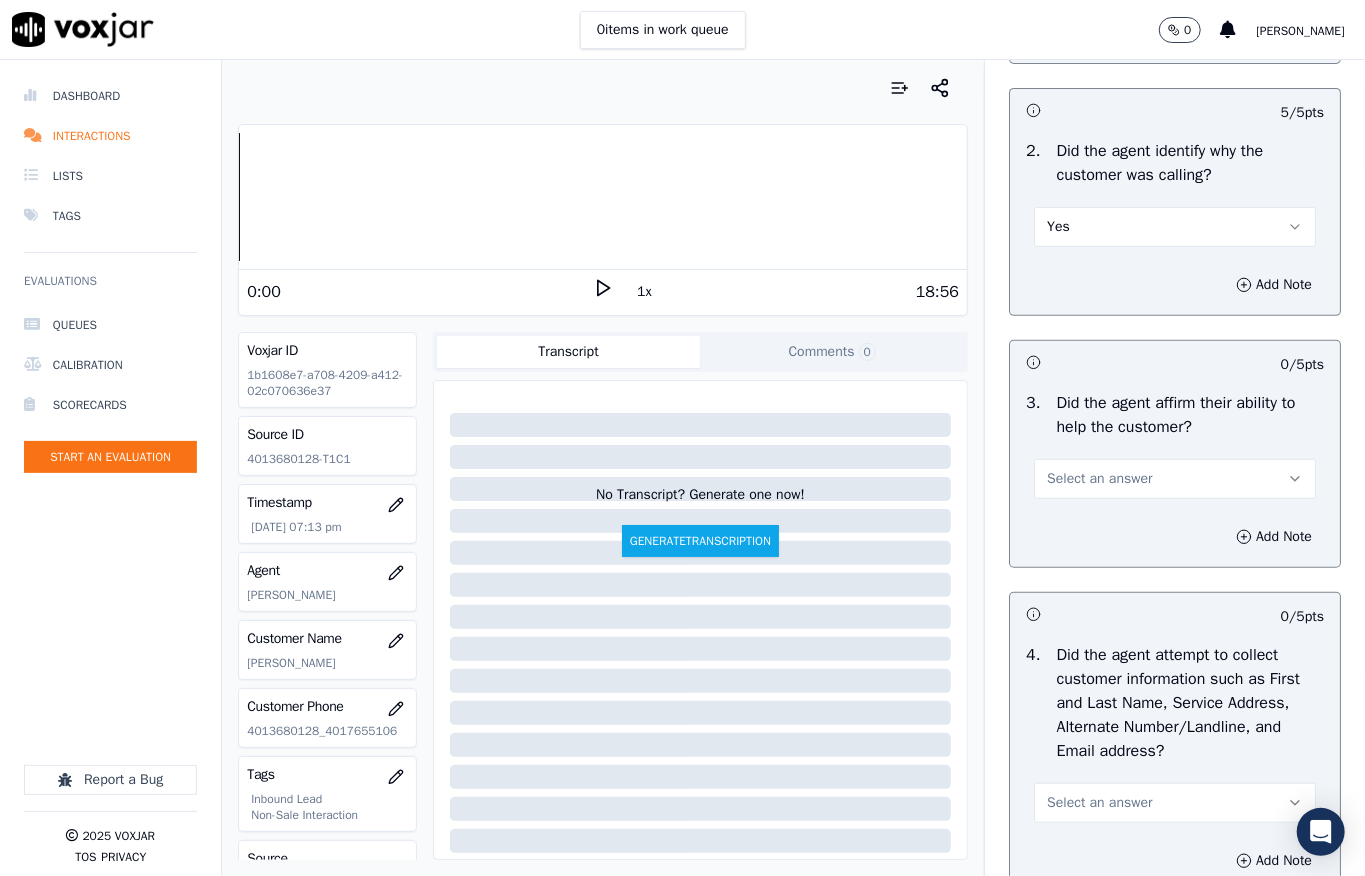drag, startPoint x: 1082, startPoint y: 494, endPoint x: 1082, endPoint y: 508, distance: 14 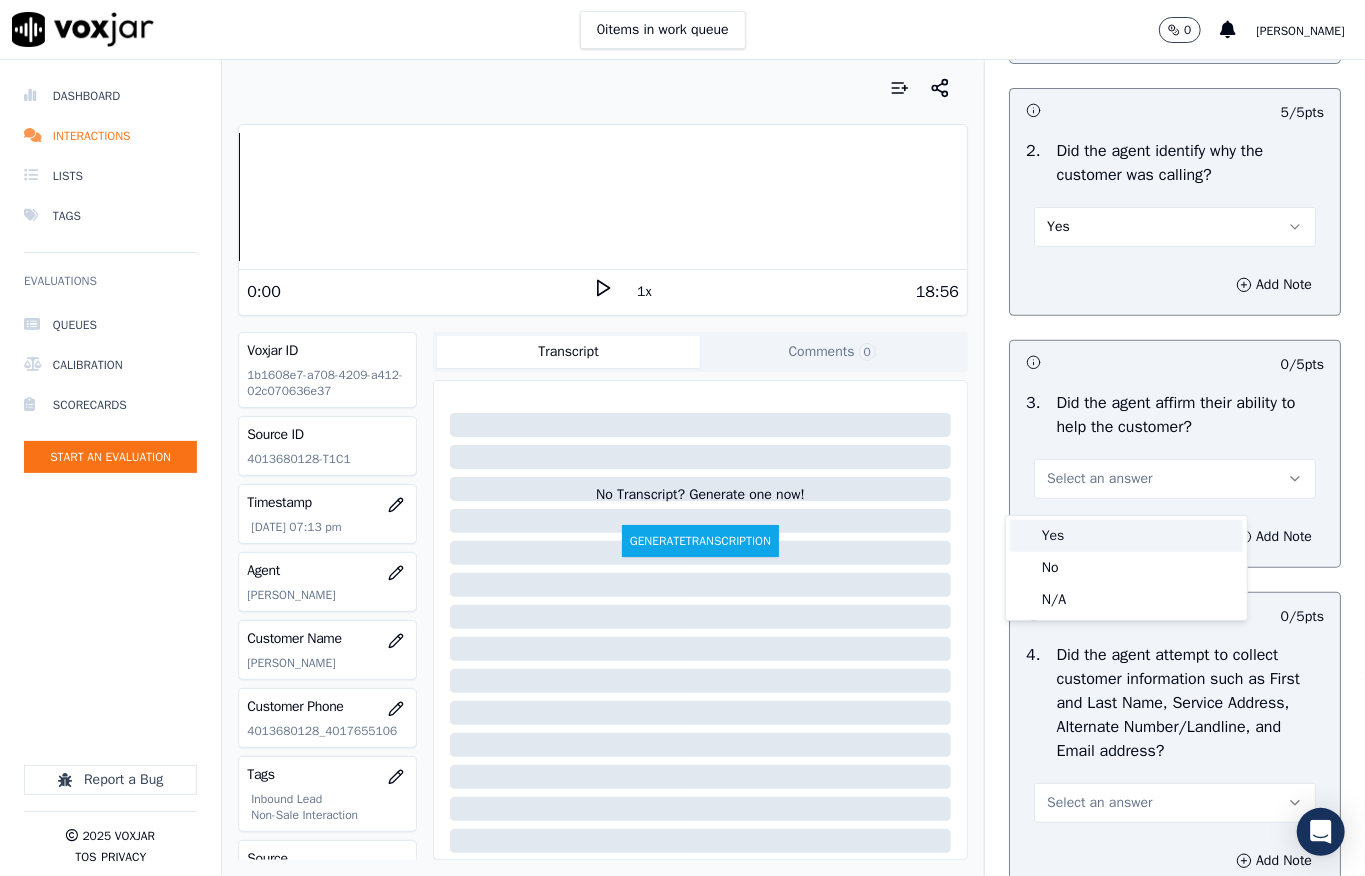 click on "Yes" at bounding box center [1126, 536] 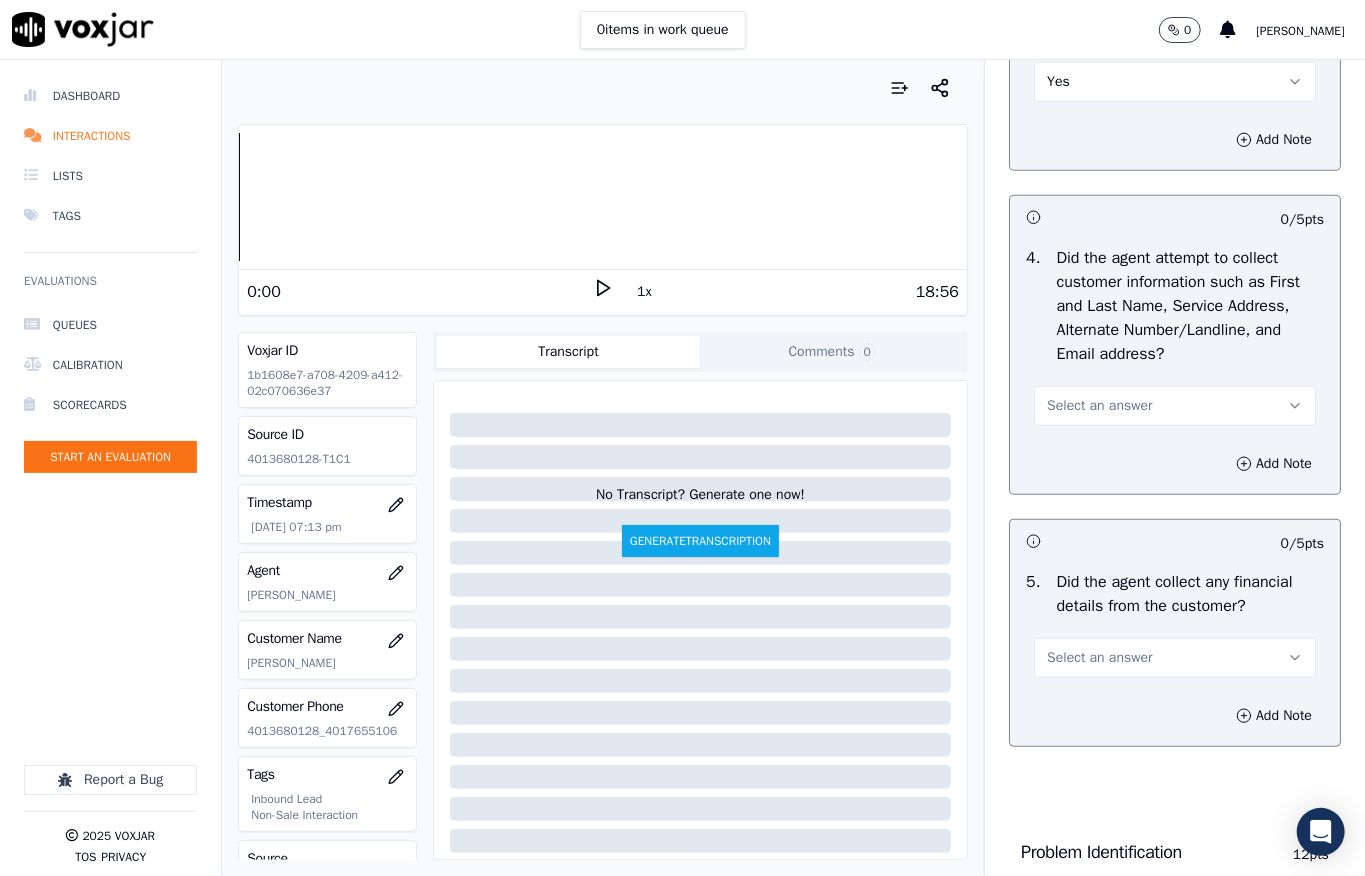 scroll, scrollTop: 800, scrollLeft: 0, axis: vertical 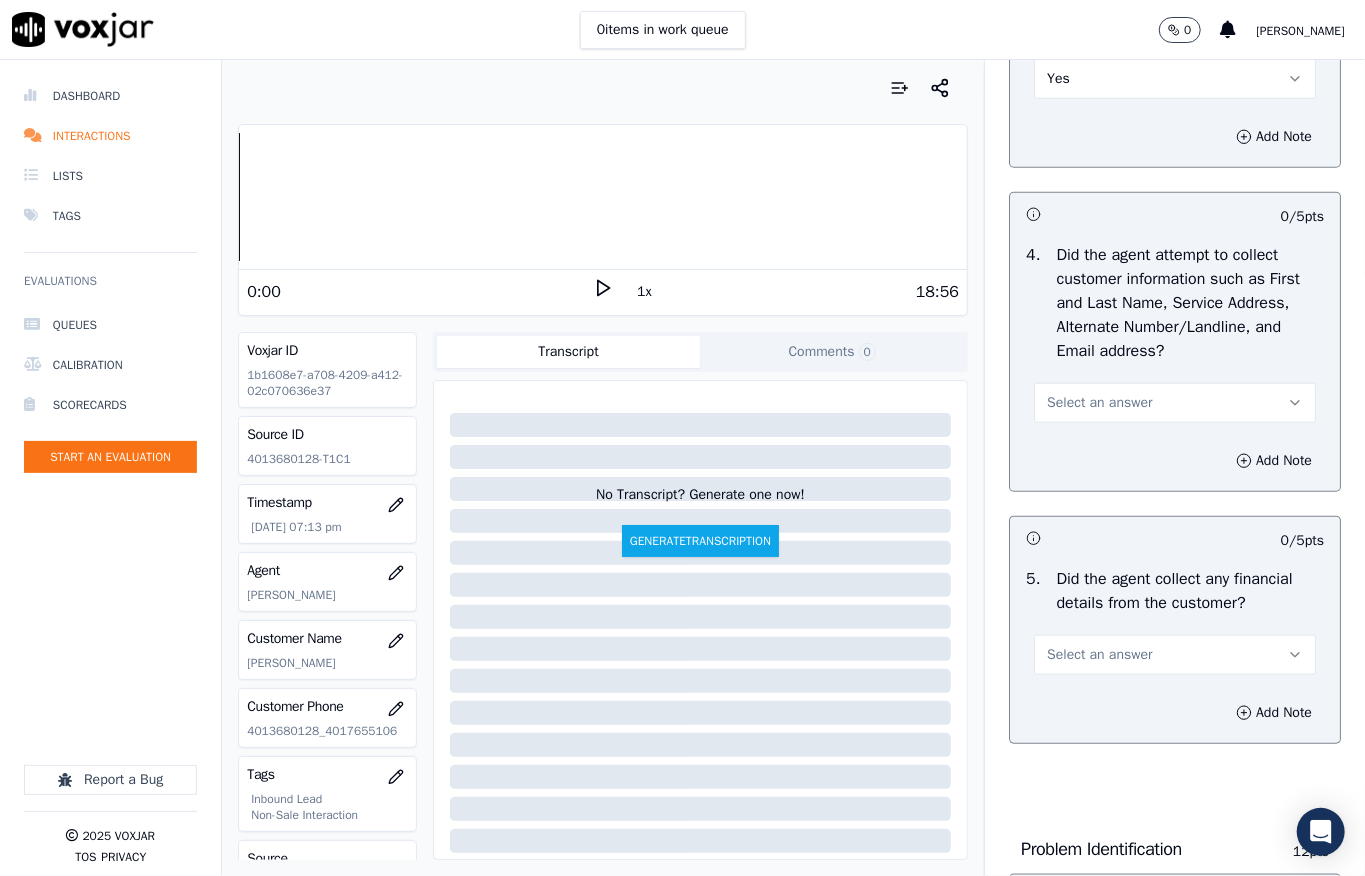 click on "Select an answer" at bounding box center [1175, 403] 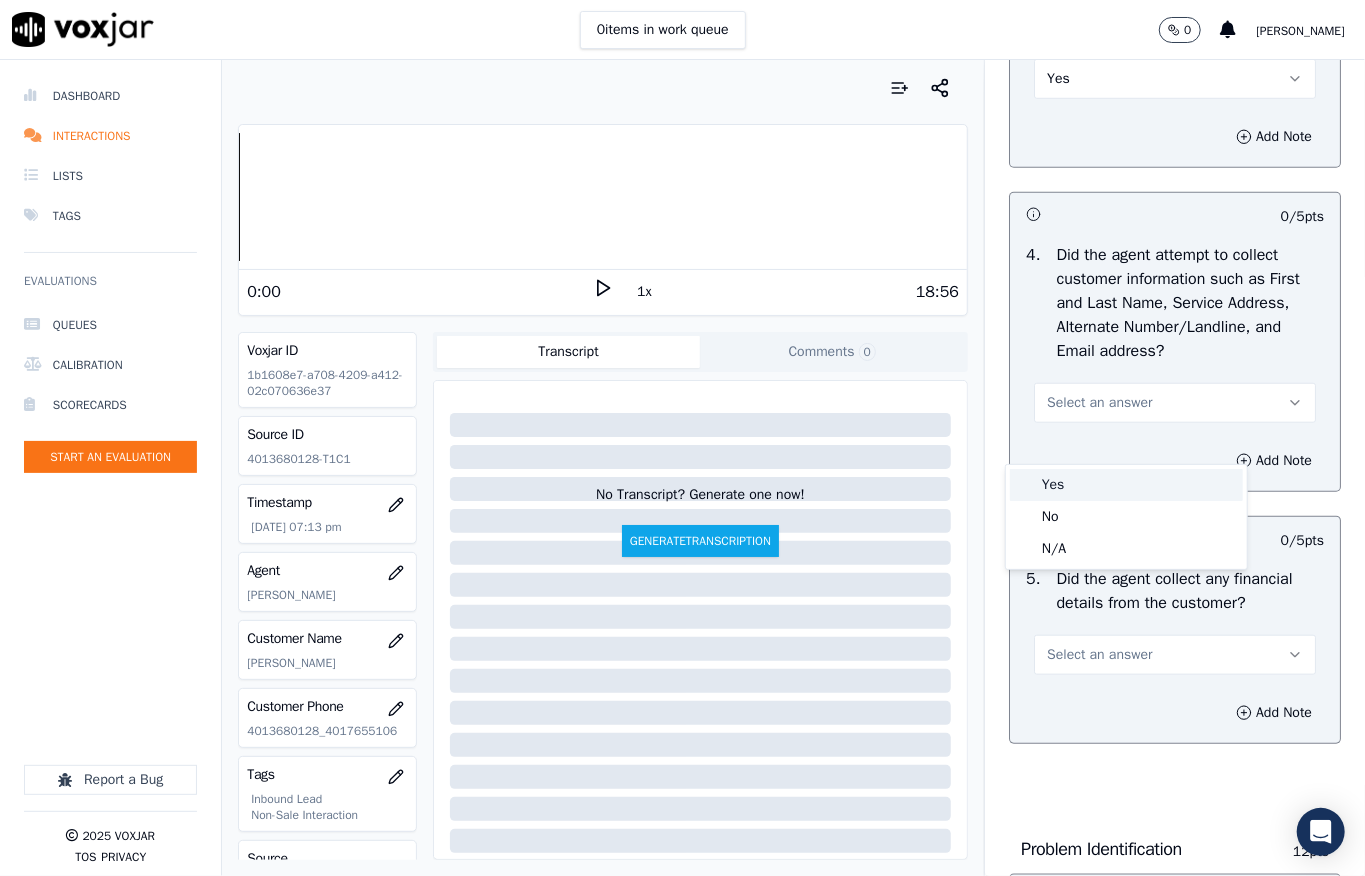 click on "Yes" at bounding box center (1126, 485) 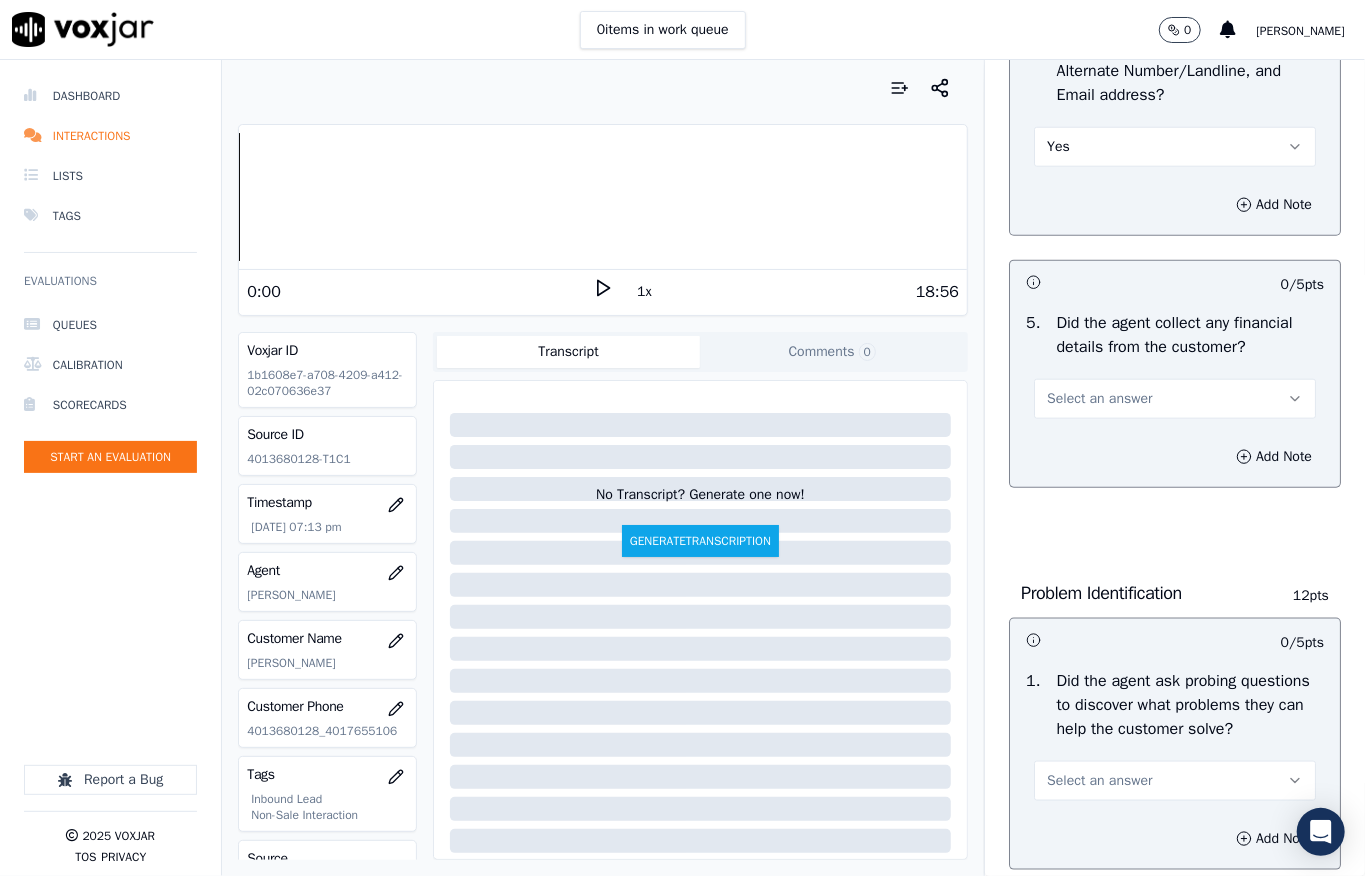 scroll, scrollTop: 1066, scrollLeft: 0, axis: vertical 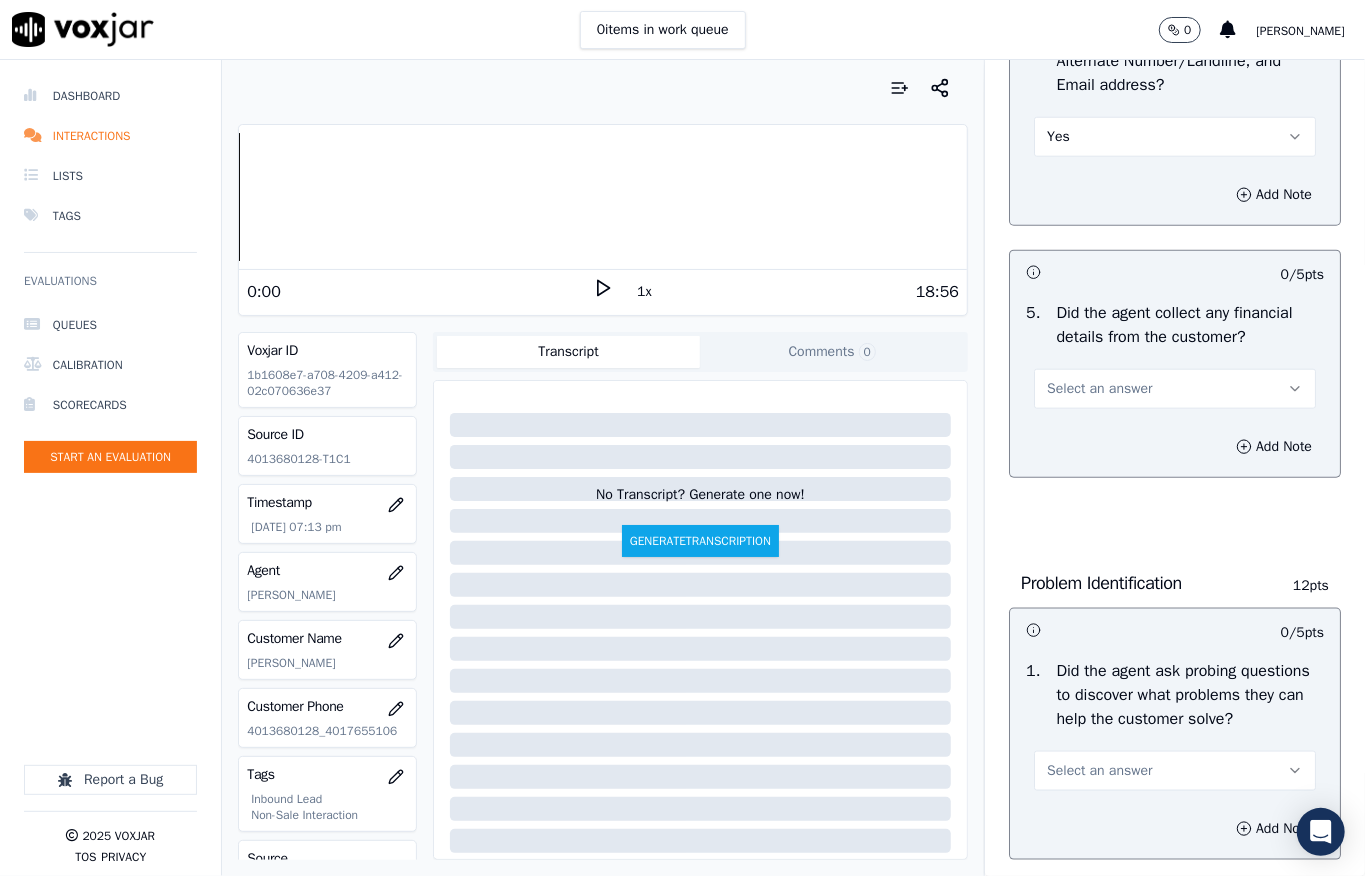 click on "Select an answer" at bounding box center (1099, 389) 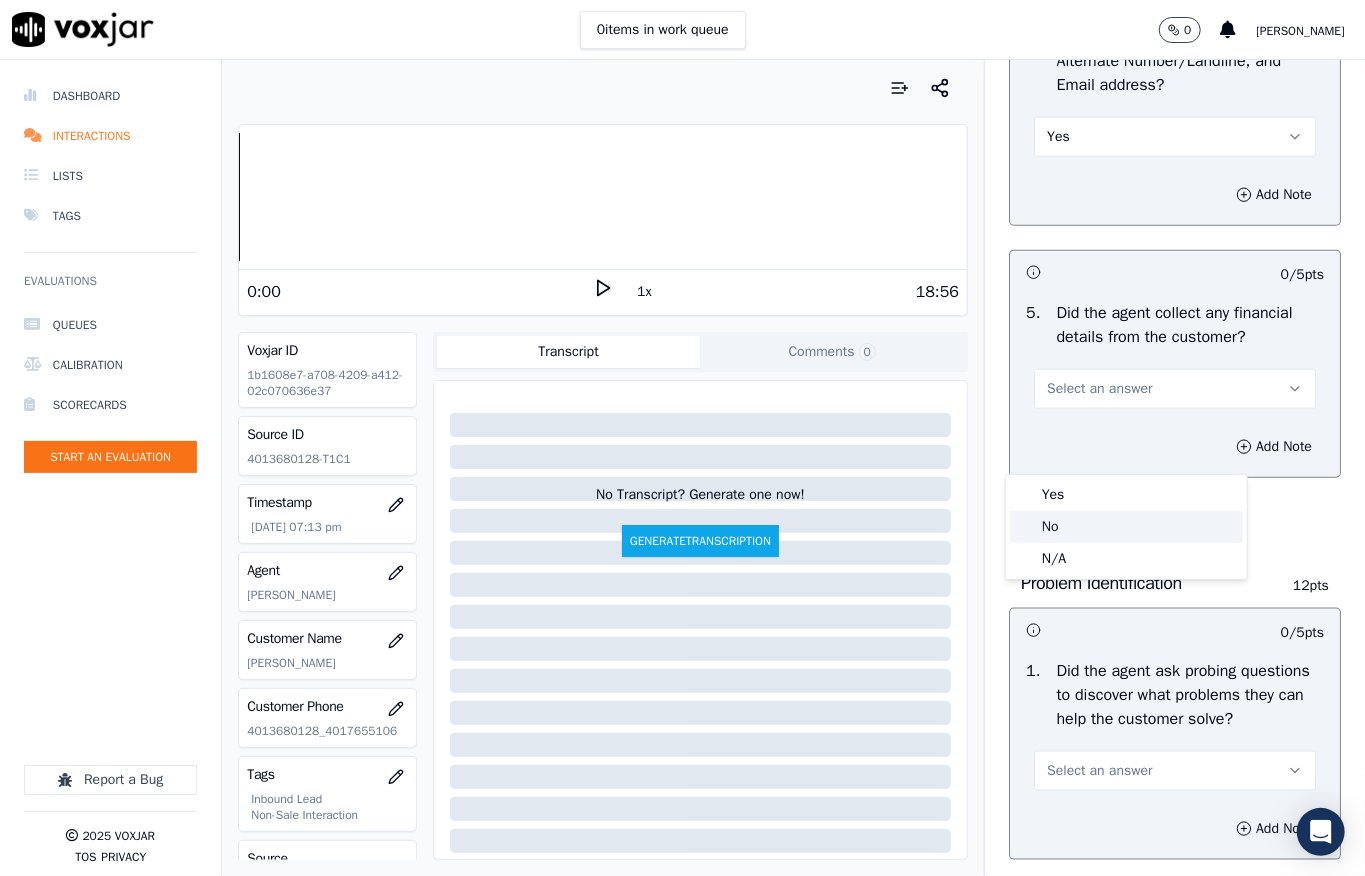 click on "No" 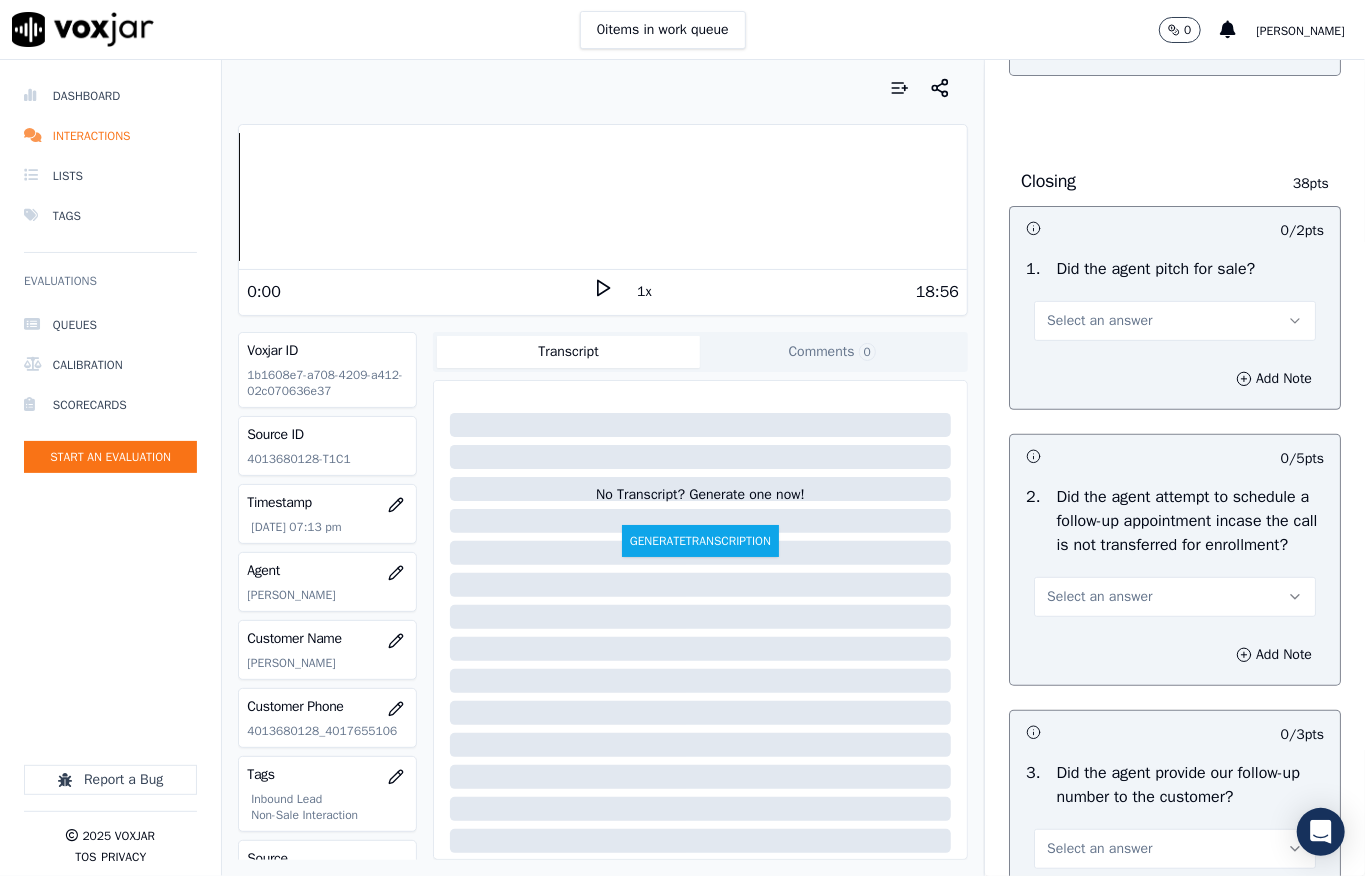scroll, scrollTop: 6237, scrollLeft: 0, axis: vertical 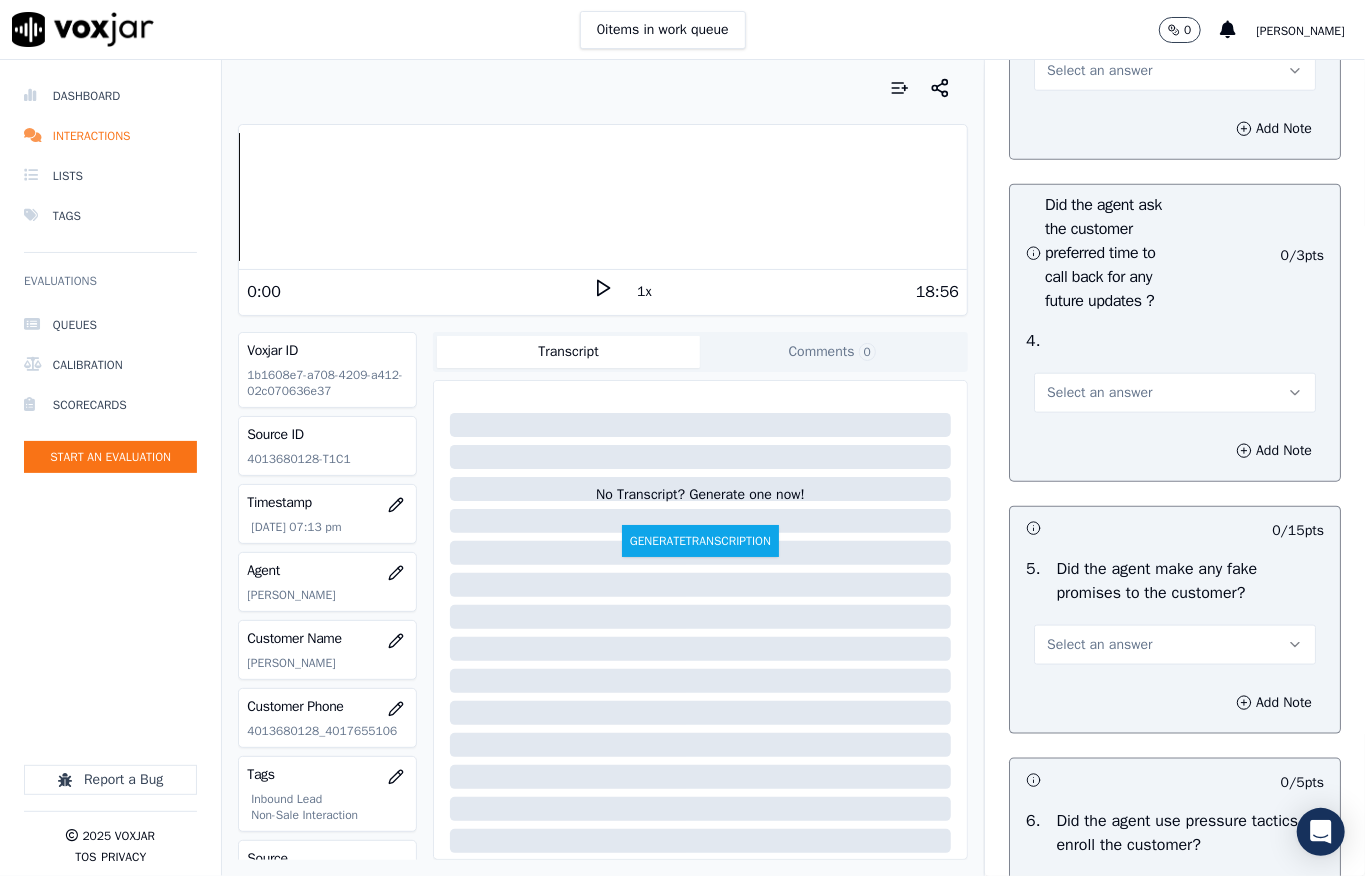 click on "Select an answer" at bounding box center [1099, 71] 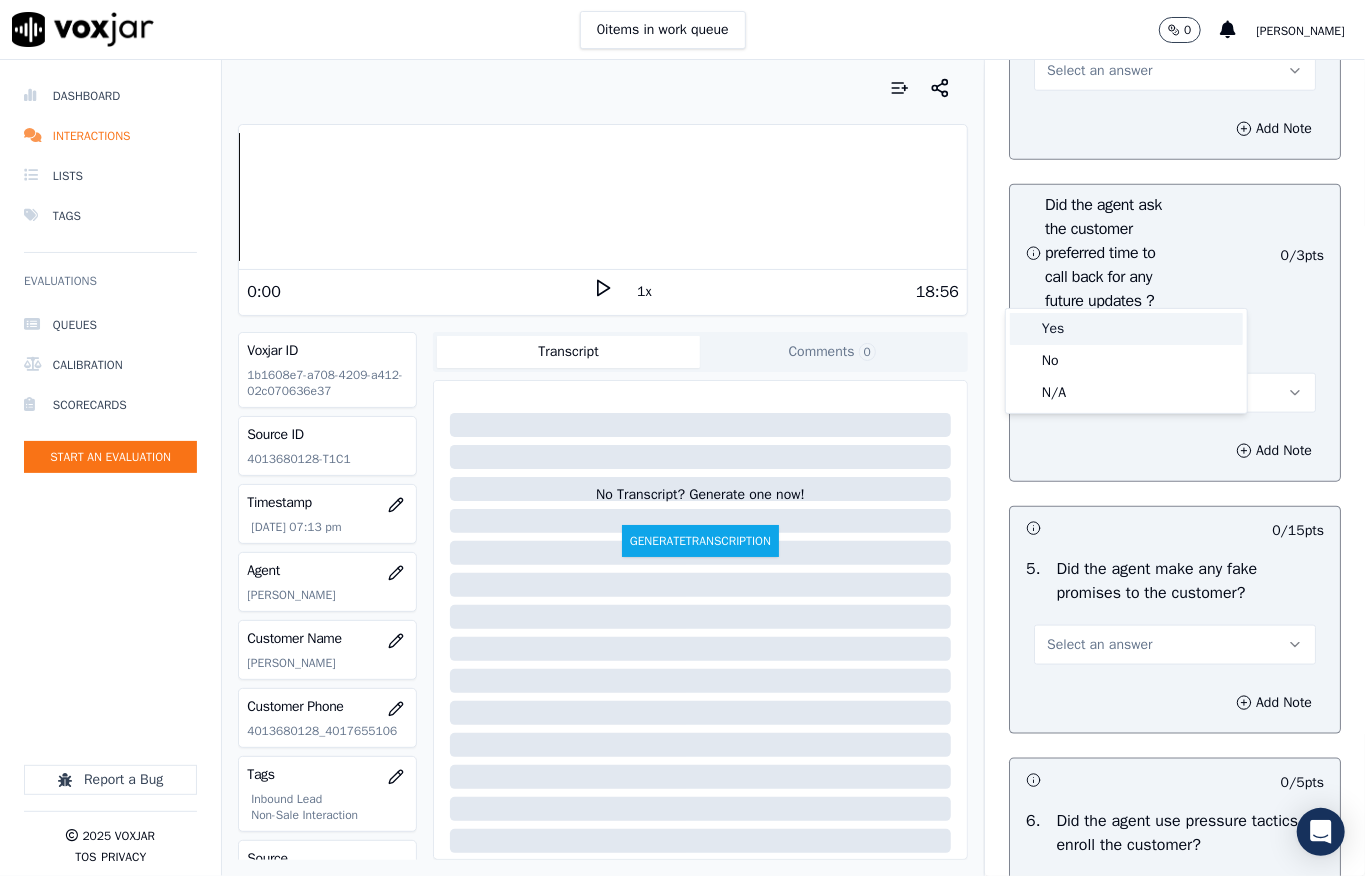 click on "Yes" at bounding box center (1126, 329) 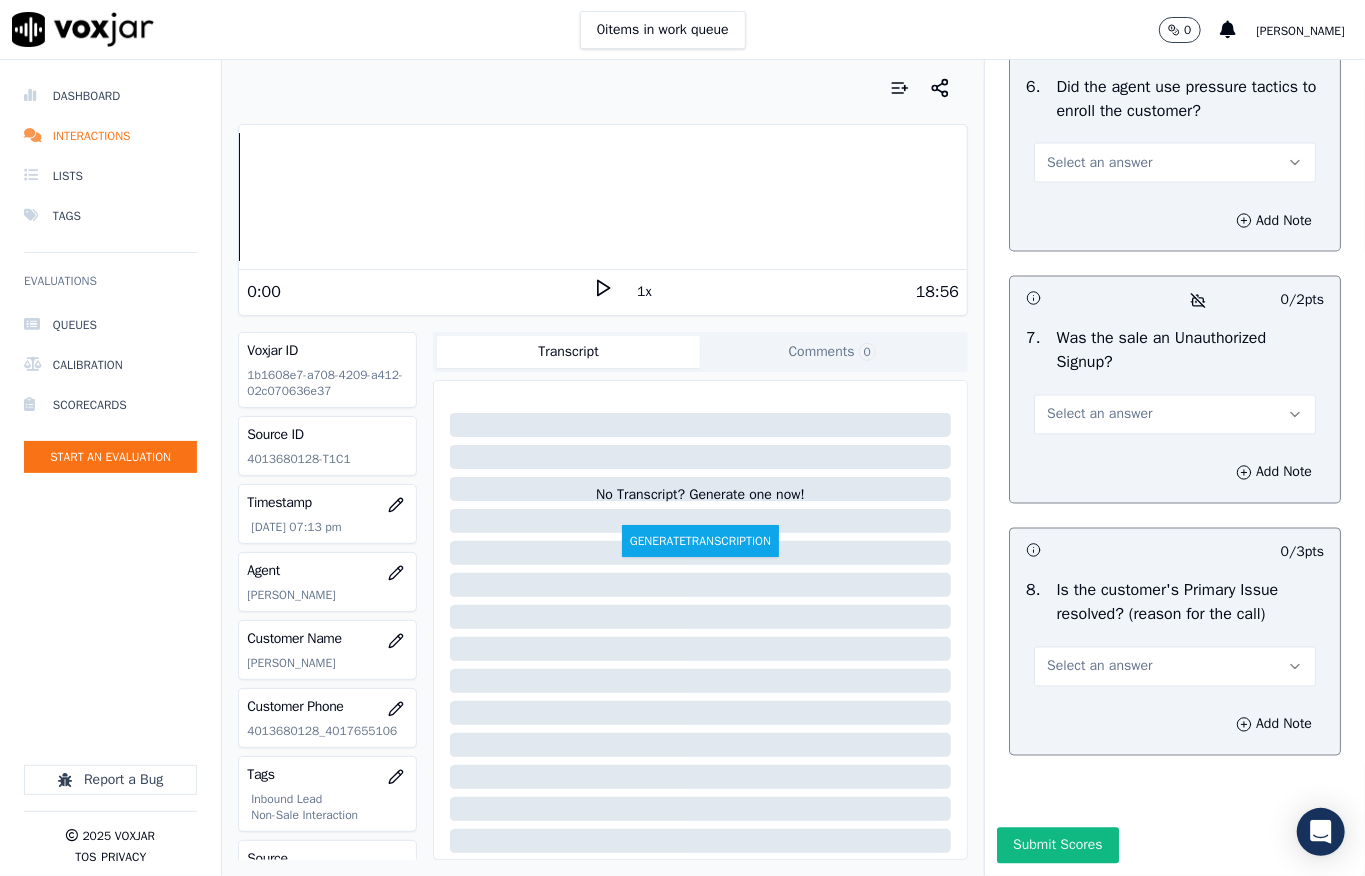 scroll, scrollTop: 6237, scrollLeft: 0, axis: vertical 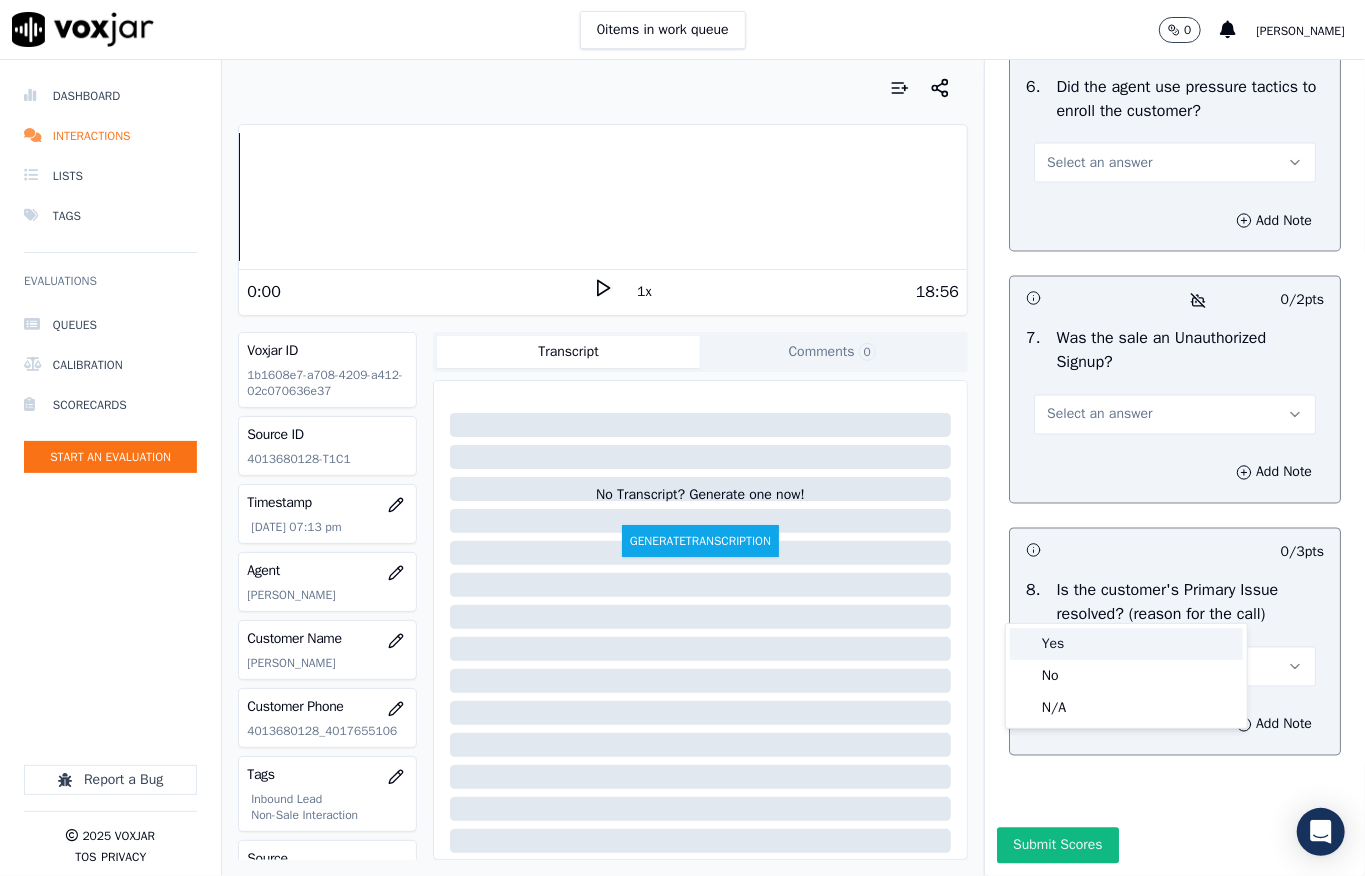 click on "Yes" at bounding box center (1126, 644) 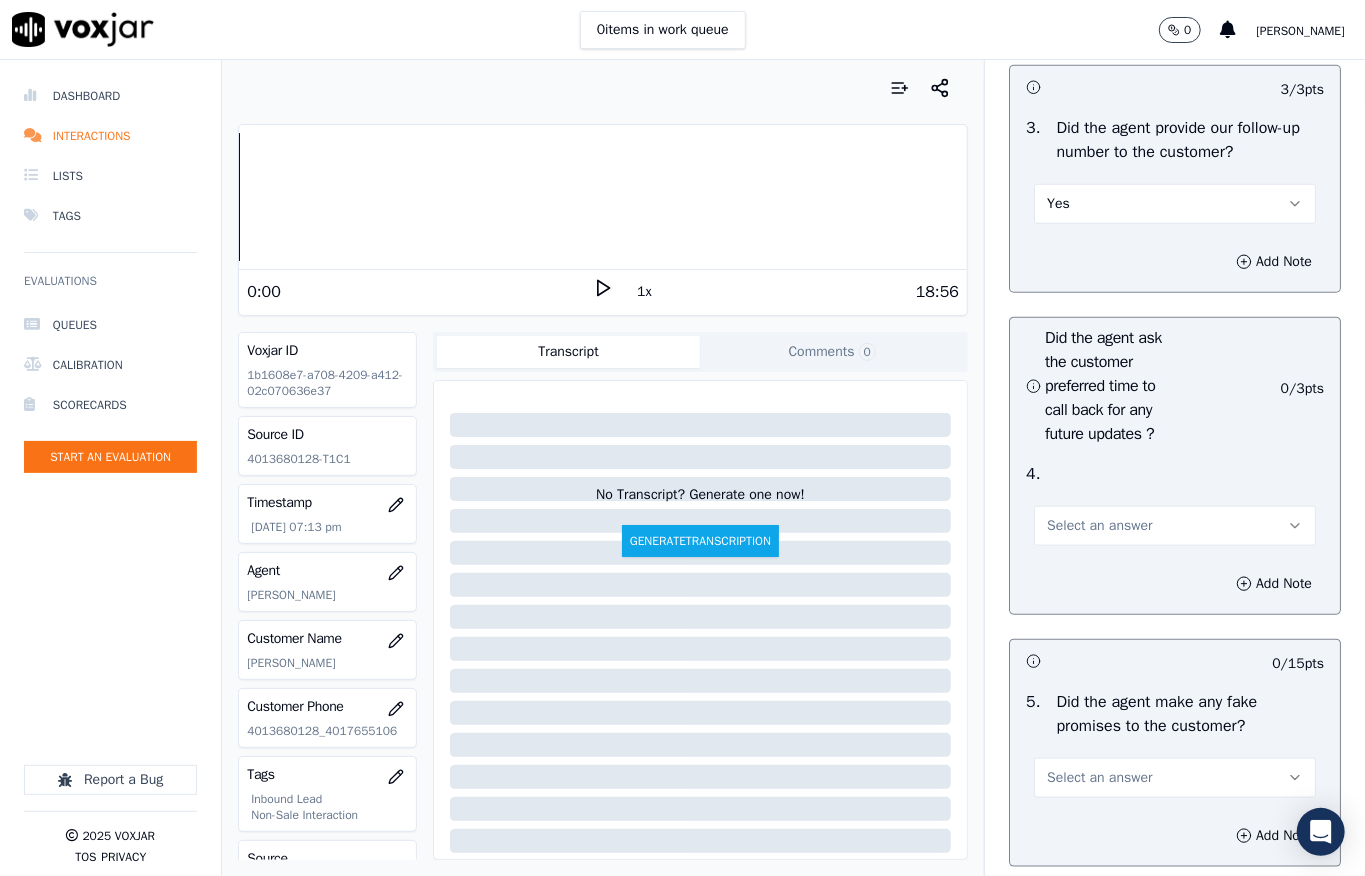scroll, scrollTop: 4904, scrollLeft: 0, axis: vertical 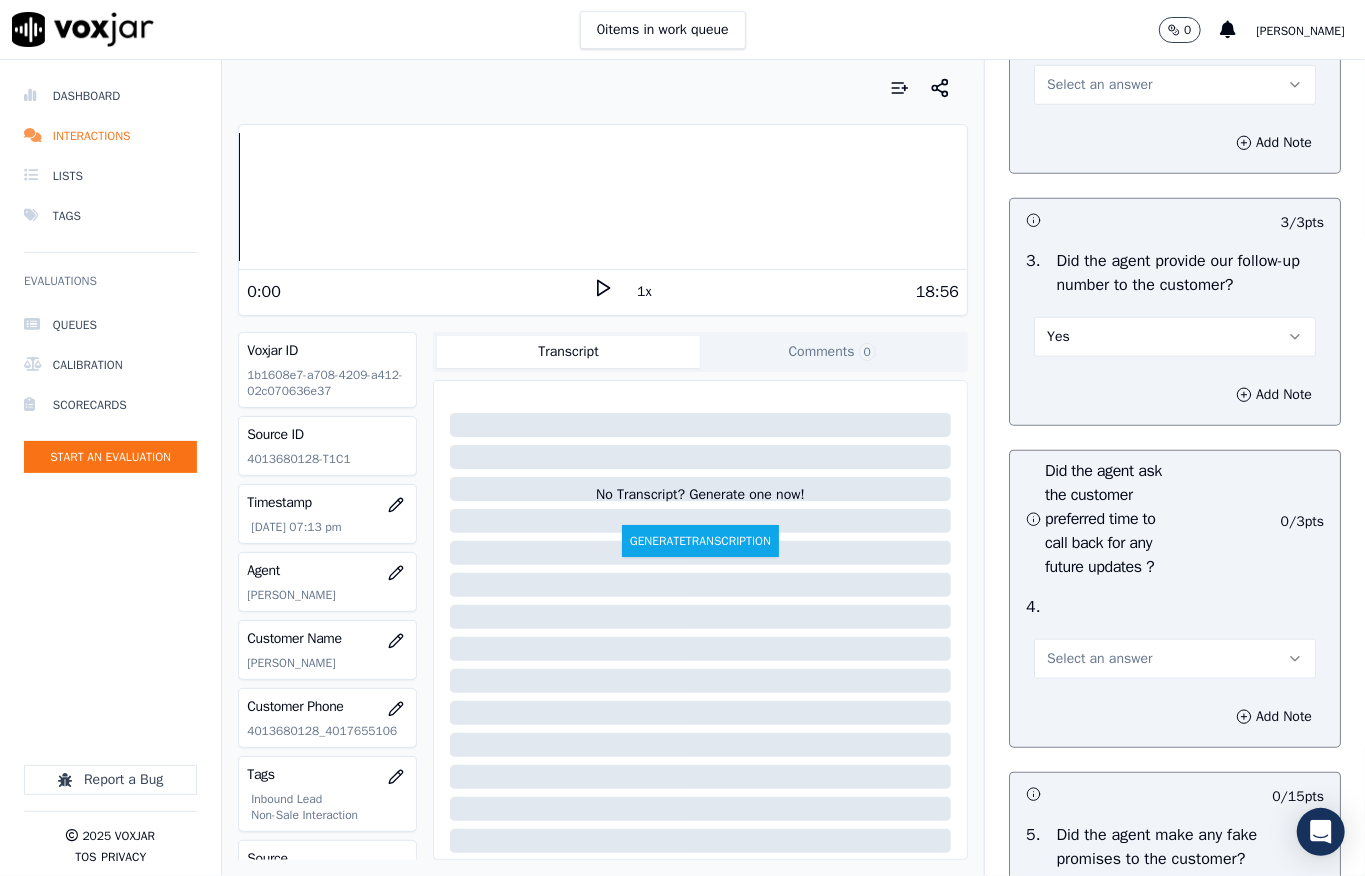 click on "Select an answer" at bounding box center [1099, 85] 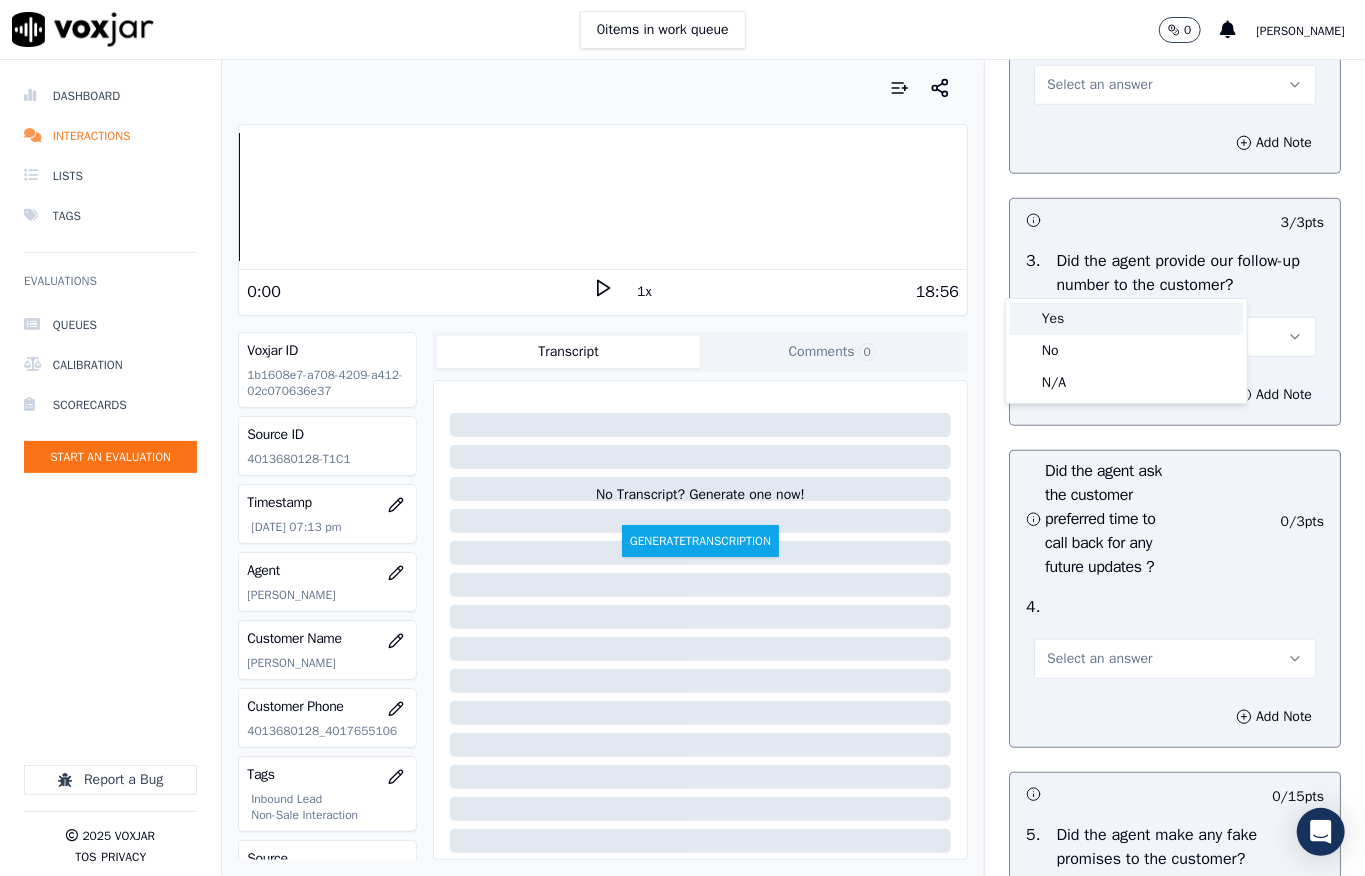 click on "Yes" at bounding box center [1126, 319] 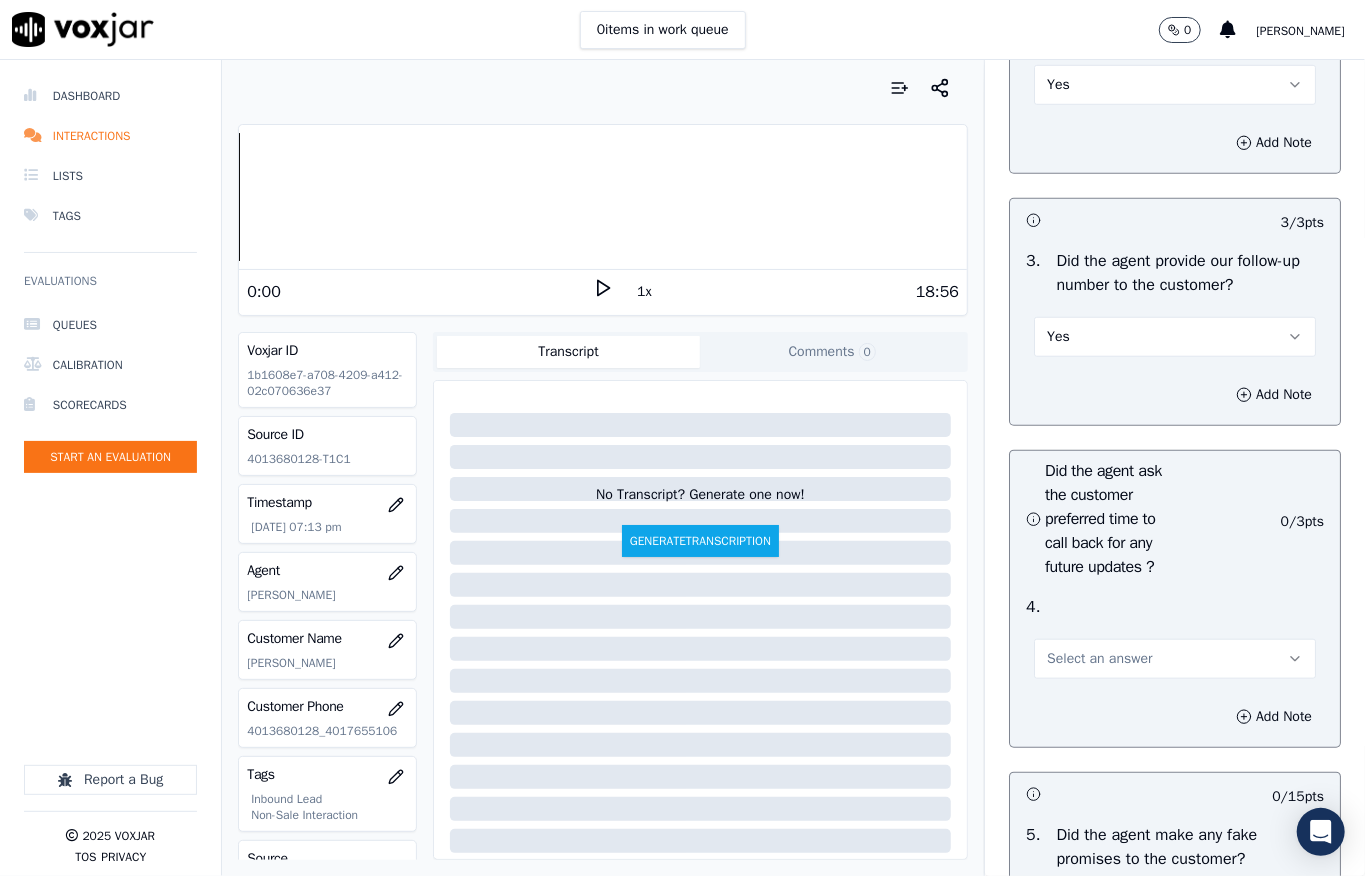 scroll, scrollTop: 6237, scrollLeft: 0, axis: vertical 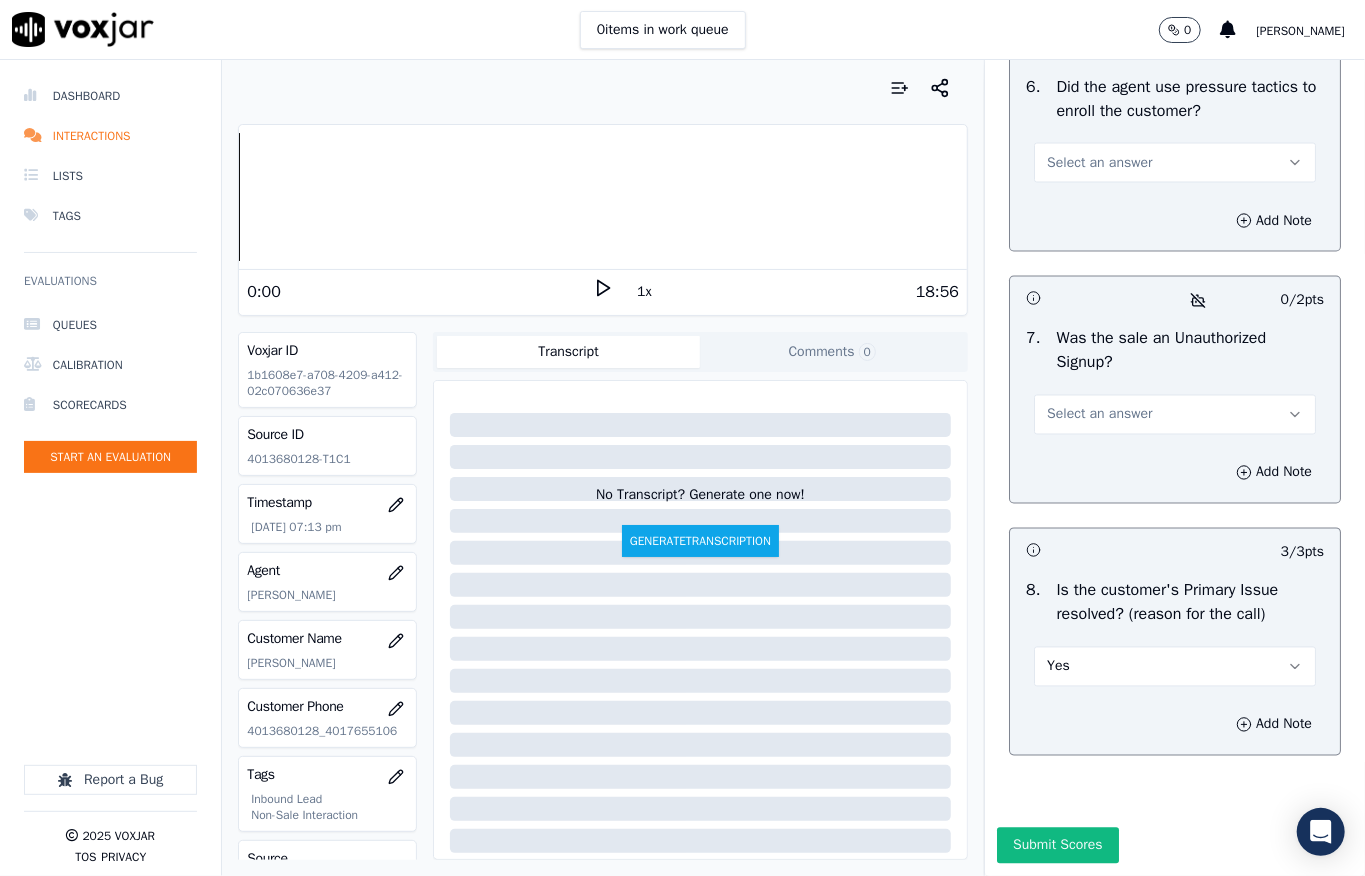 click on "Select an answer" at bounding box center (1099, 415) 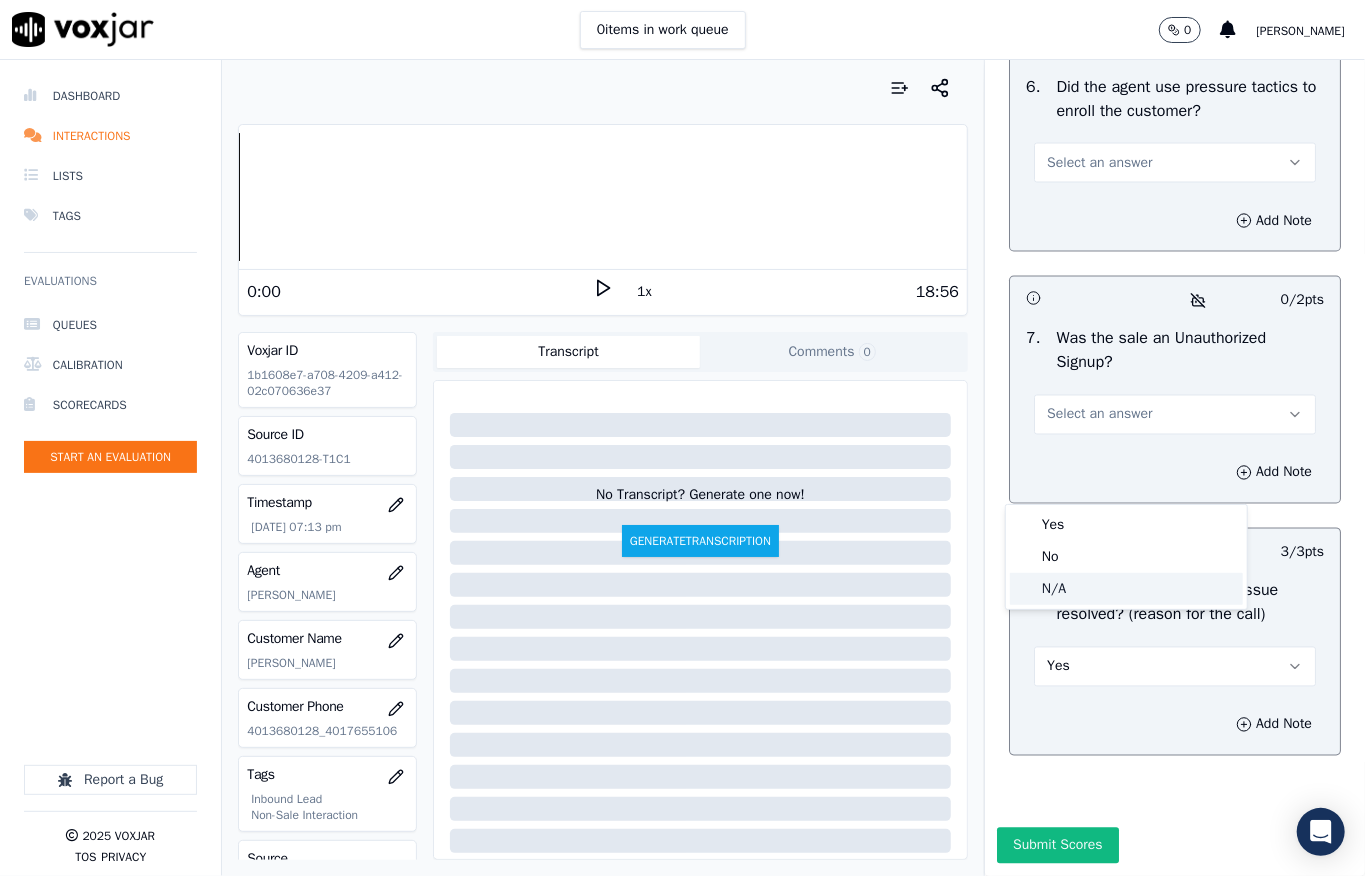 click on "N/A" 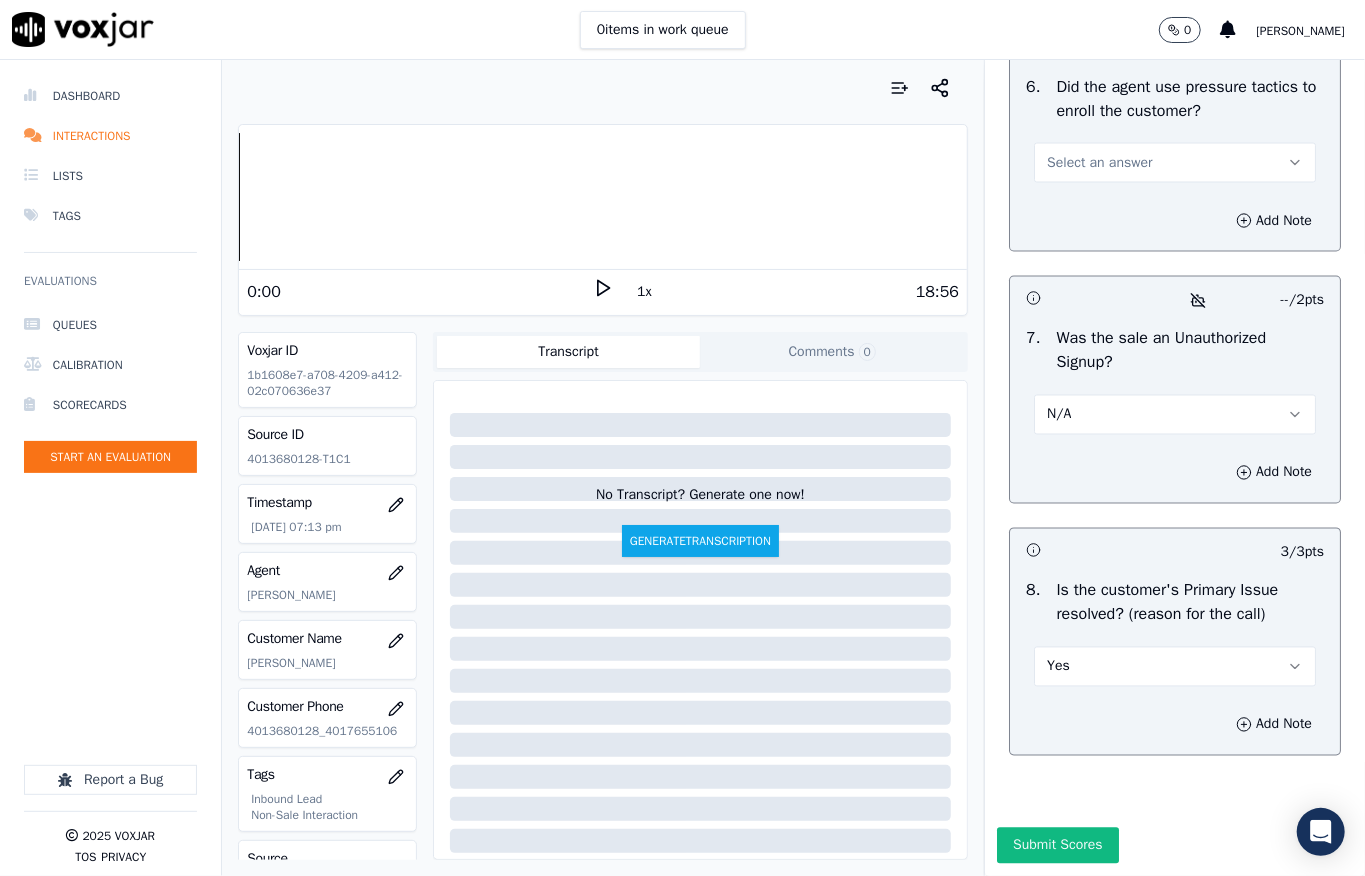 click on "Select an answer" at bounding box center [1175, 163] 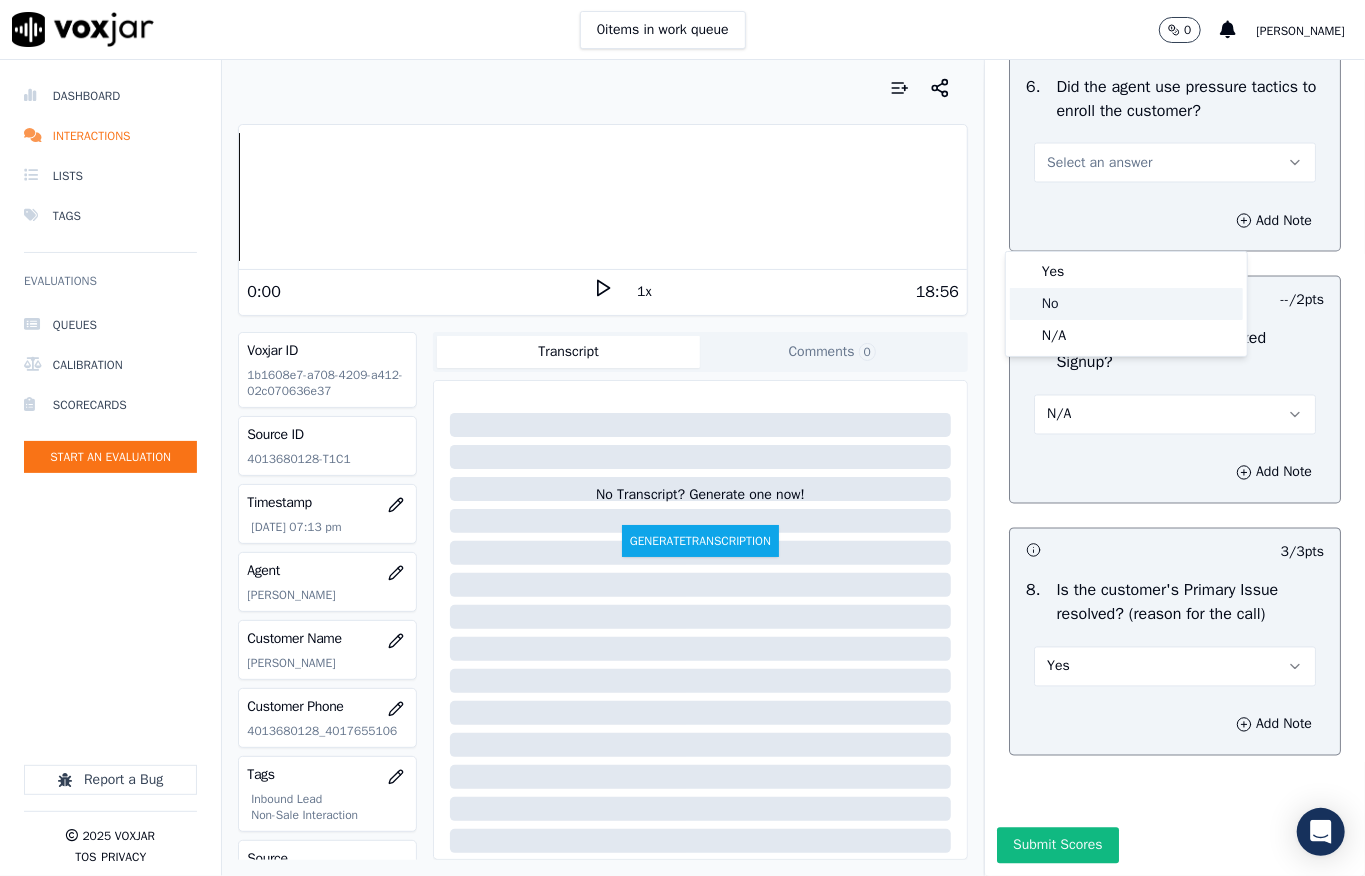 click on "No" 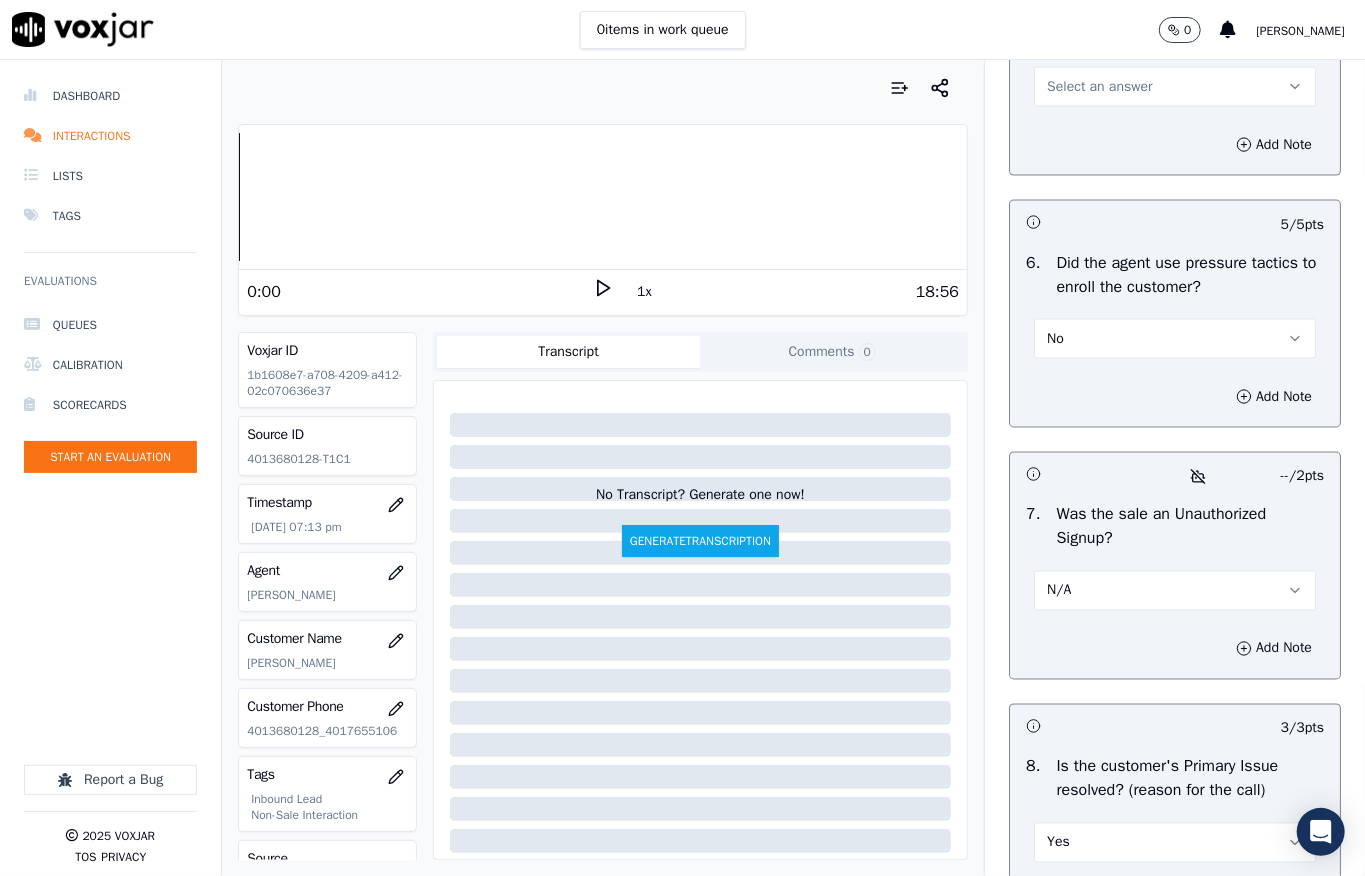 scroll, scrollTop: 5704, scrollLeft: 0, axis: vertical 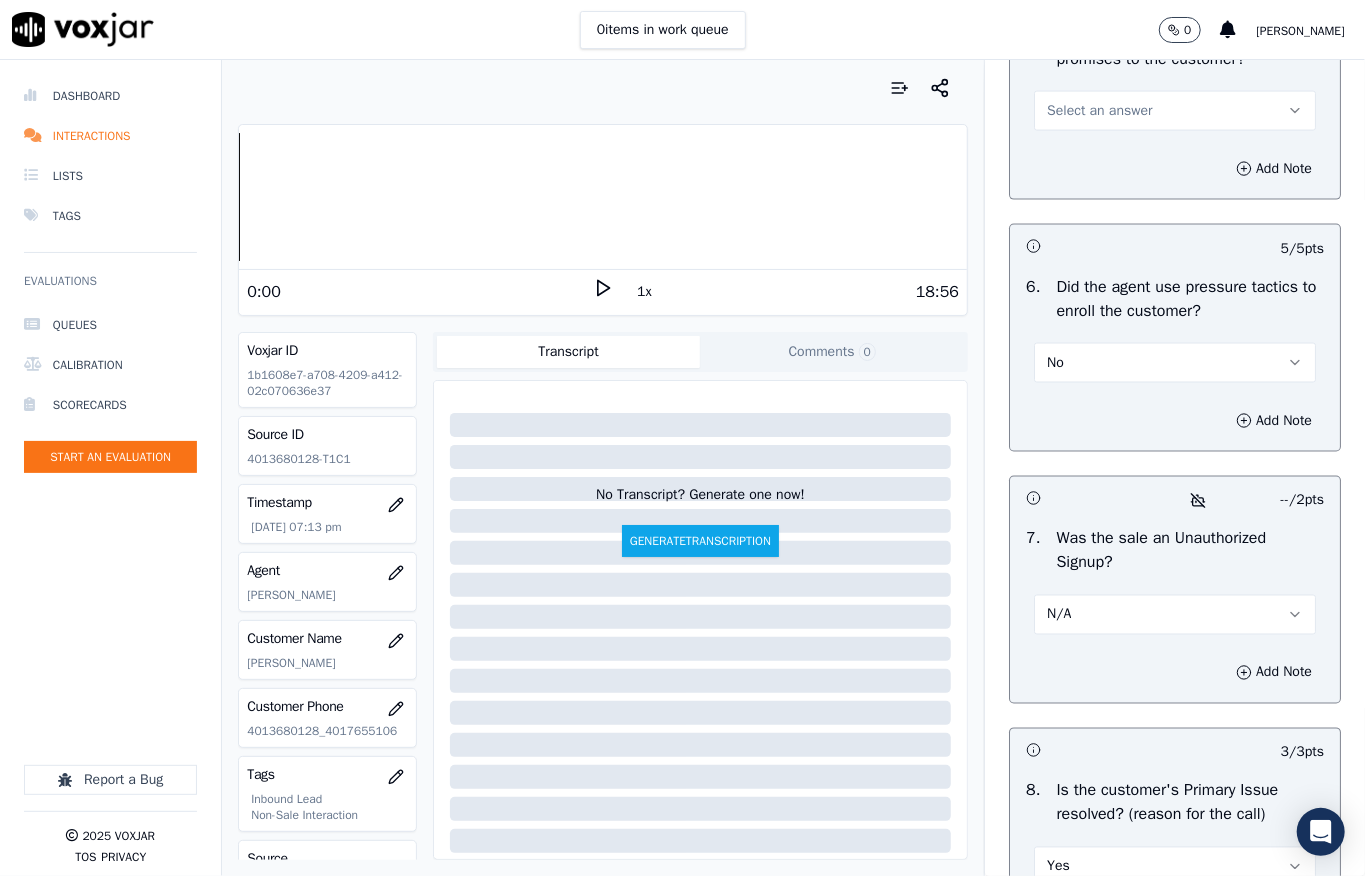 click on "Select an answer" at bounding box center (1099, 111) 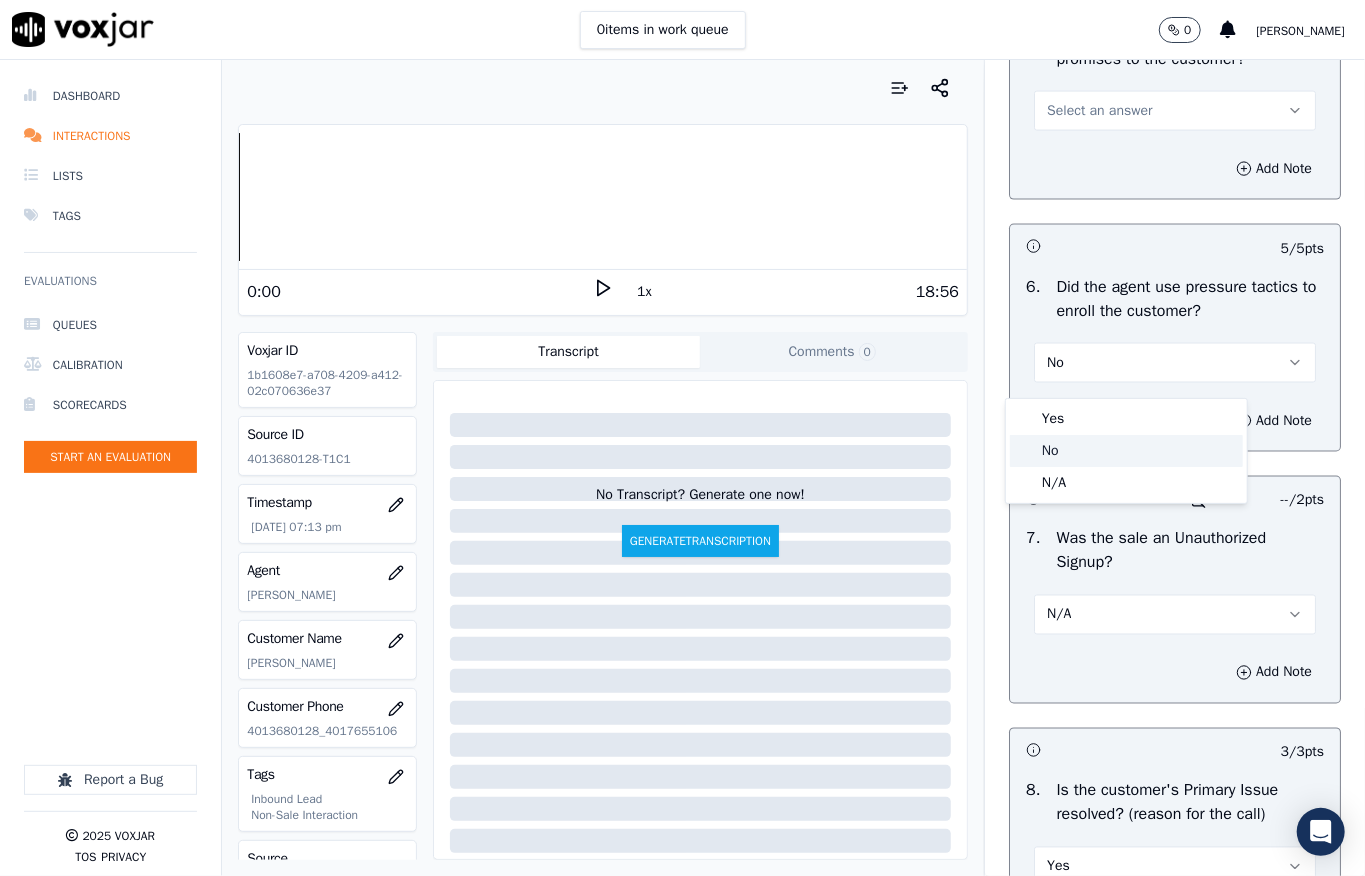 click on "No" 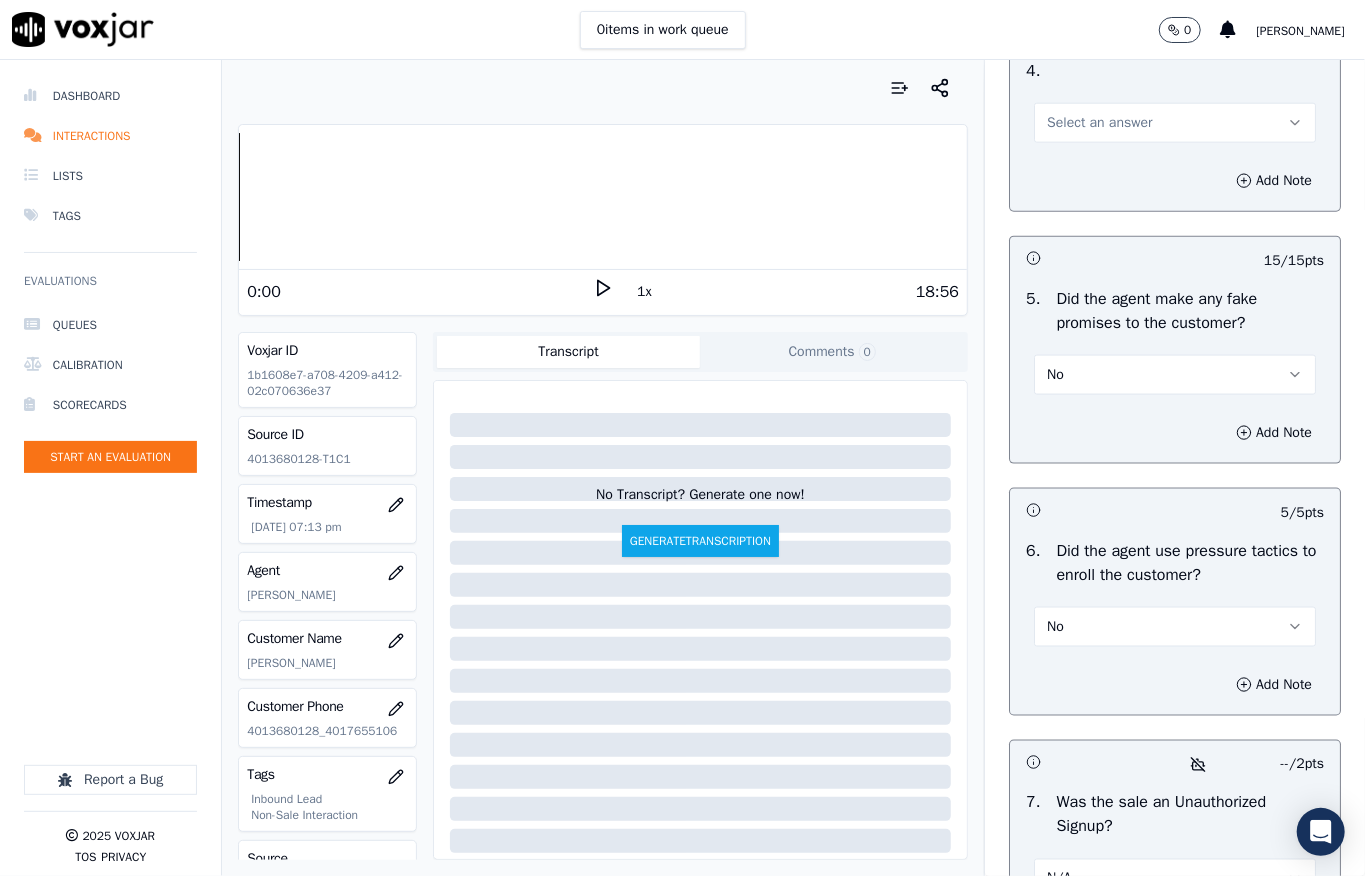 scroll, scrollTop: 5437, scrollLeft: 0, axis: vertical 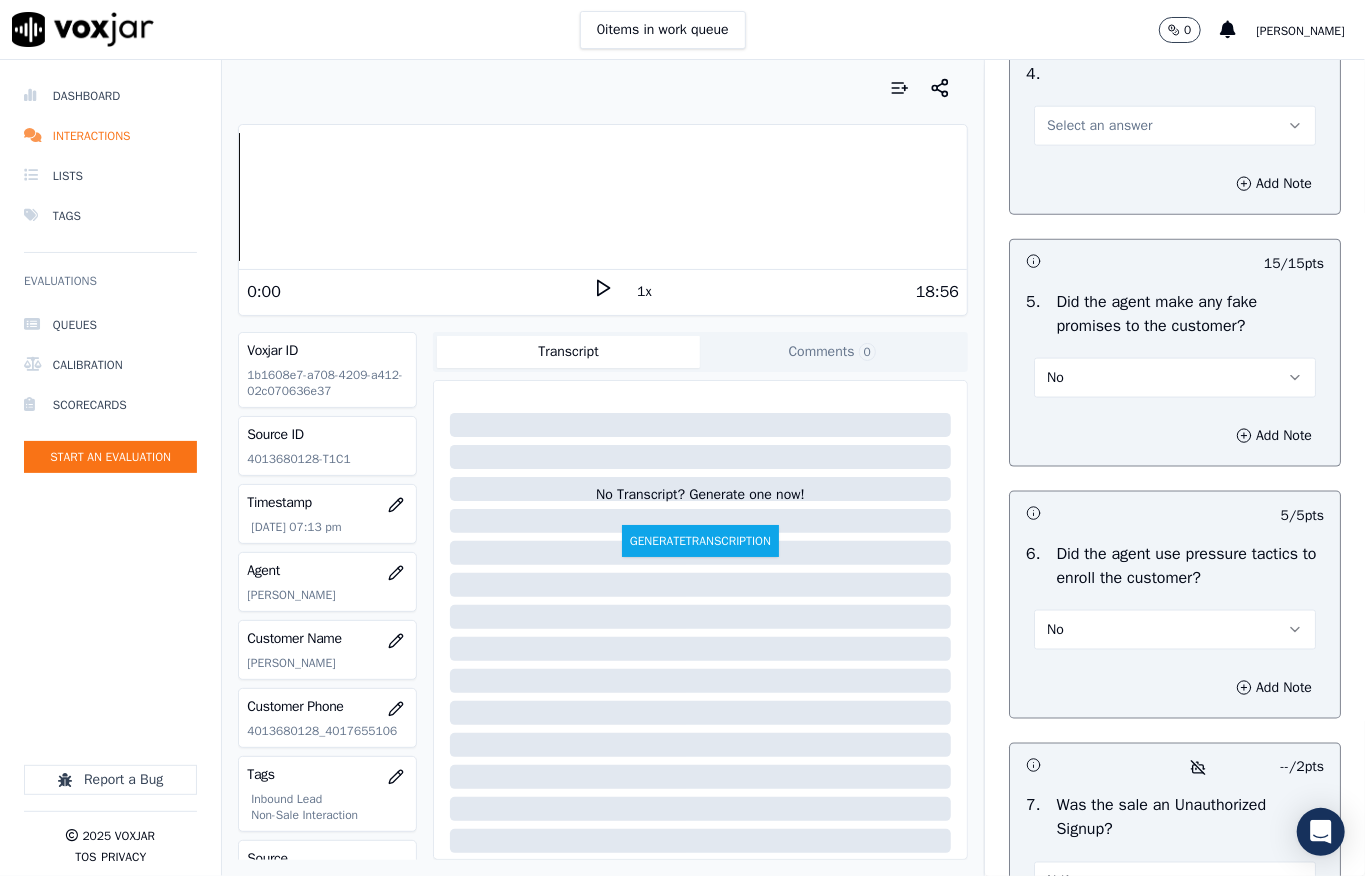 click on "Select an answer" at bounding box center [1099, 126] 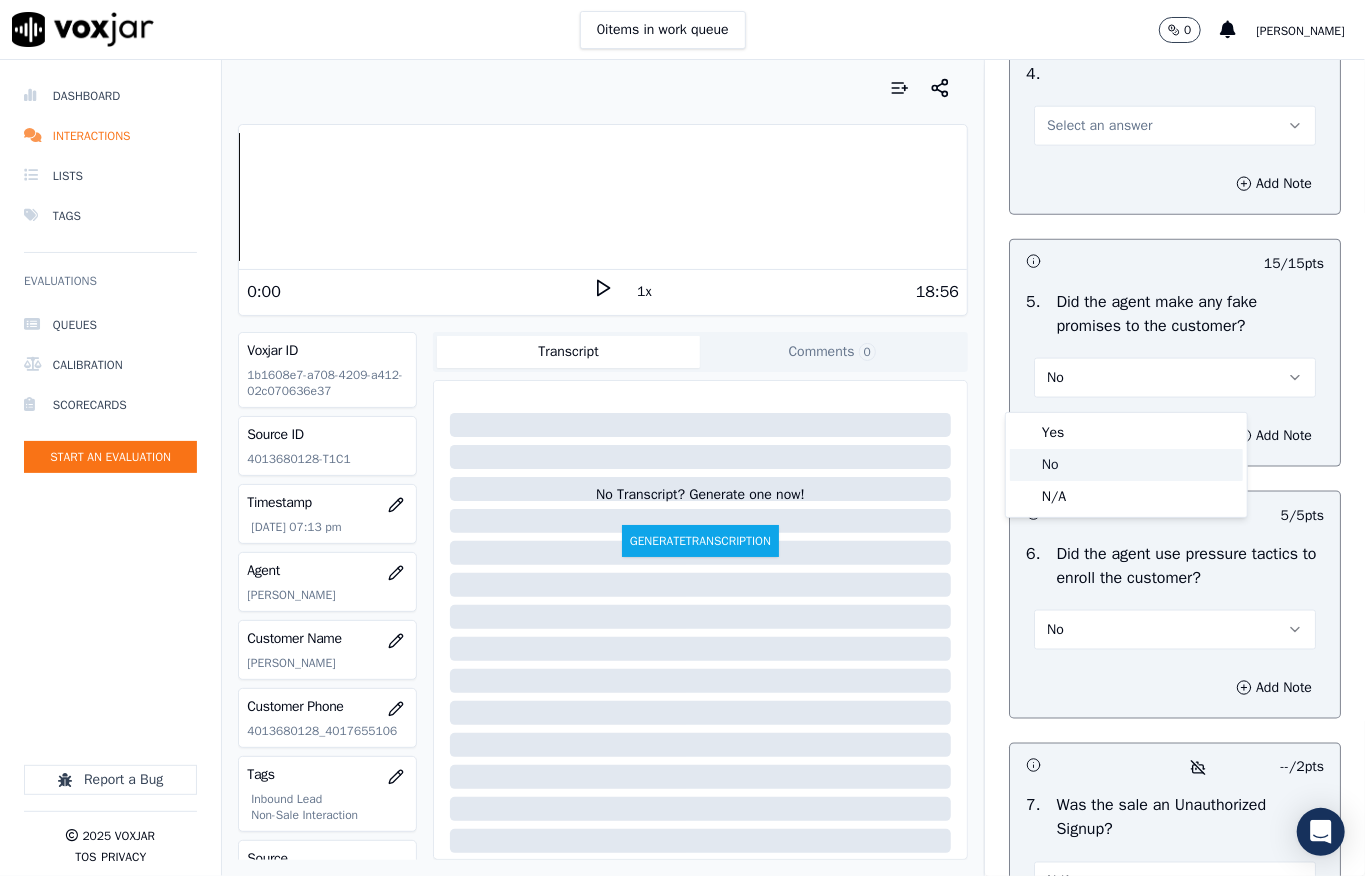 click on "No" 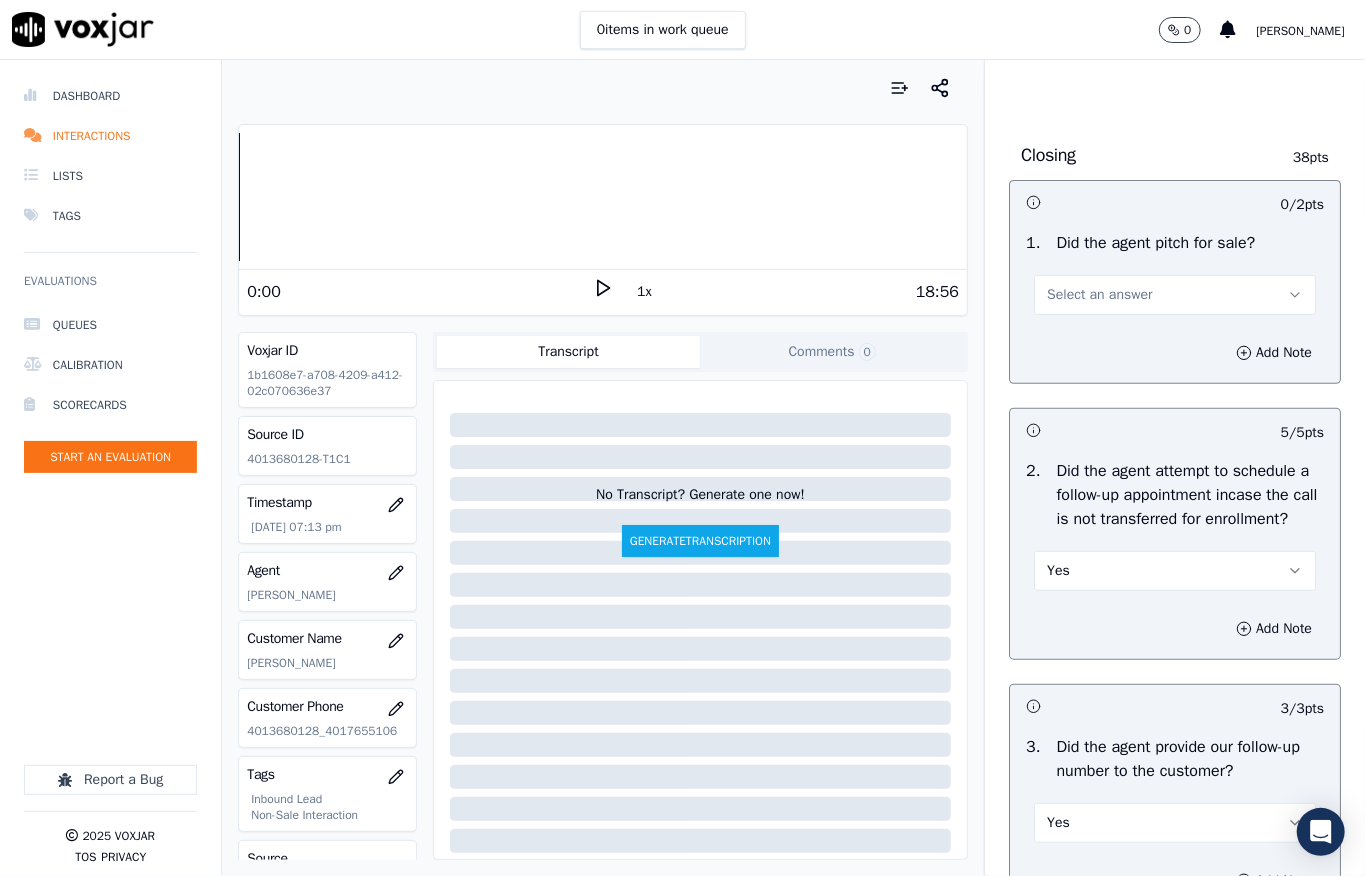 scroll, scrollTop: 4370, scrollLeft: 0, axis: vertical 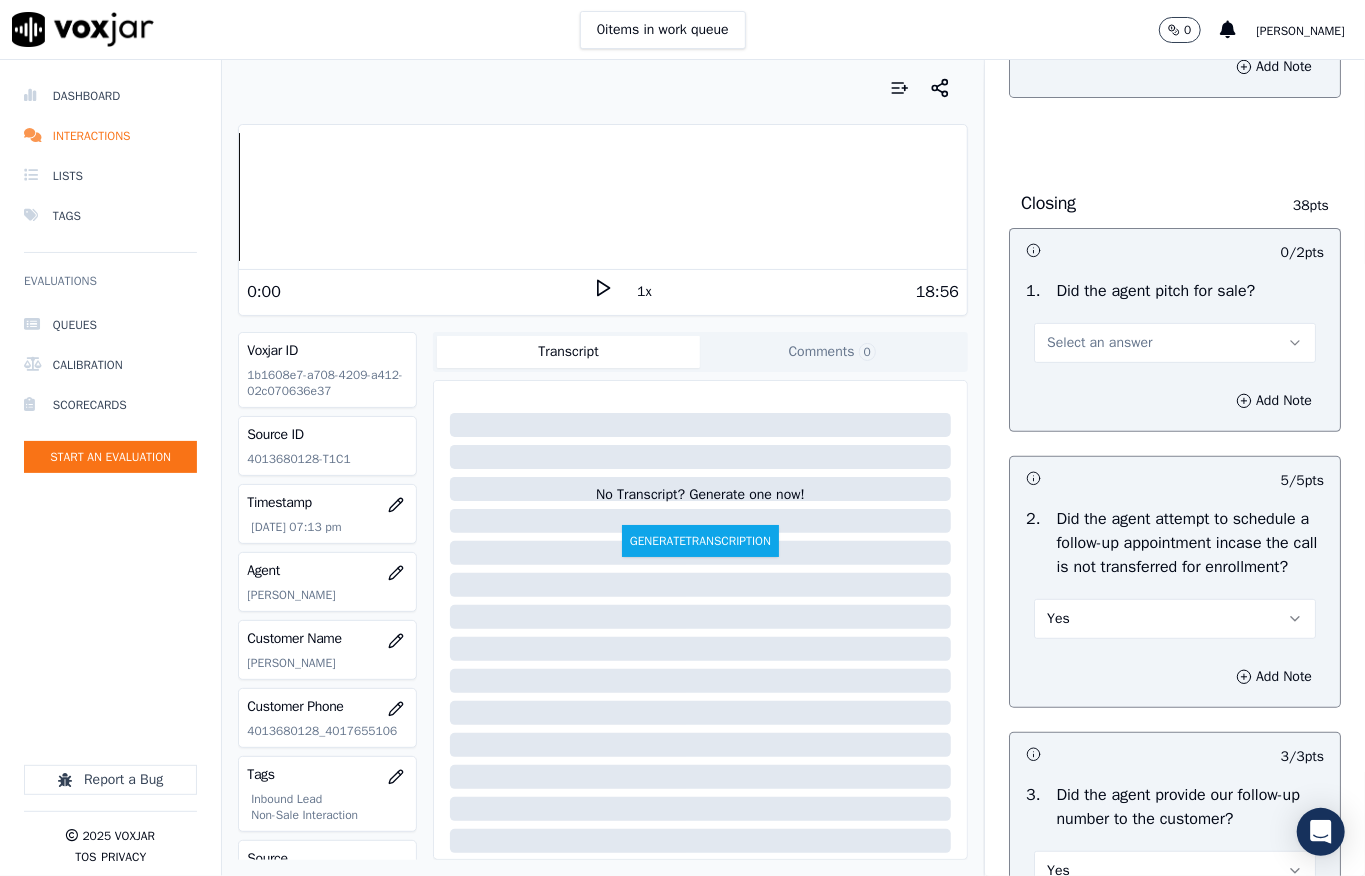 click on "Select an answer" at bounding box center [1099, 343] 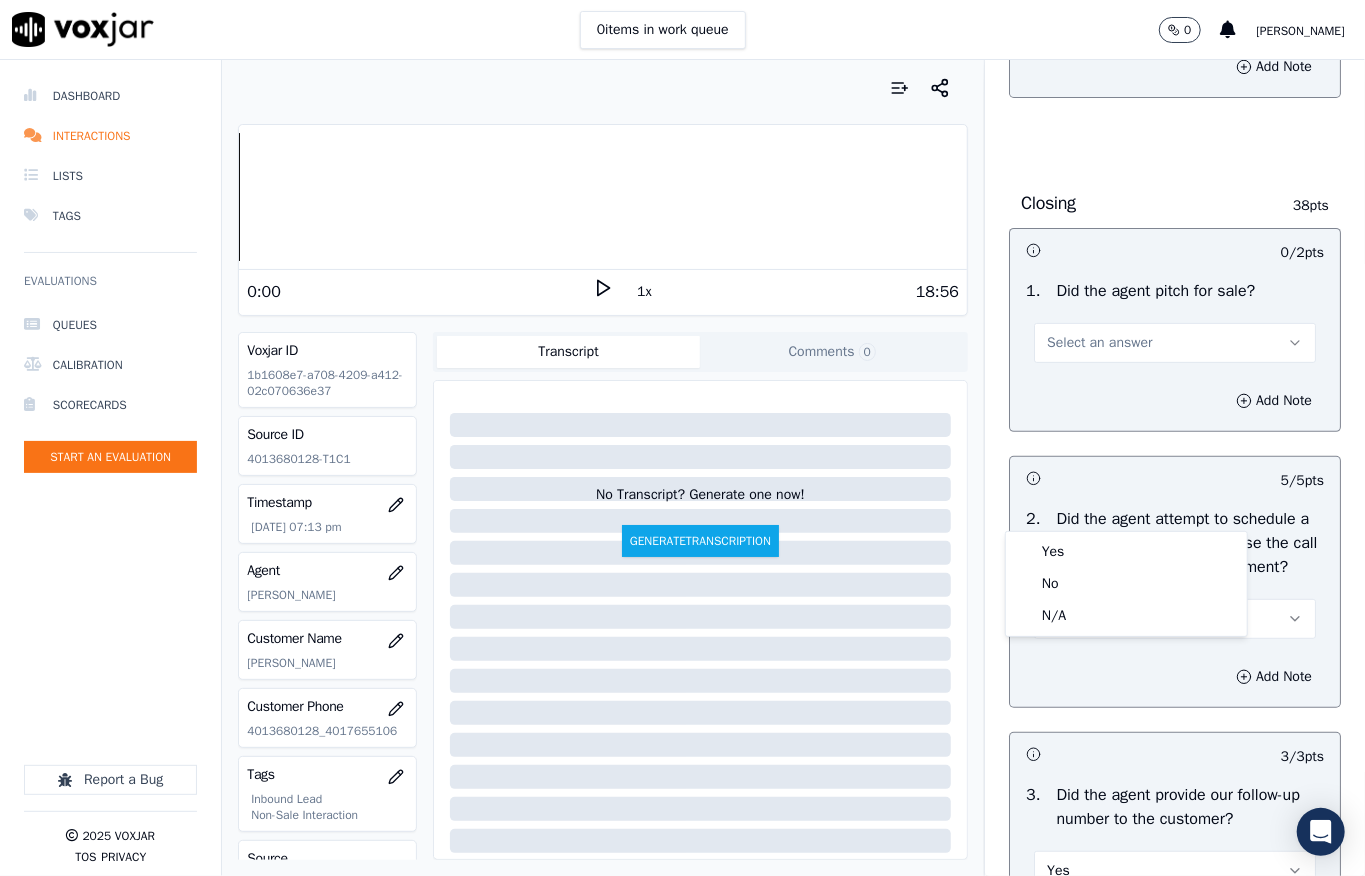 click on "Yes" at bounding box center [1126, 552] 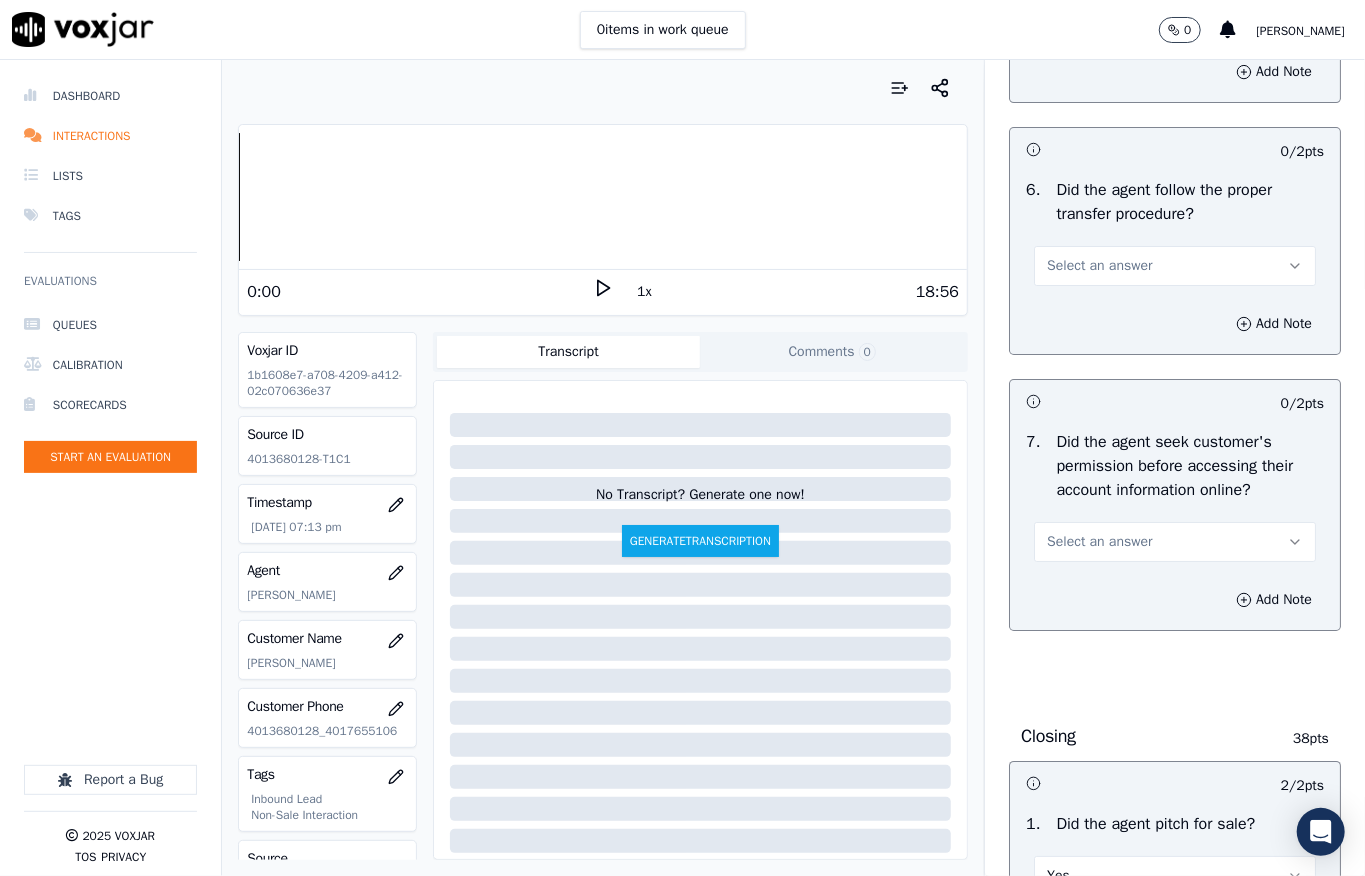 scroll, scrollTop: 3704, scrollLeft: 0, axis: vertical 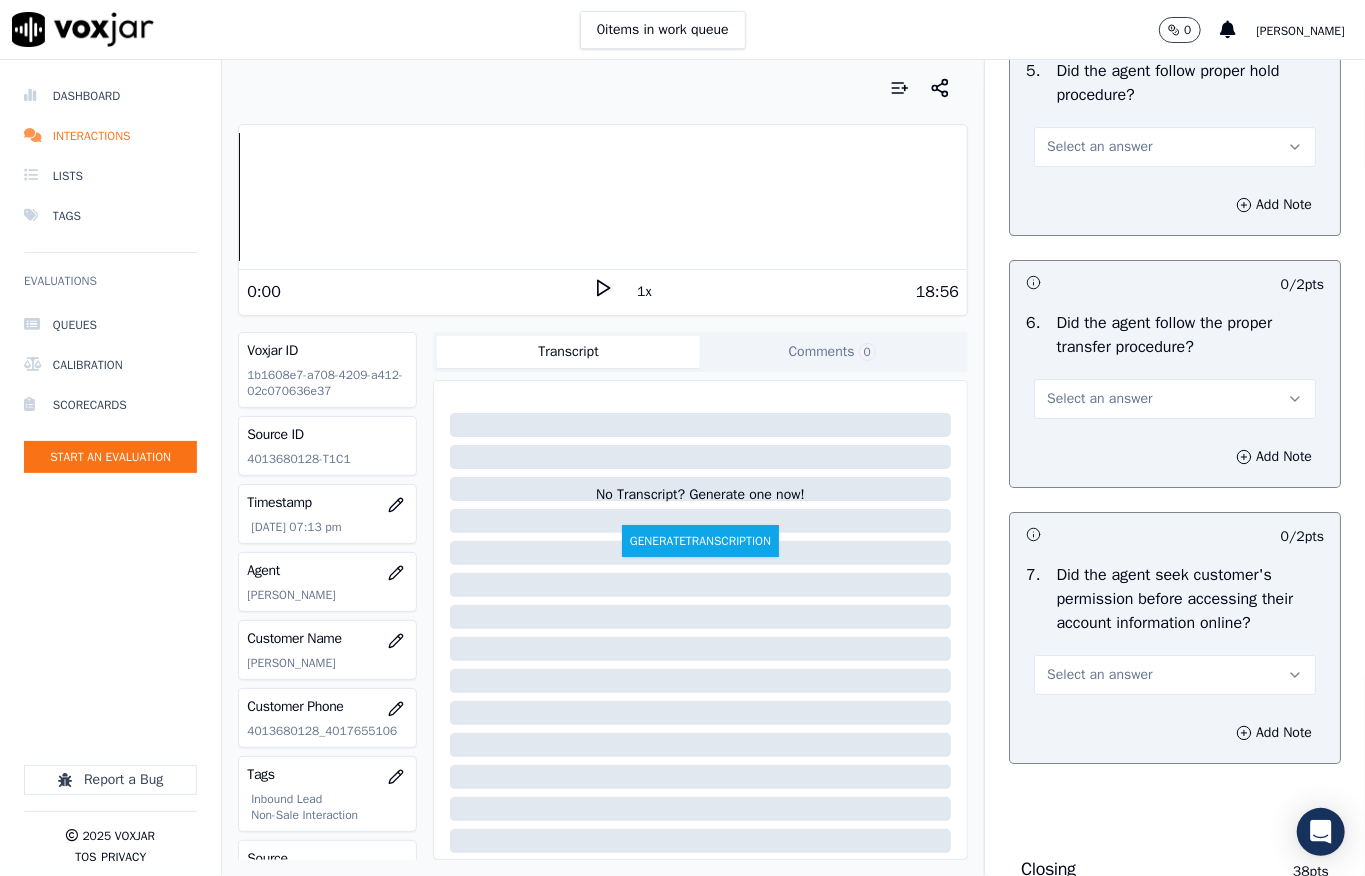 click on "Select an answer" at bounding box center [1099, 399] 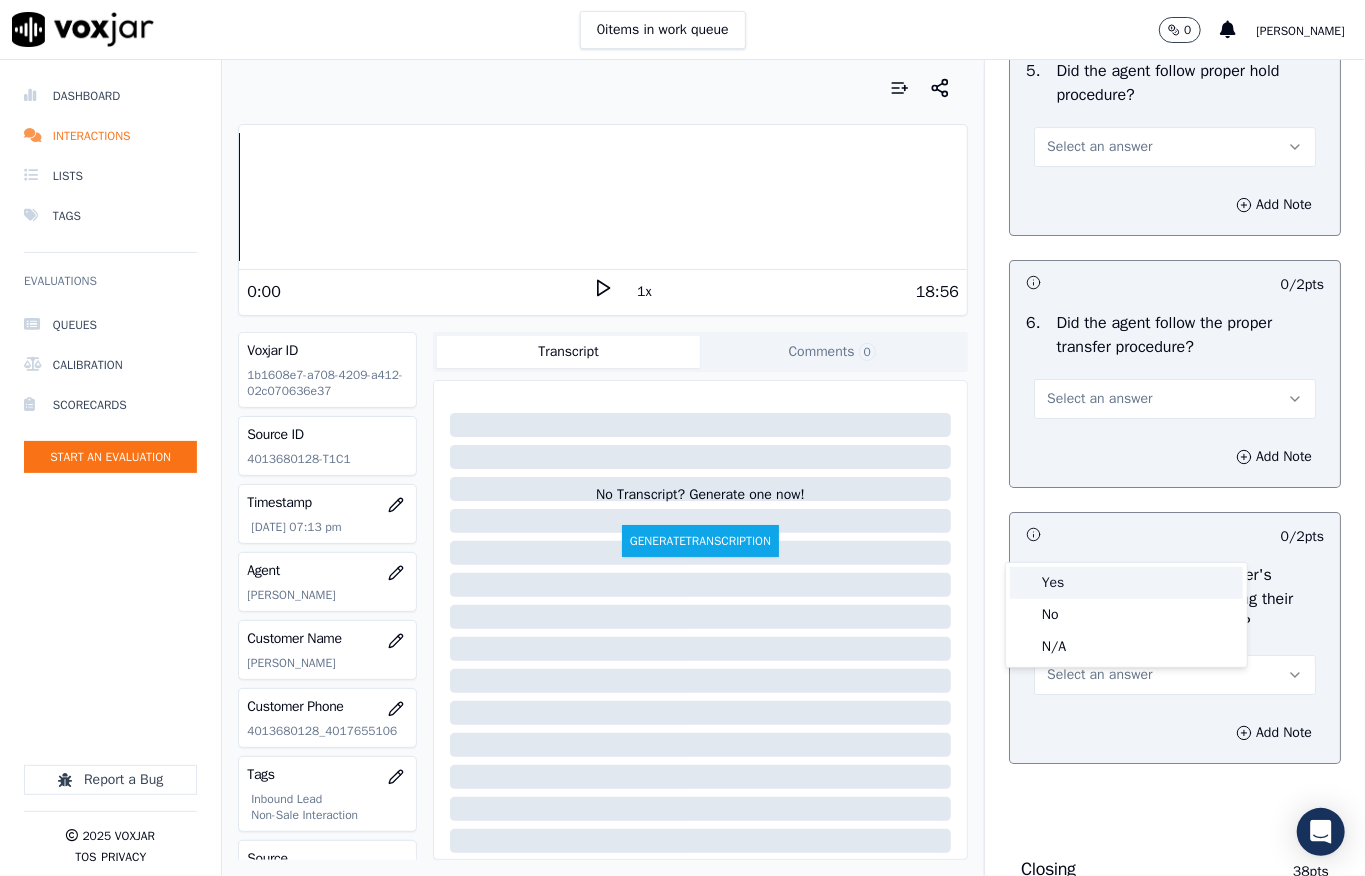 click on "Yes" at bounding box center (1126, 583) 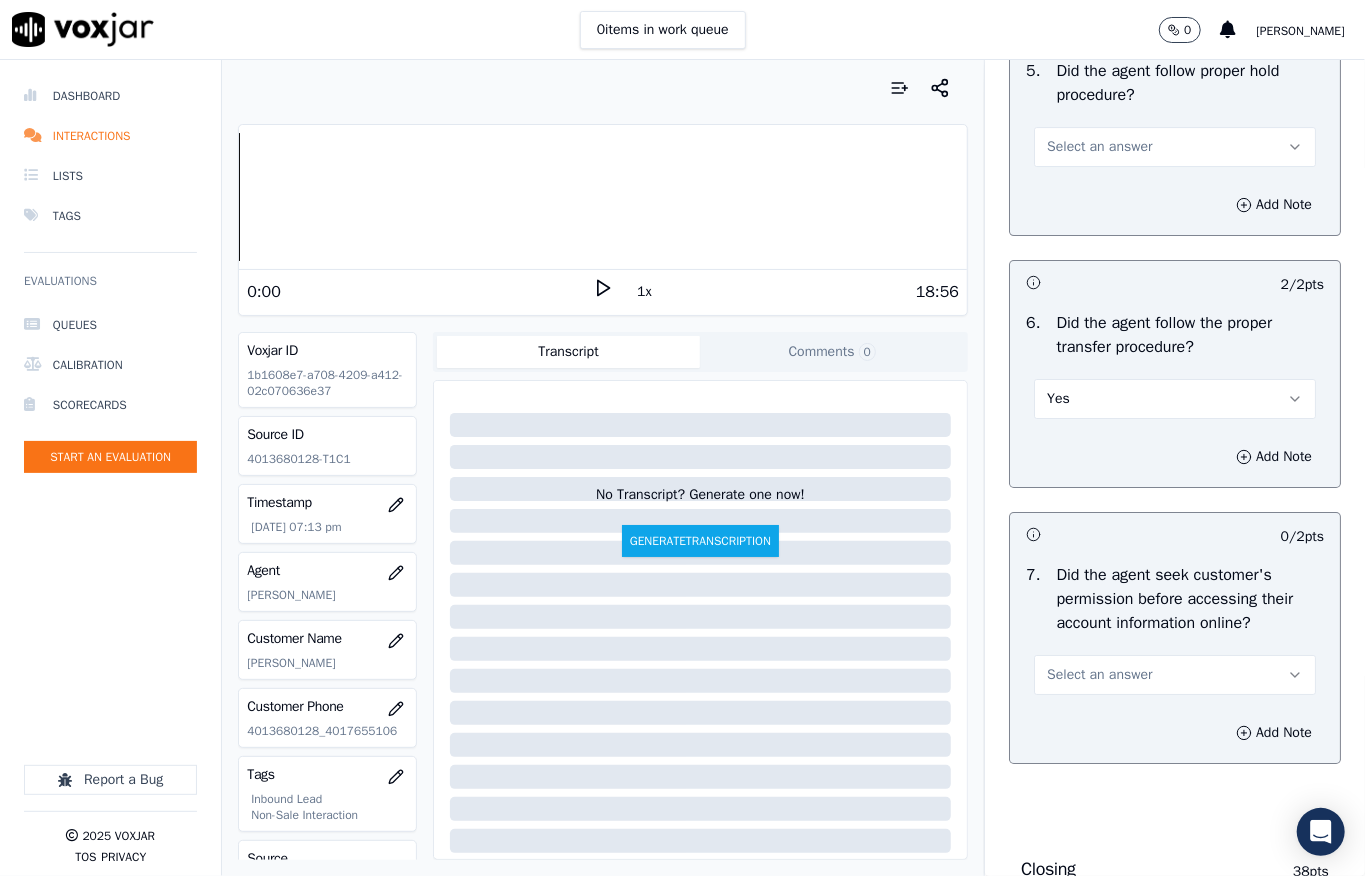 click on "Select an answer" at bounding box center [1175, 147] 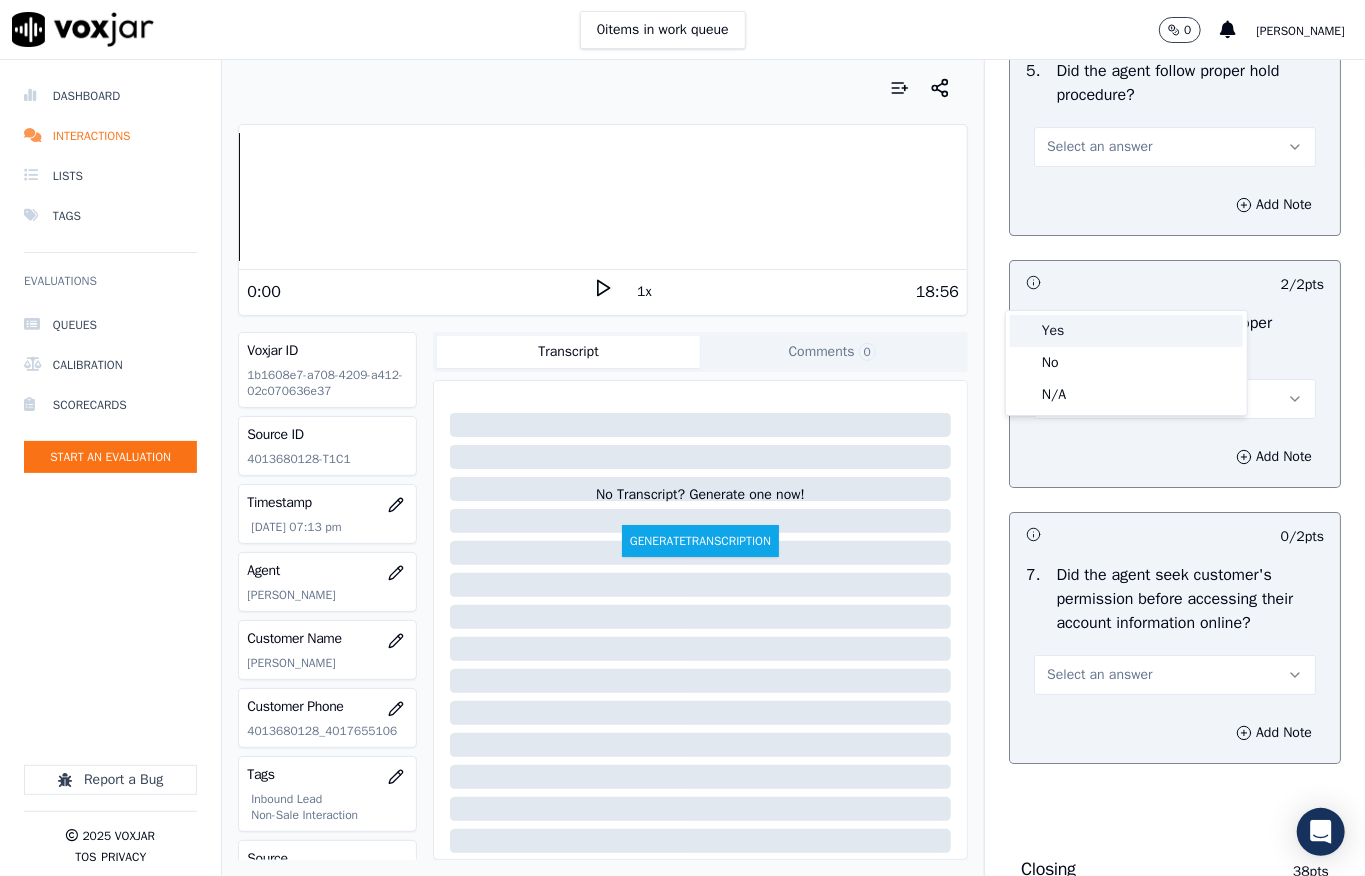 click on "Yes" at bounding box center (1126, 331) 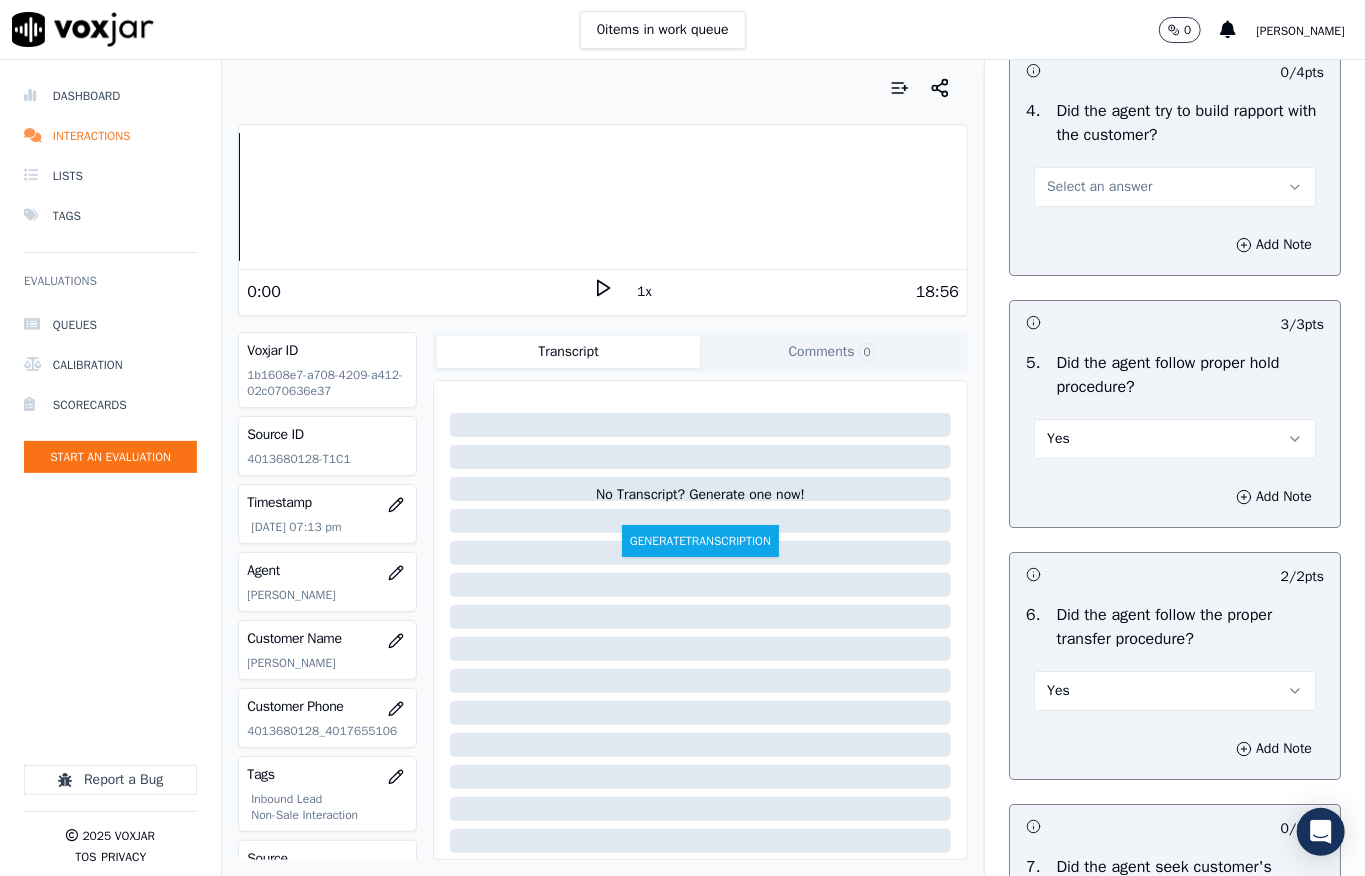 scroll, scrollTop: 3304, scrollLeft: 0, axis: vertical 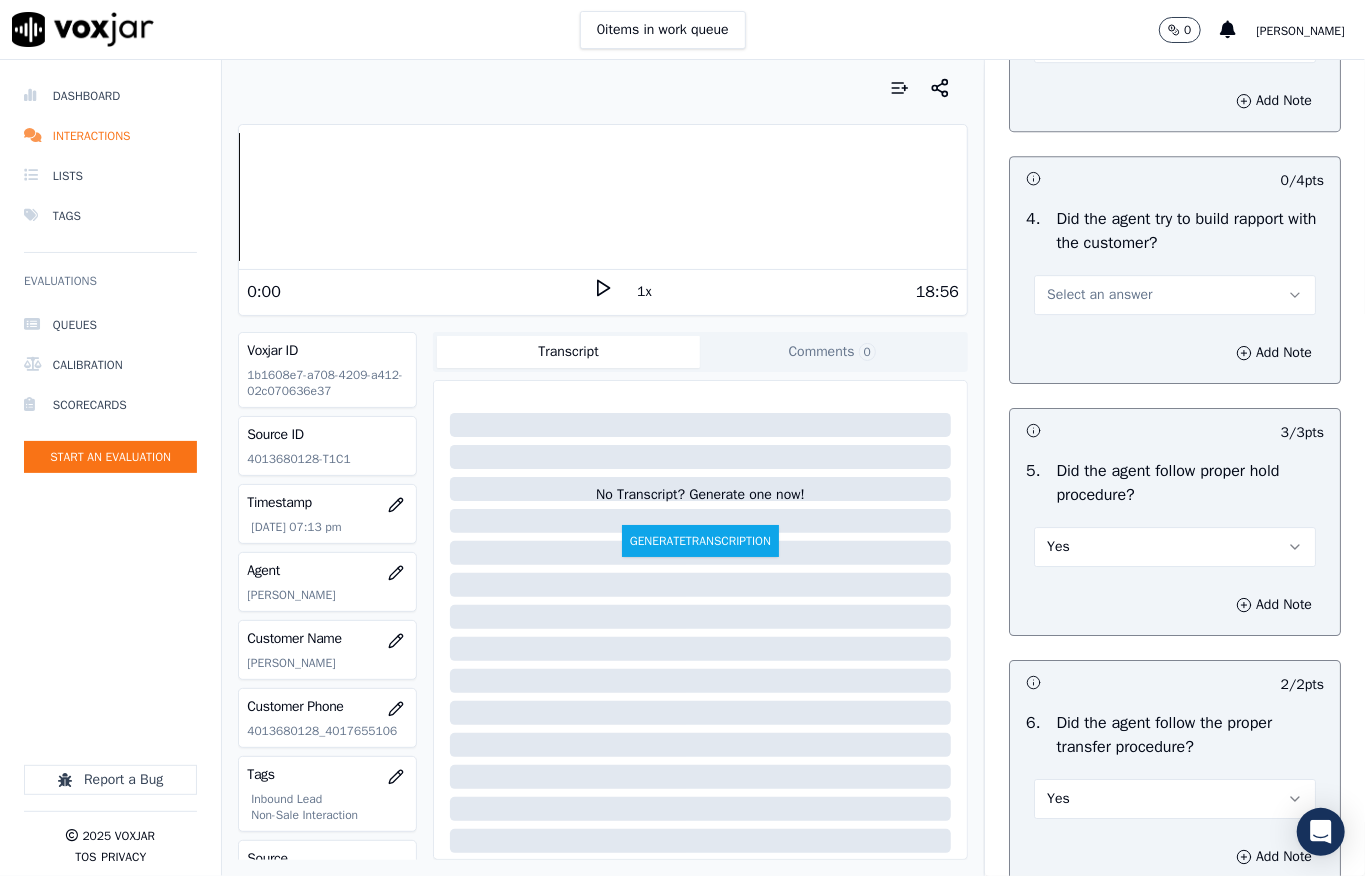click on "Select an answer" at bounding box center [1099, 295] 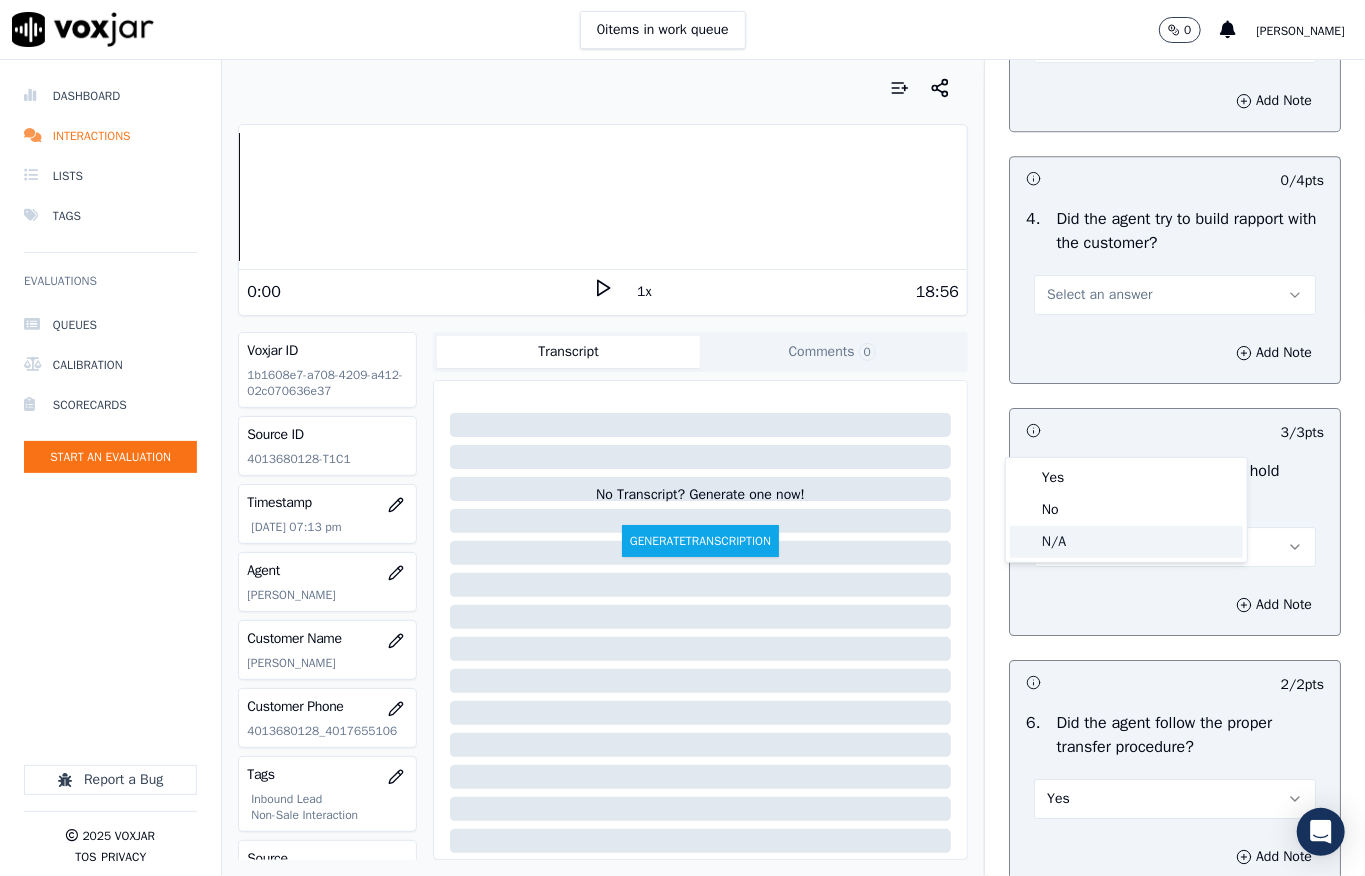 click on "N/A" 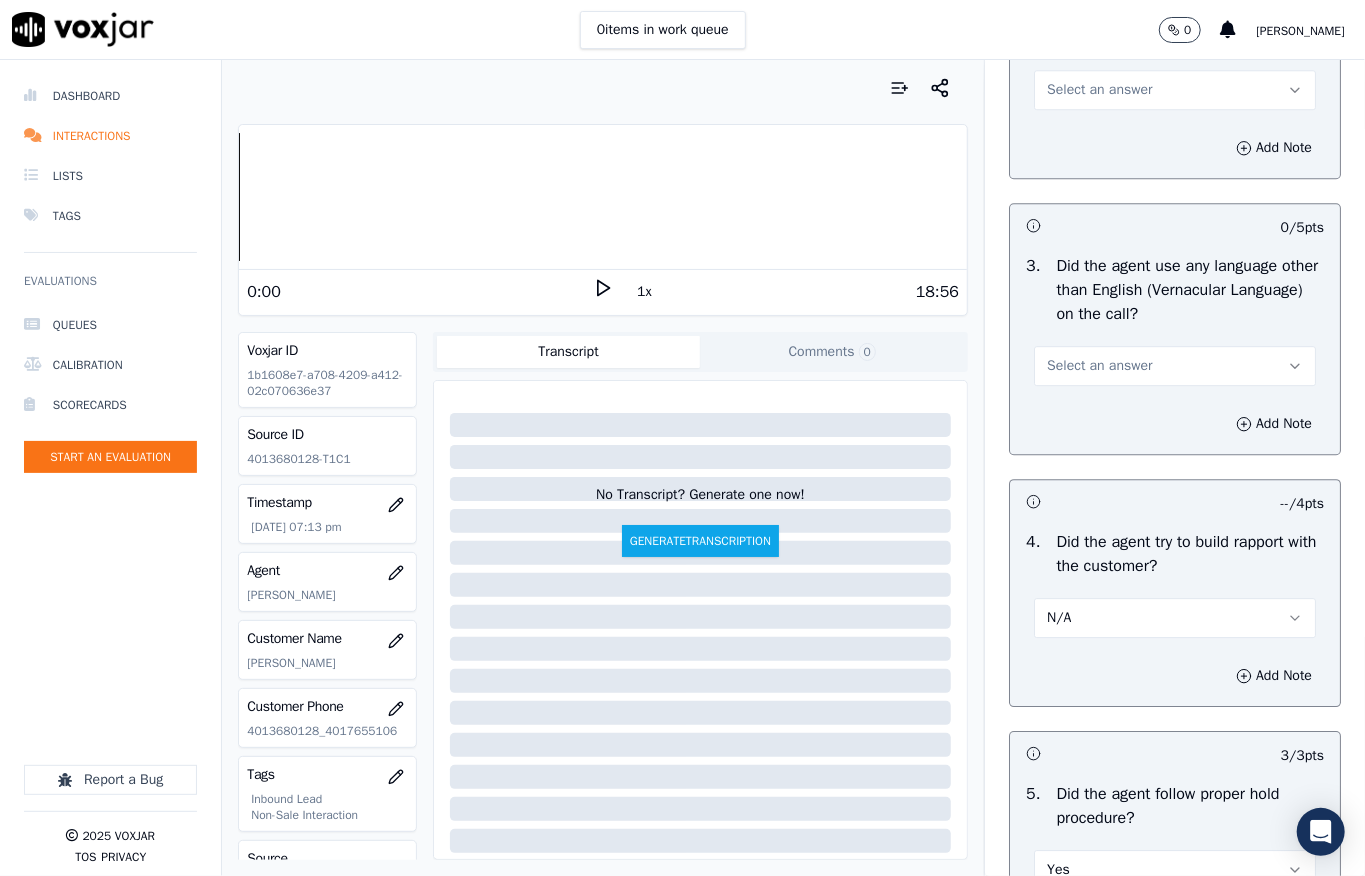 scroll, scrollTop: 2904, scrollLeft: 0, axis: vertical 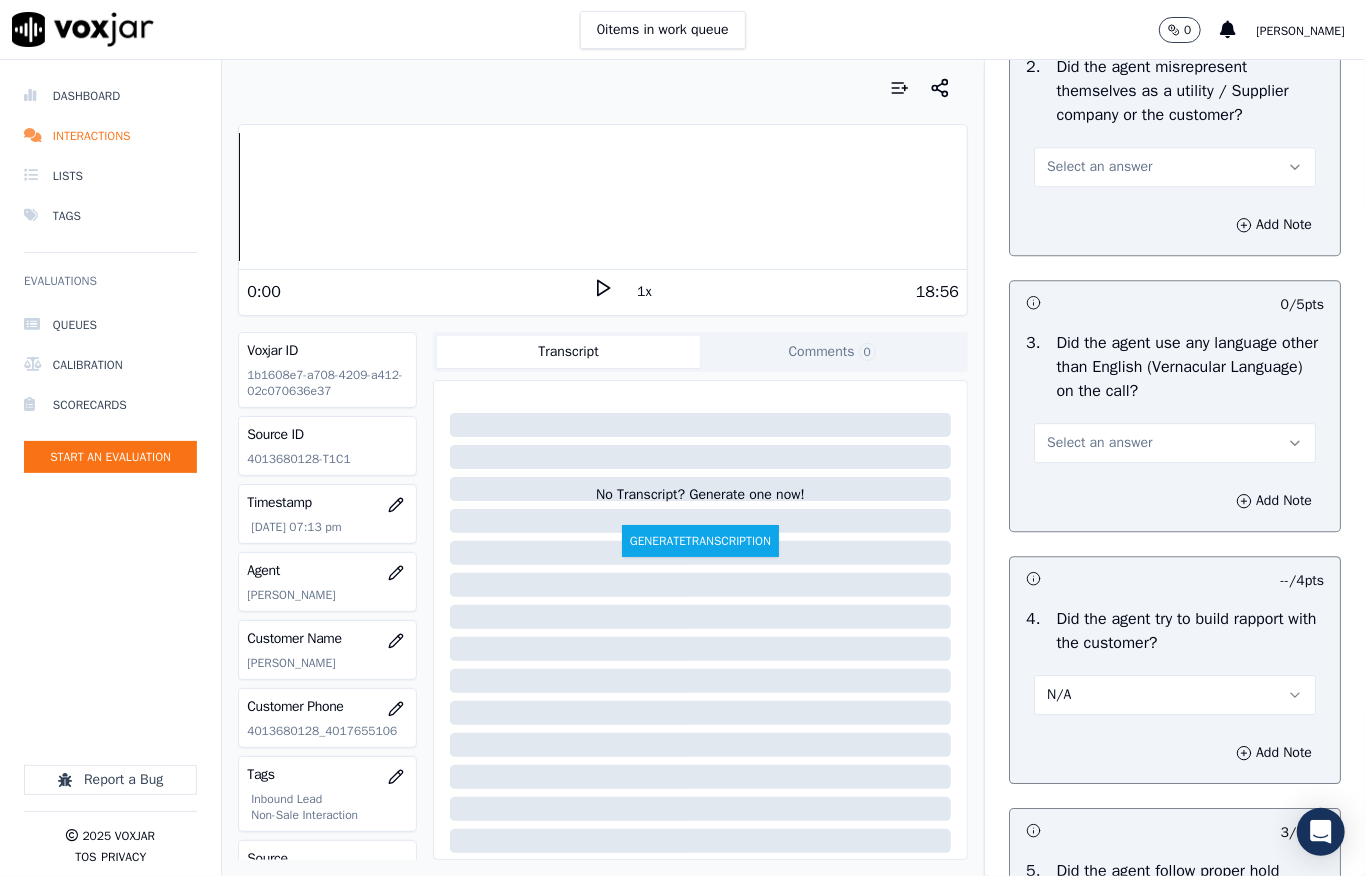 click on "Select an answer" at bounding box center [1099, 443] 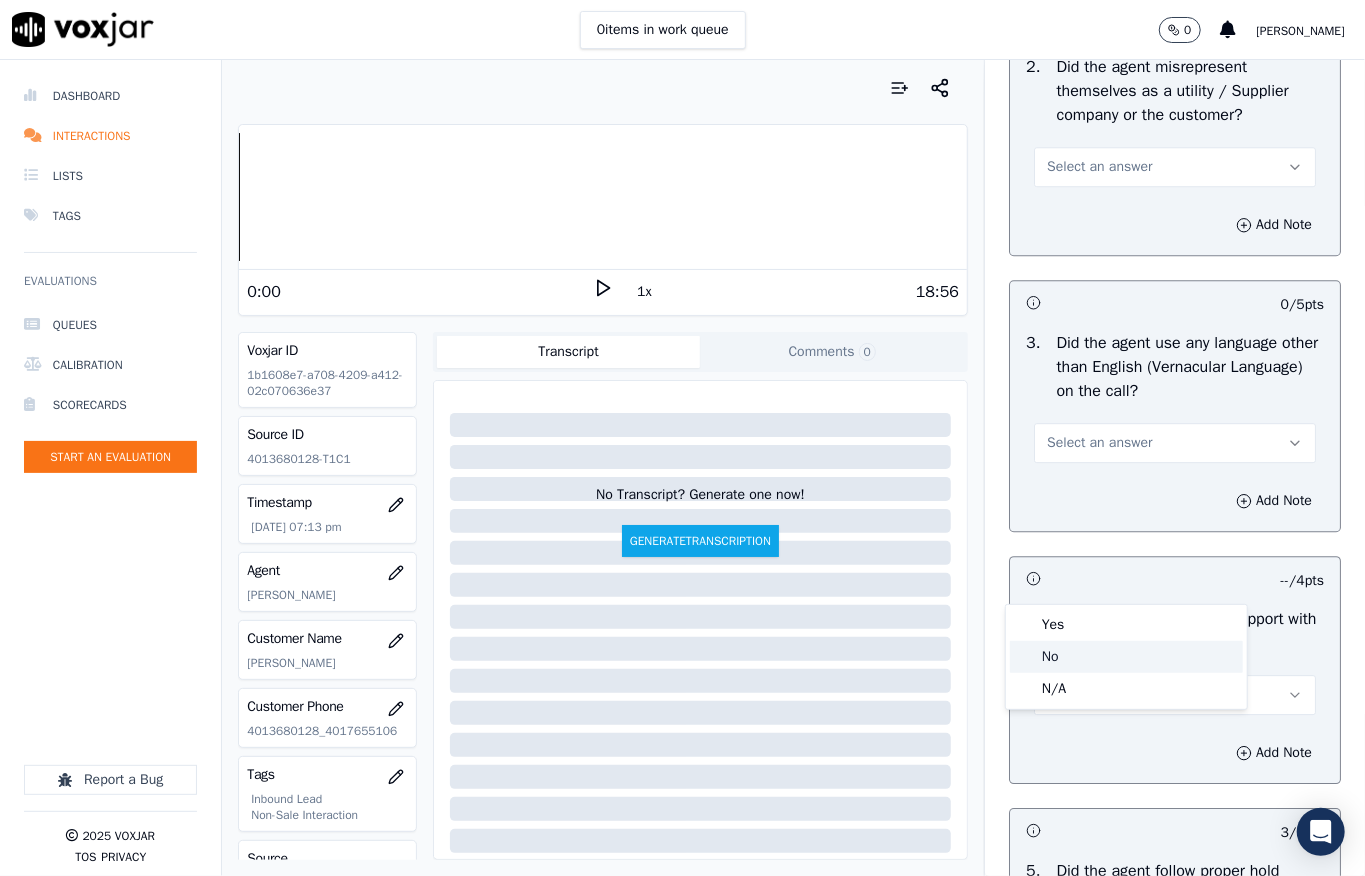 click on "No" 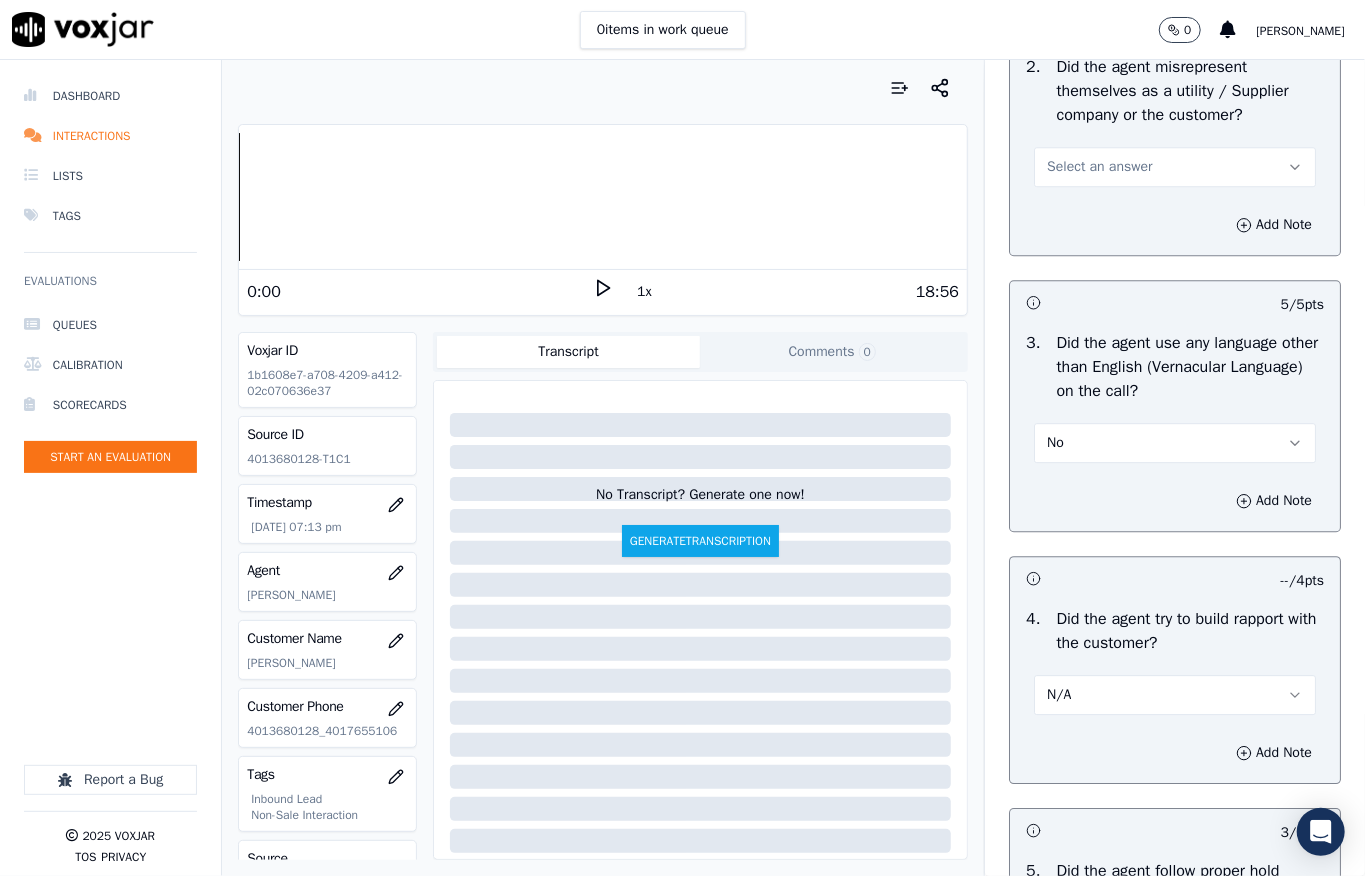 click on "Select an answer" at bounding box center (1175, 167) 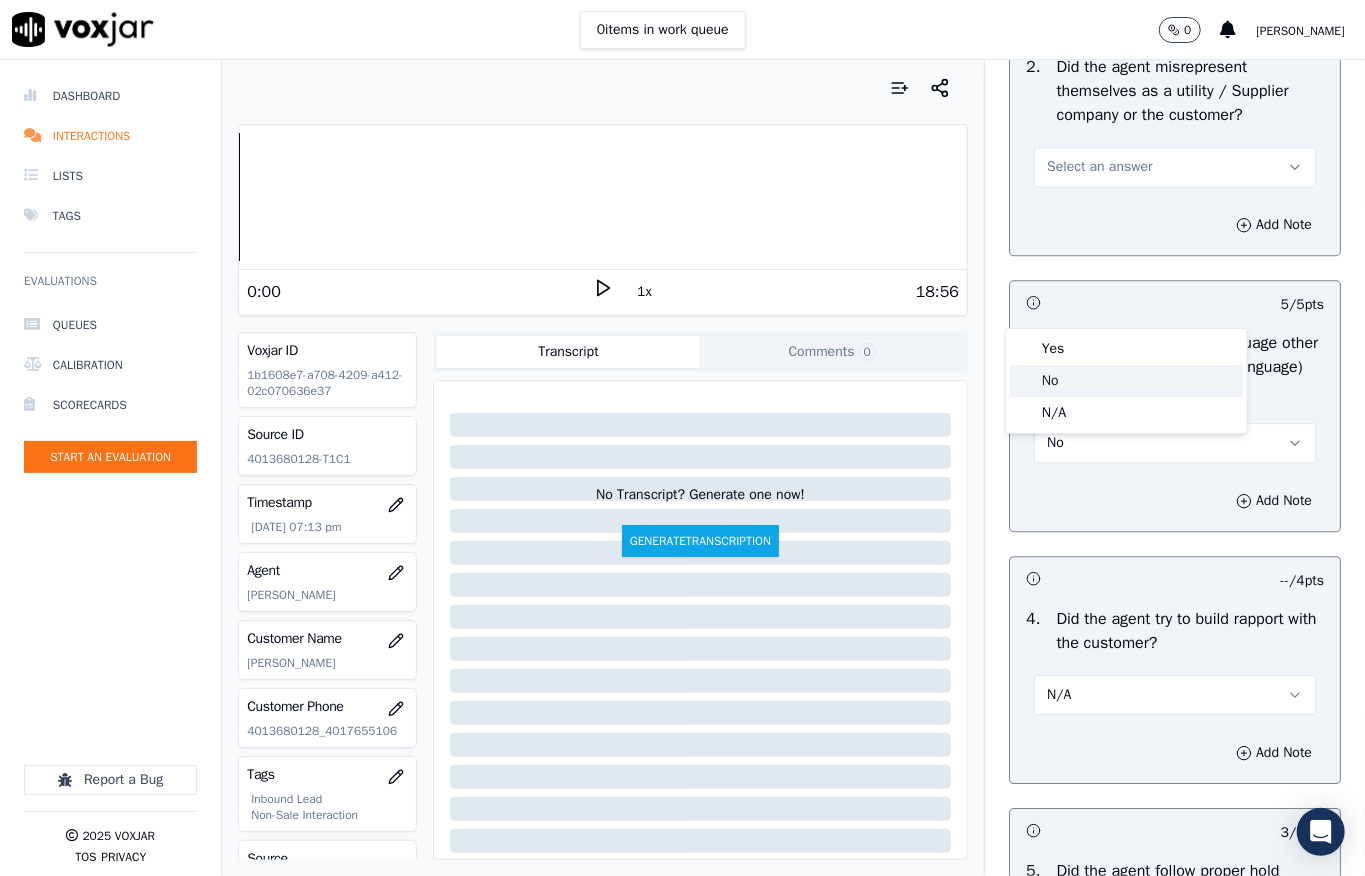 click on "No" 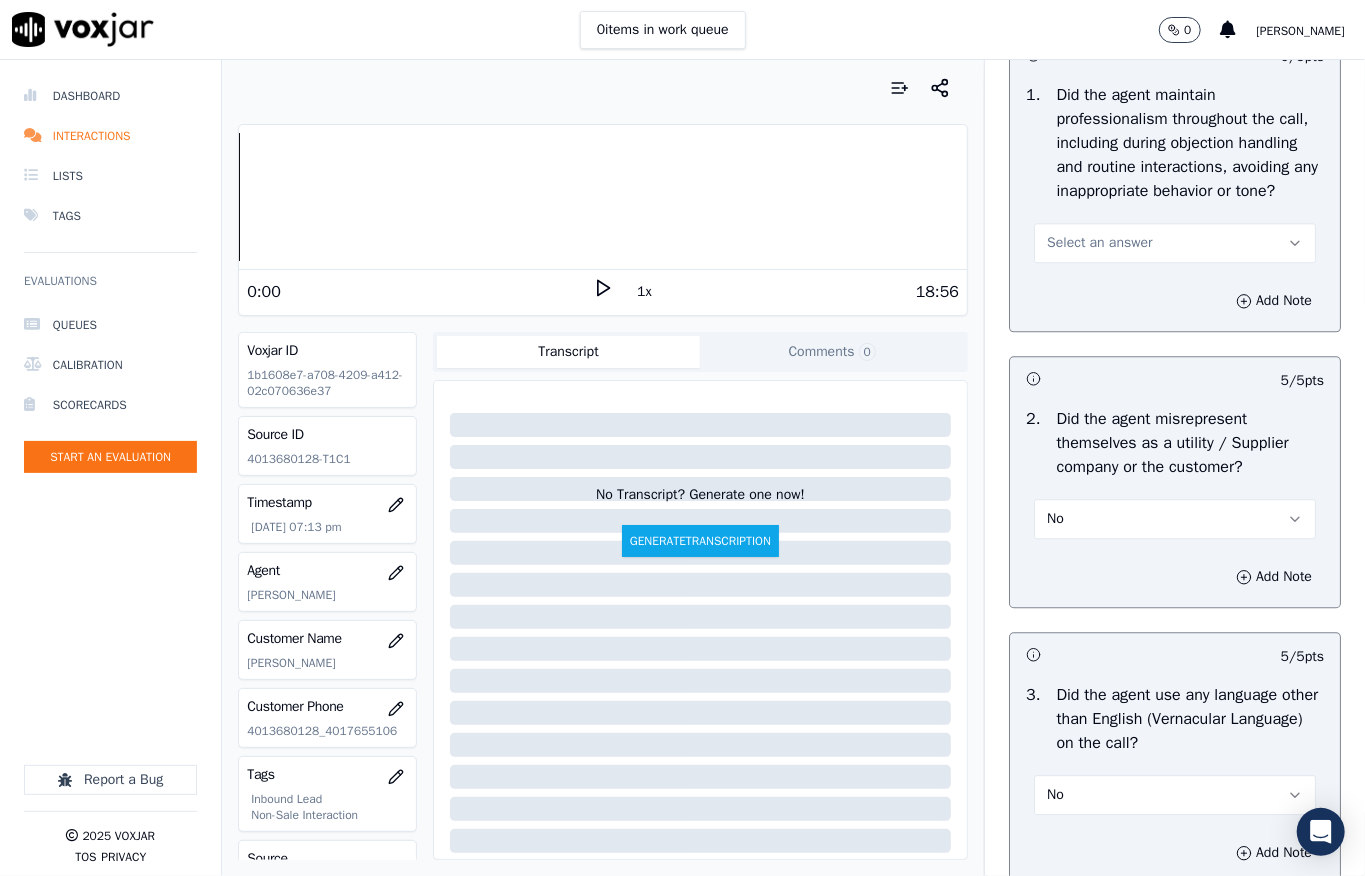 scroll, scrollTop: 2504, scrollLeft: 0, axis: vertical 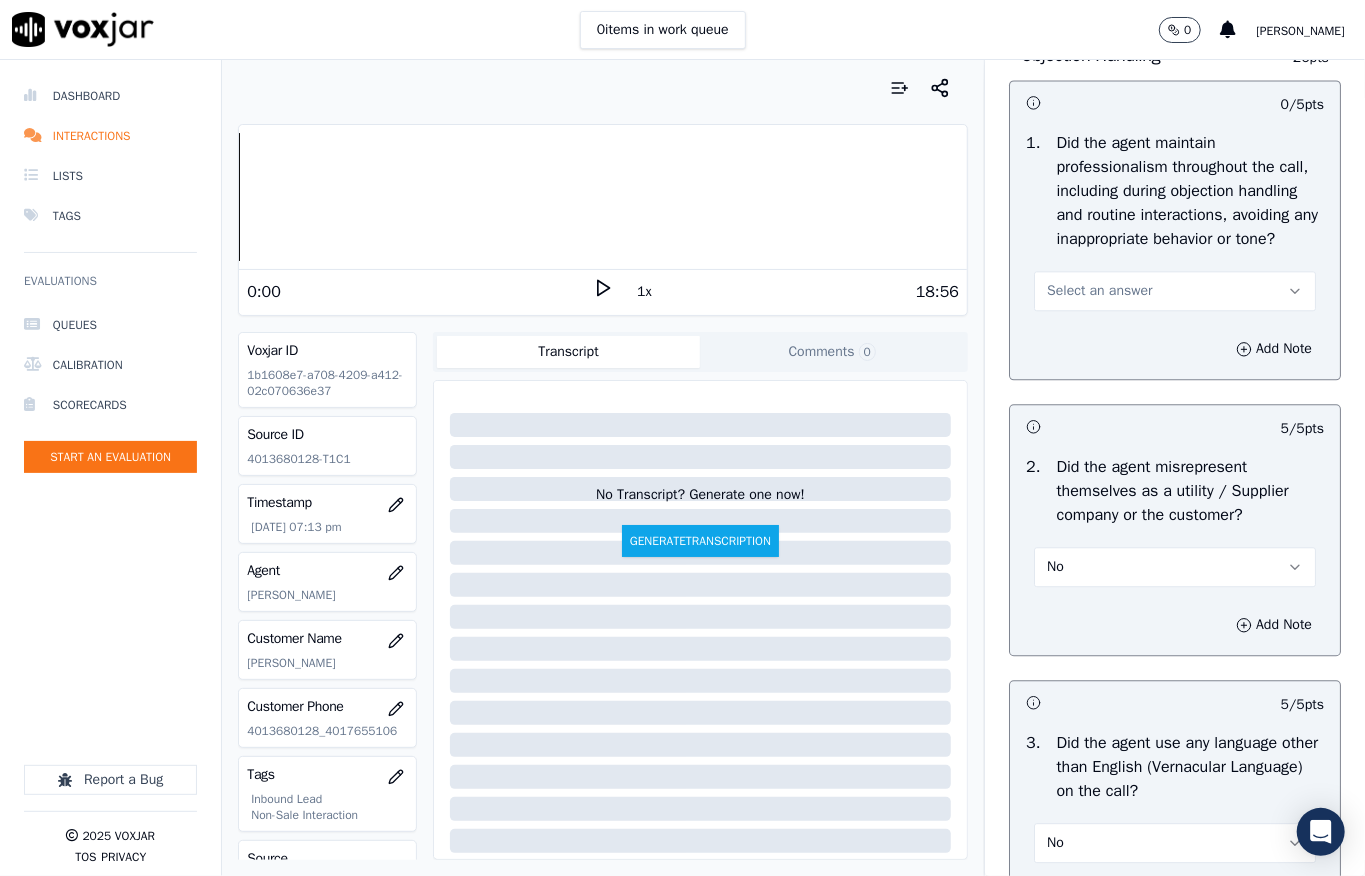 click on "Select an answer" at bounding box center (1099, 291) 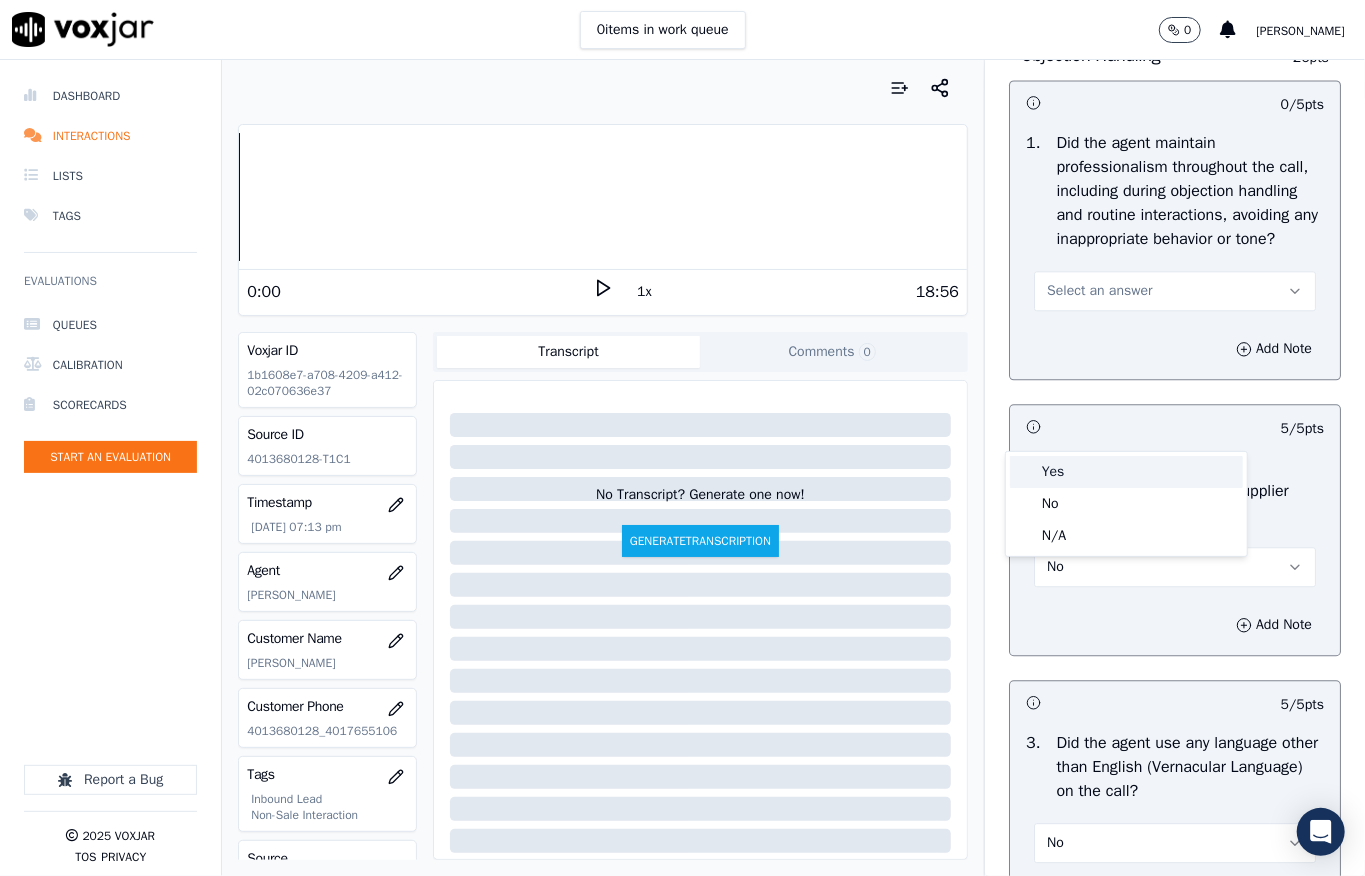 click on "Yes" at bounding box center [1126, 472] 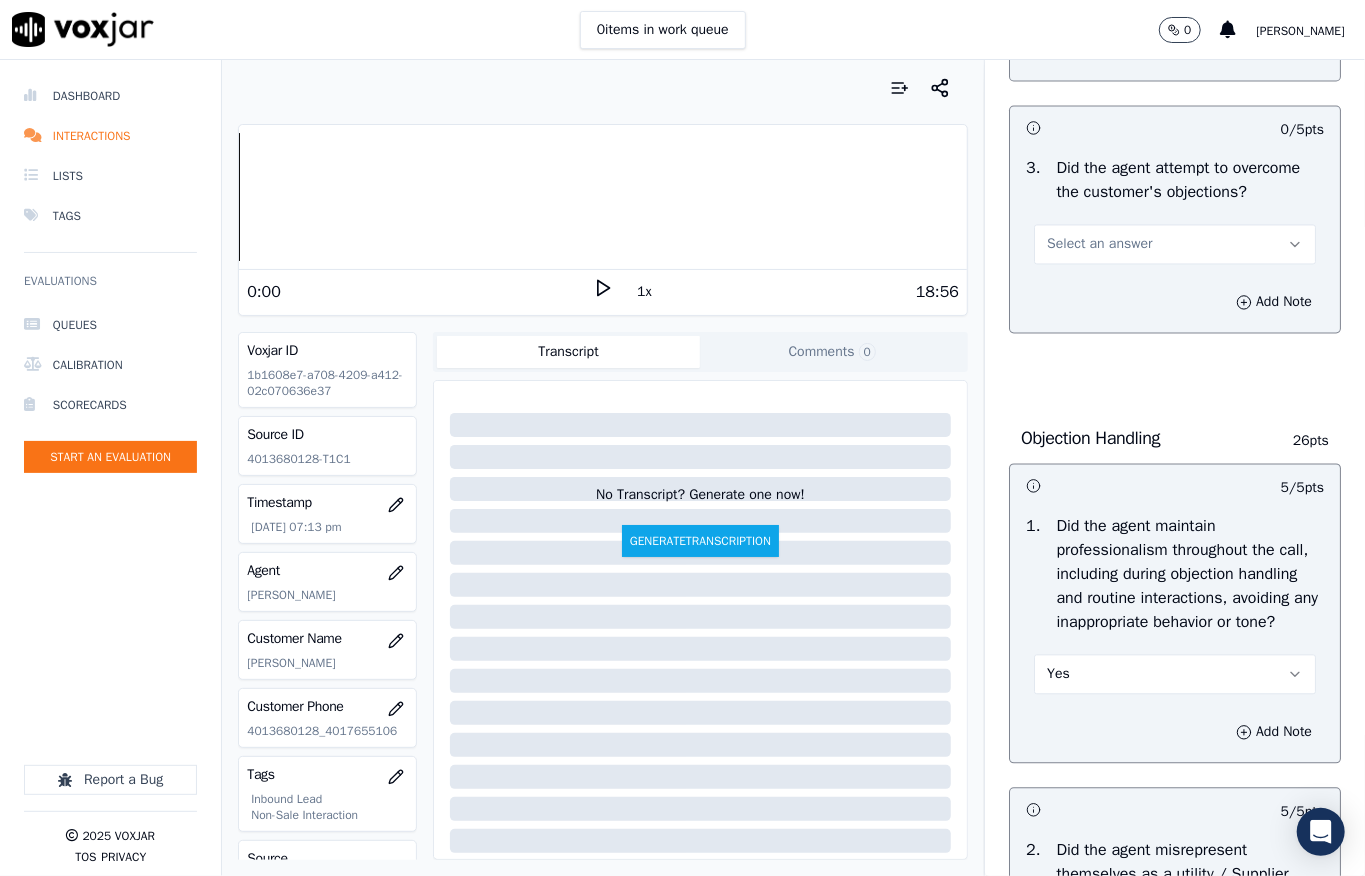 scroll, scrollTop: 2104, scrollLeft: 0, axis: vertical 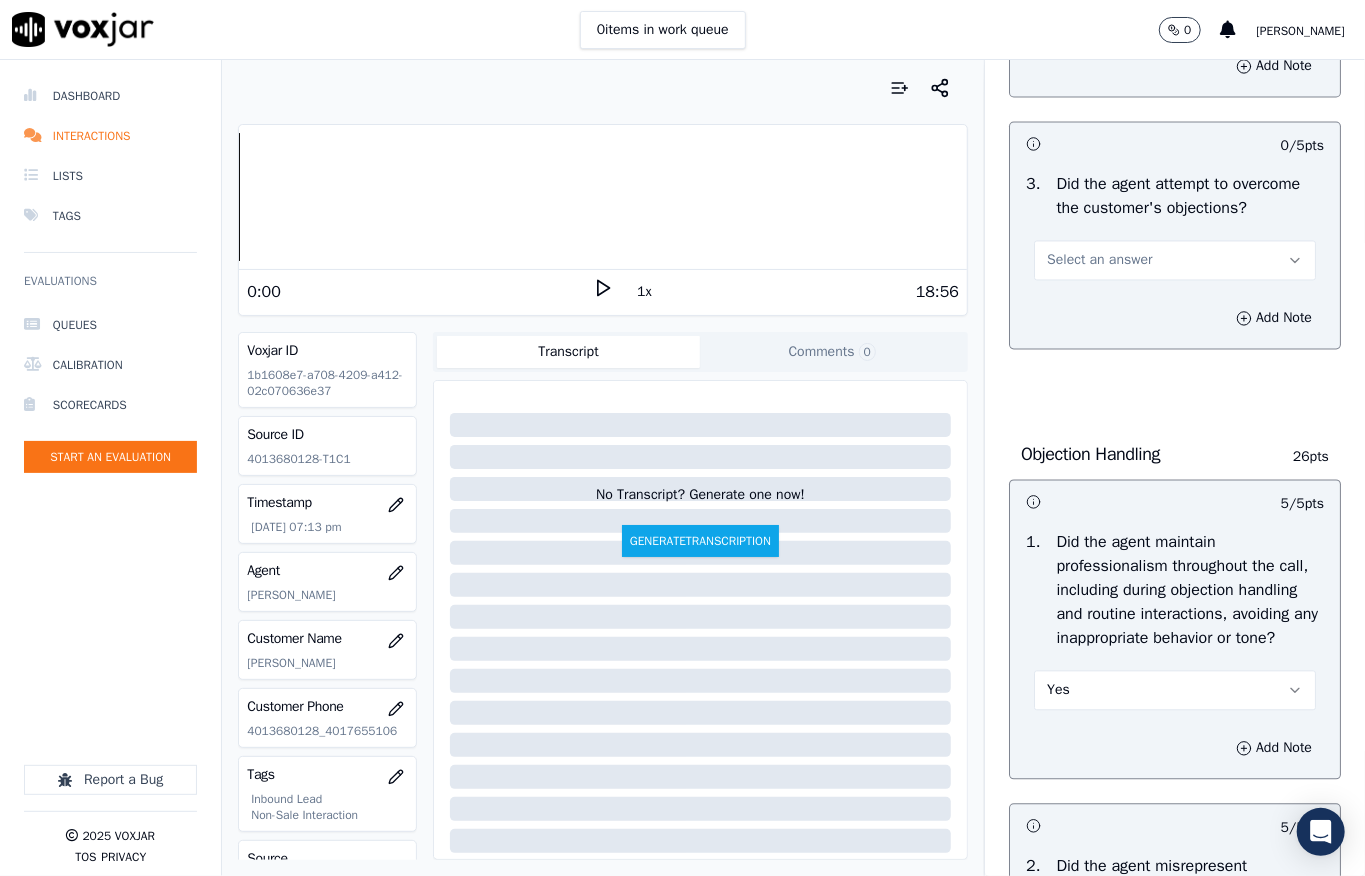 click on "Select an answer" at bounding box center [1099, 261] 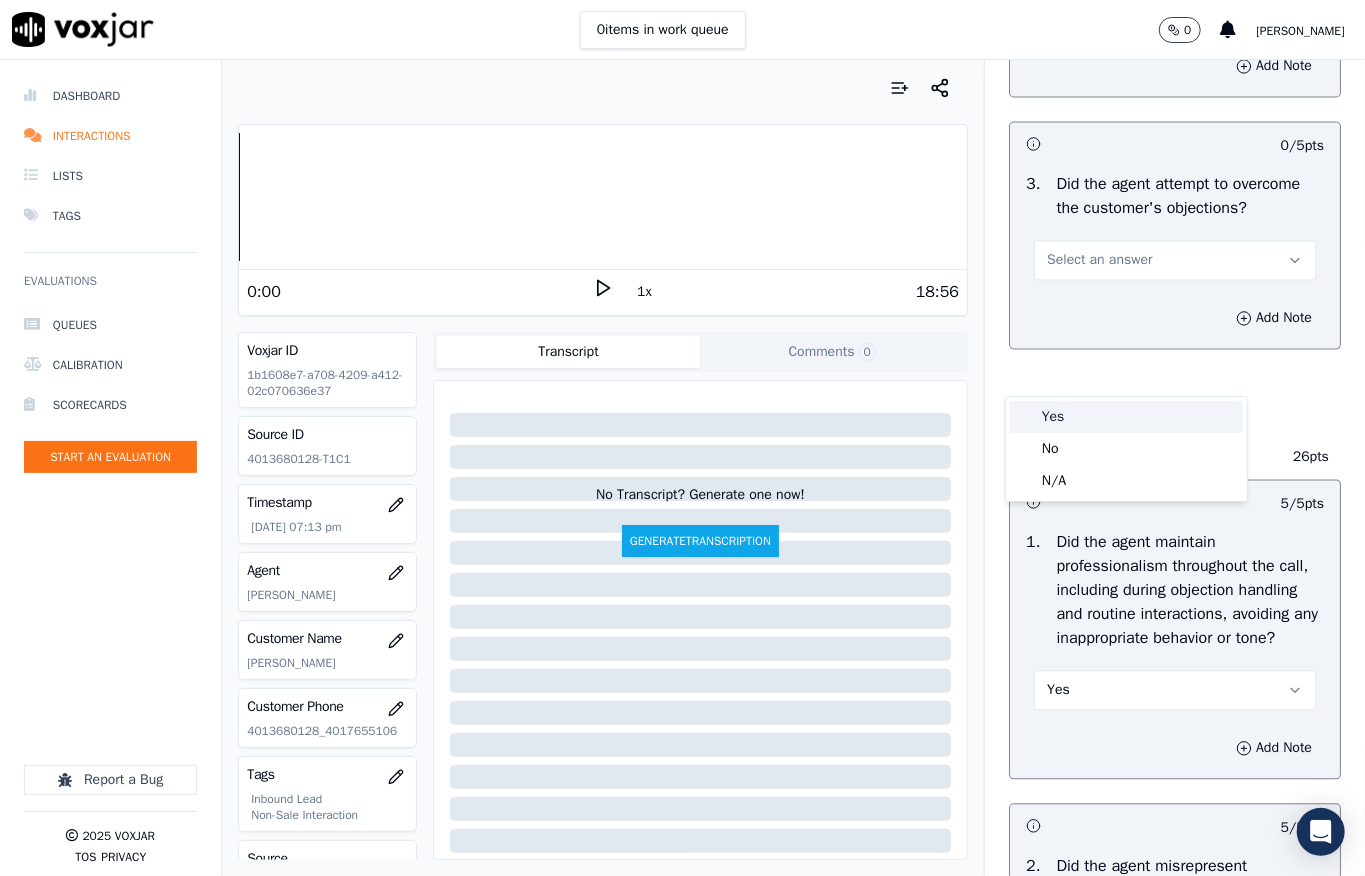 click on "Yes" at bounding box center [1126, 417] 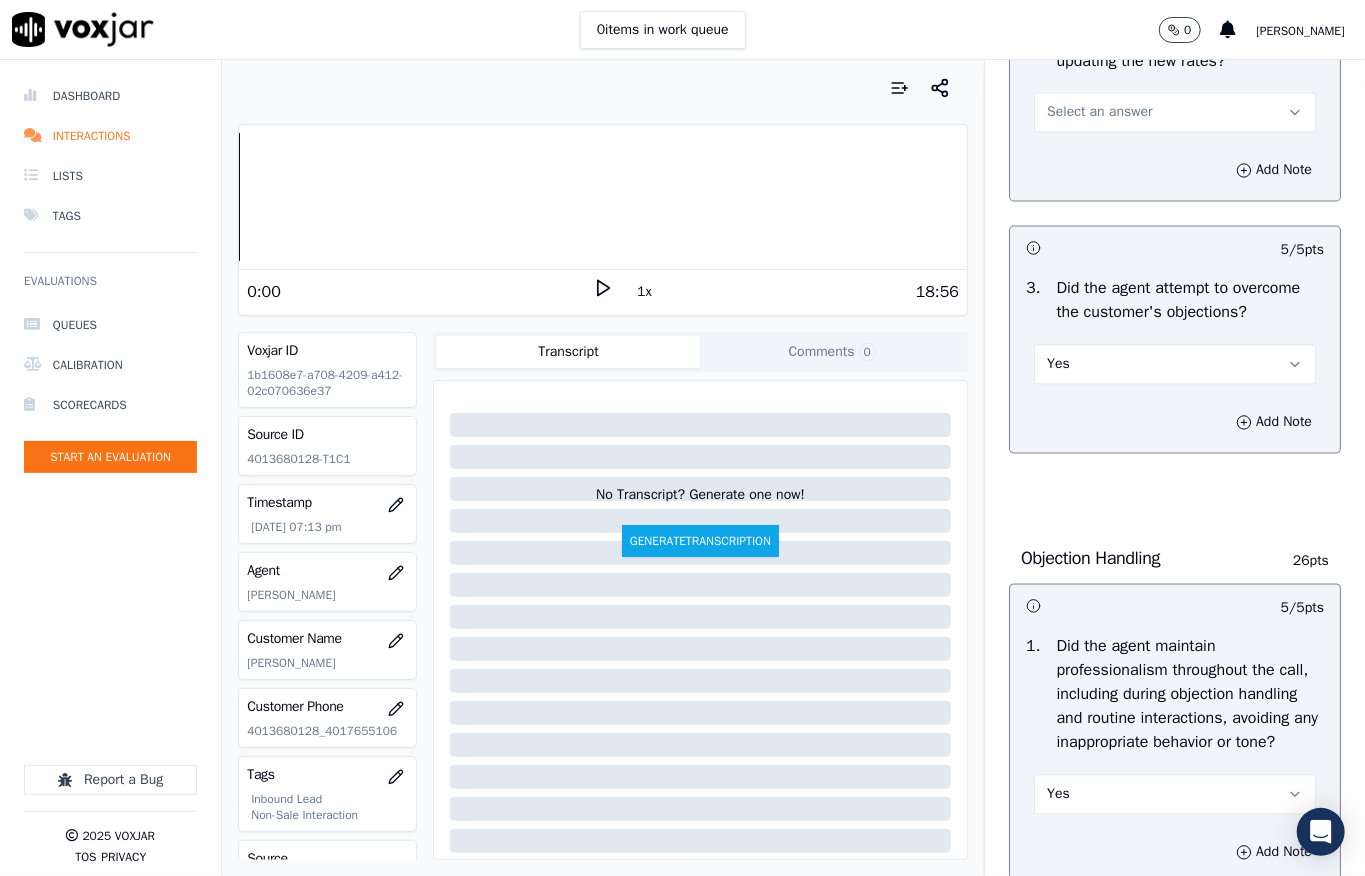 scroll, scrollTop: 1837, scrollLeft: 0, axis: vertical 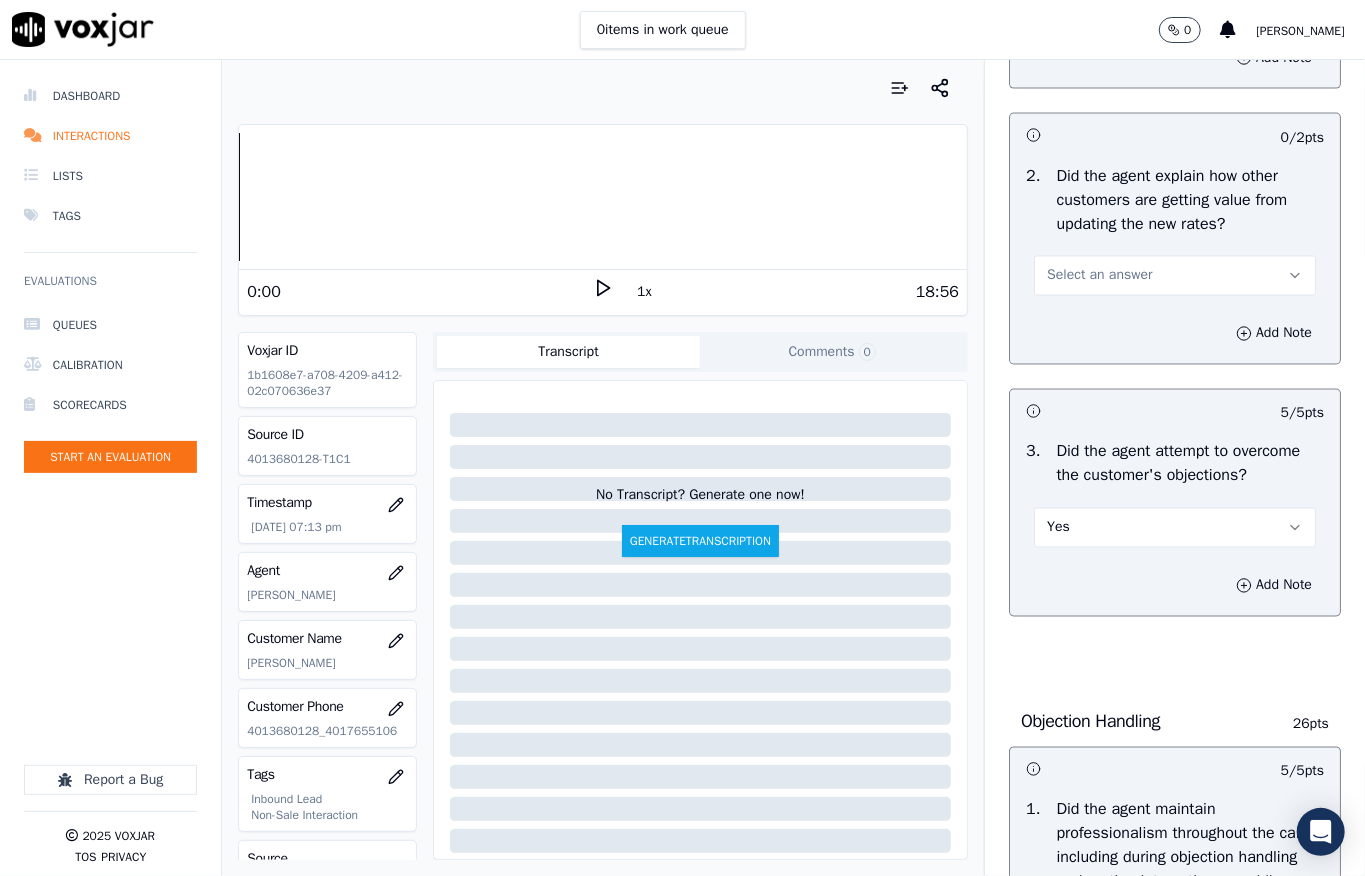 click on "Select an answer" at bounding box center [1099, 276] 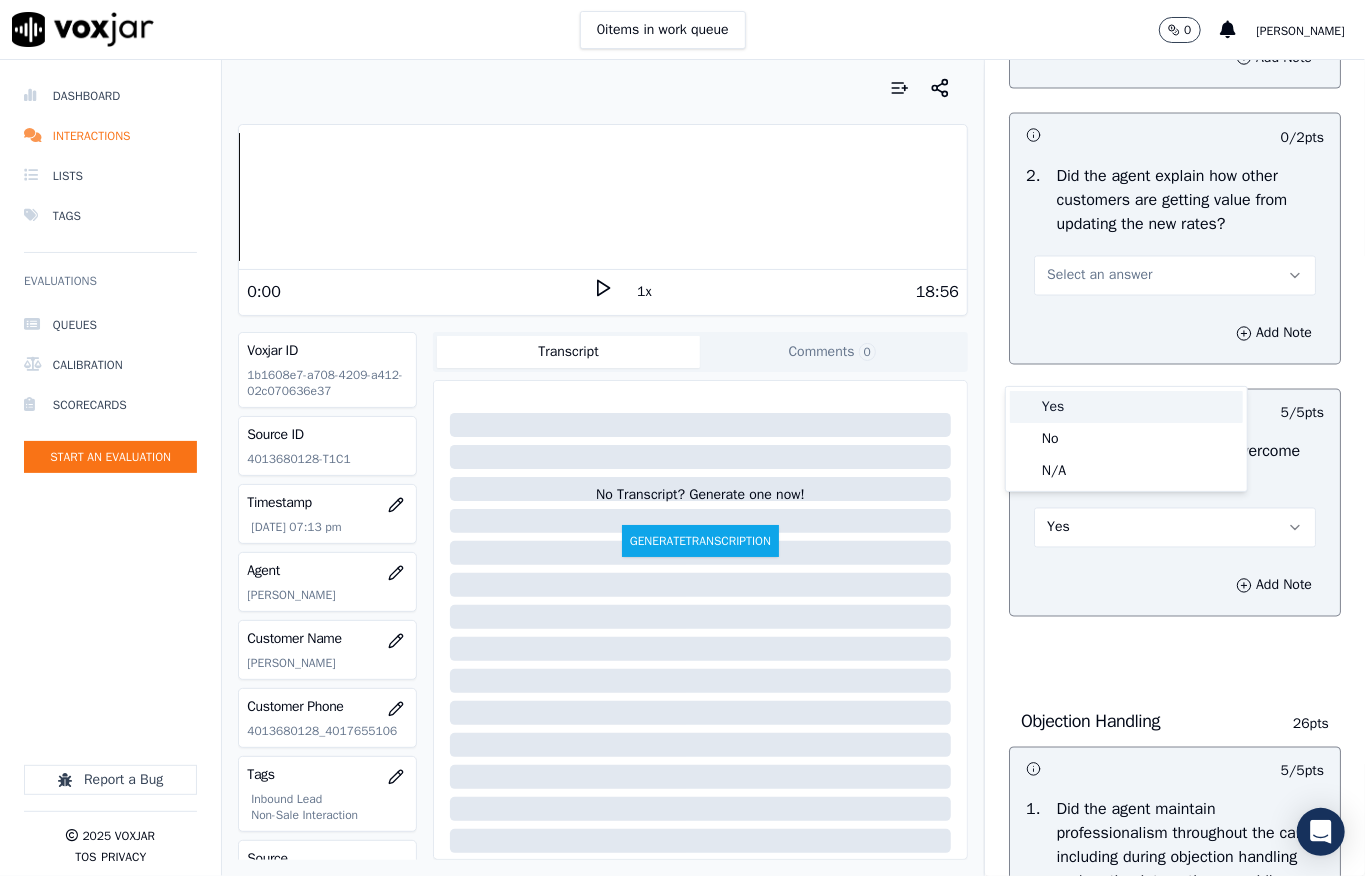 click on "Yes" at bounding box center (1126, 407) 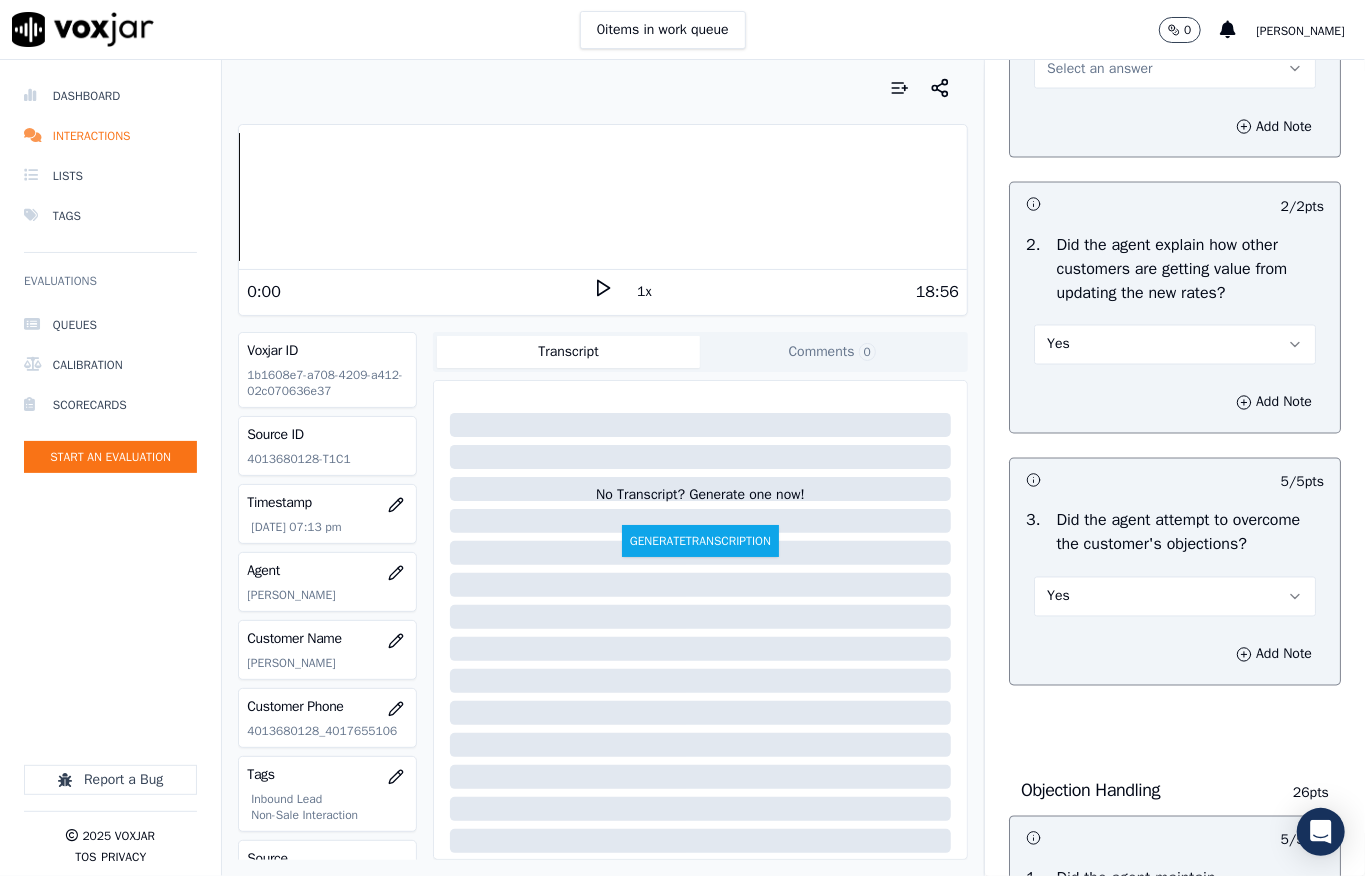 scroll, scrollTop: 1570, scrollLeft: 0, axis: vertical 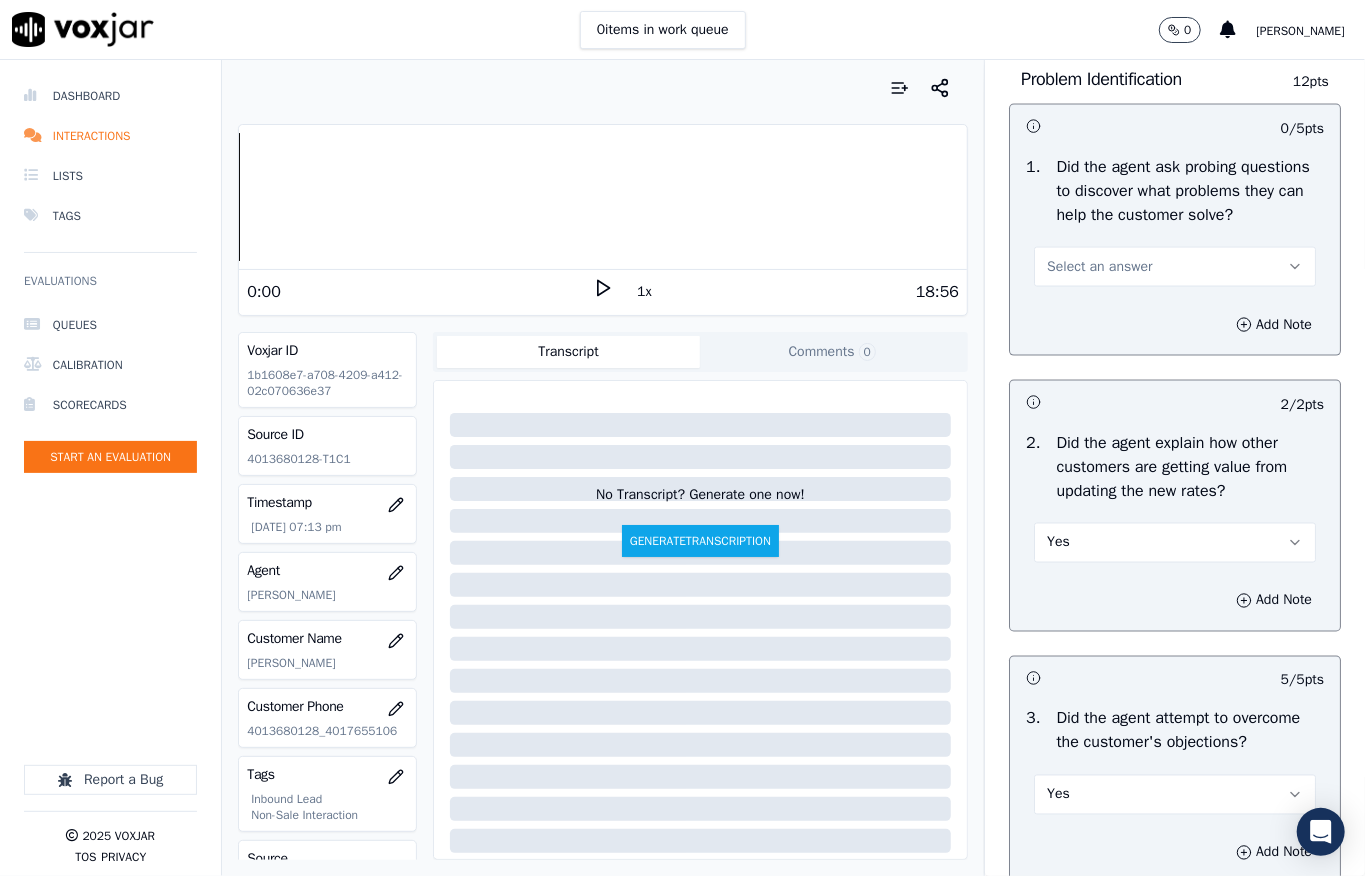 click on "Select an answer" at bounding box center [1099, 267] 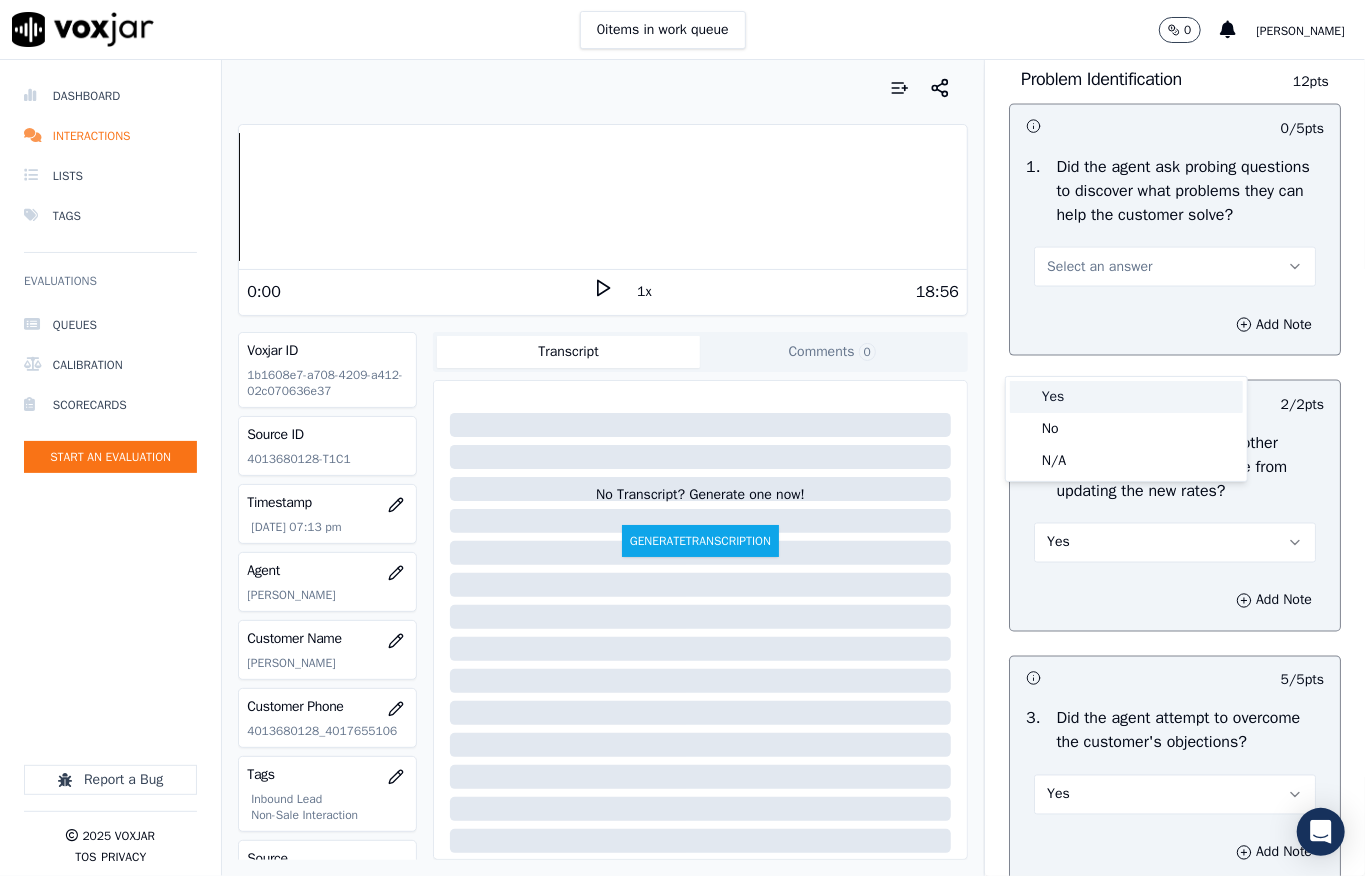 click on "Yes" at bounding box center [1126, 397] 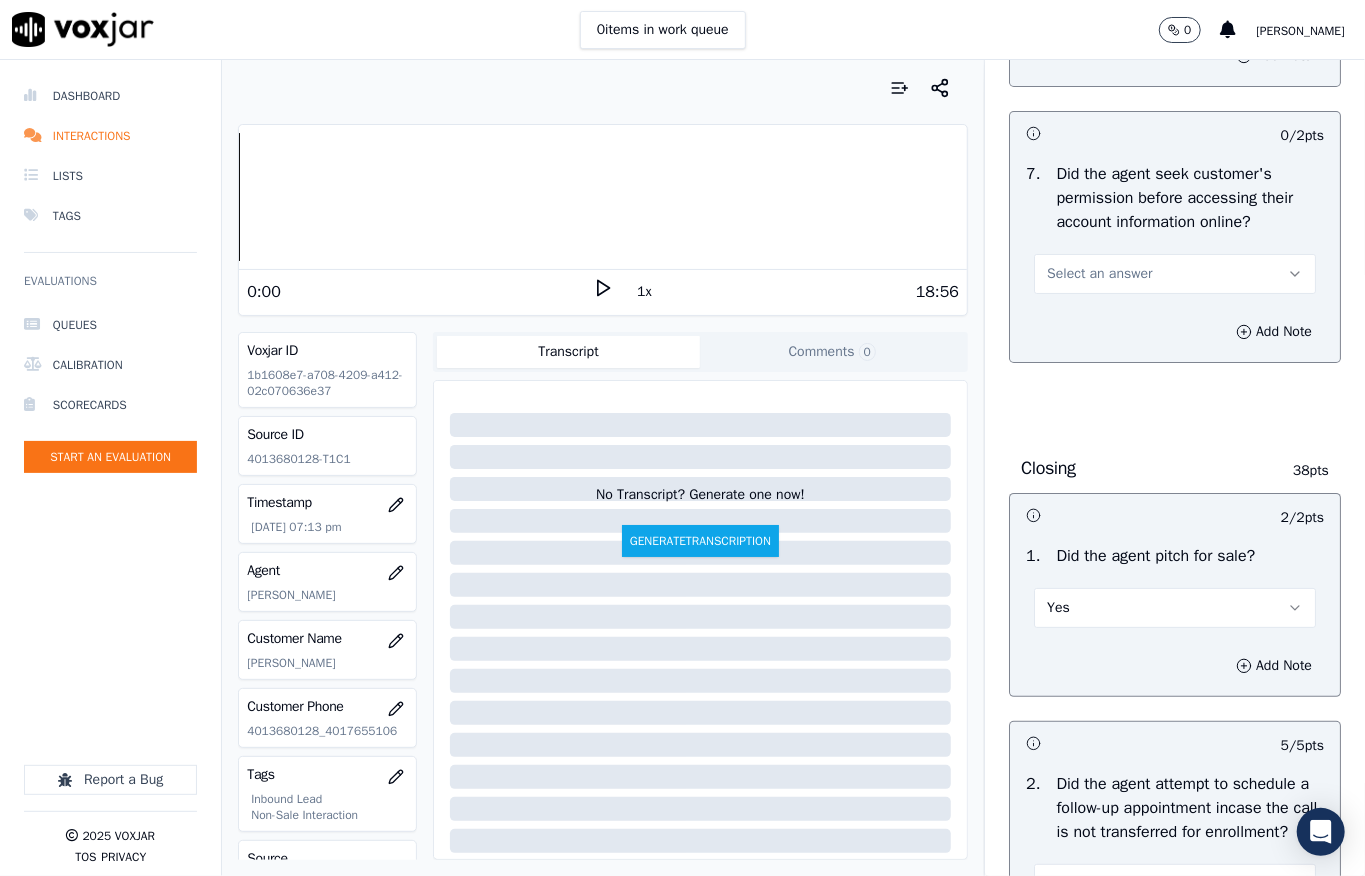 scroll, scrollTop: 4025, scrollLeft: 0, axis: vertical 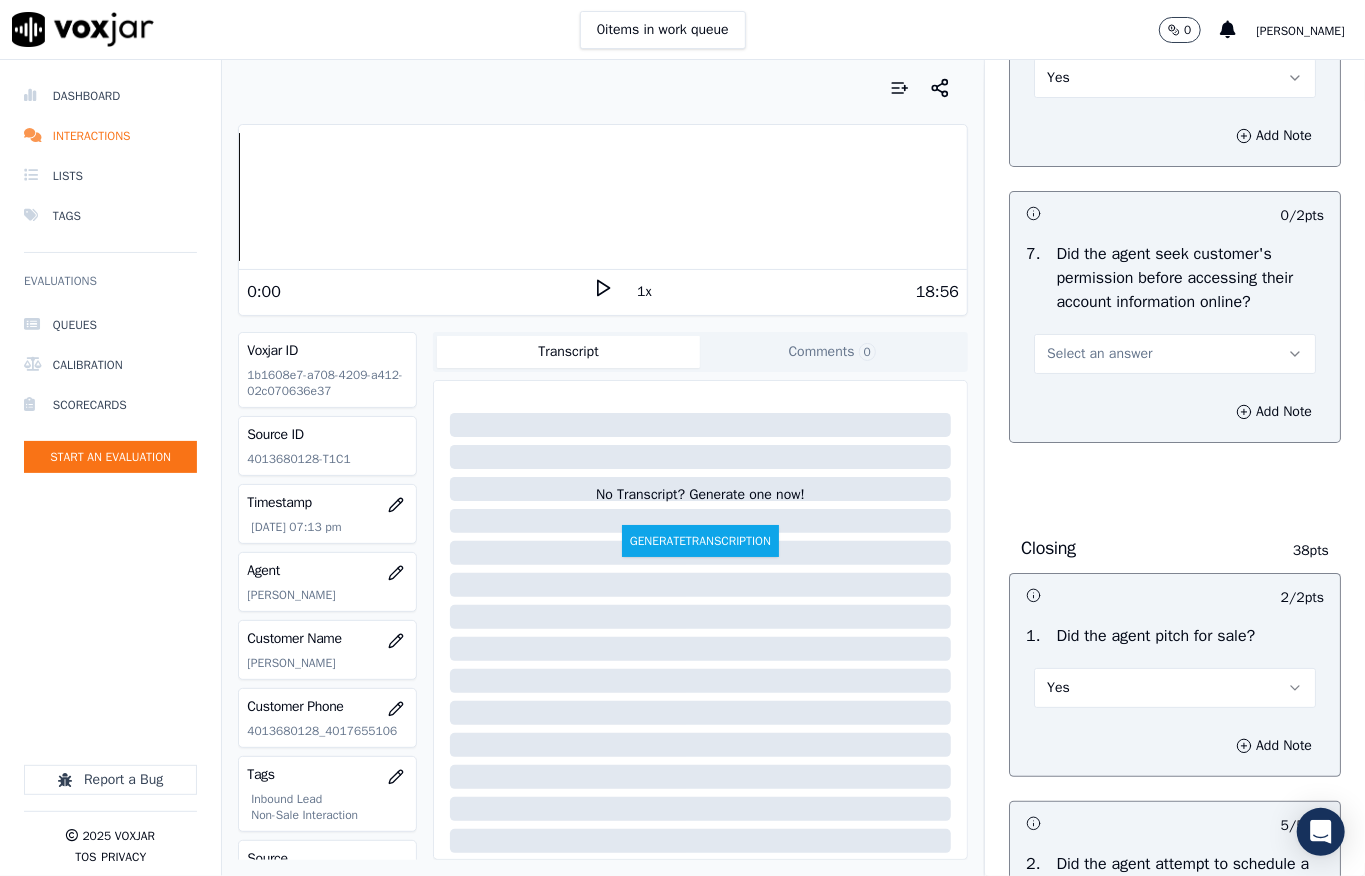 drag, startPoint x: 1070, startPoint y: 509, endPoint x: 1070, endPoint y: 521, distance: 12 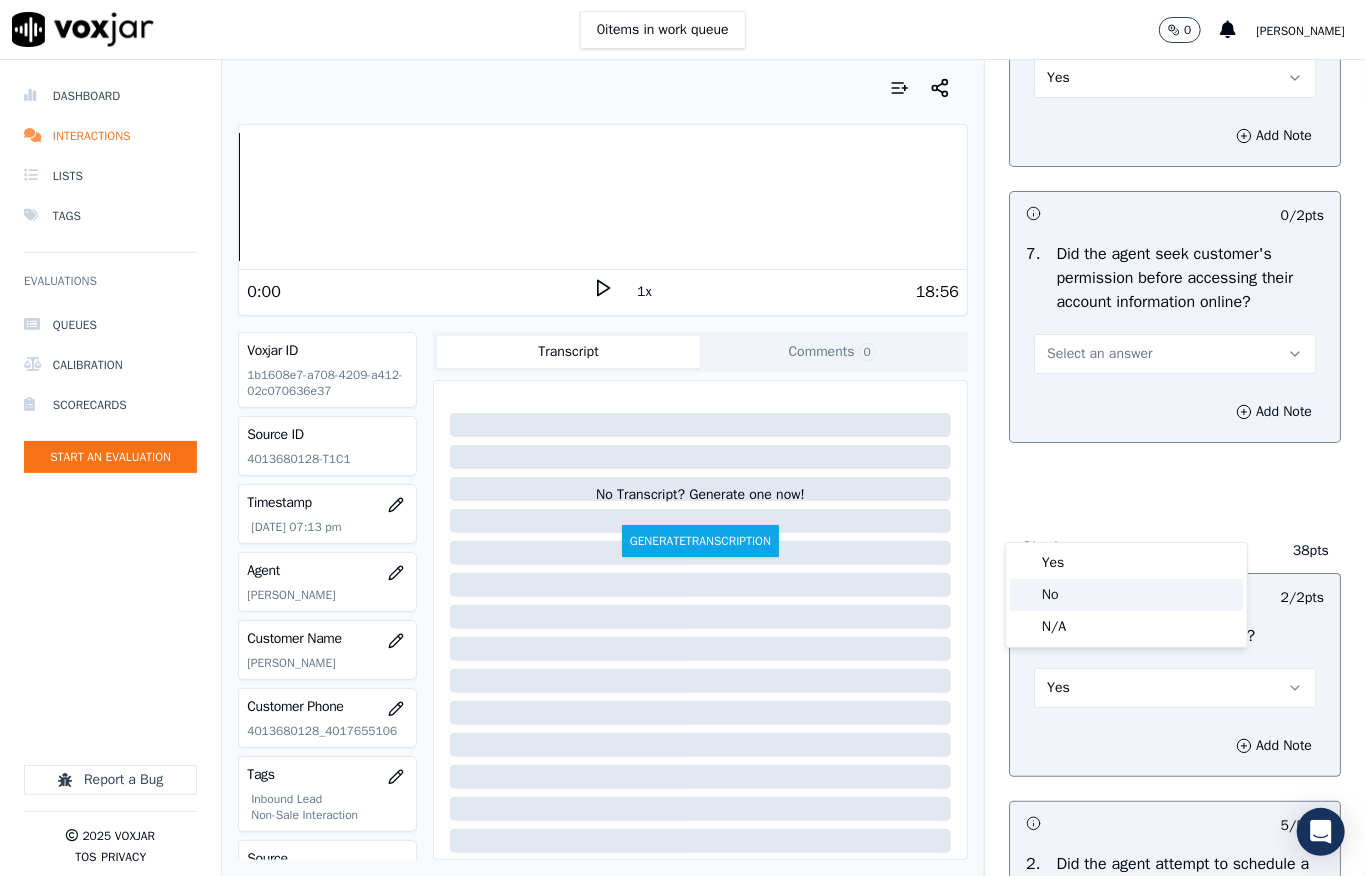 click on "N/A" 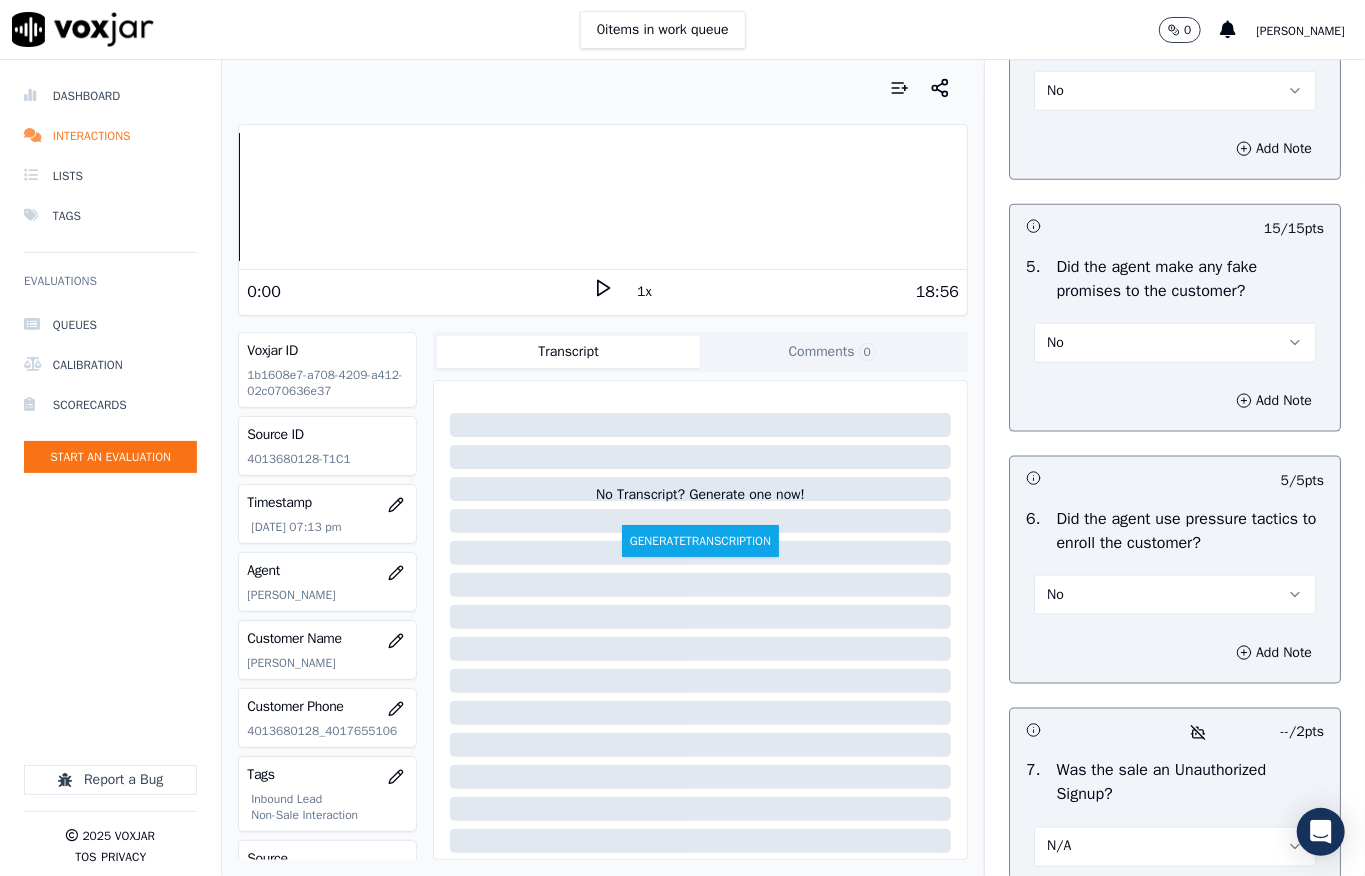 scroll, scrollTop: 6237, scrollLeft: 0, axis: vertical 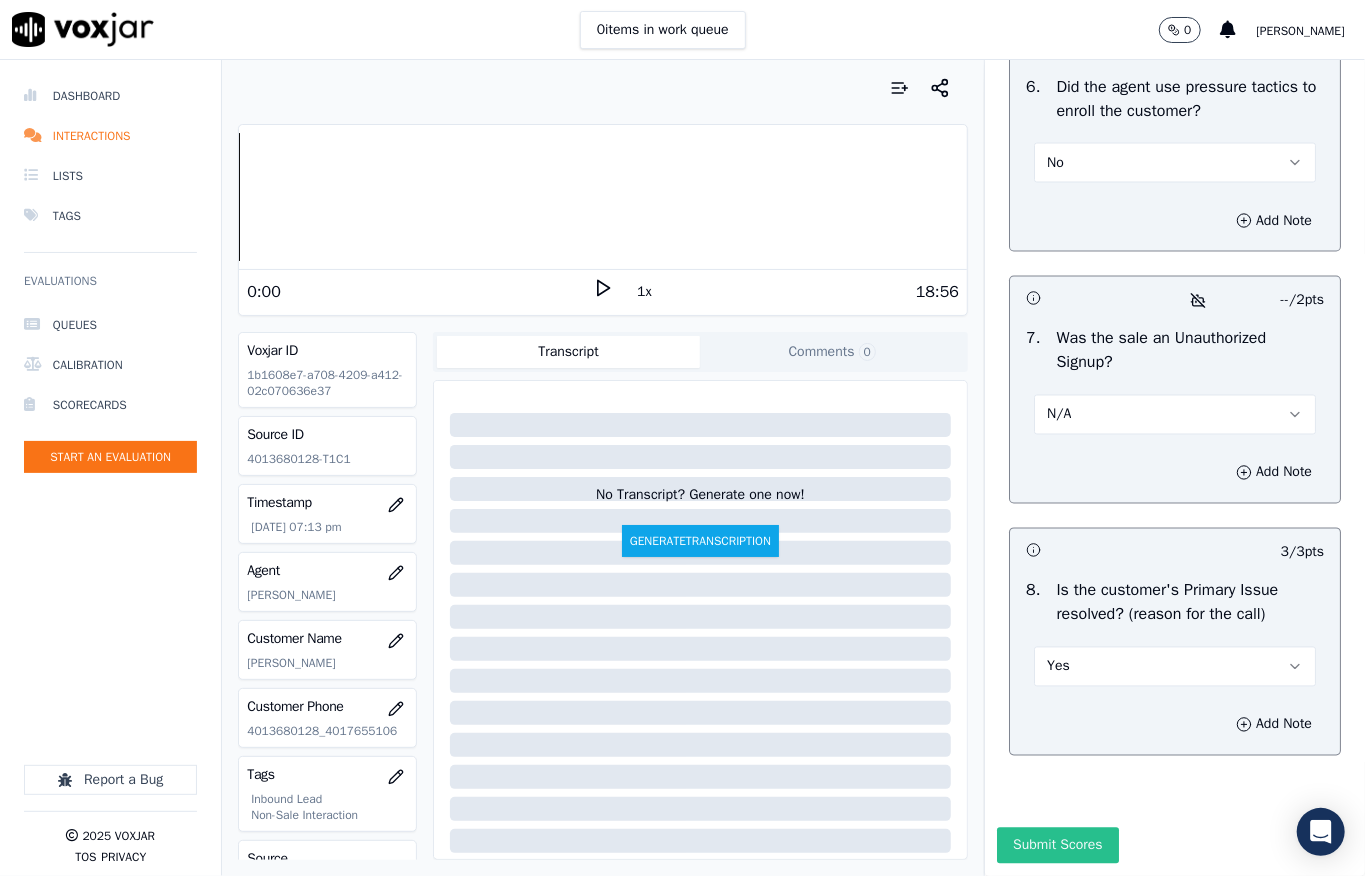click on "Submit Scores" at bounding box center [1057, 846] 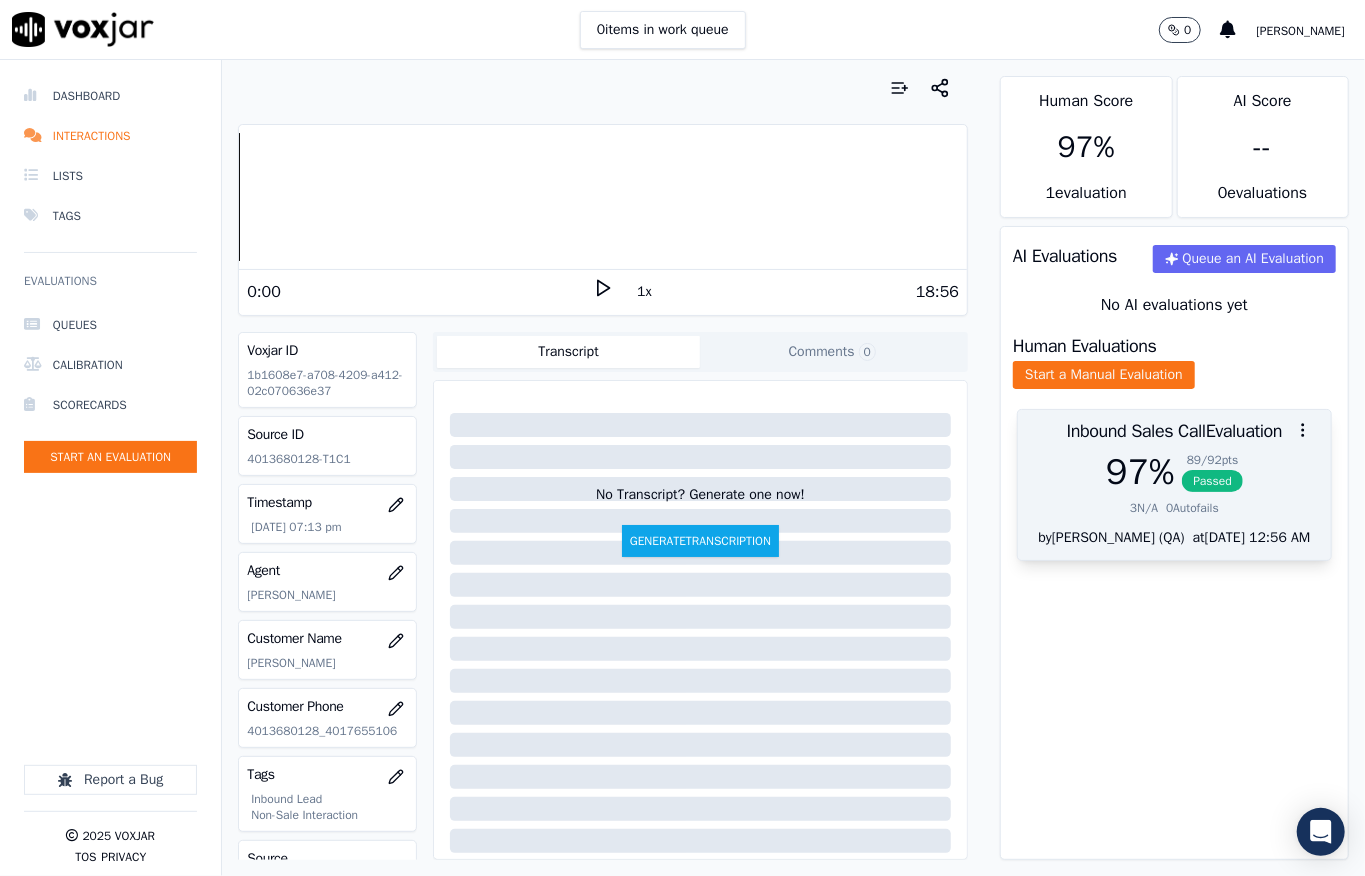 click on "Passed" at bounding box center [1212, 481] 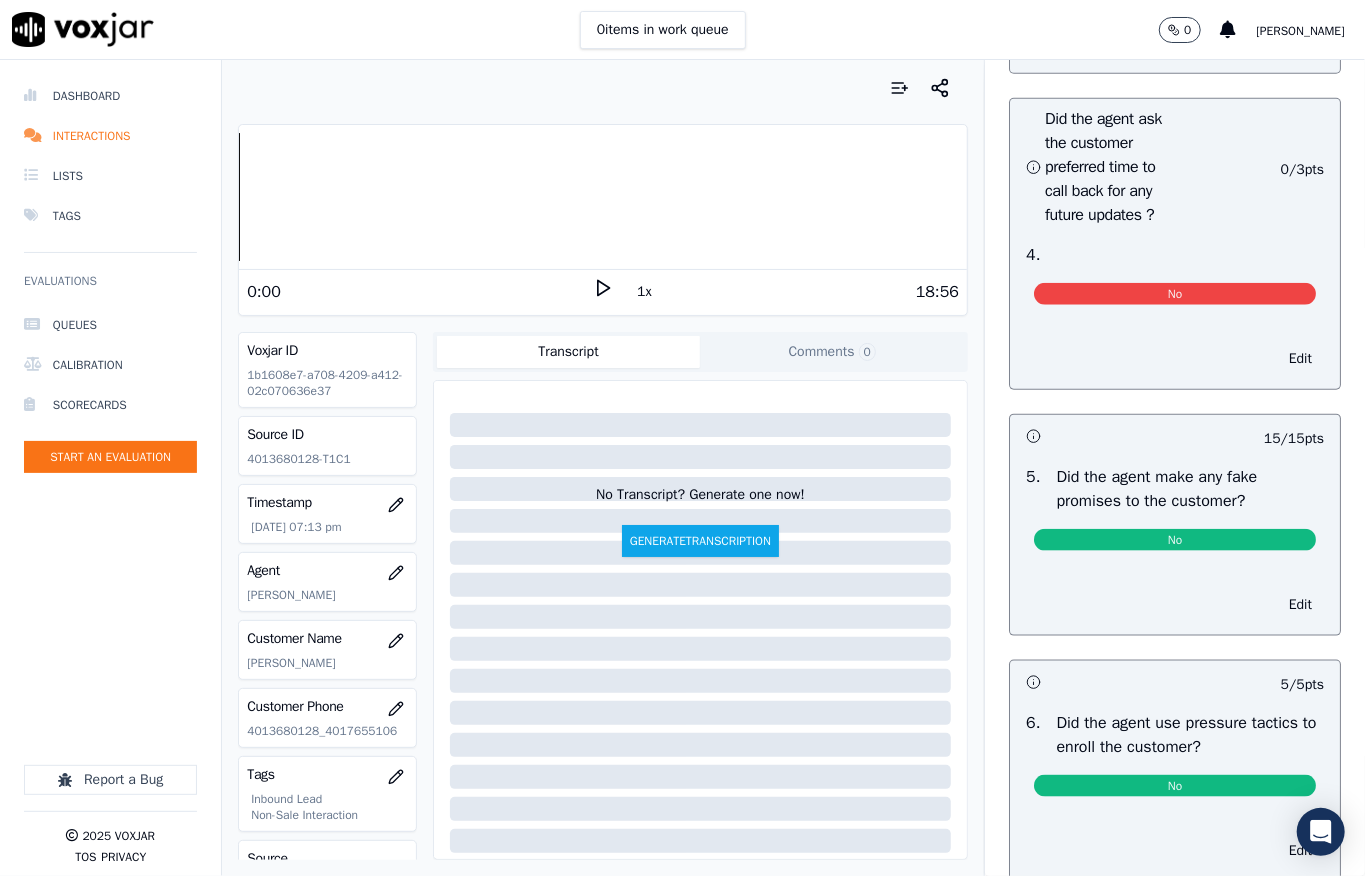 scroll, scrollTop: 6066, scrollLeft: 0, axis: vertical 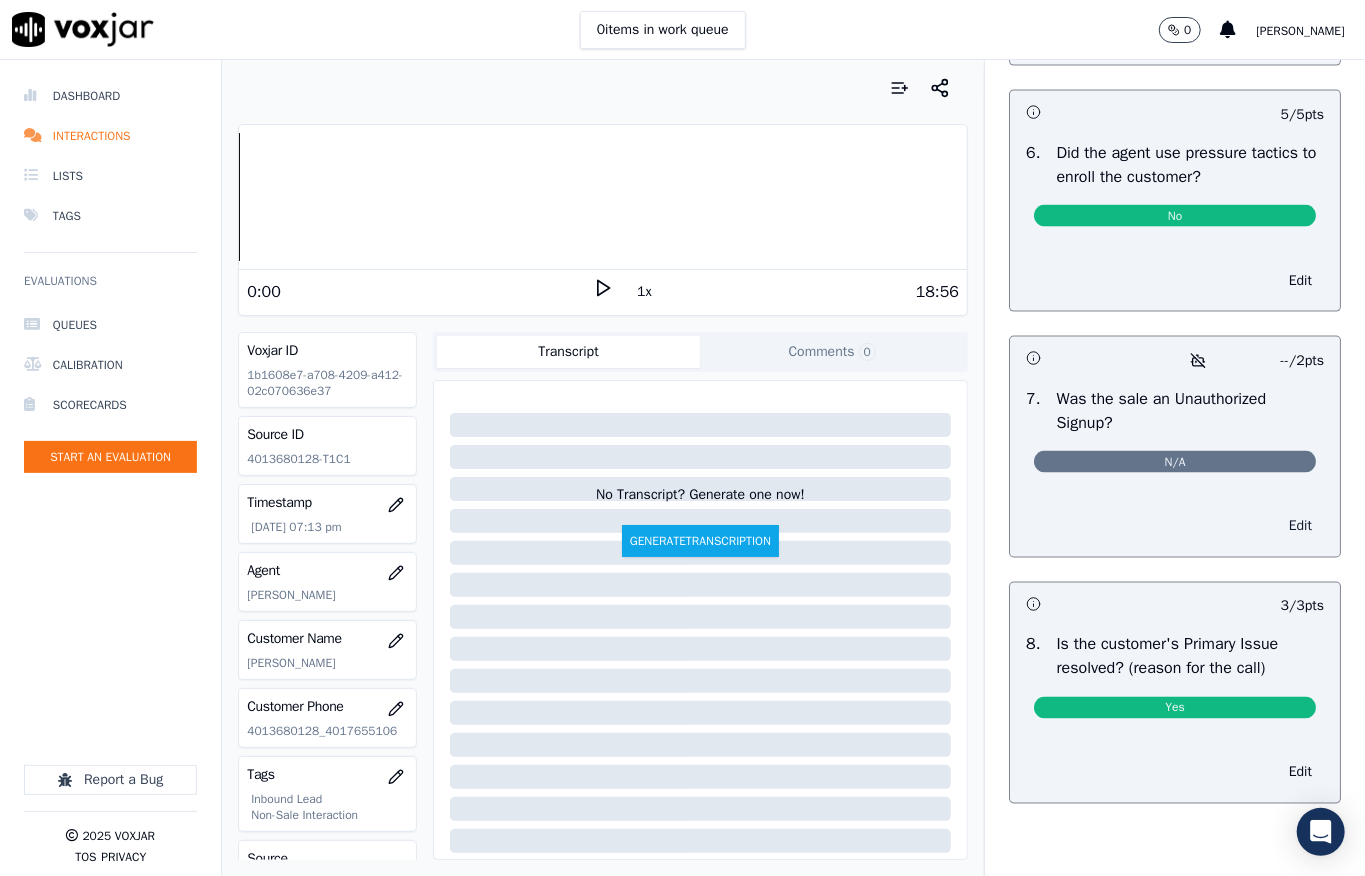 click on "Edit" at bounding box center (1300, 527) 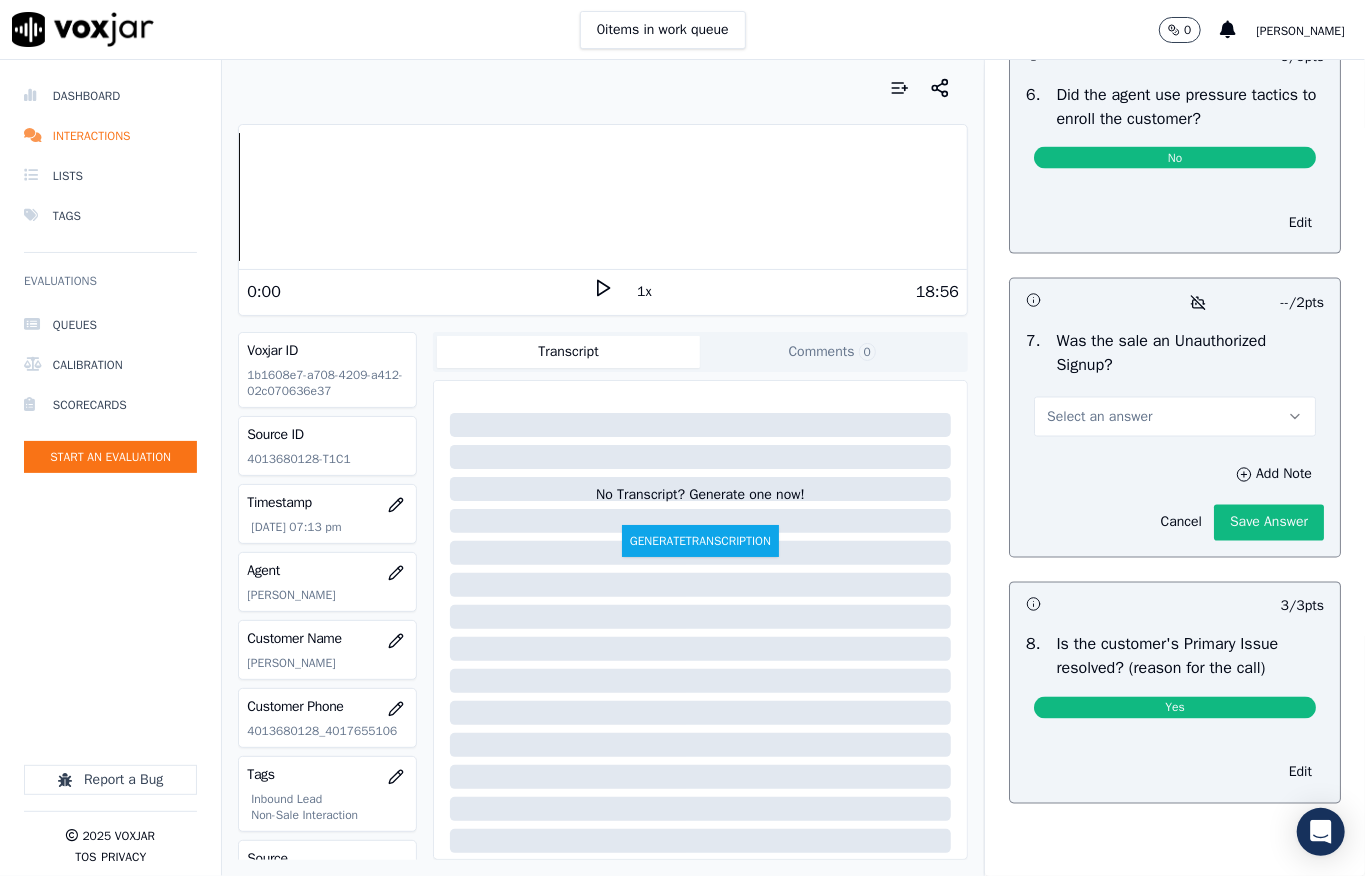 click on "Select an answer" at bounding box center (1099, 417) 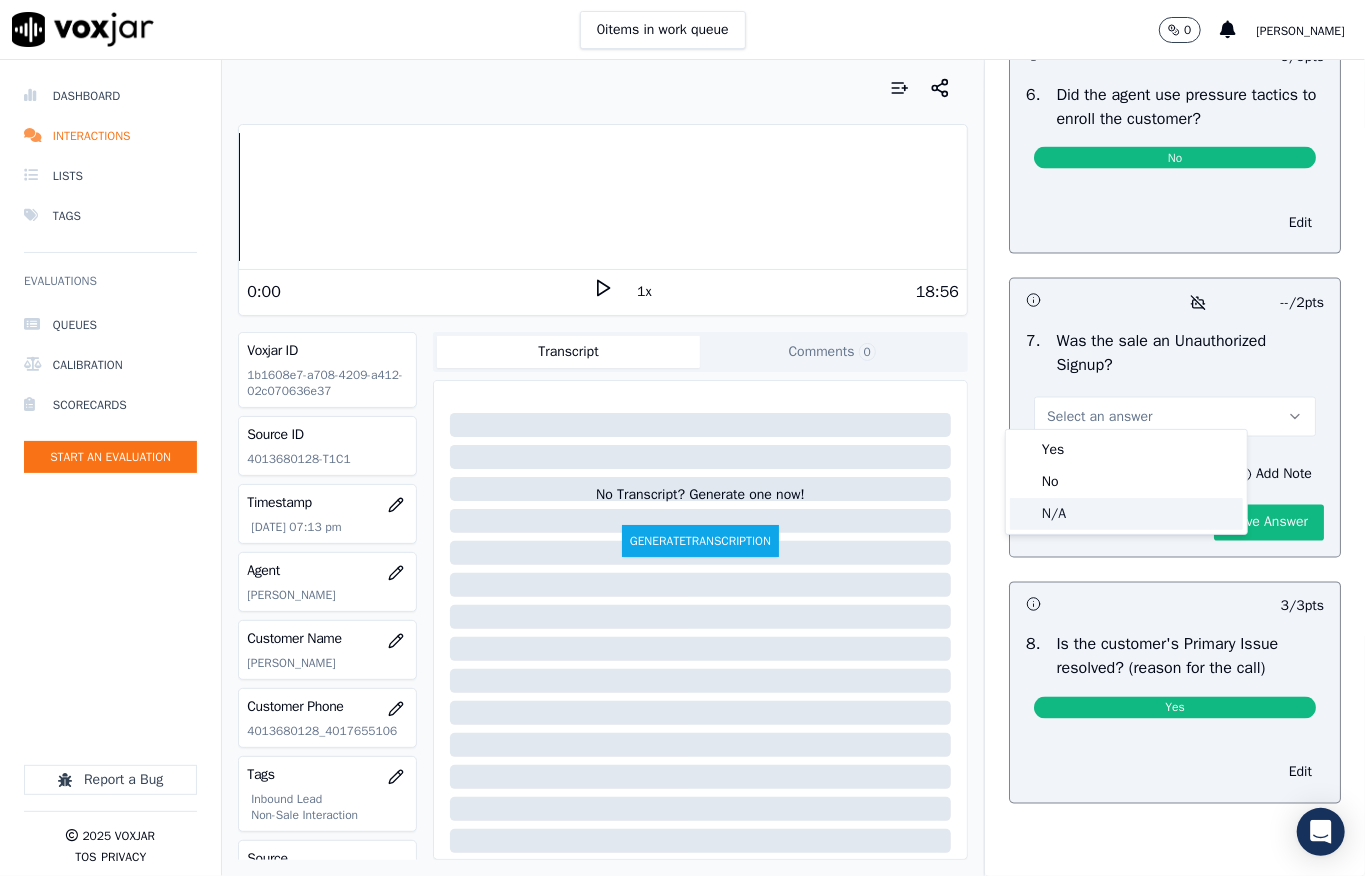 click on "N/A" 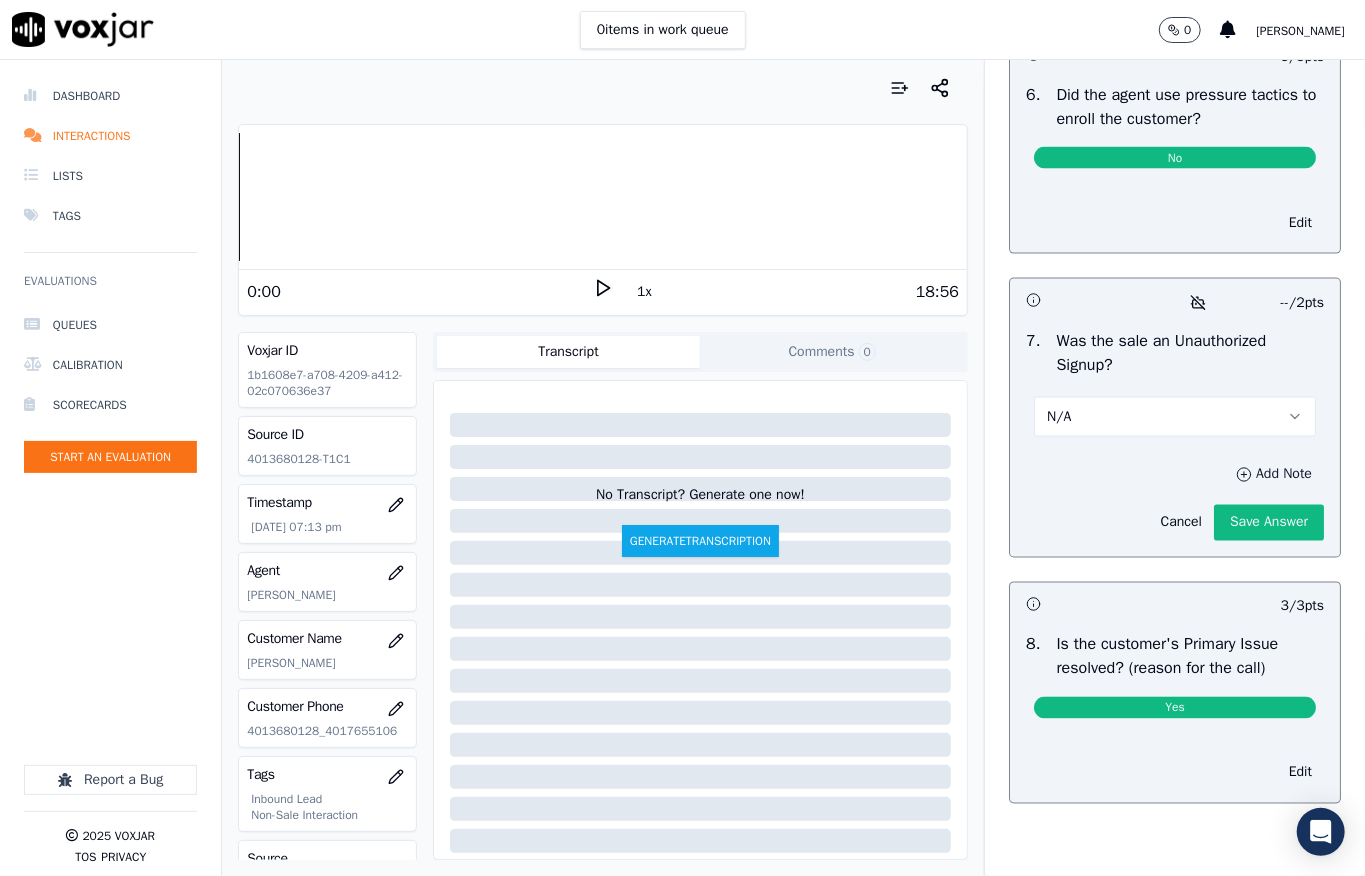 click on "Add Note" at bounding box center (1274, 475) 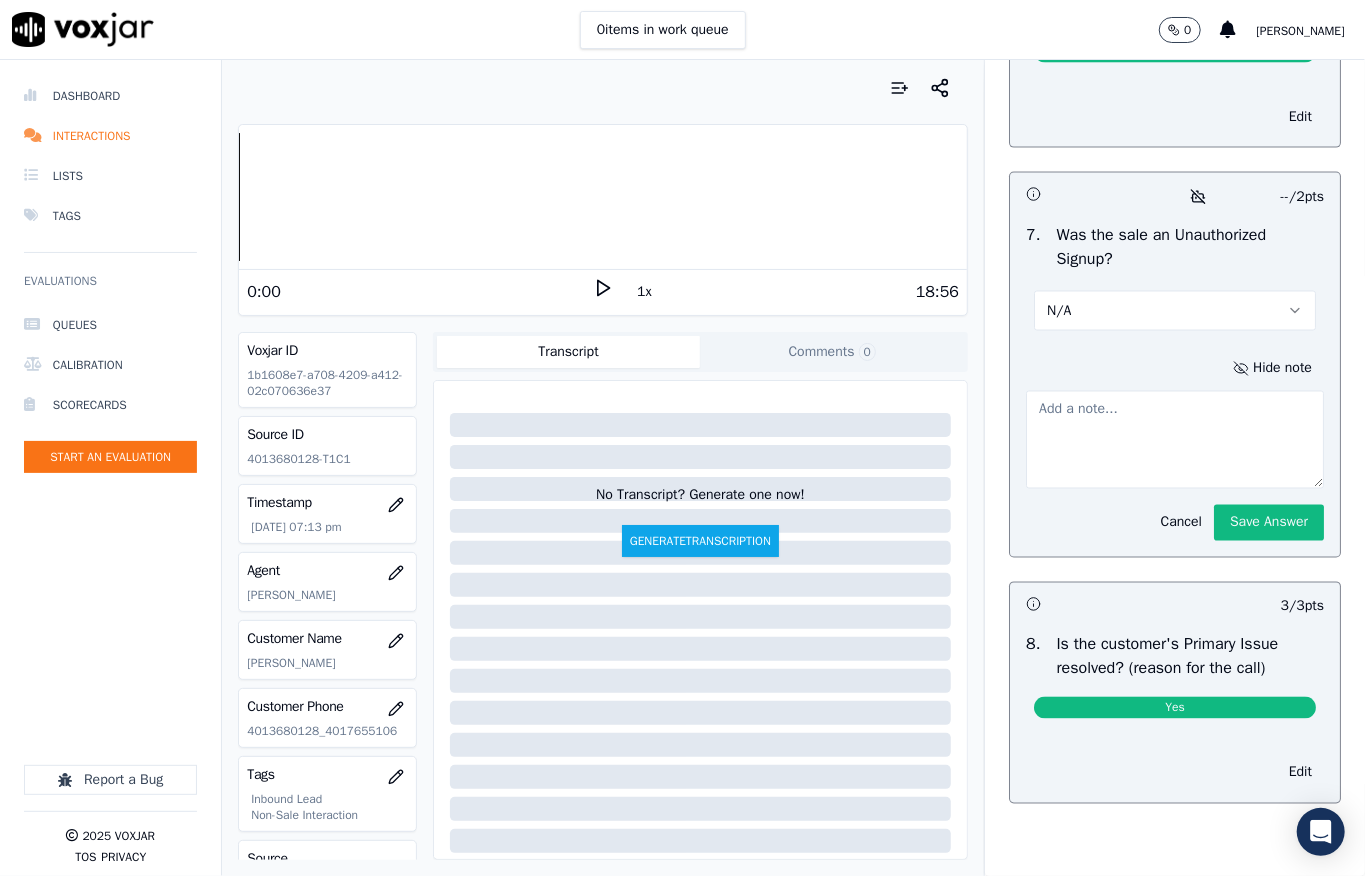 click at bounding box center [1175, 440] 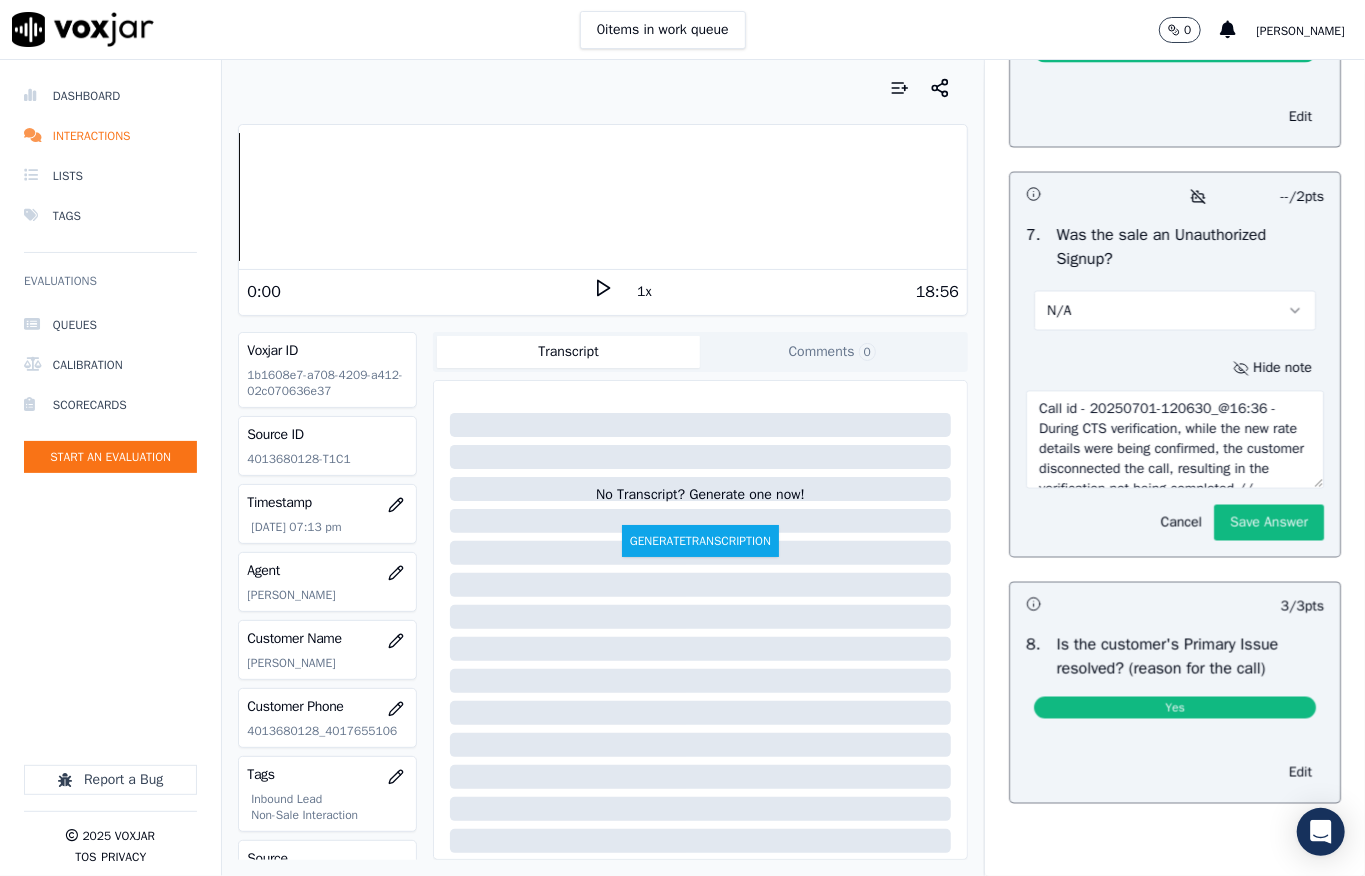 scroll, scrollTop: 50, scrollLeft: 0, axis: vertical 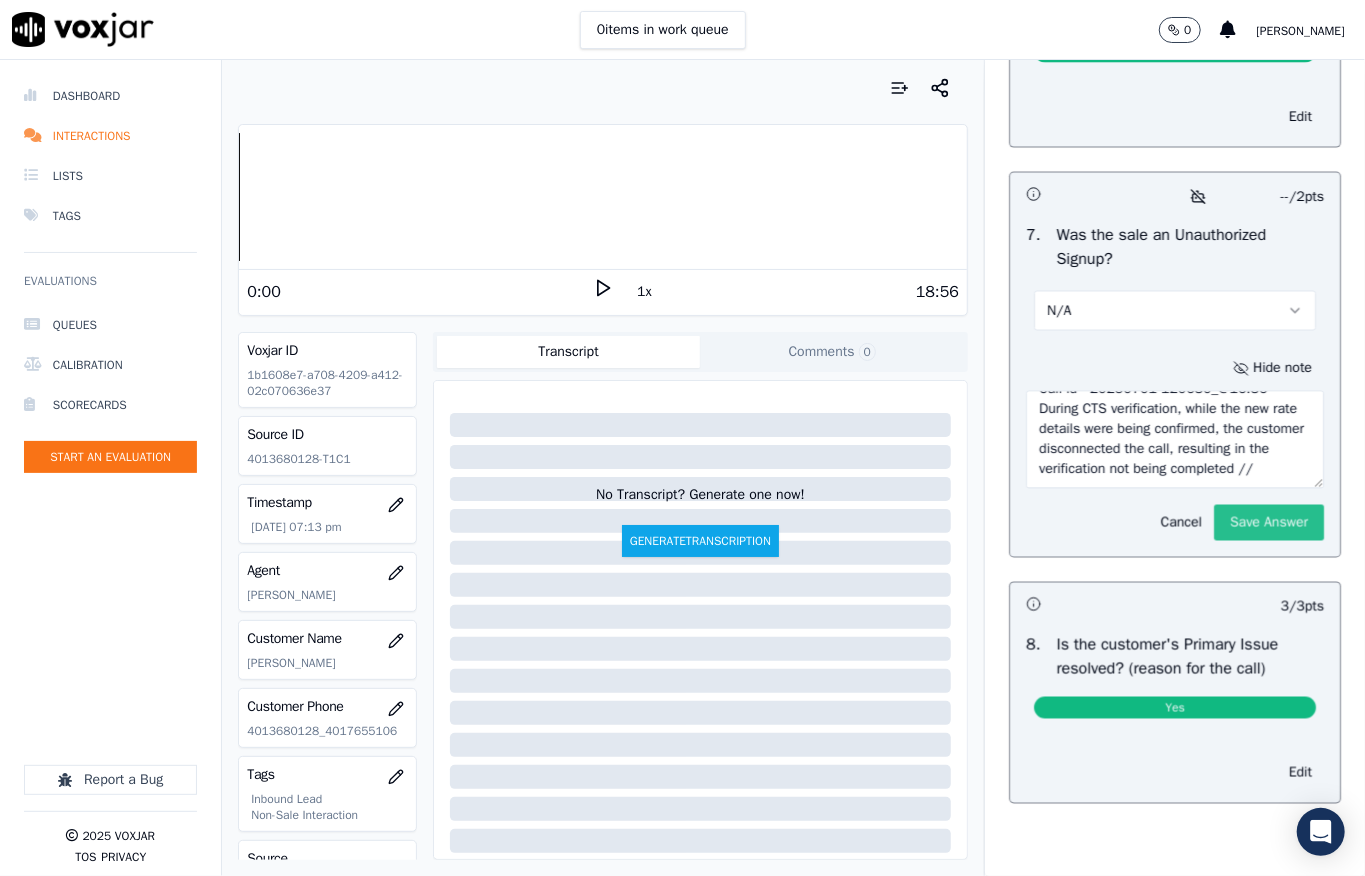 type on "Call id - 20250701-120630_@16:36 - During CTS verification, while the new rate details were being confirmed, the customer disconnected the call, resulting in the verification not being completed //" 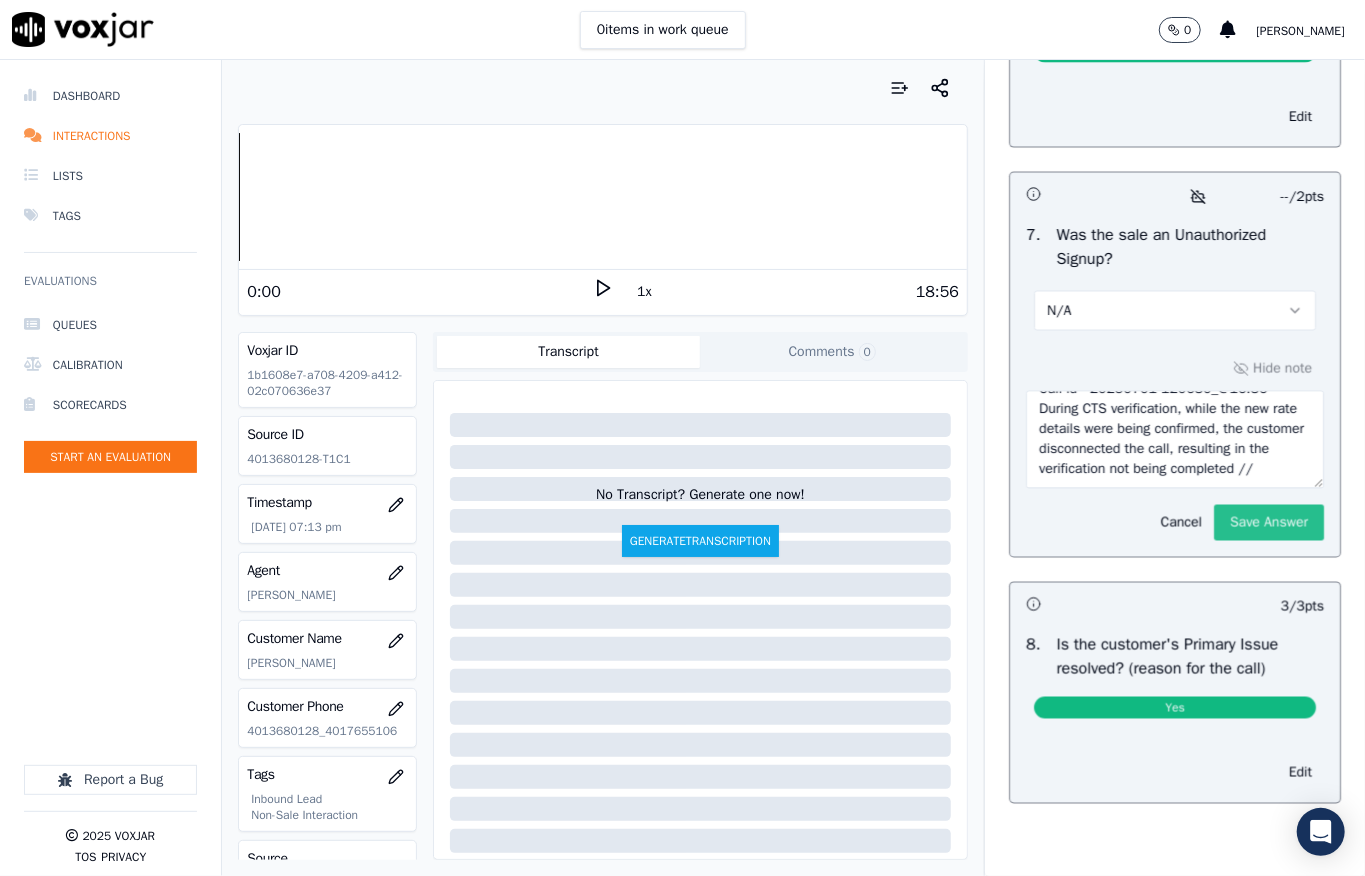 click on "Save Answer" 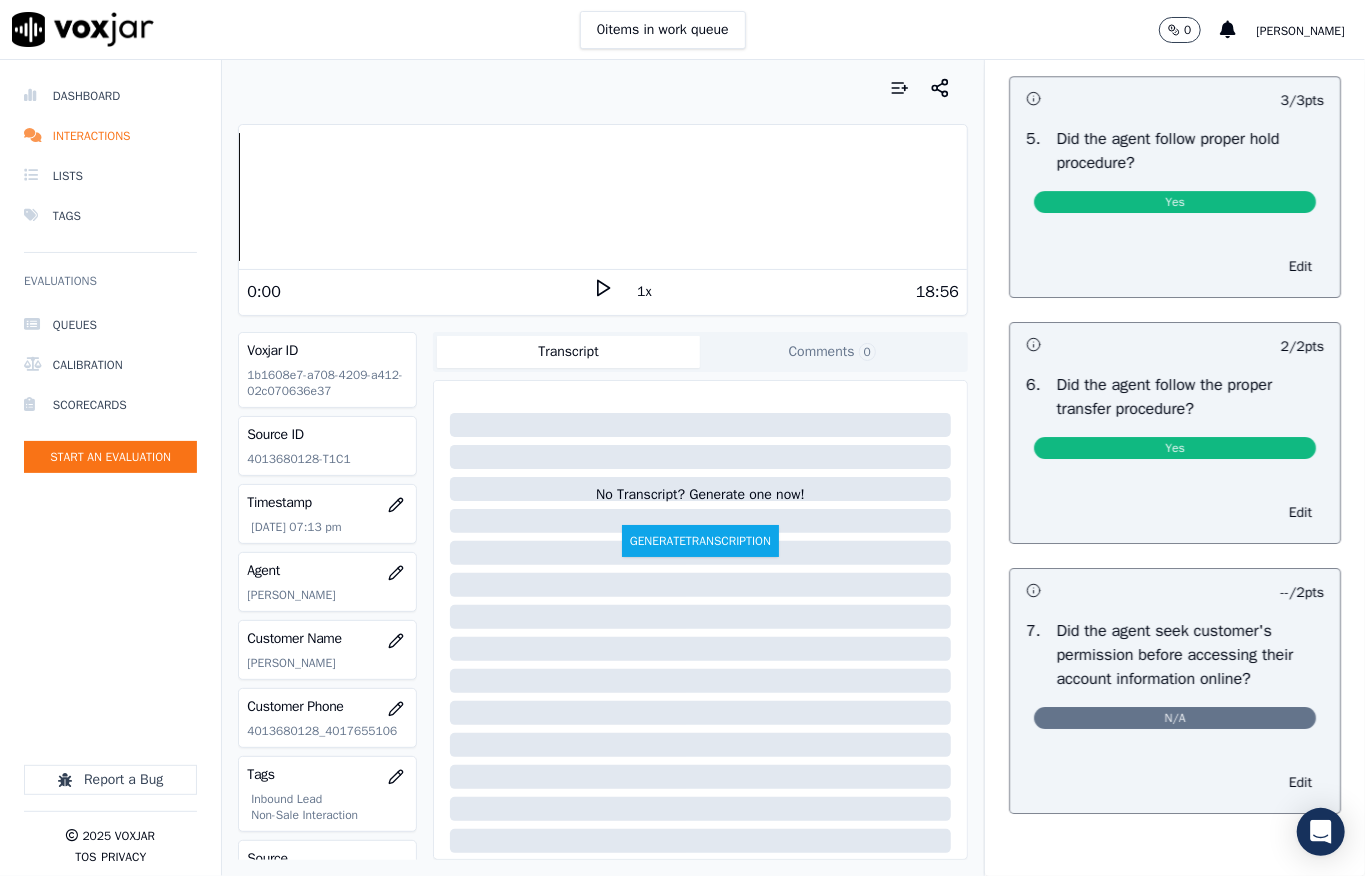 scroll, scrollTop: 0, scrollLeft: 0, axis: both 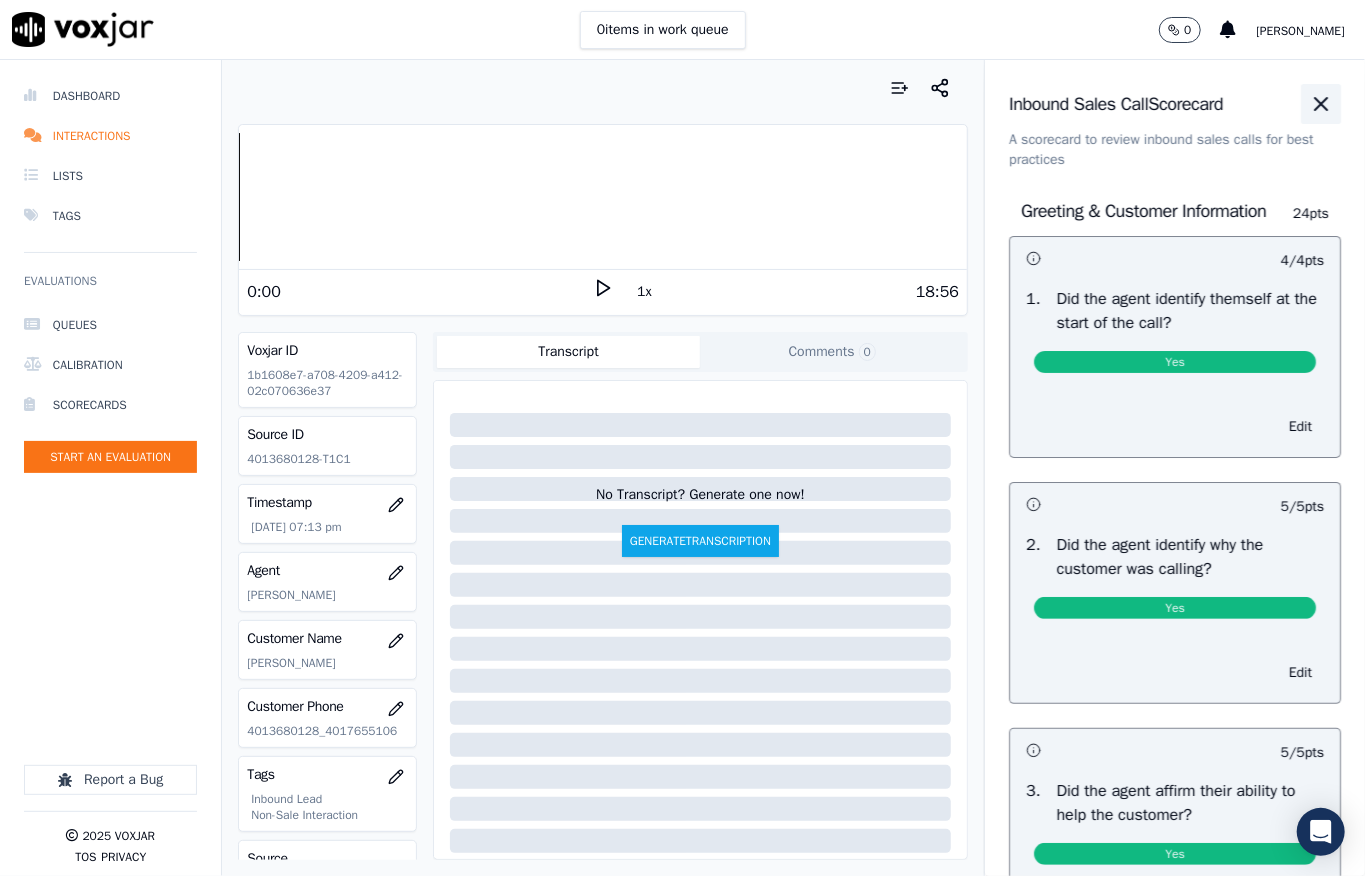 click 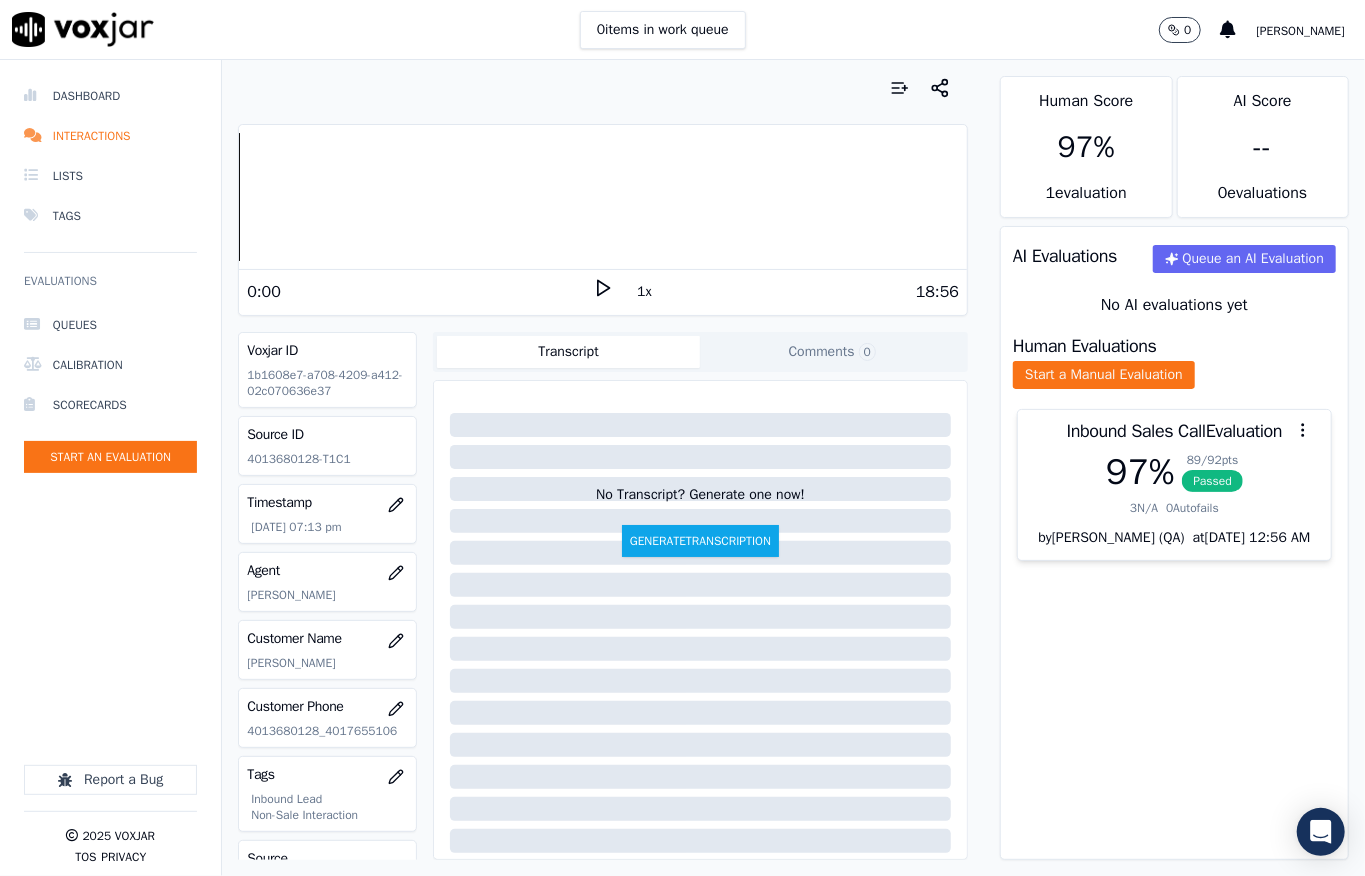 scroll, scrollTop: 182, scrollLeft: 0, axis: vertical 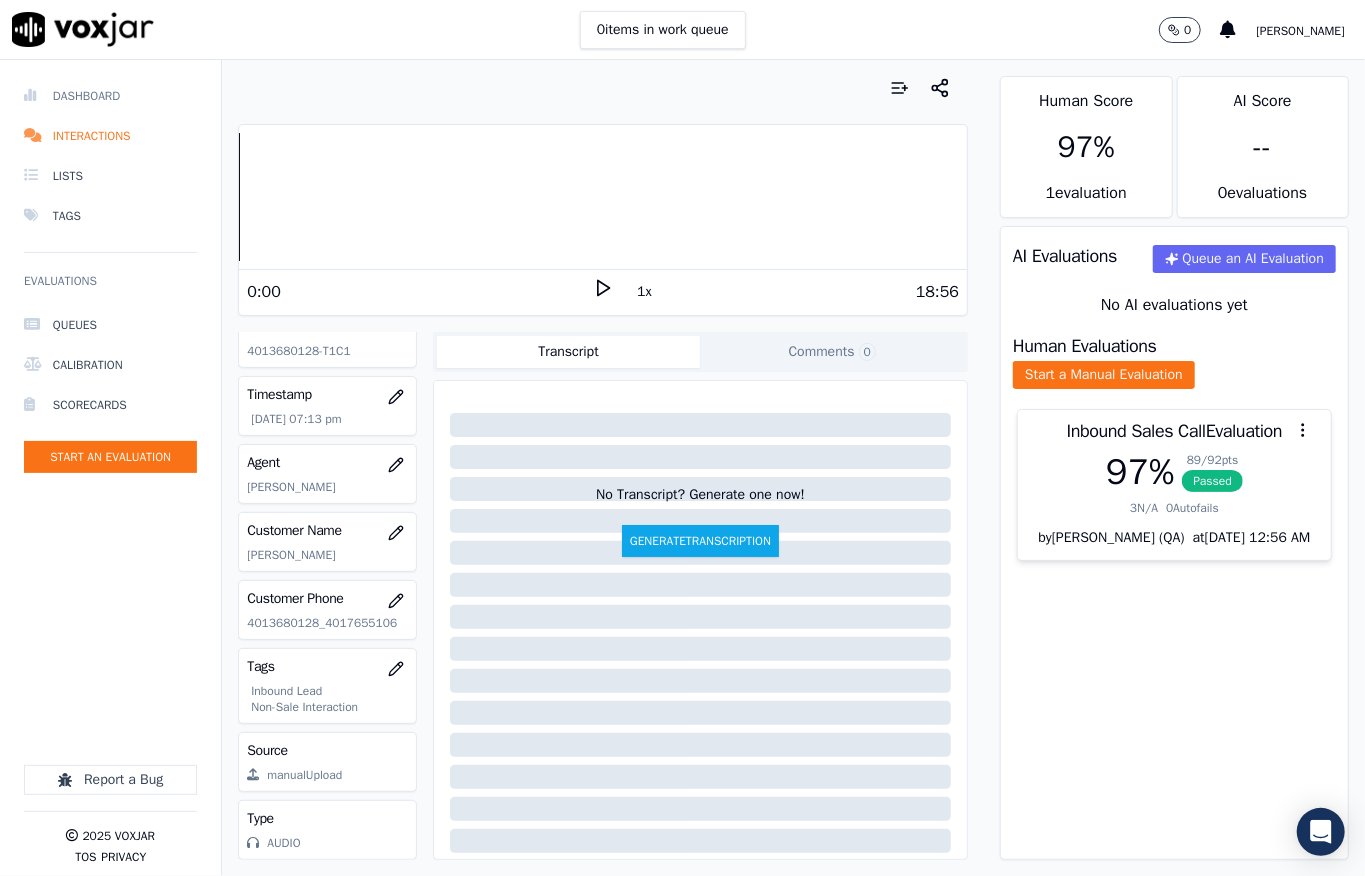 click on "Dashboard" at bounding box center (110, 96) 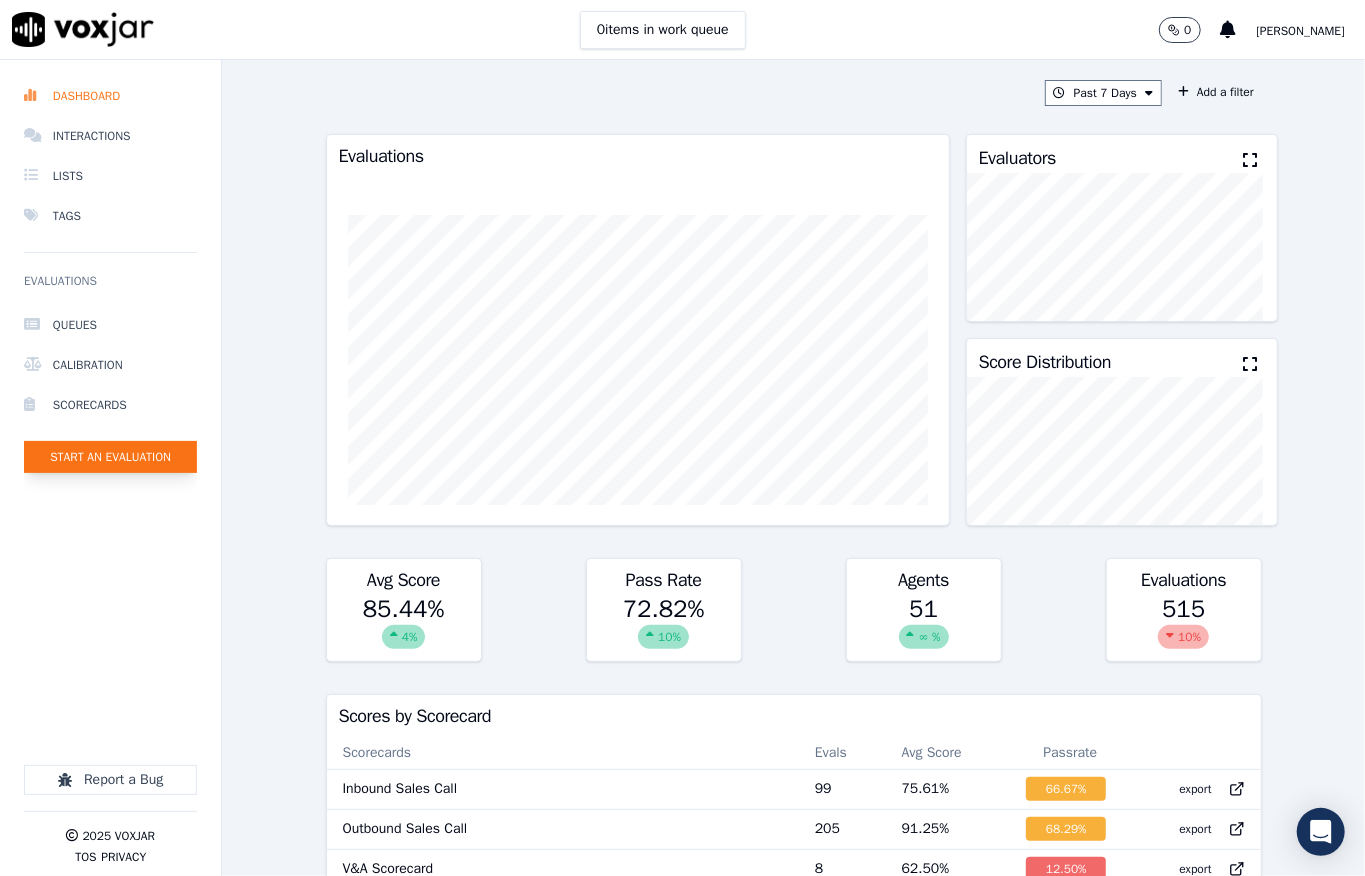 click on "Start an Evaluation" 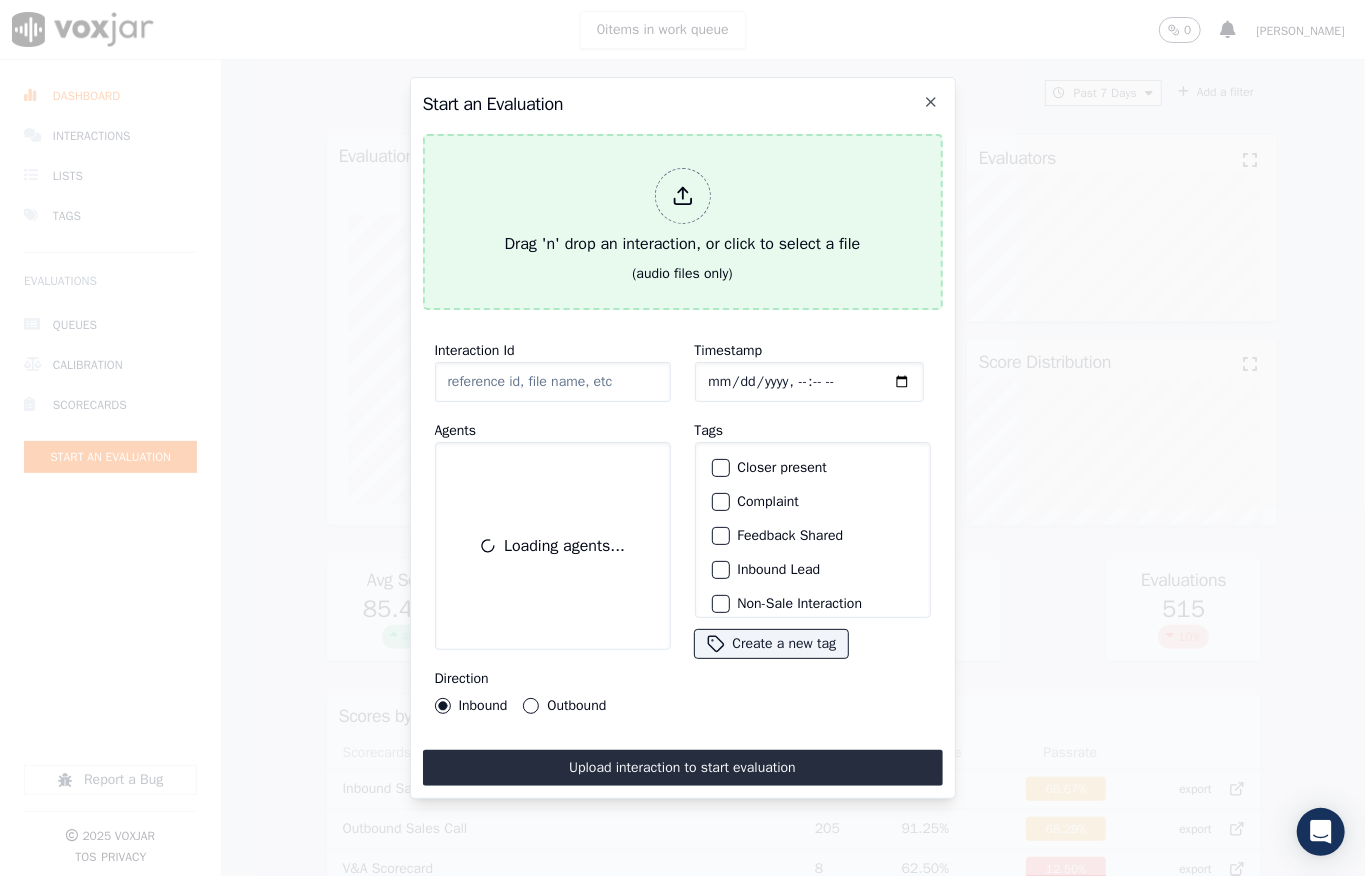 click on "Drag 'n' drop an interaction, or click to select a file" at bounding box center (683, 212) 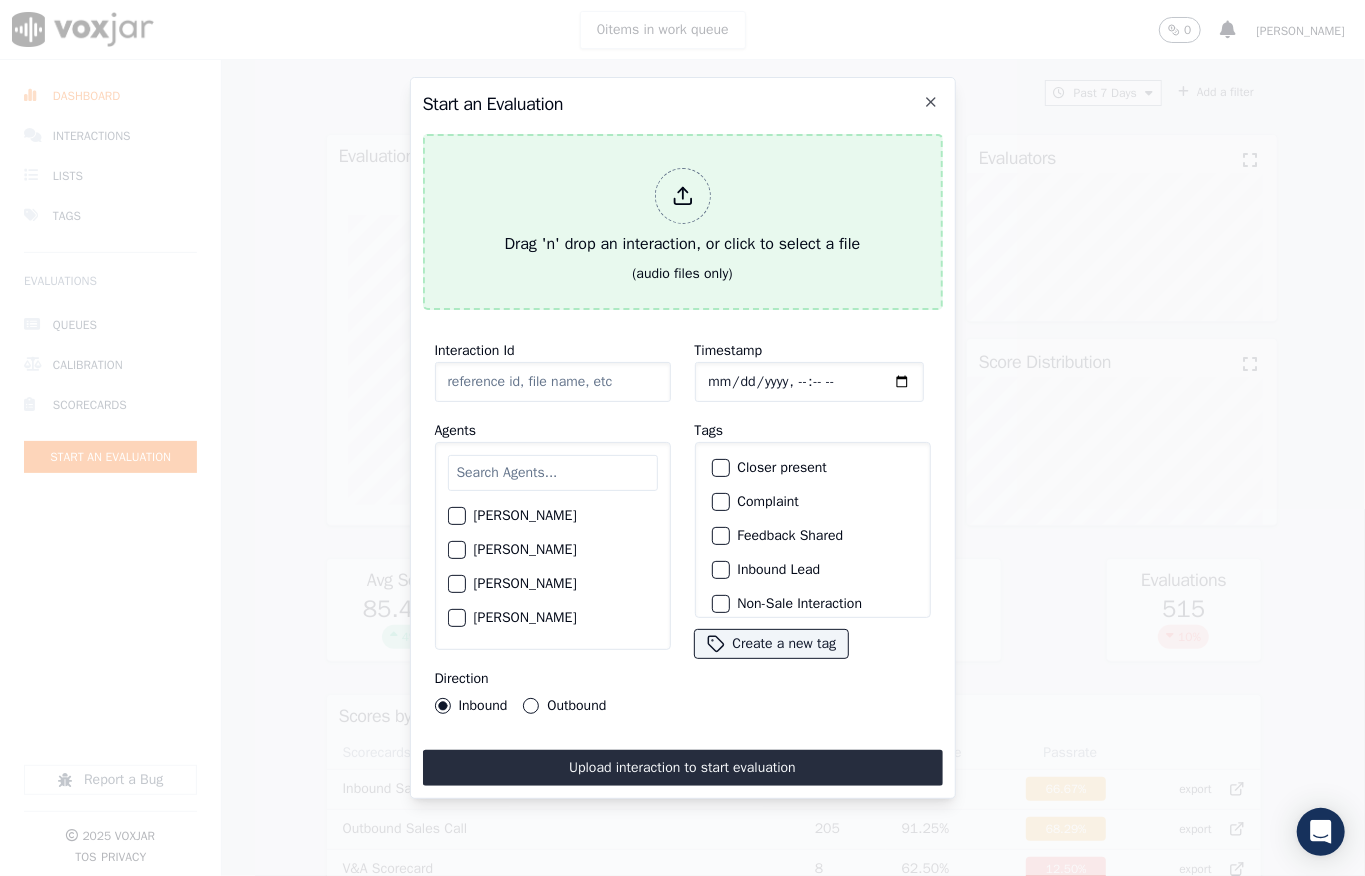 type on "20250701-123239_6102487138-all.mp3" 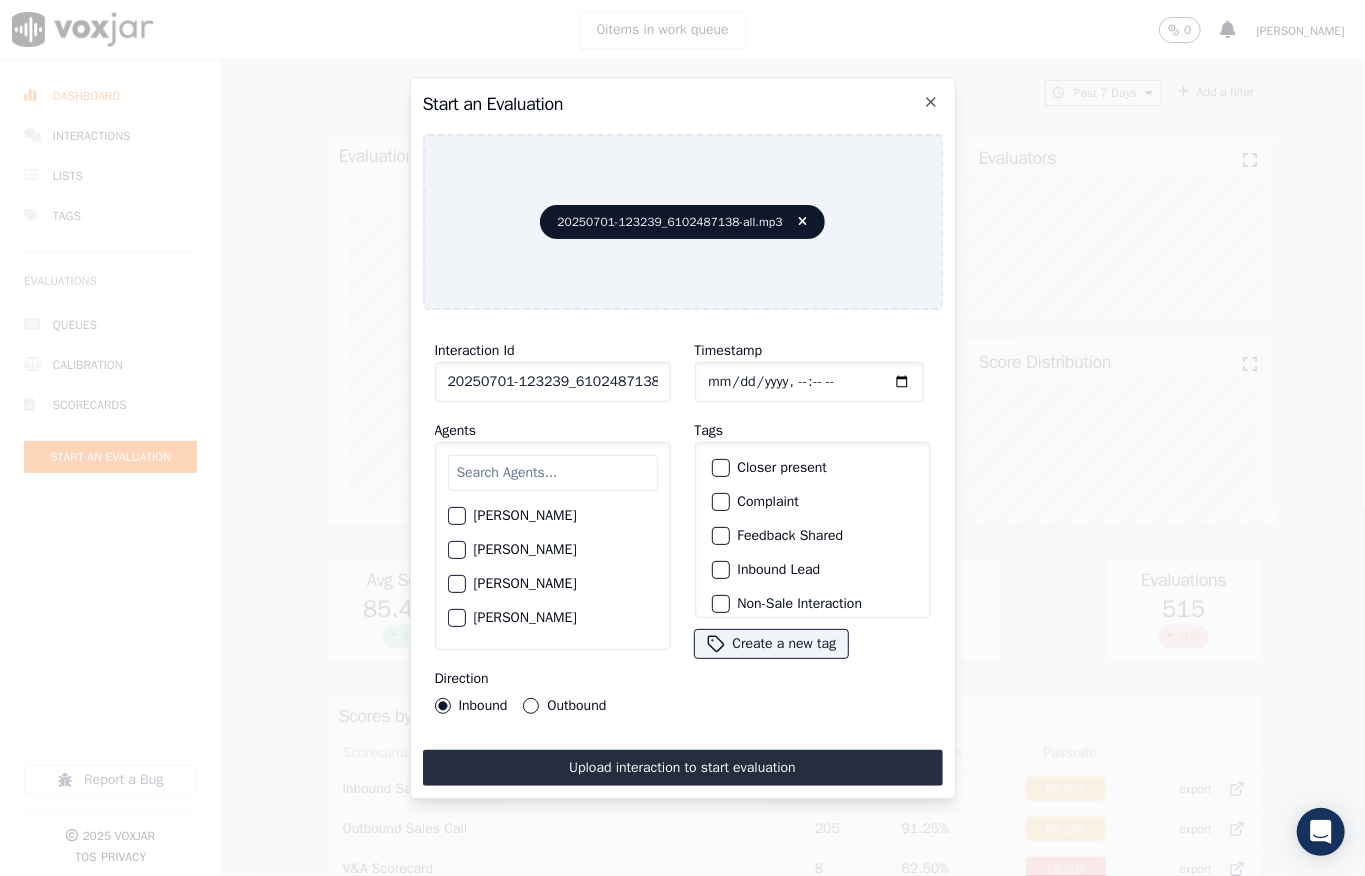 click on "Timestamp" 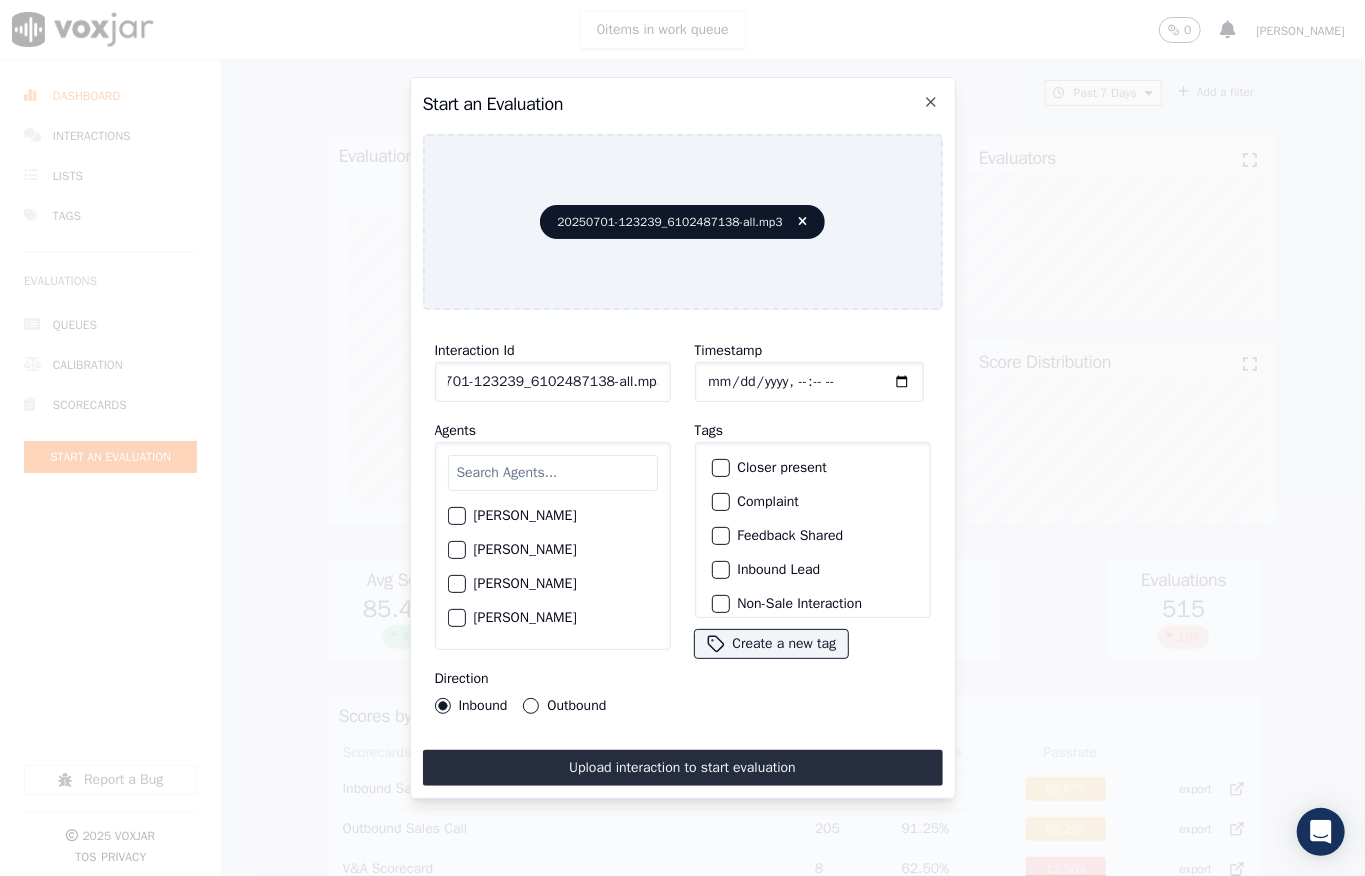 drag, startPoint x: 641, startPoint y: 369, endPoint x: 669, endPoint y: 369, distance: 28 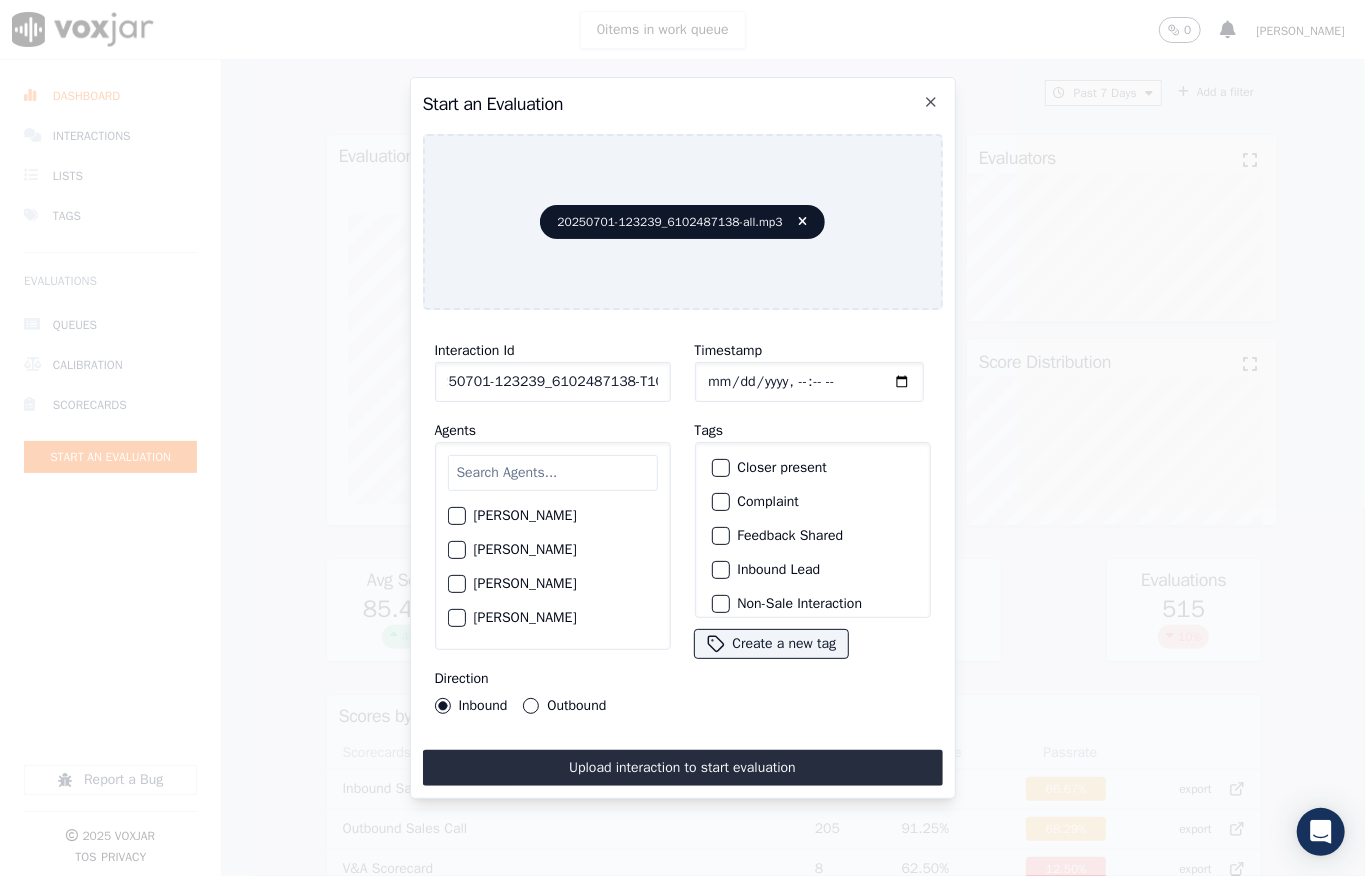 scroll, scrollTop: 0, scrollLeft: 32, axis: horizontal 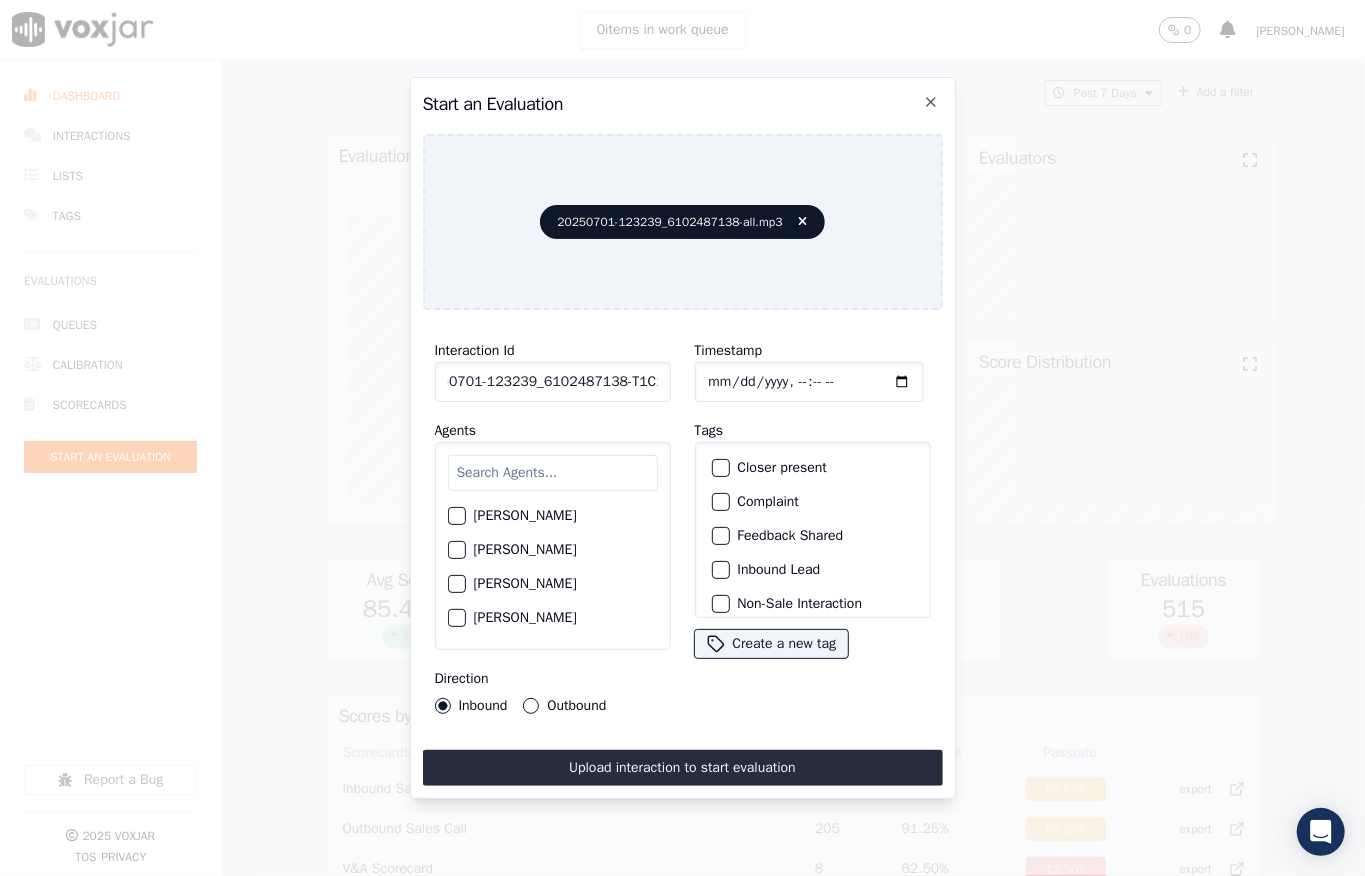 type on "20250701-123239_6102487138-T1C1" 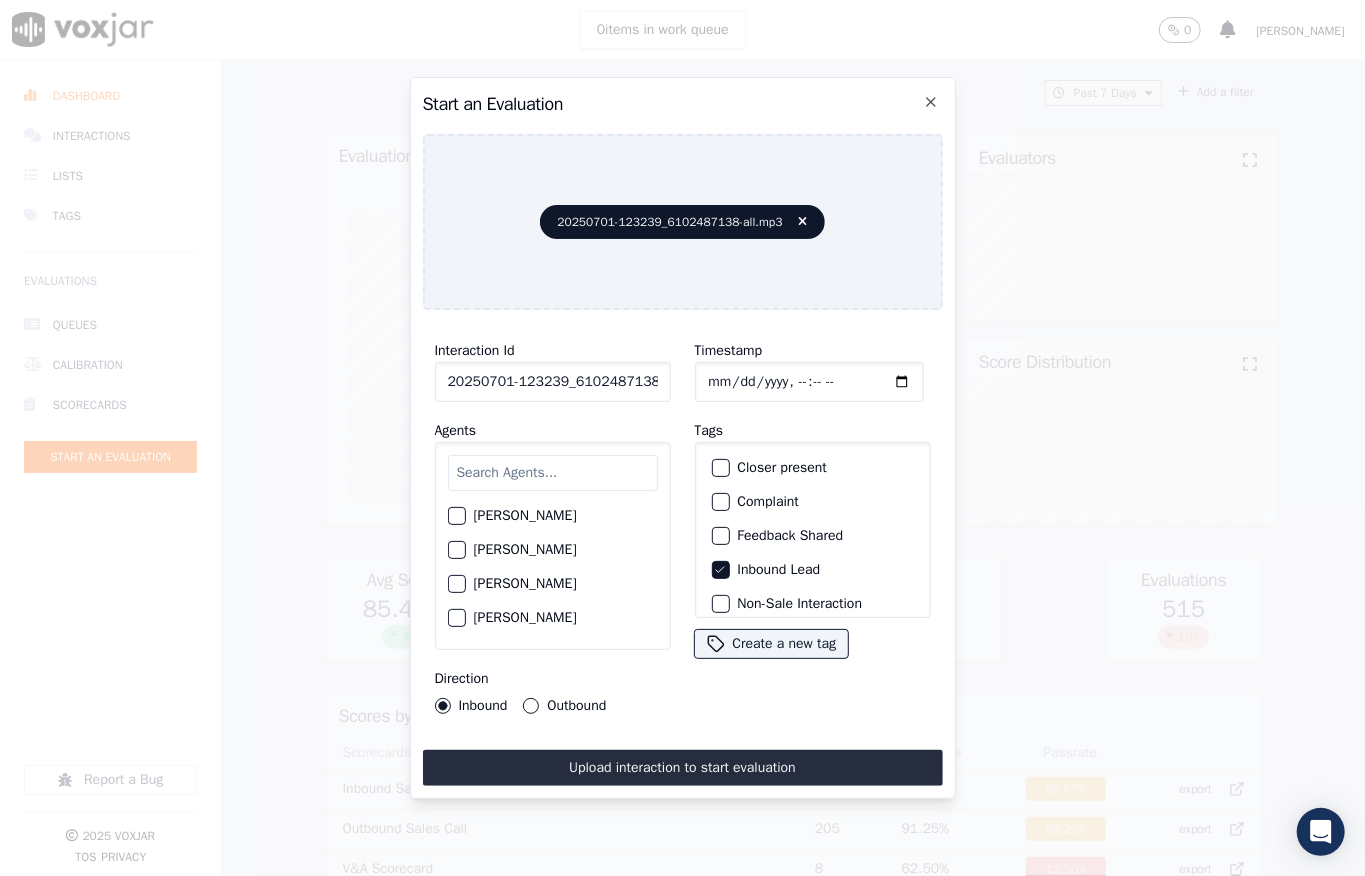 scroll, scrollTop: 98, scrollLeft: 0, axis: vertical 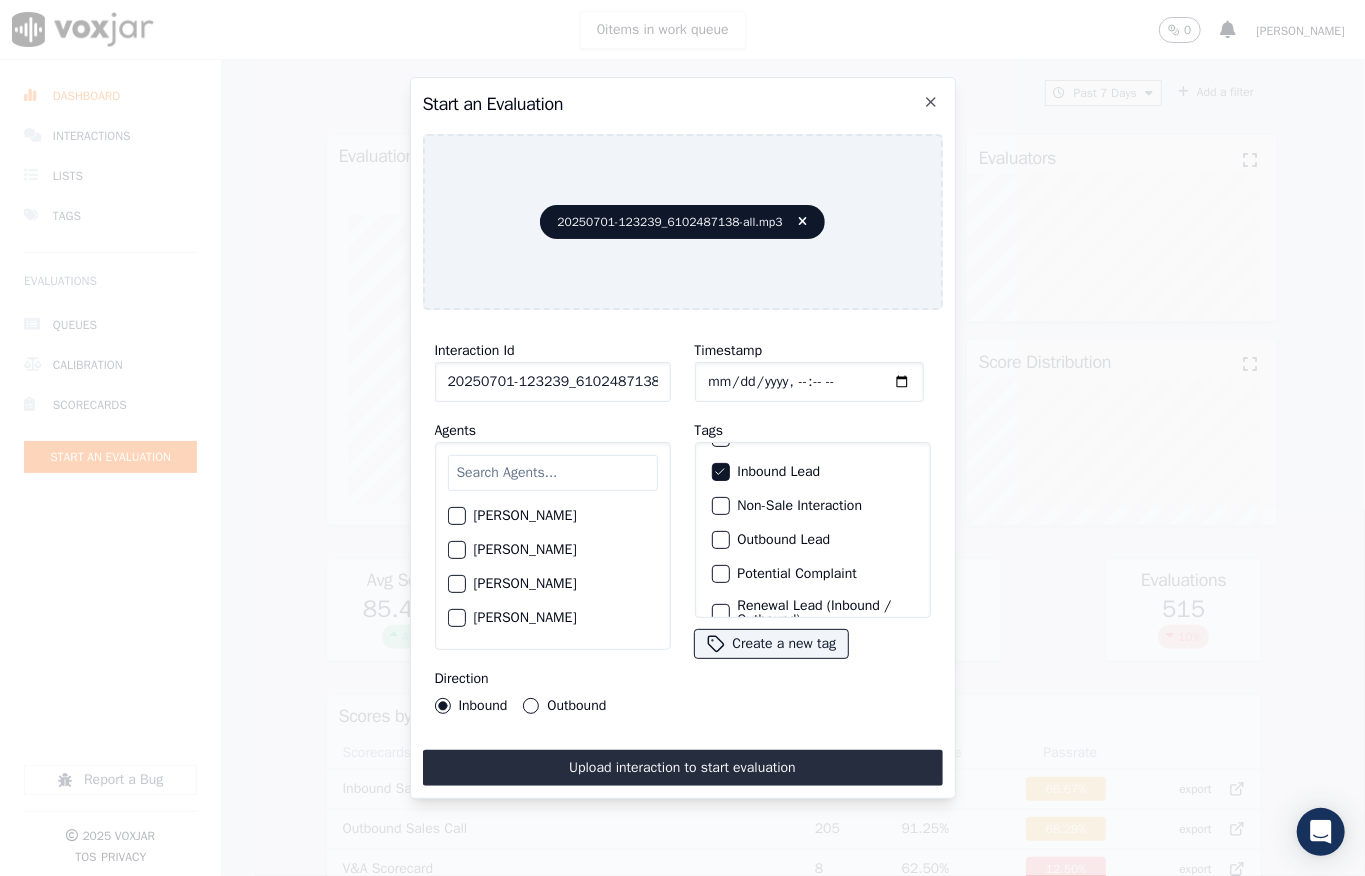 click at bounding box center [720, 506] 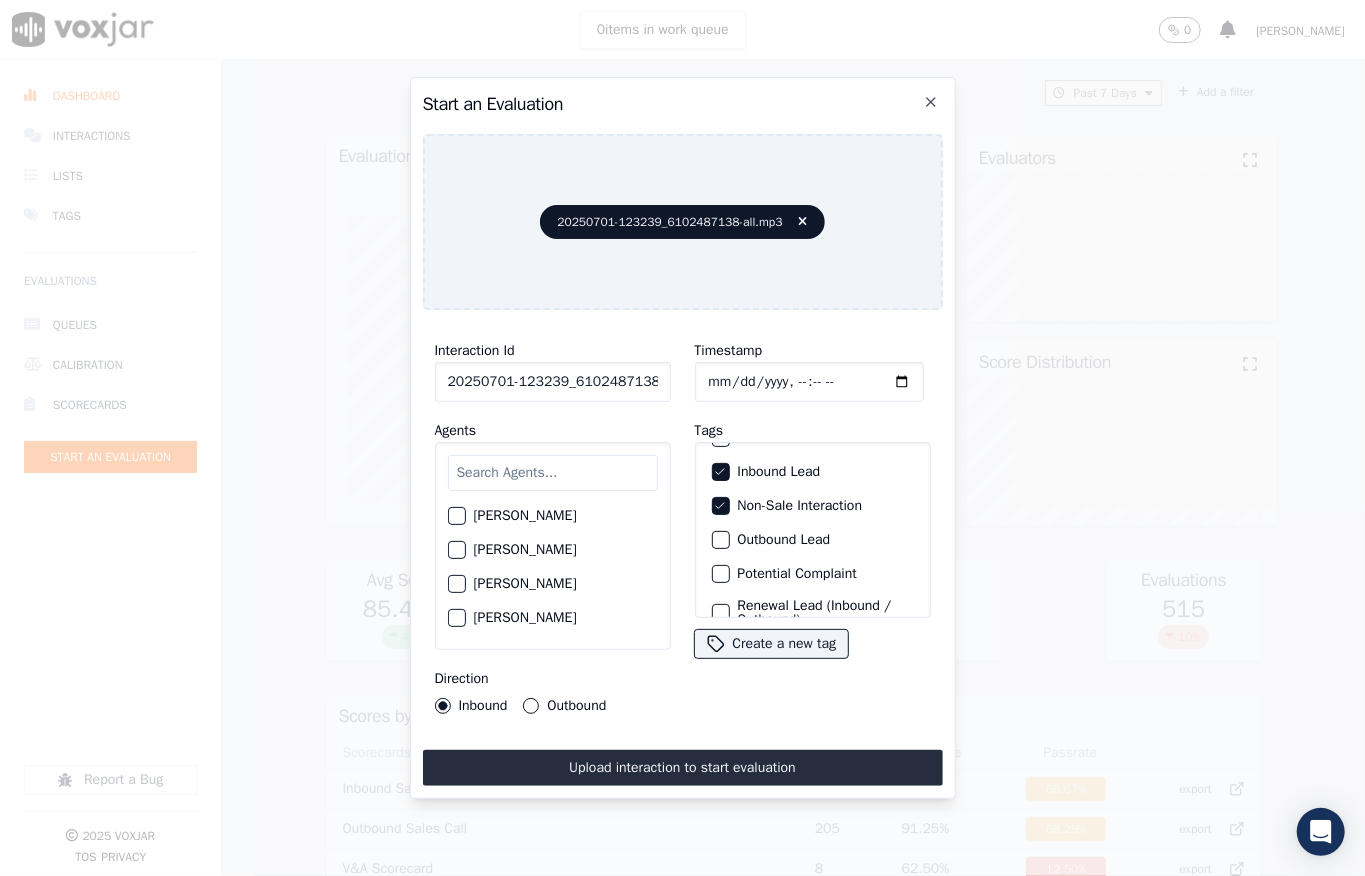 click at bounding box center (553, 473) 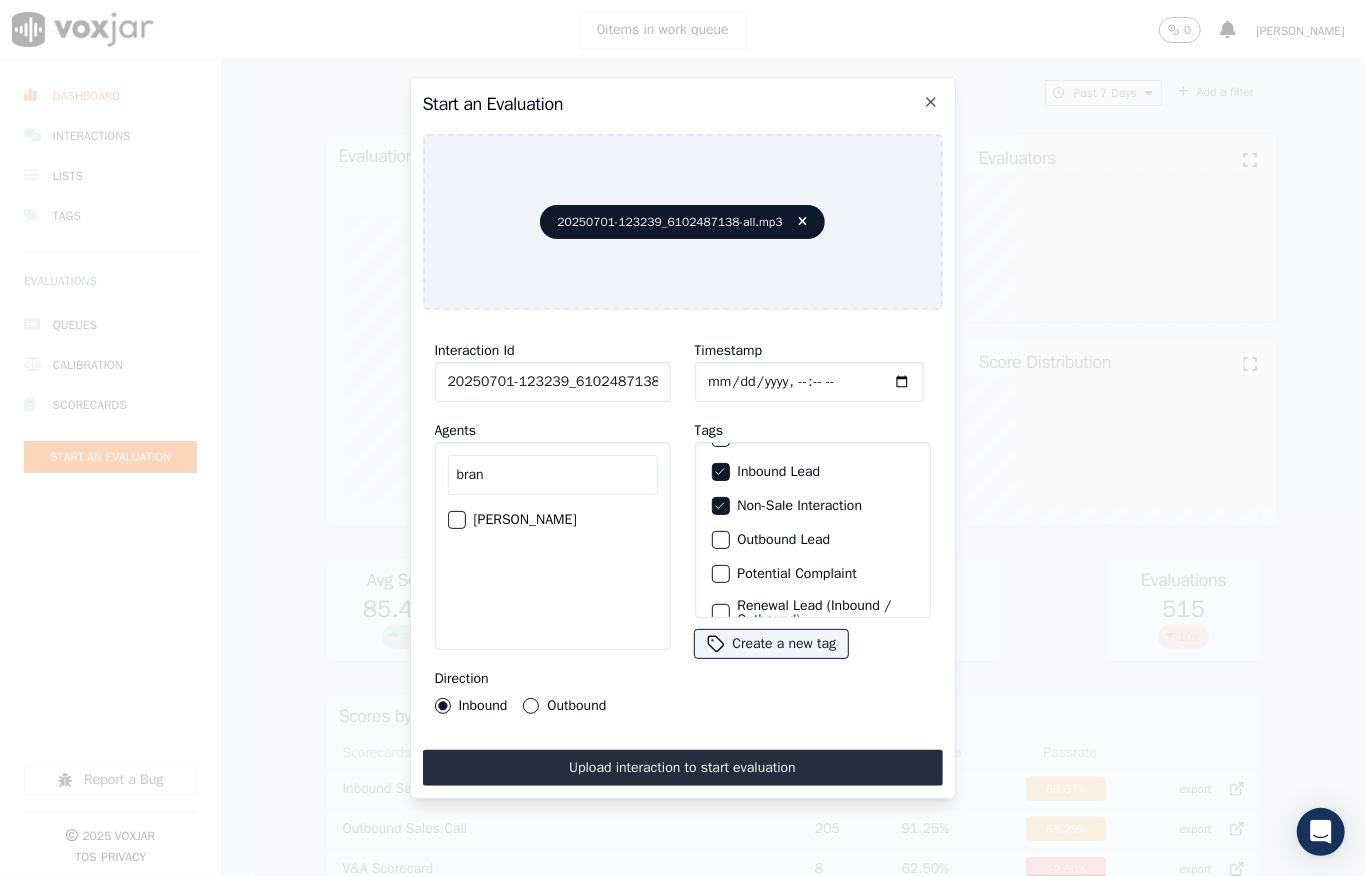 type on "bran" 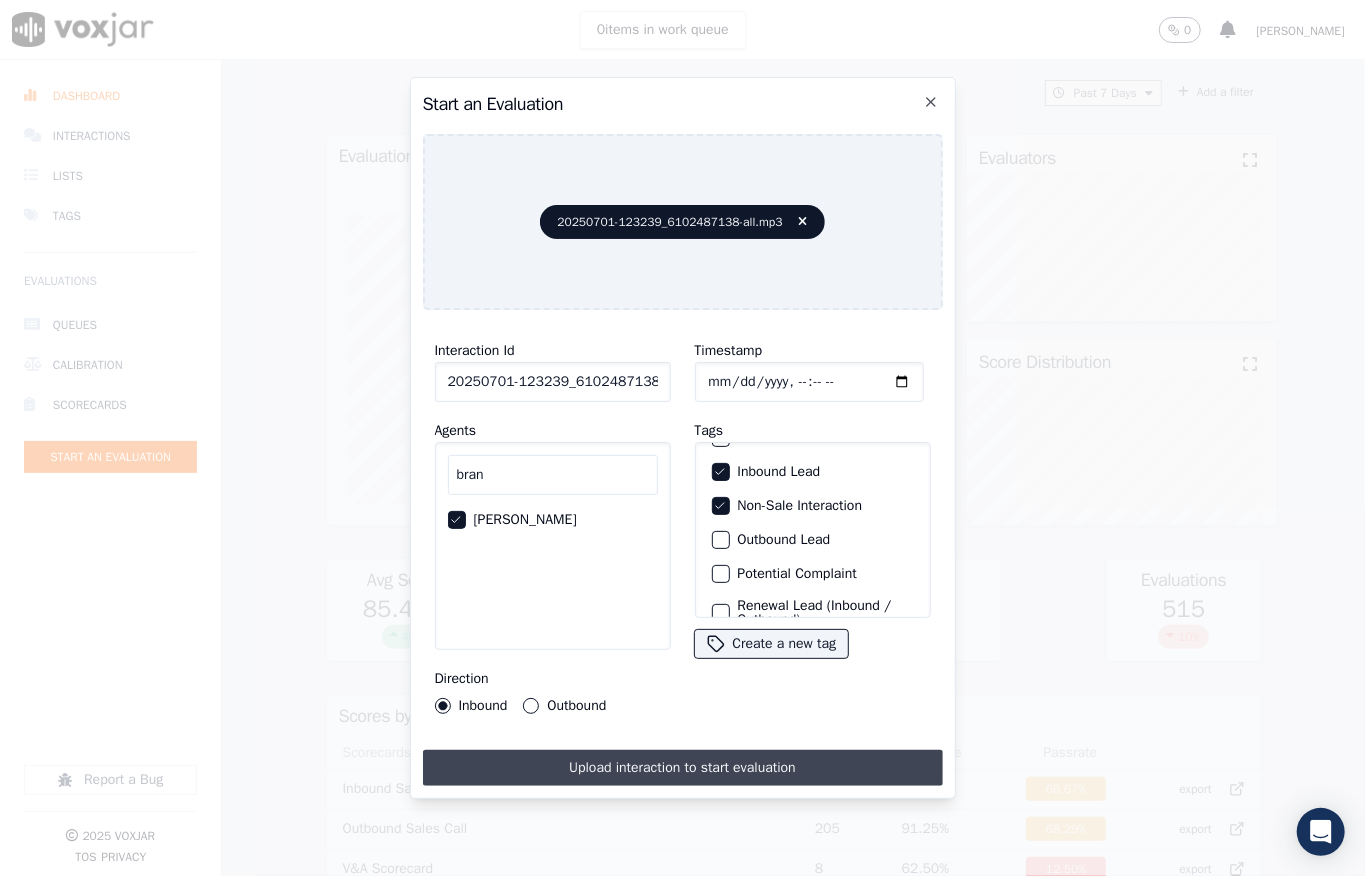 click on "Upload interaction to start evaluation" at bounding box center (683, 768) 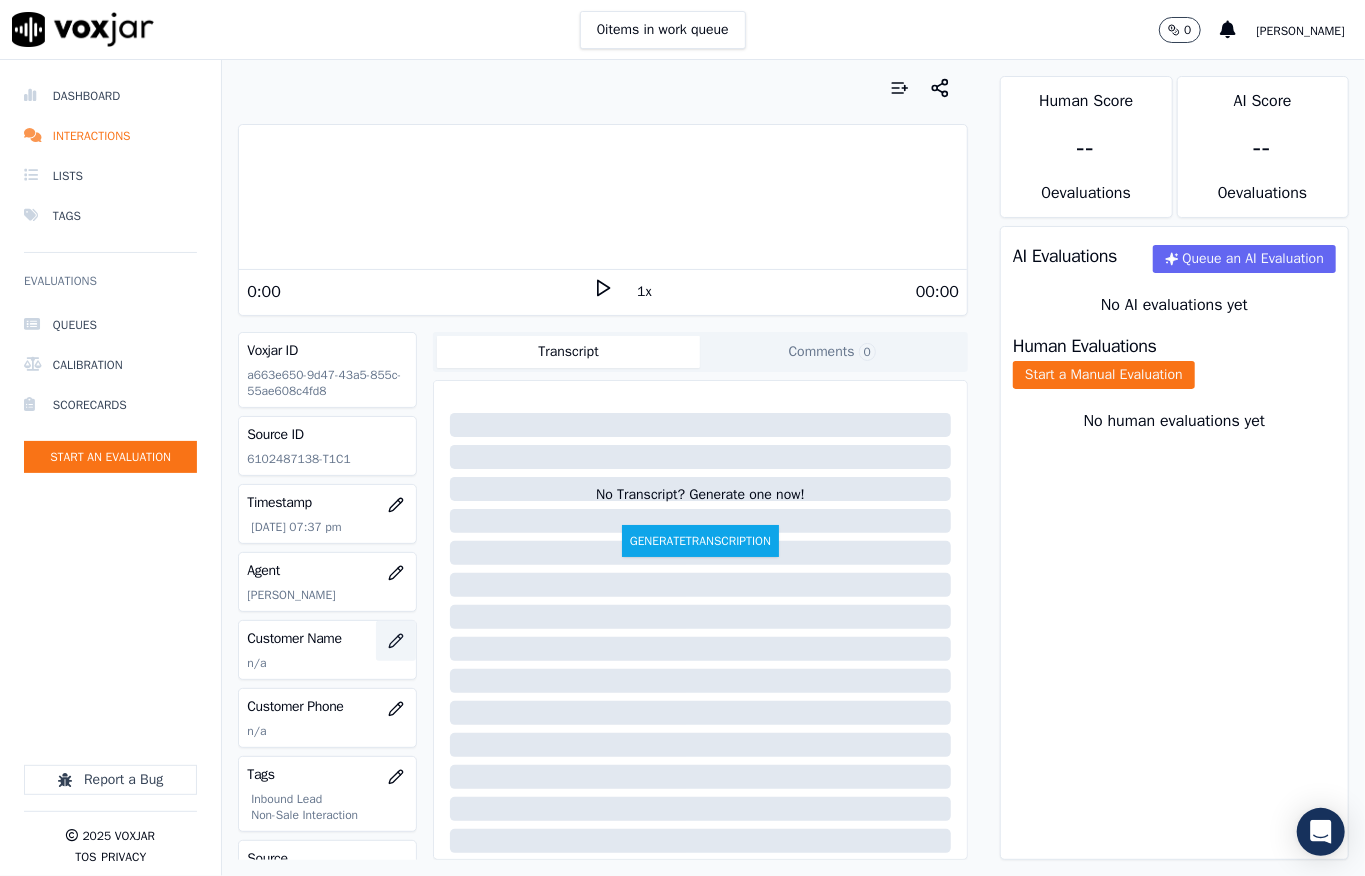 click 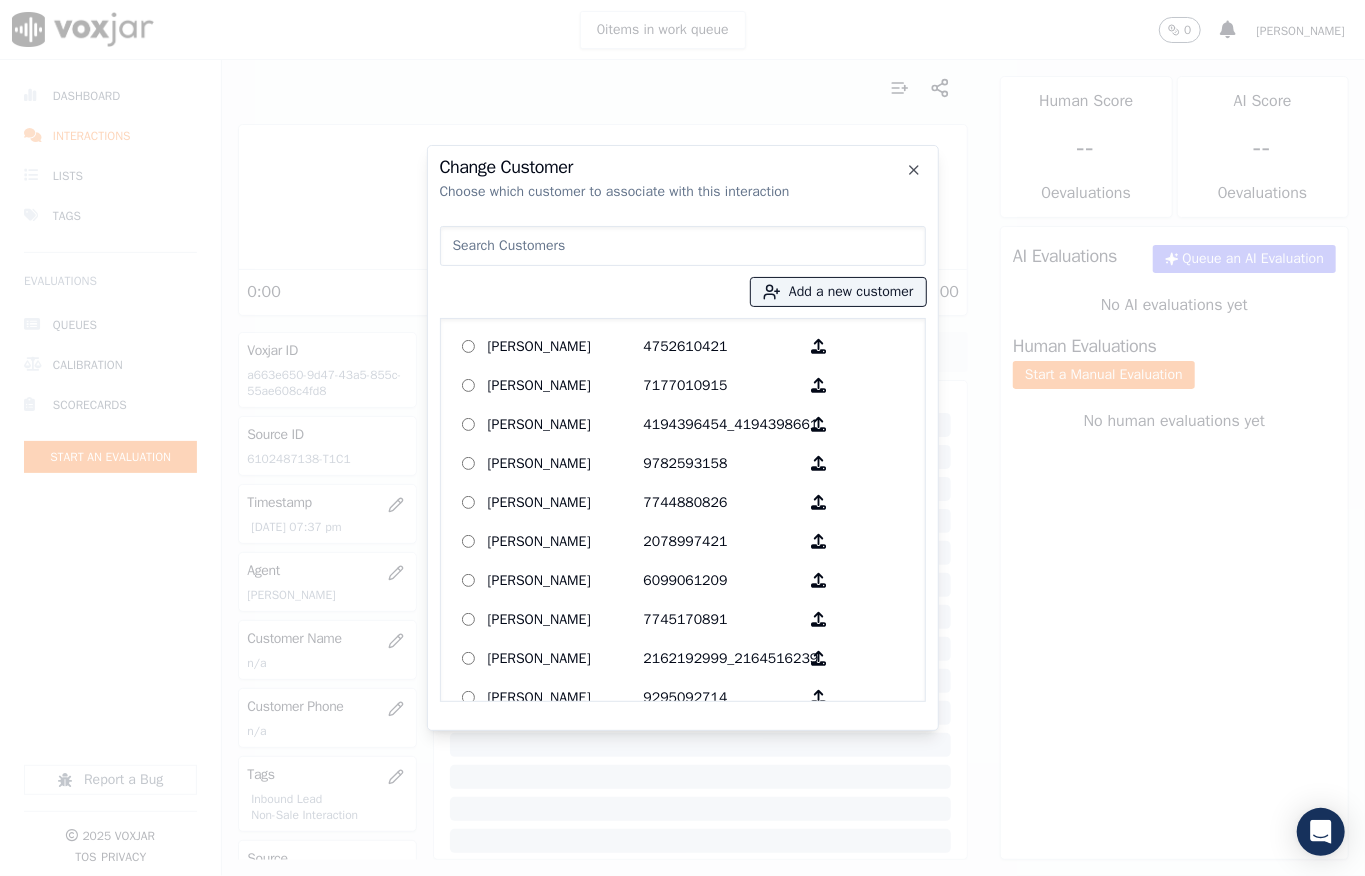 type on "[PERSON_NAME]" 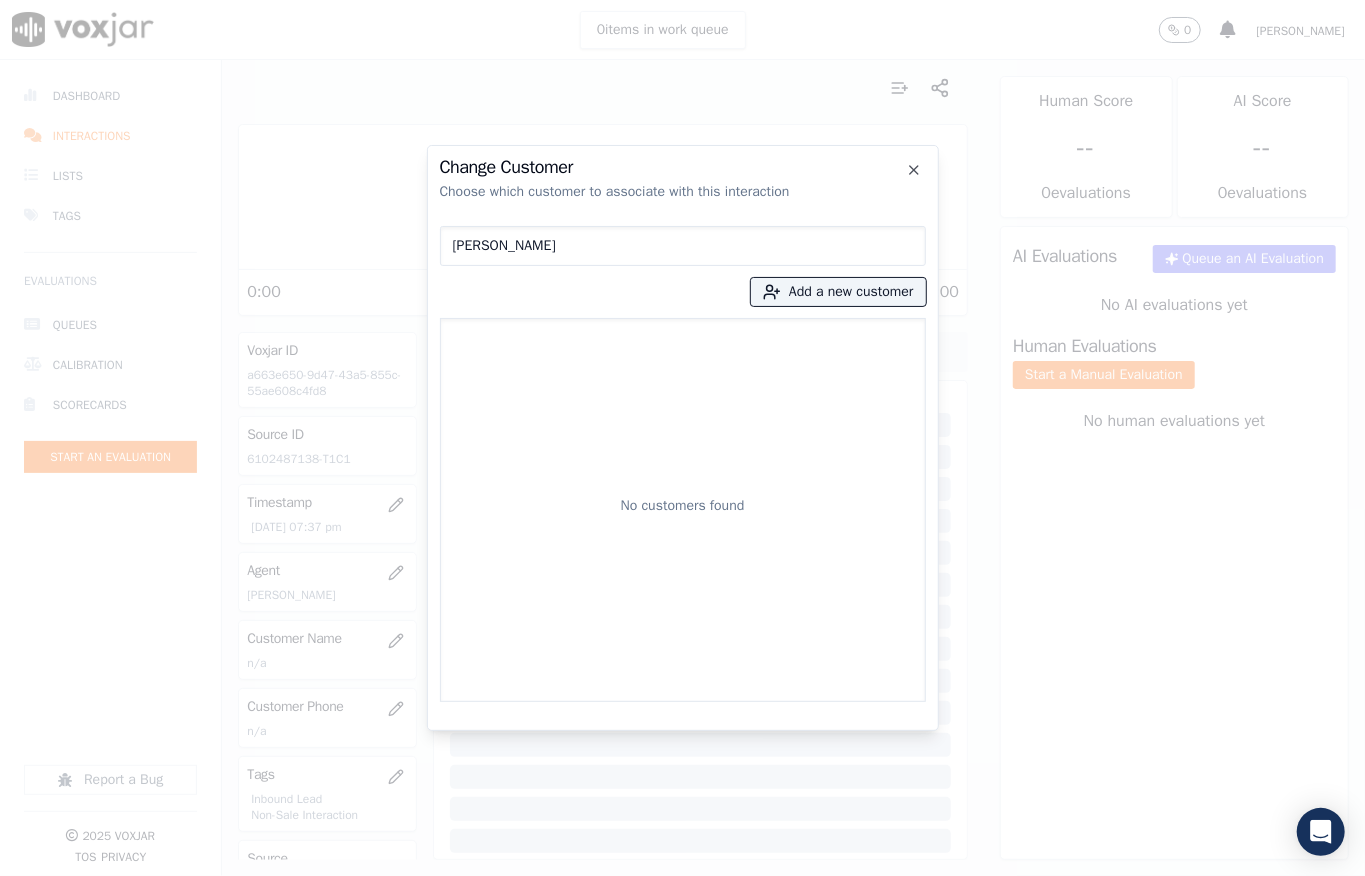 drag, startPoint x: 577, startPoint y: 249, endPoint x: 312, endPoint y: 290, distance: 268.15295 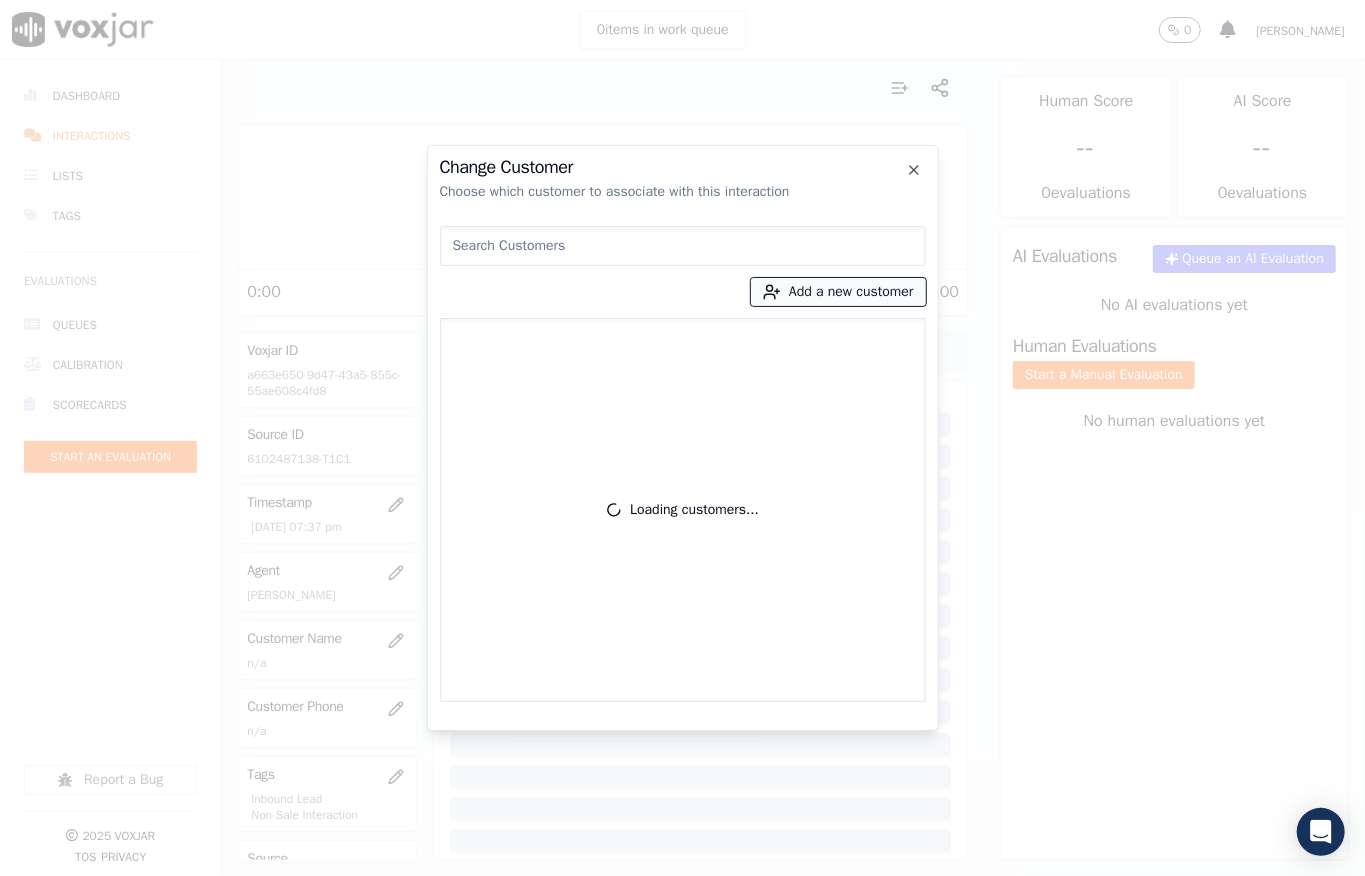 drag, startPoint x: 781, startPoint y: 308, endPoint x: 805, endPoint y: 294, distance: 27.784887 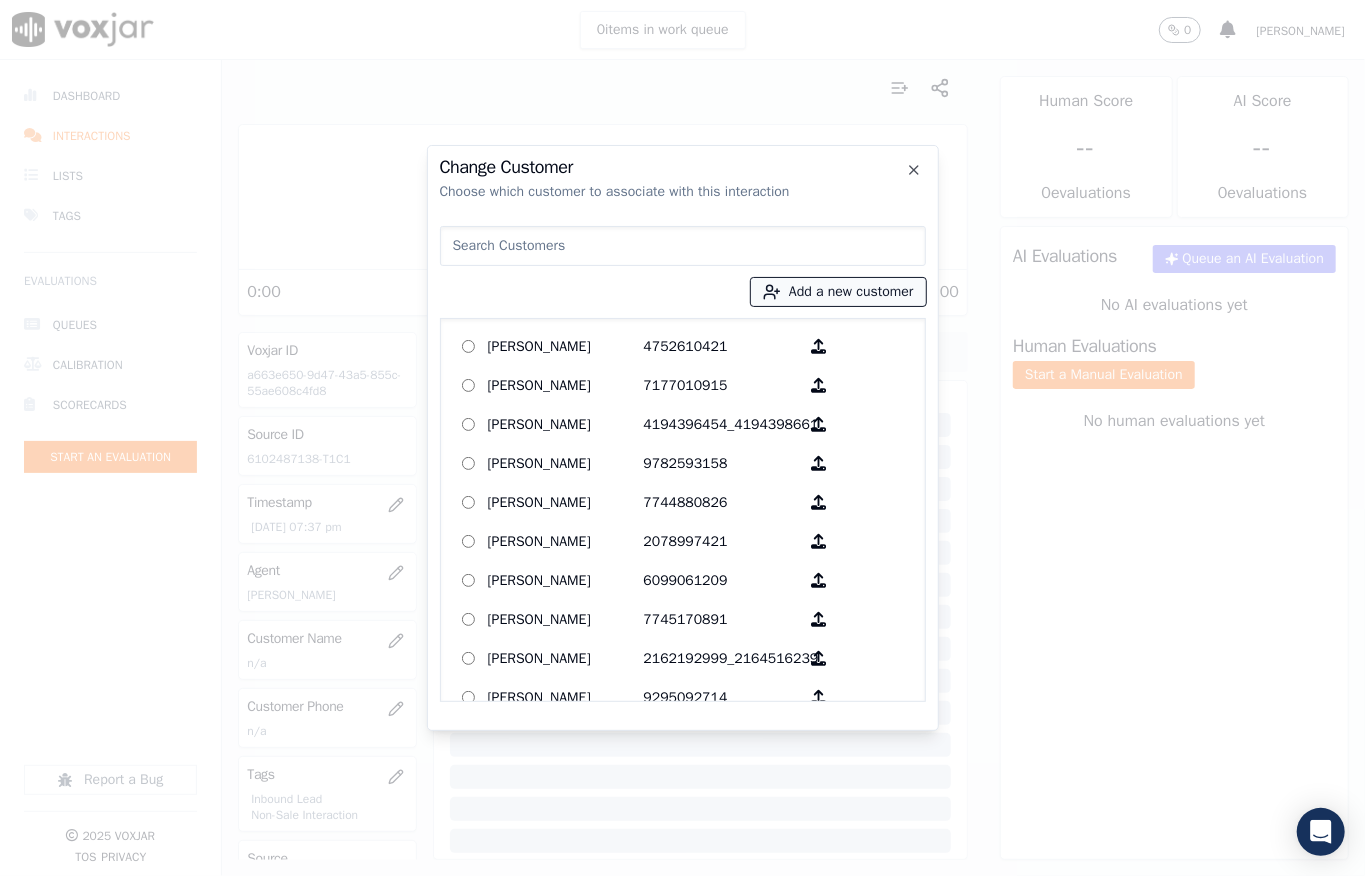 type 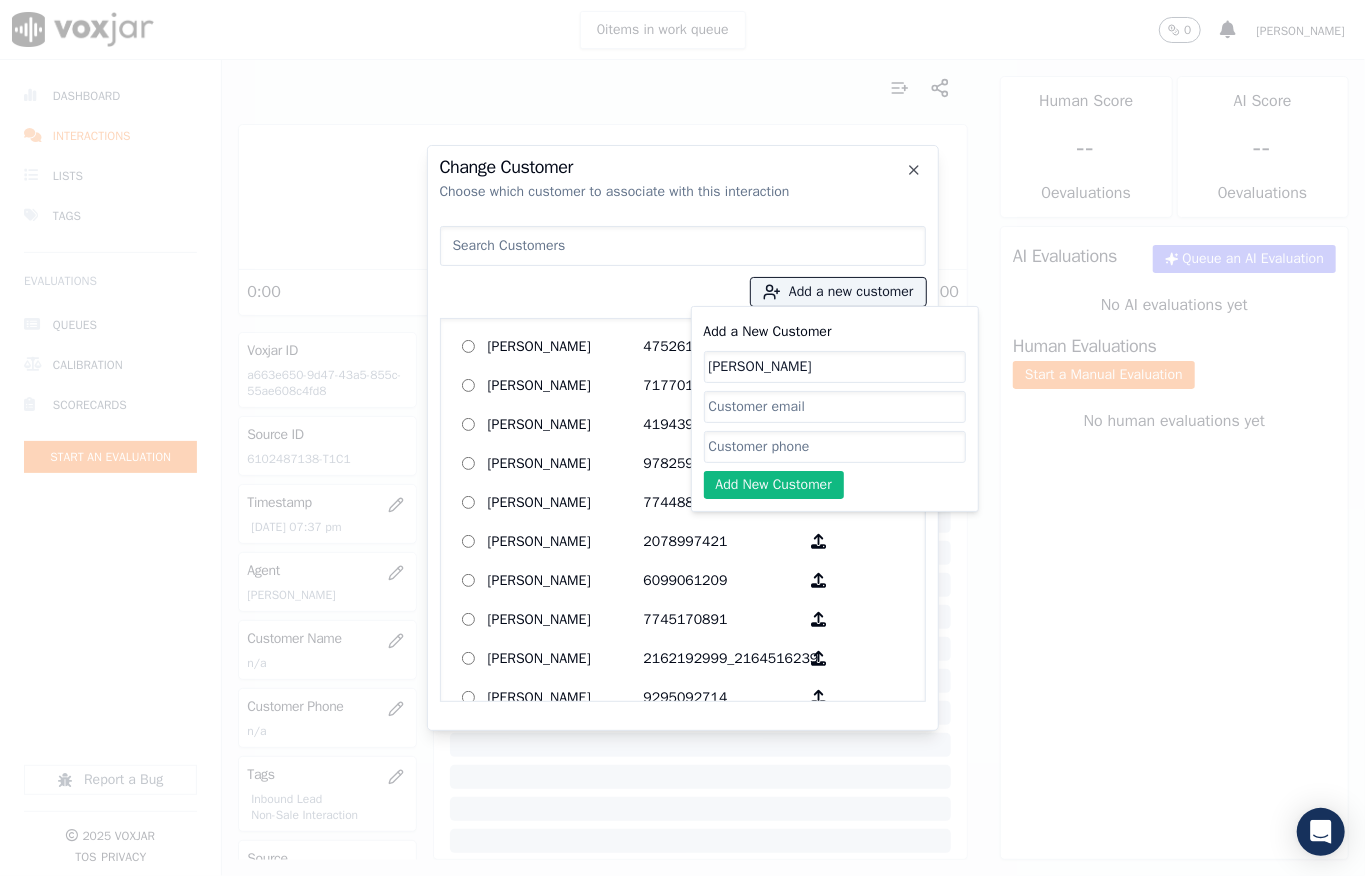 type on "[PERSON_NAME]" 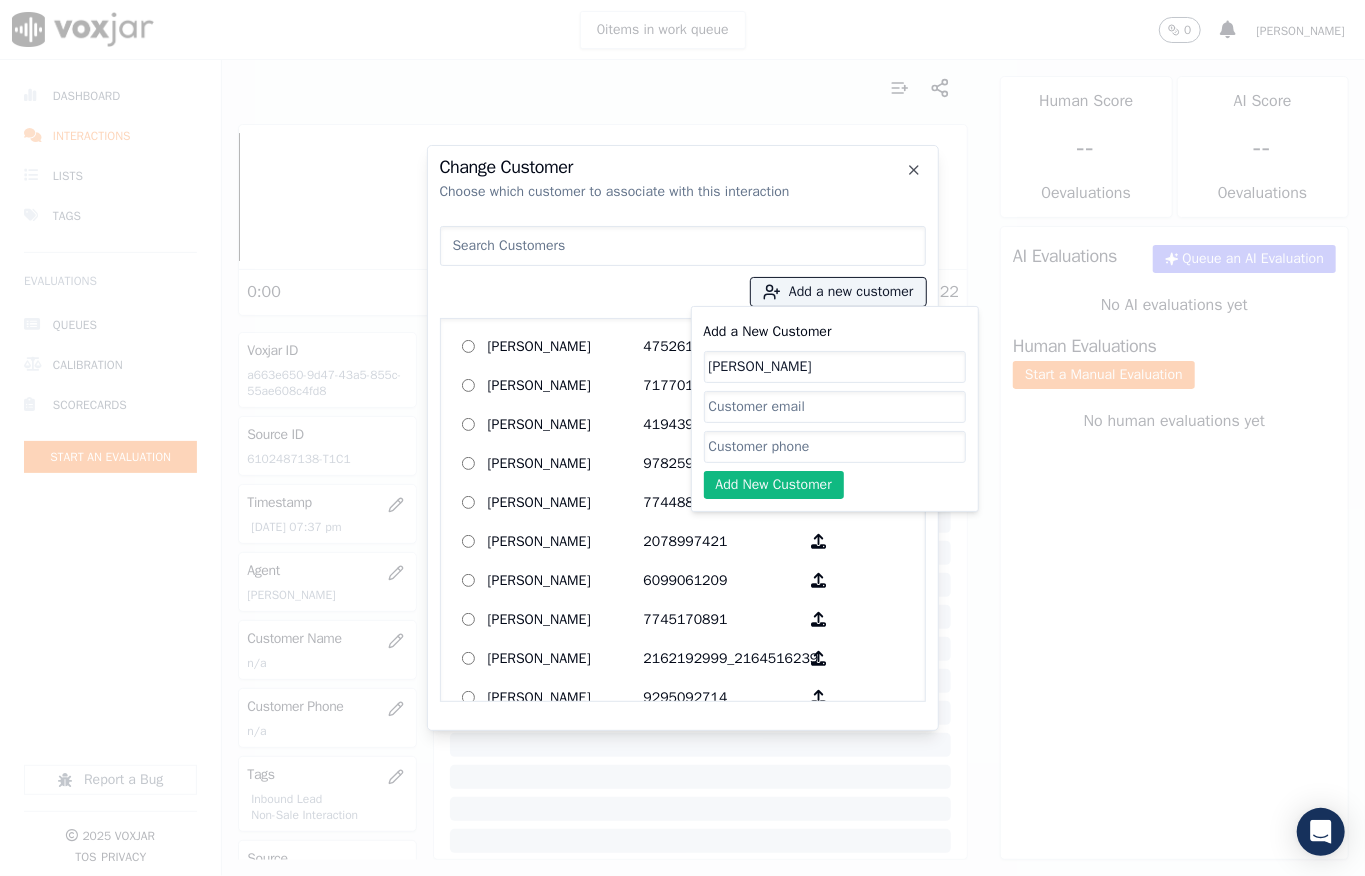 click on "Add a New Customer" 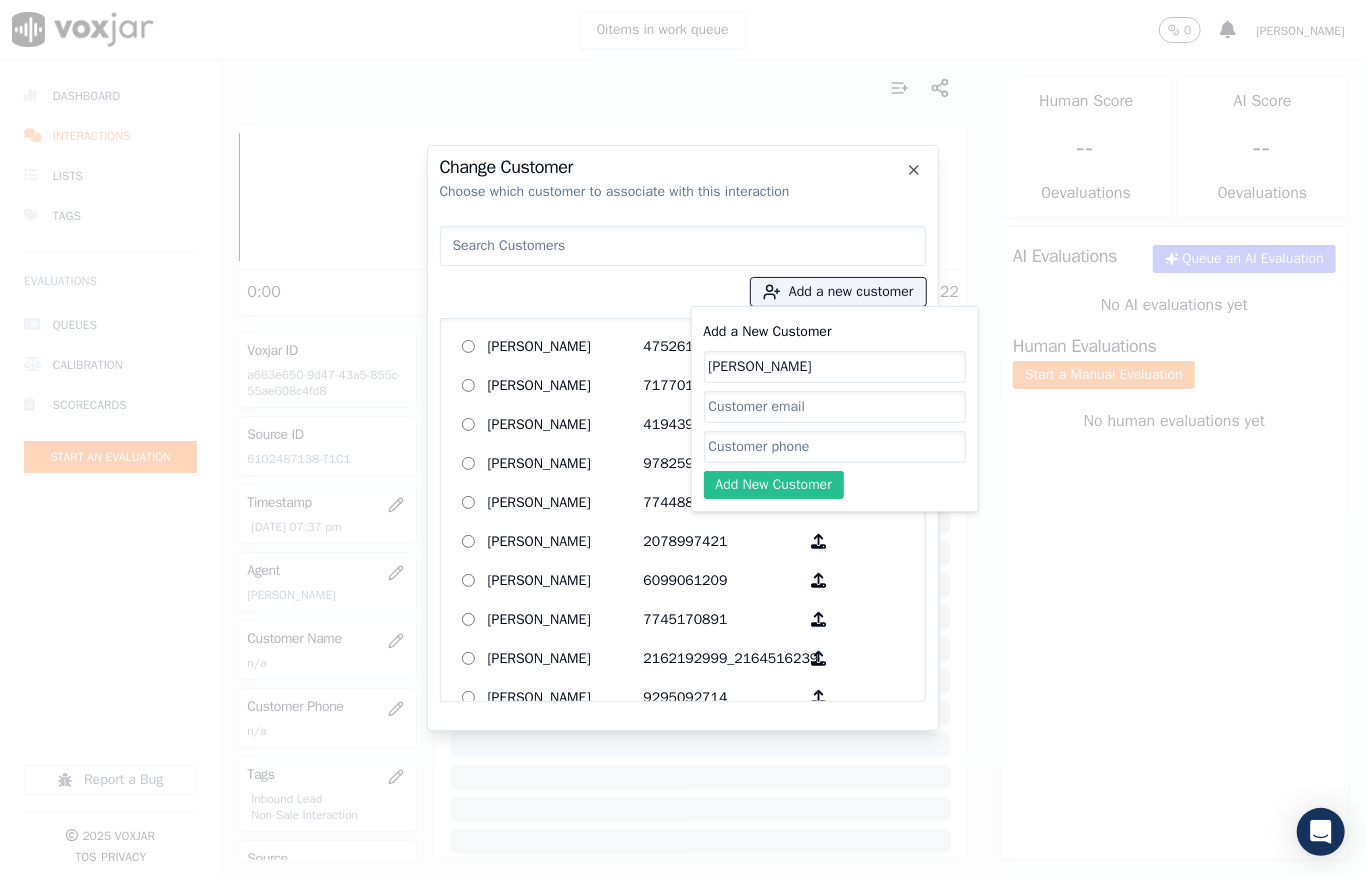 paste on "6102487138" 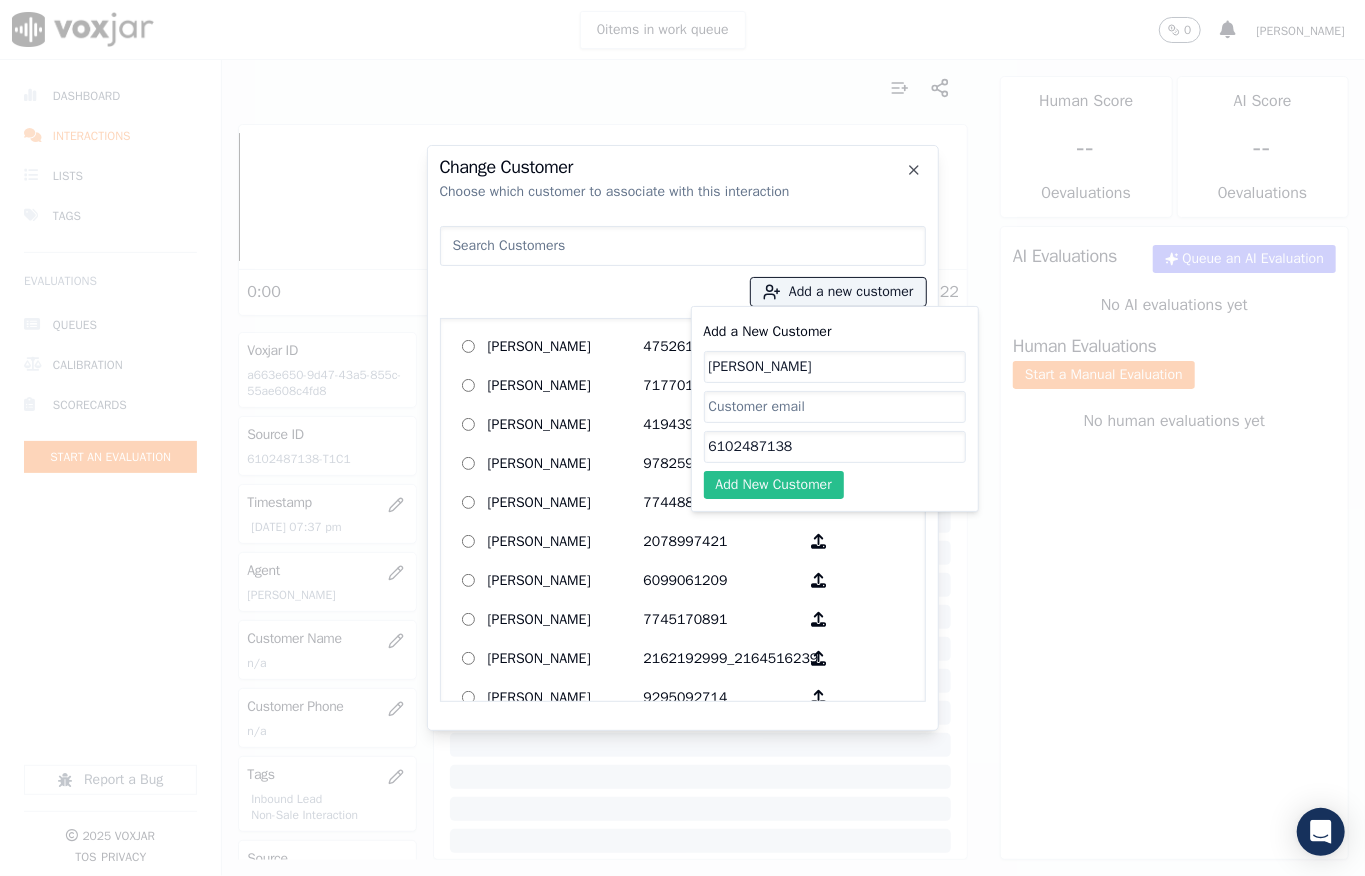 type on "6102487138" 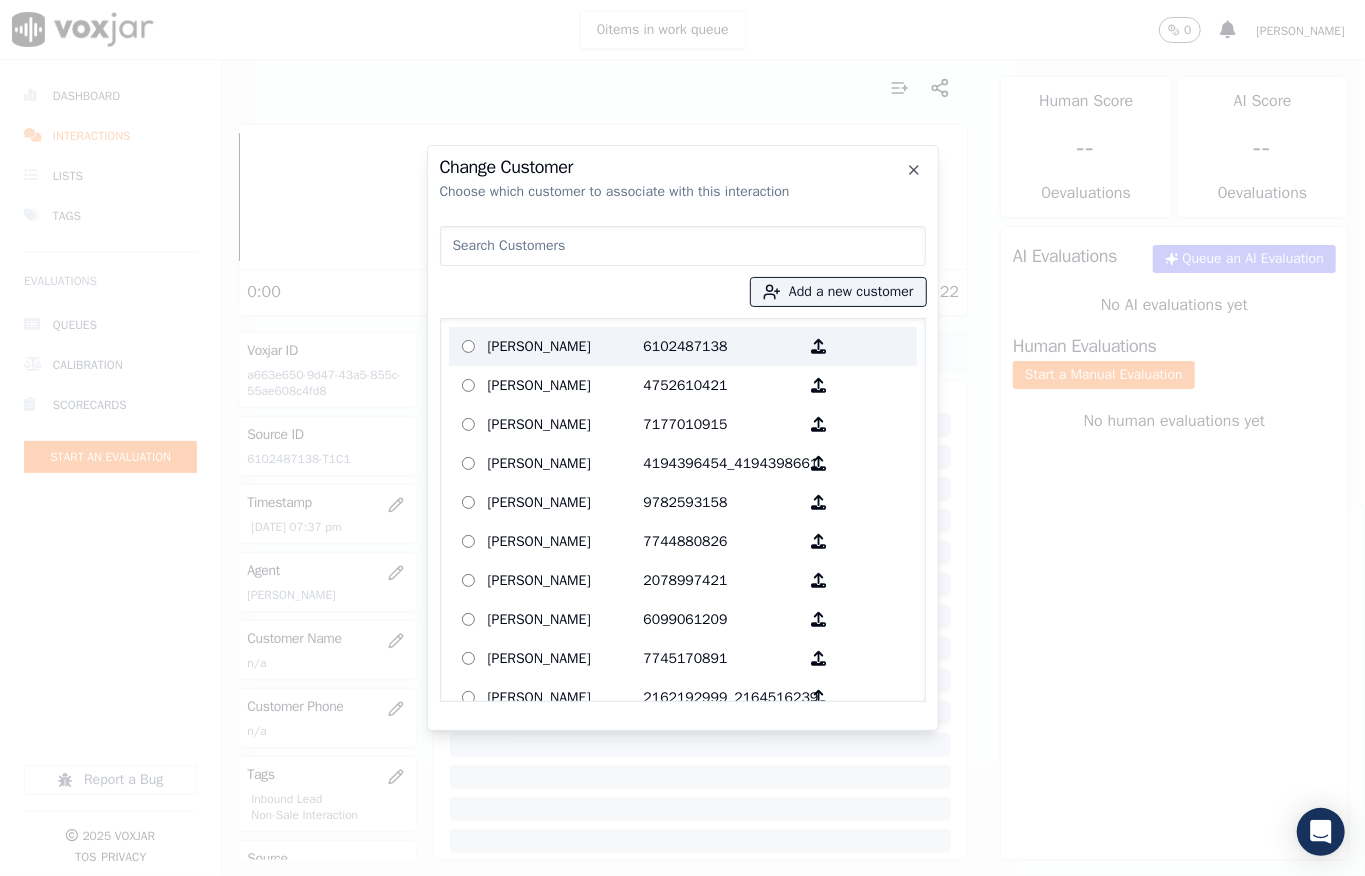 click on "[PERSON_NAME]" at bounding box center (566, 346) 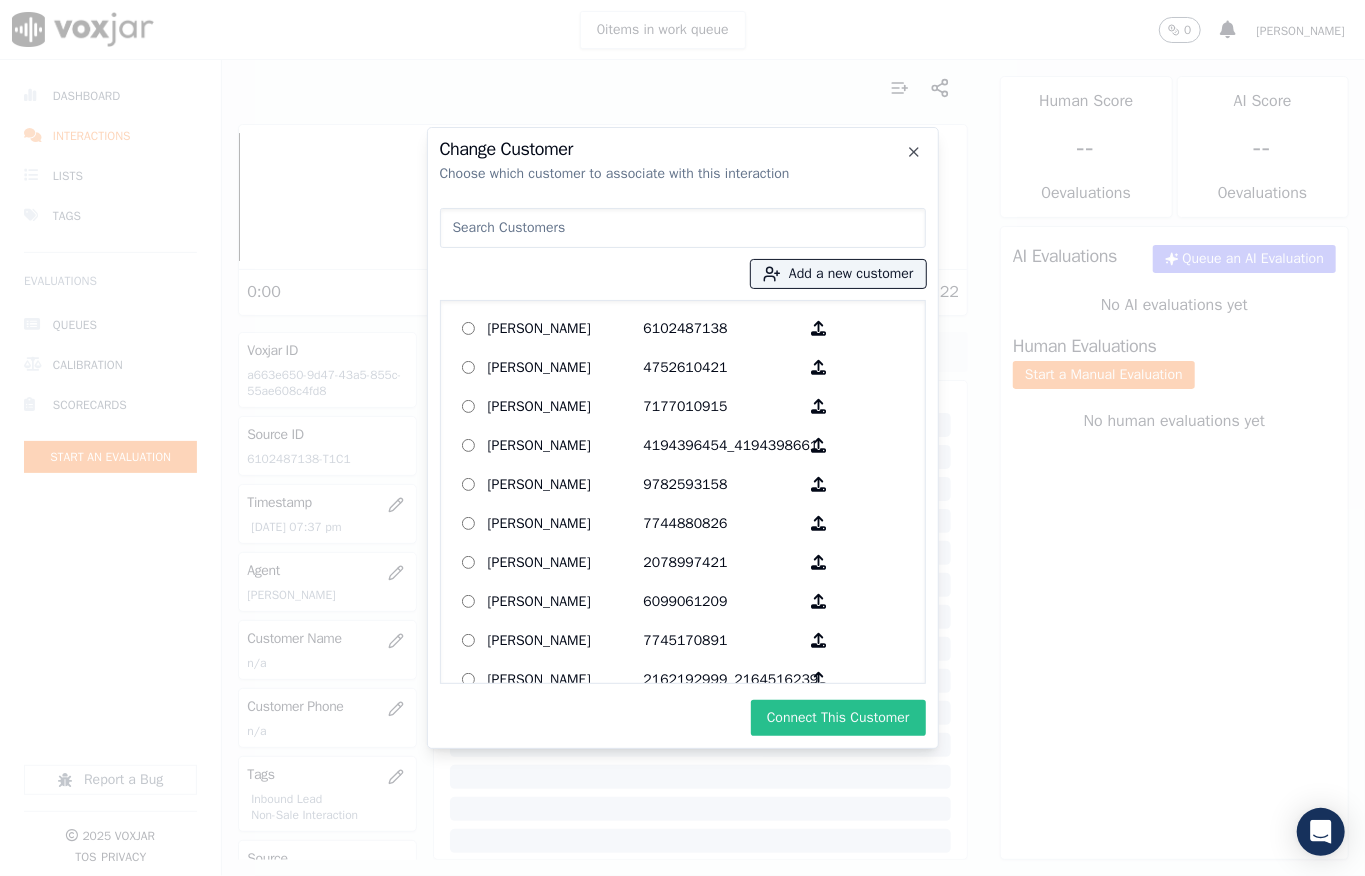 click on "Connect This Customer" at bounding box center [838, 718] 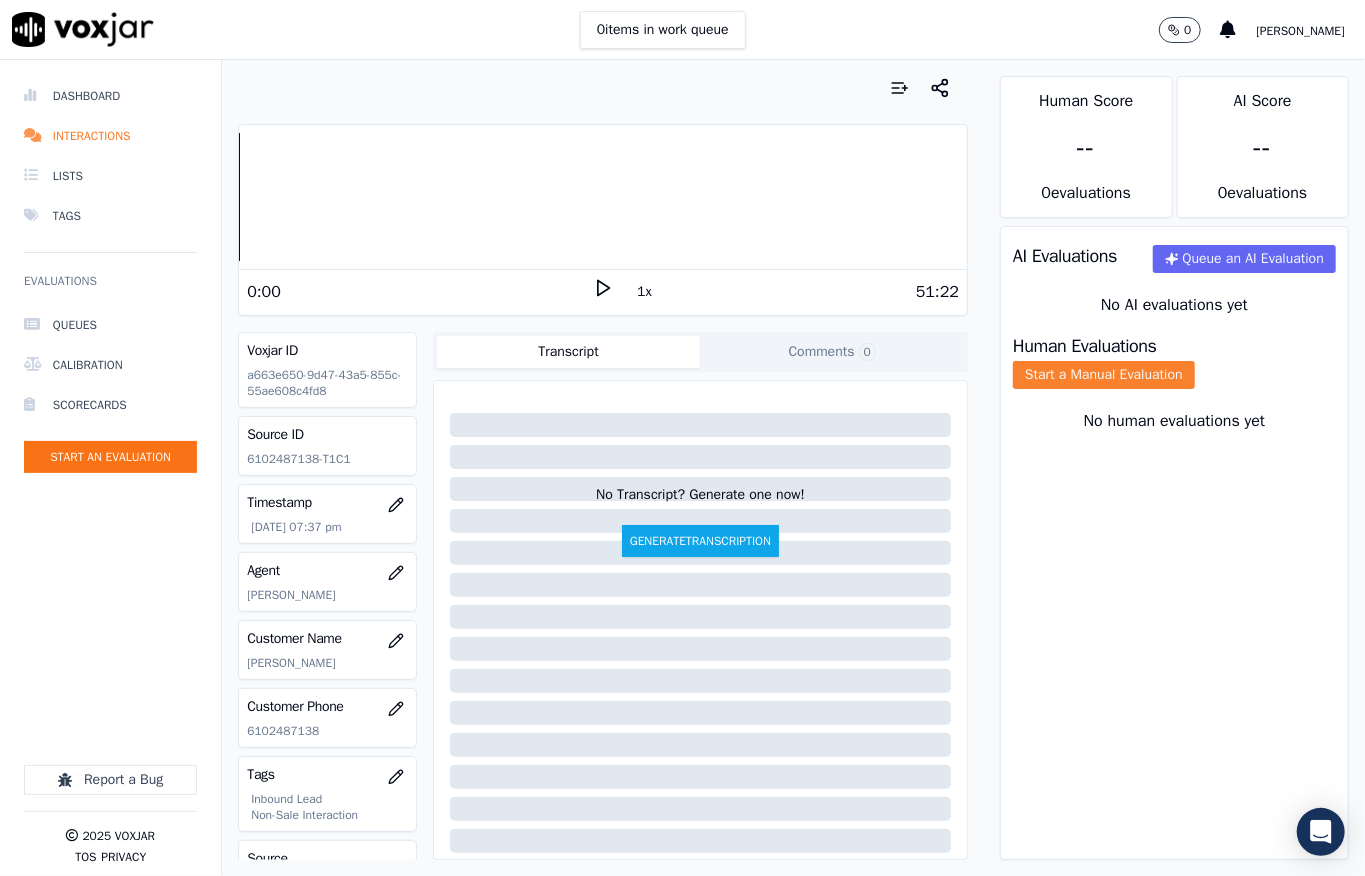 click on "Start a Manual Evaluation" 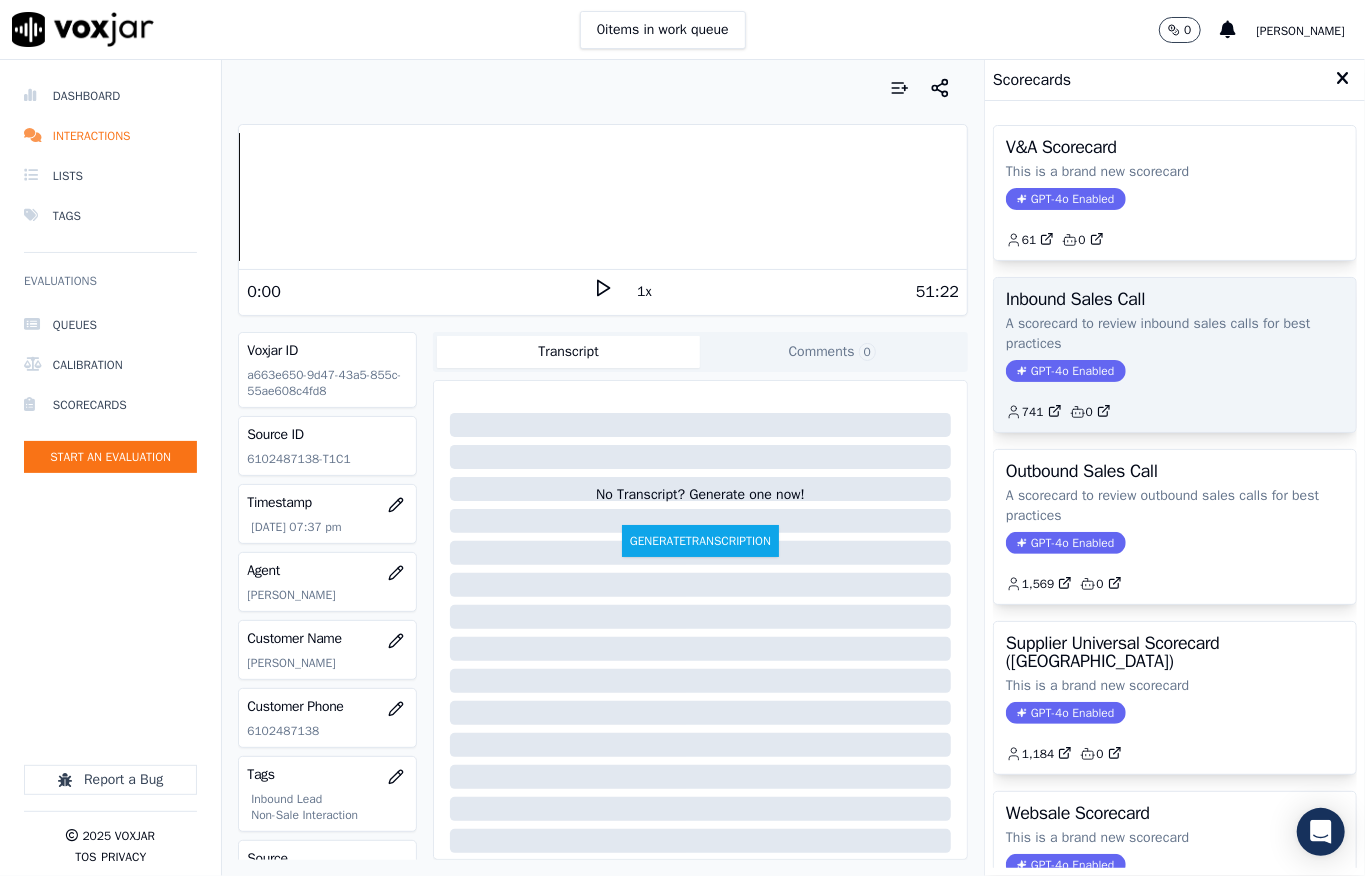 click on "GPT-4o Enabled" at bounding box center (1065, 371) 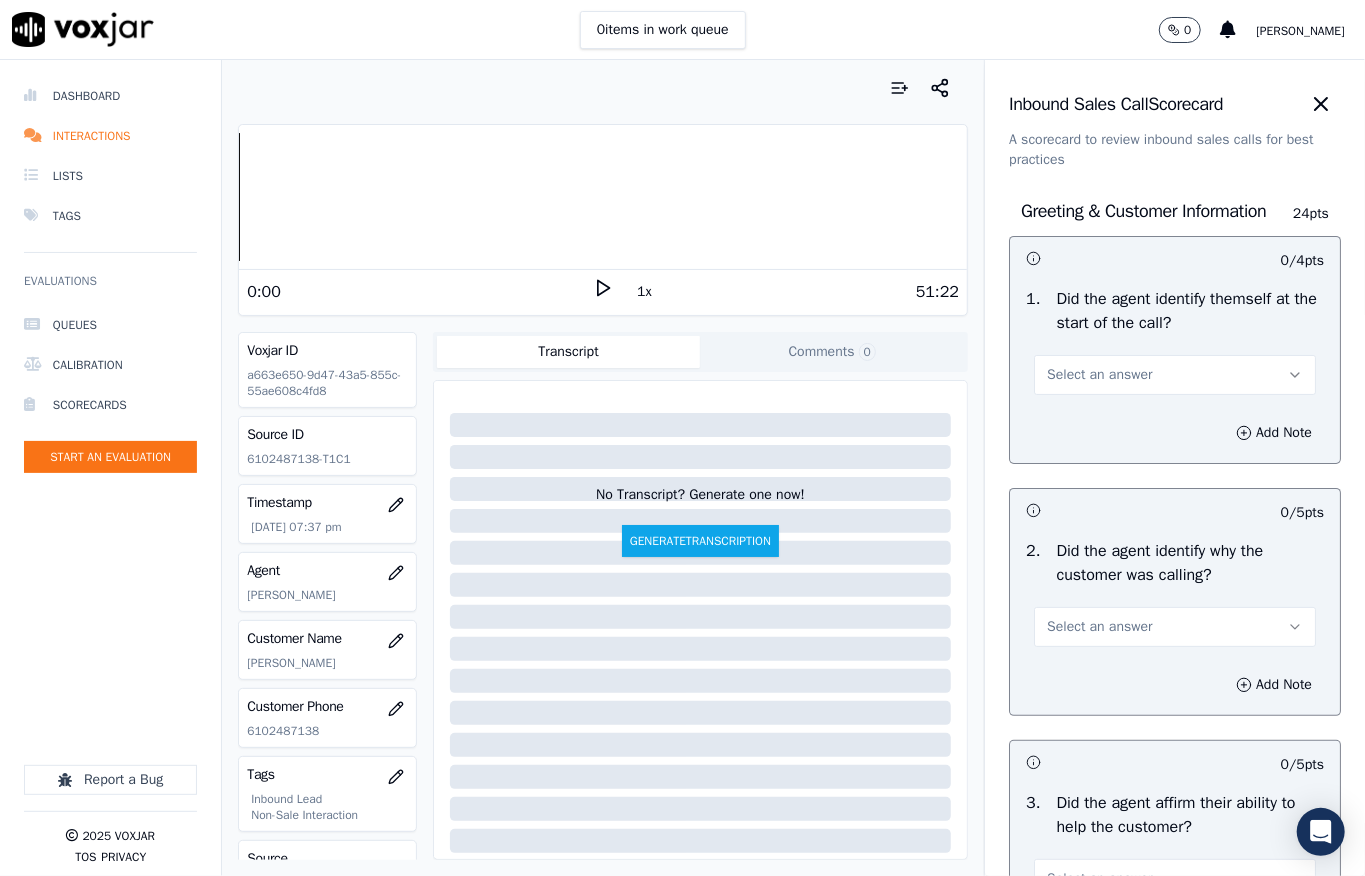 click on "Select an answer" at bounding box center [1175, 375] 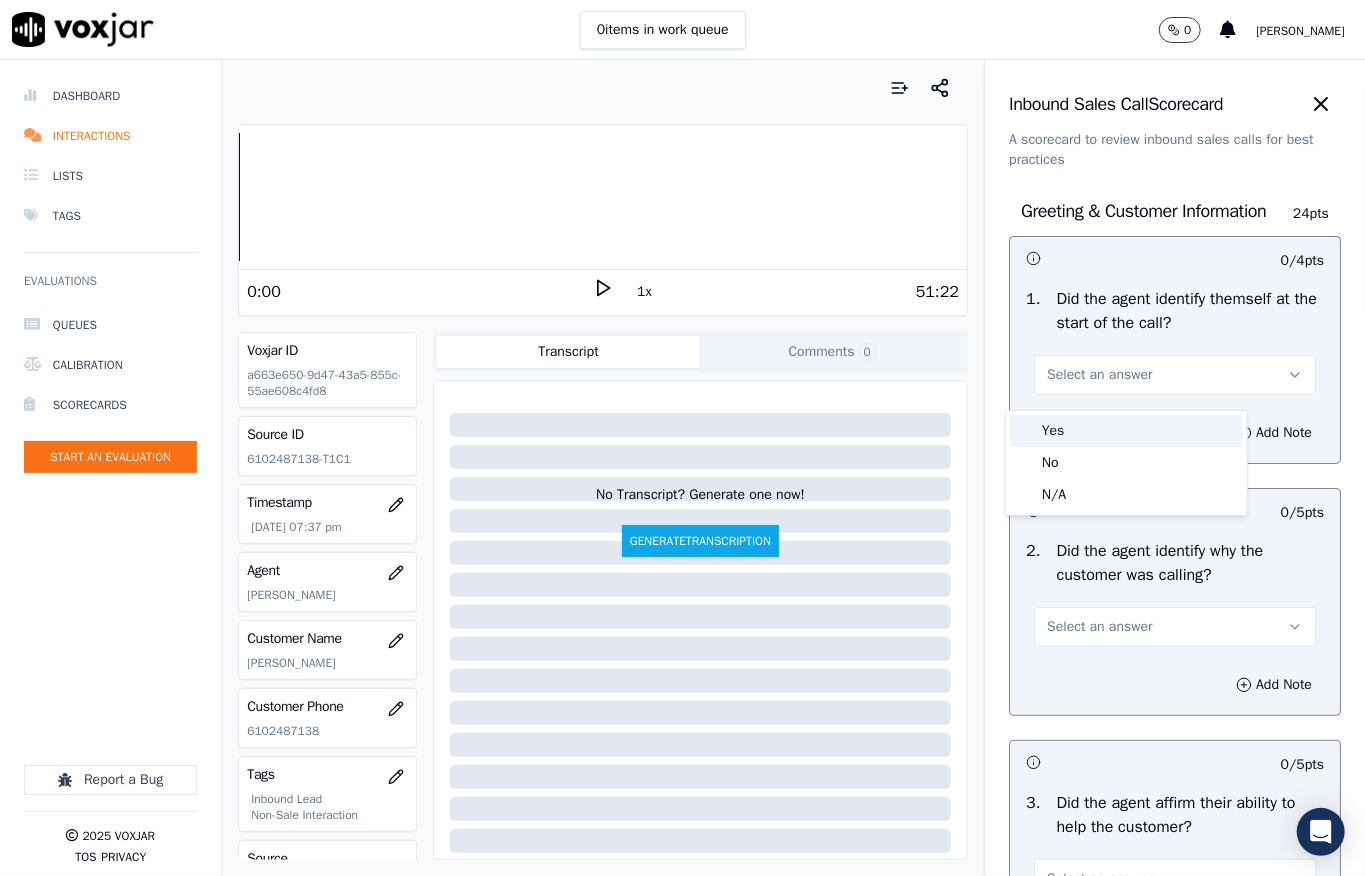 click on "Yes" at bounding box center [1126, 431] 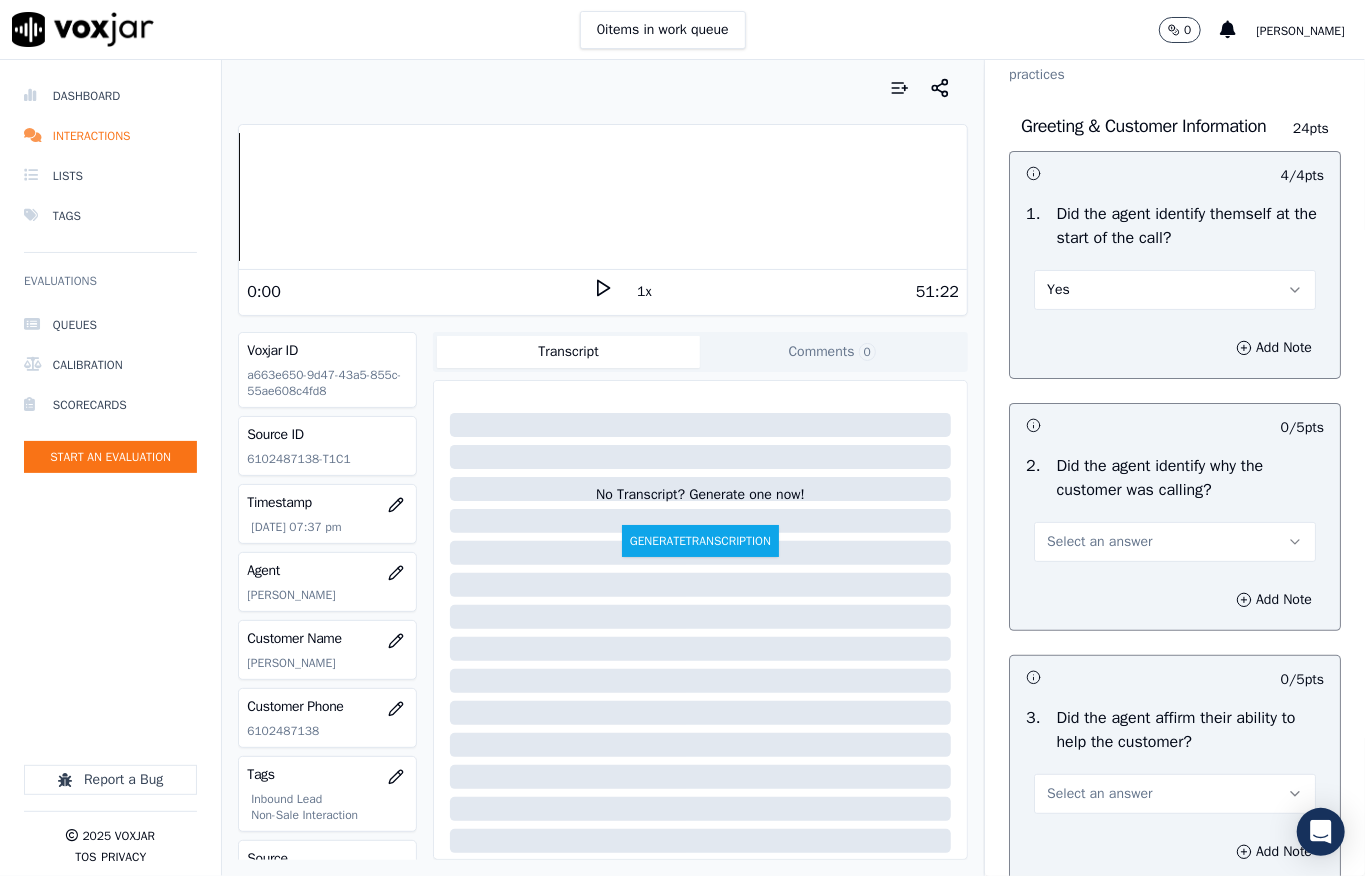 scroll, scrollTop: 133, scrollLeft: 0, axis: vertical 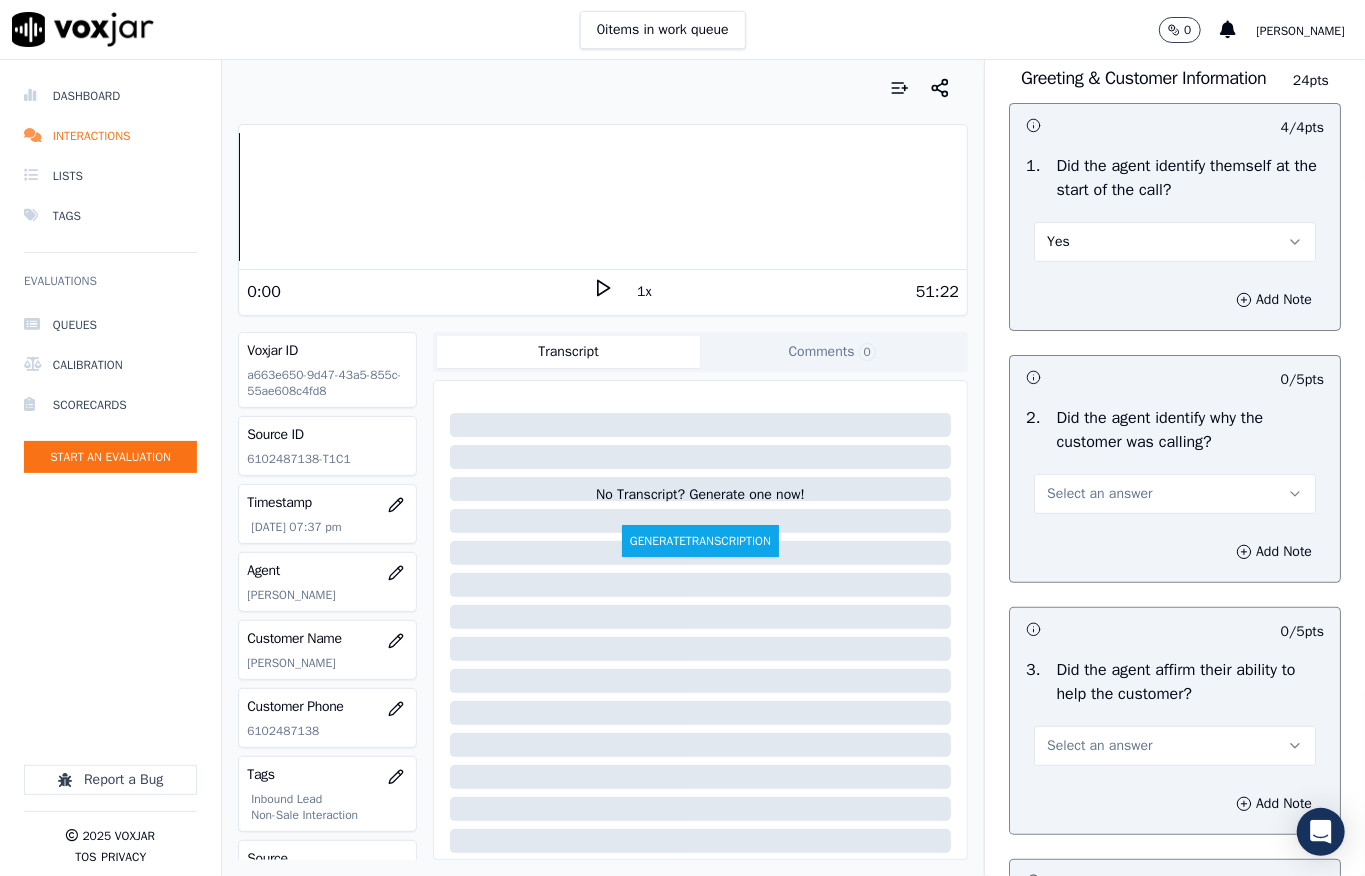 click on "Select an answer" at bounding box center (1175, 494) 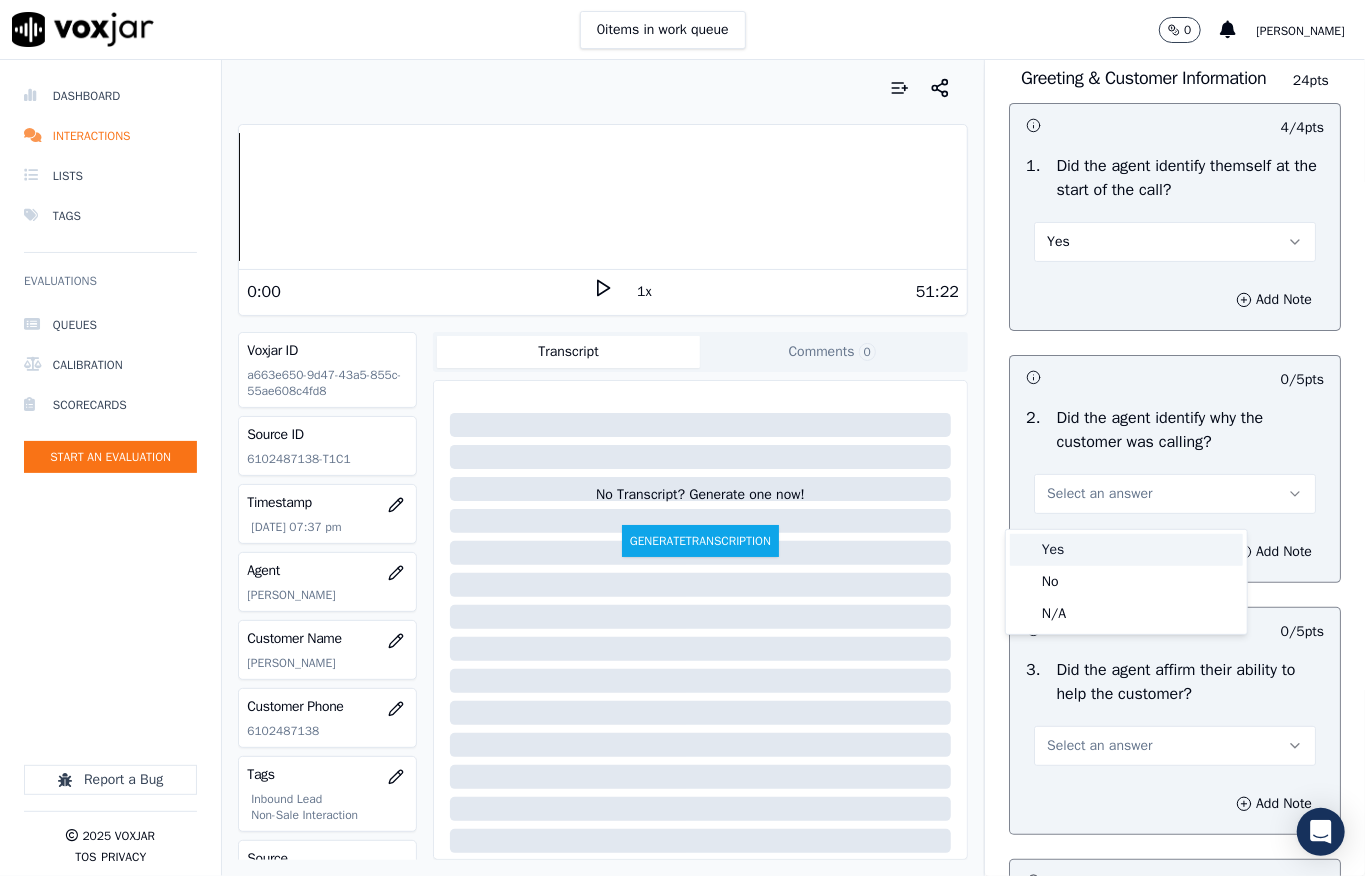 click on "Yes" at bounding box center [1126, 550] 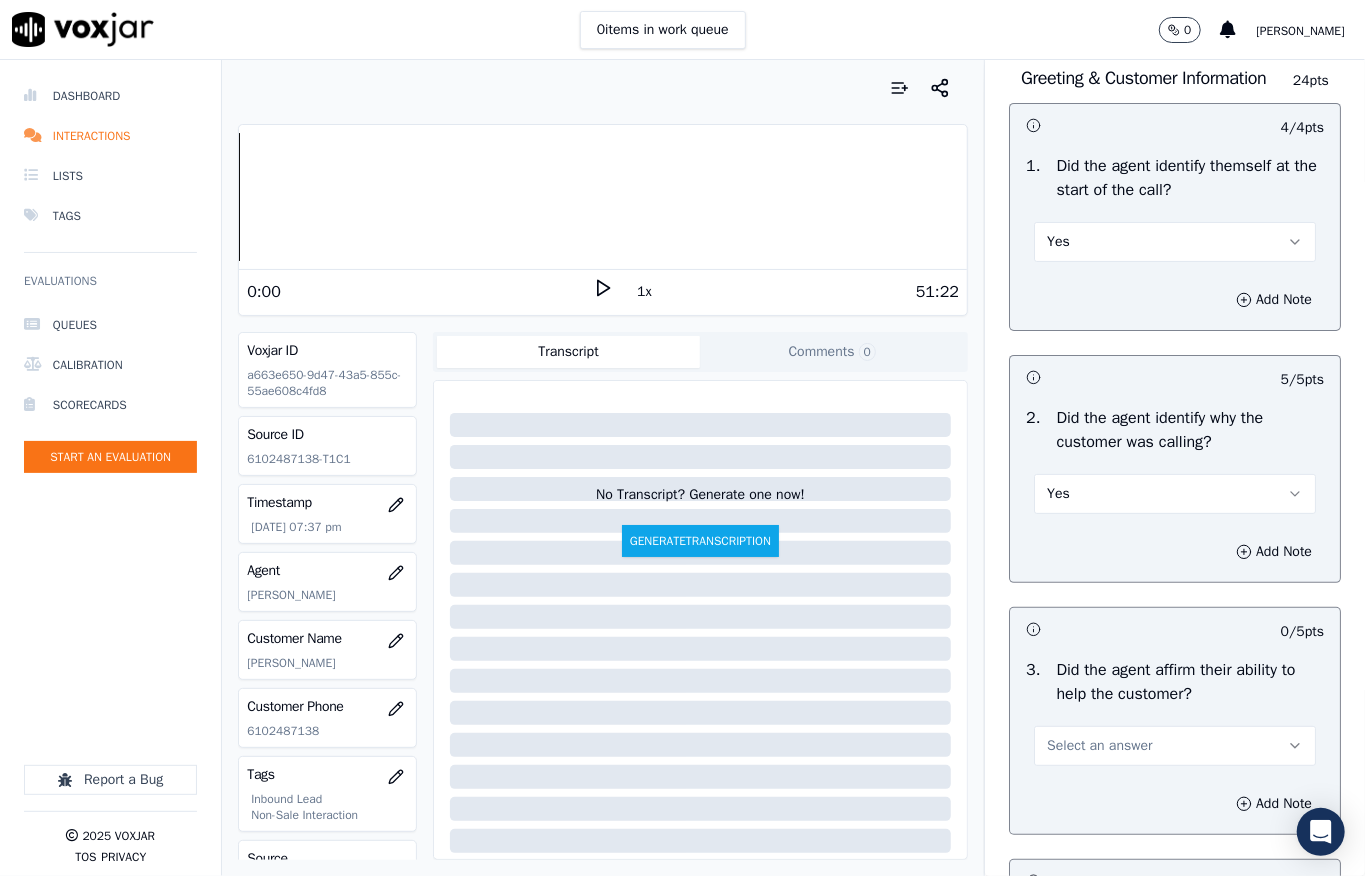 scroll, scrollTop: 400, scrollLeft: 0, axis: vertical 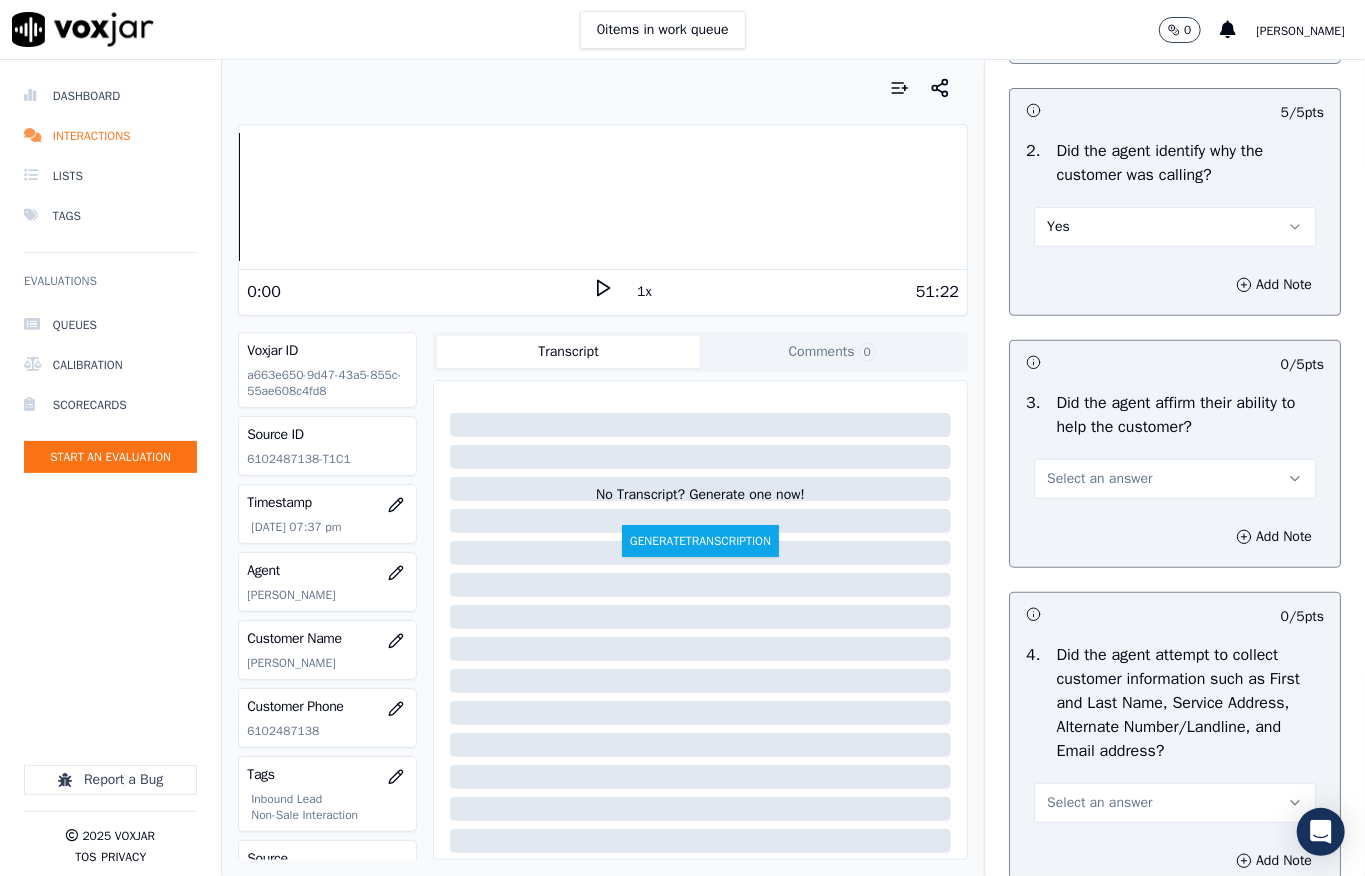 click on "Select an answer" at bounding box center (1175, 479) 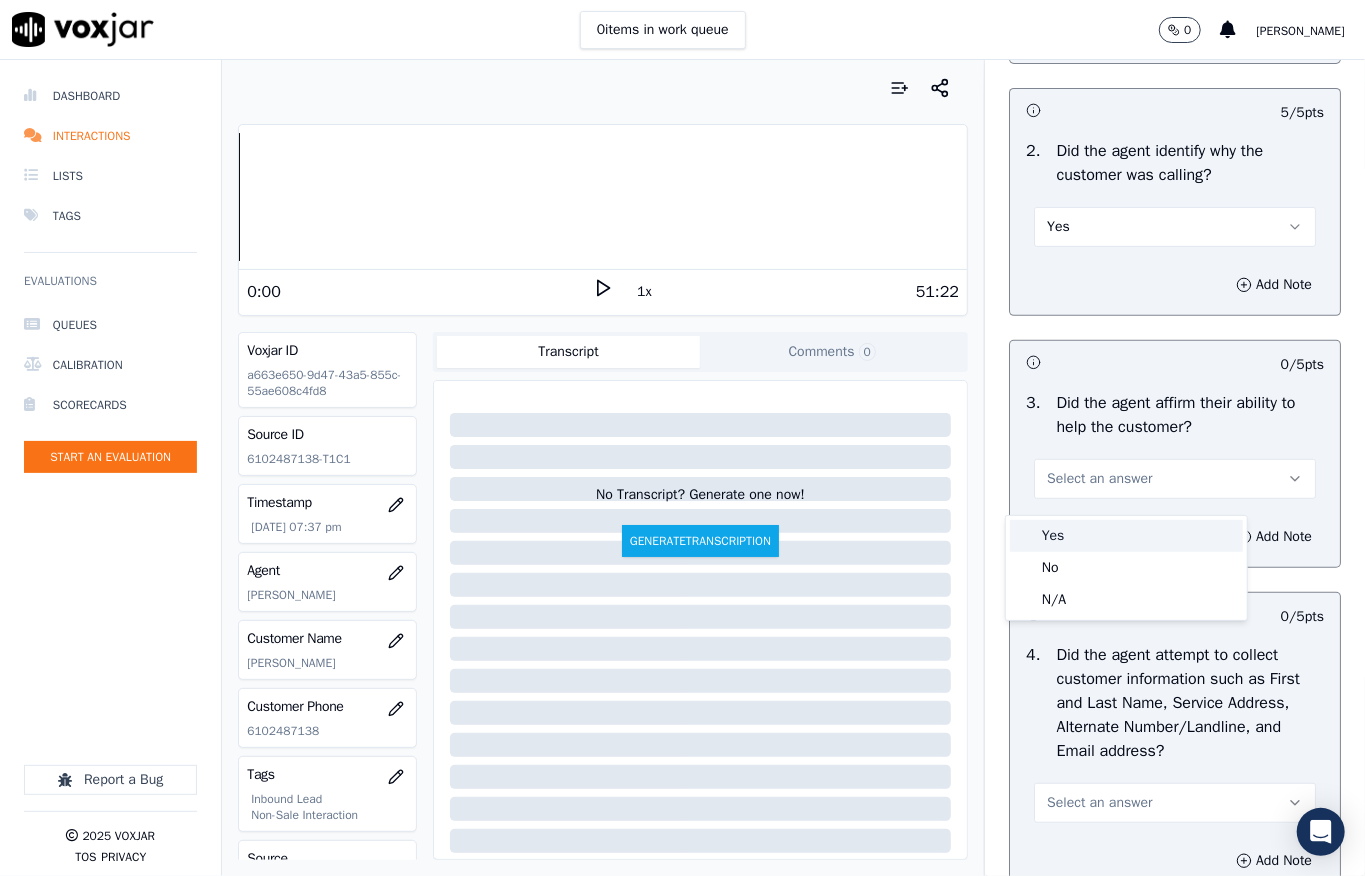 click on "Yes" at bounding box center (1126, 536) 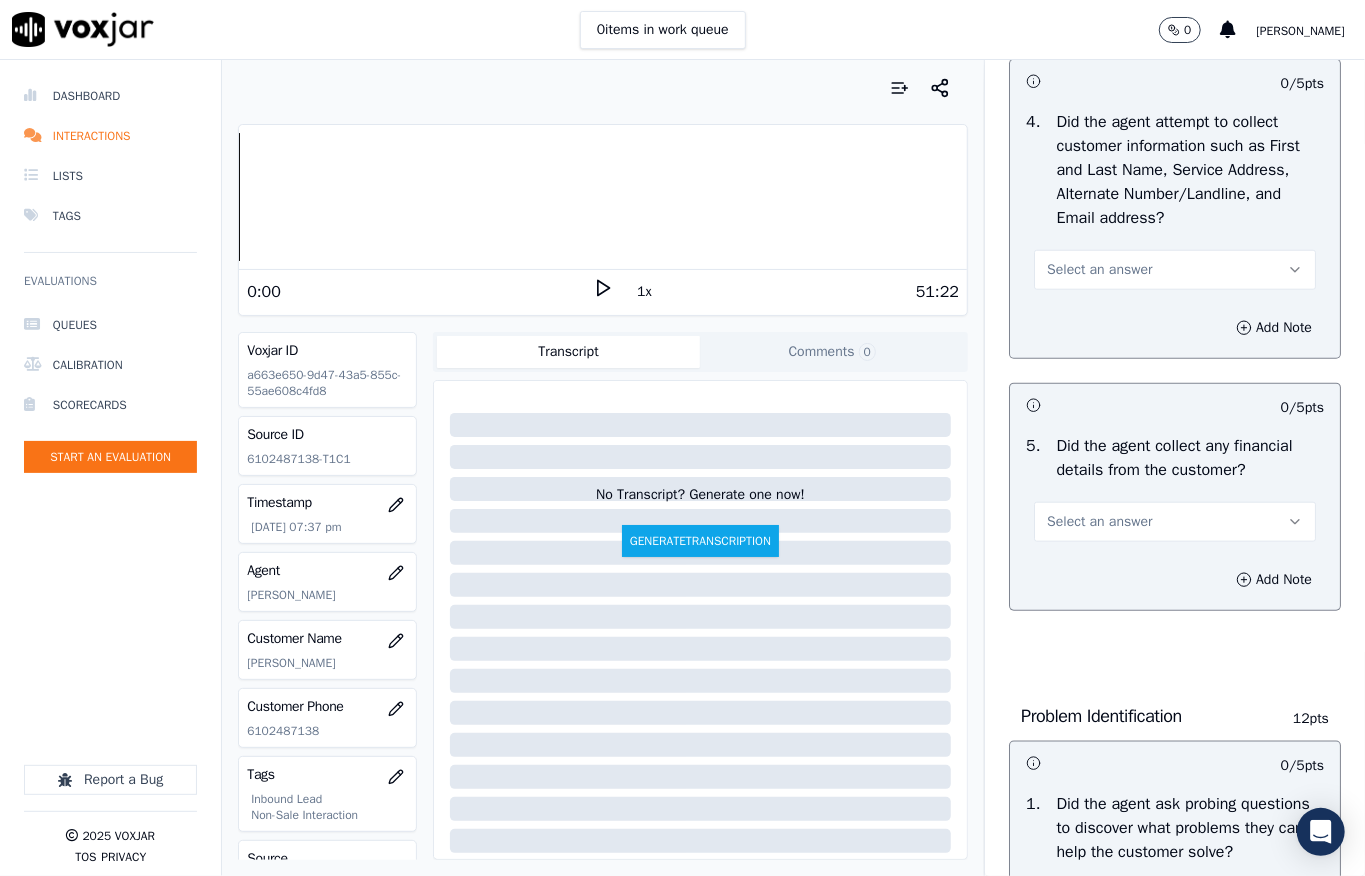 scroll, scrollTop: 1066, scrollLeft: 0, axis: vertical 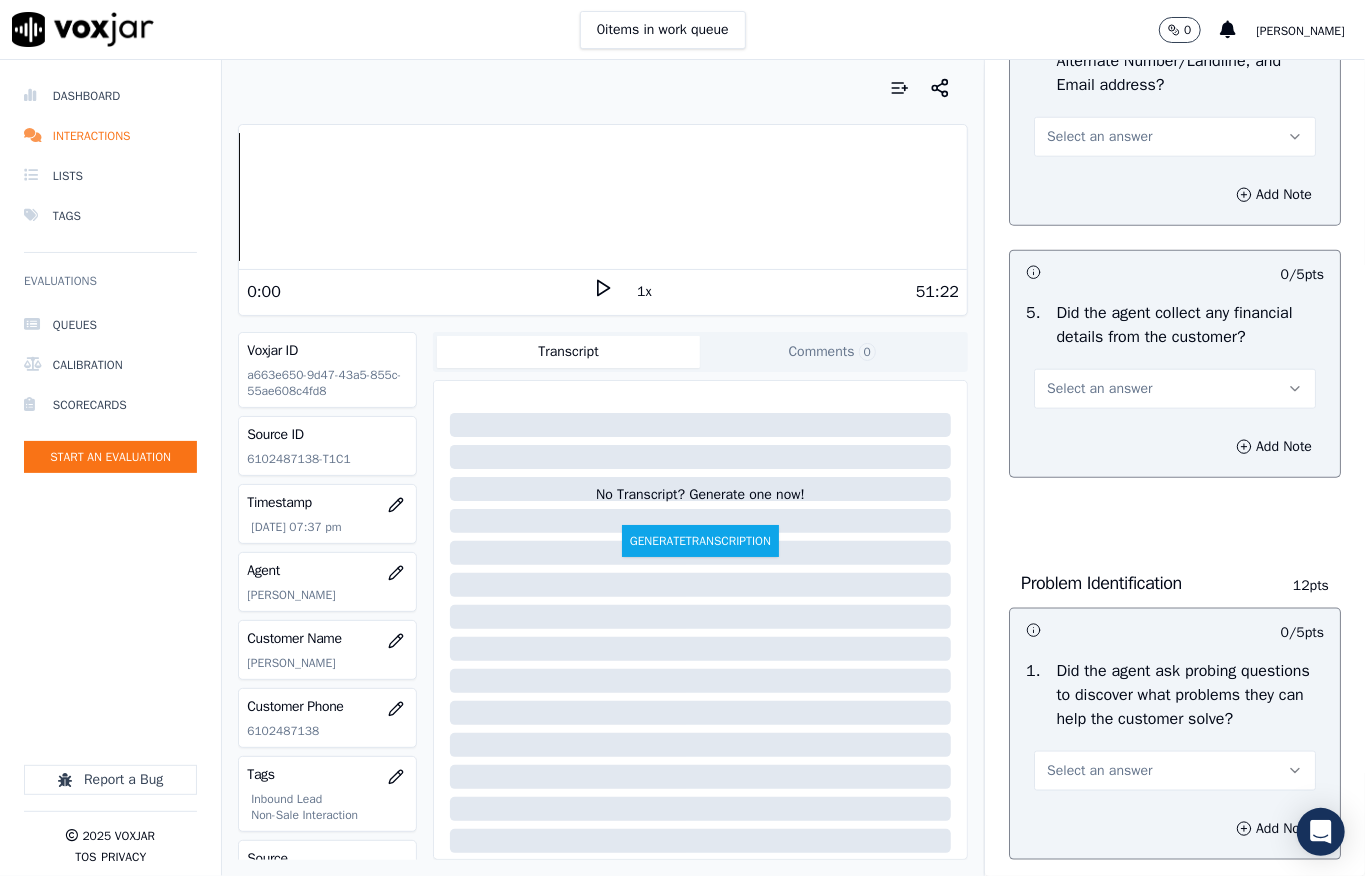 click on "Select an answer" at bounding box center [1099, 389] 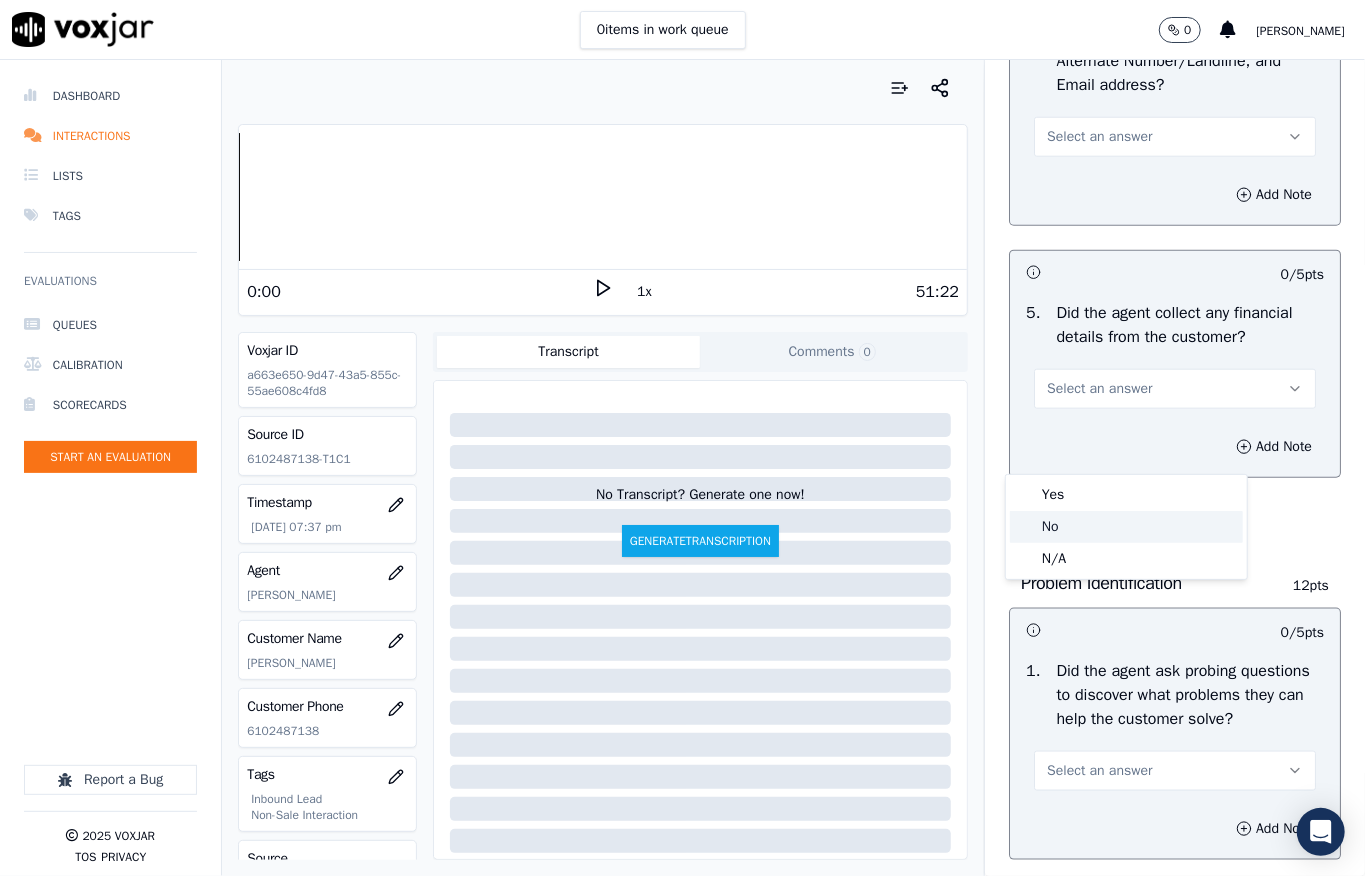click on "No" 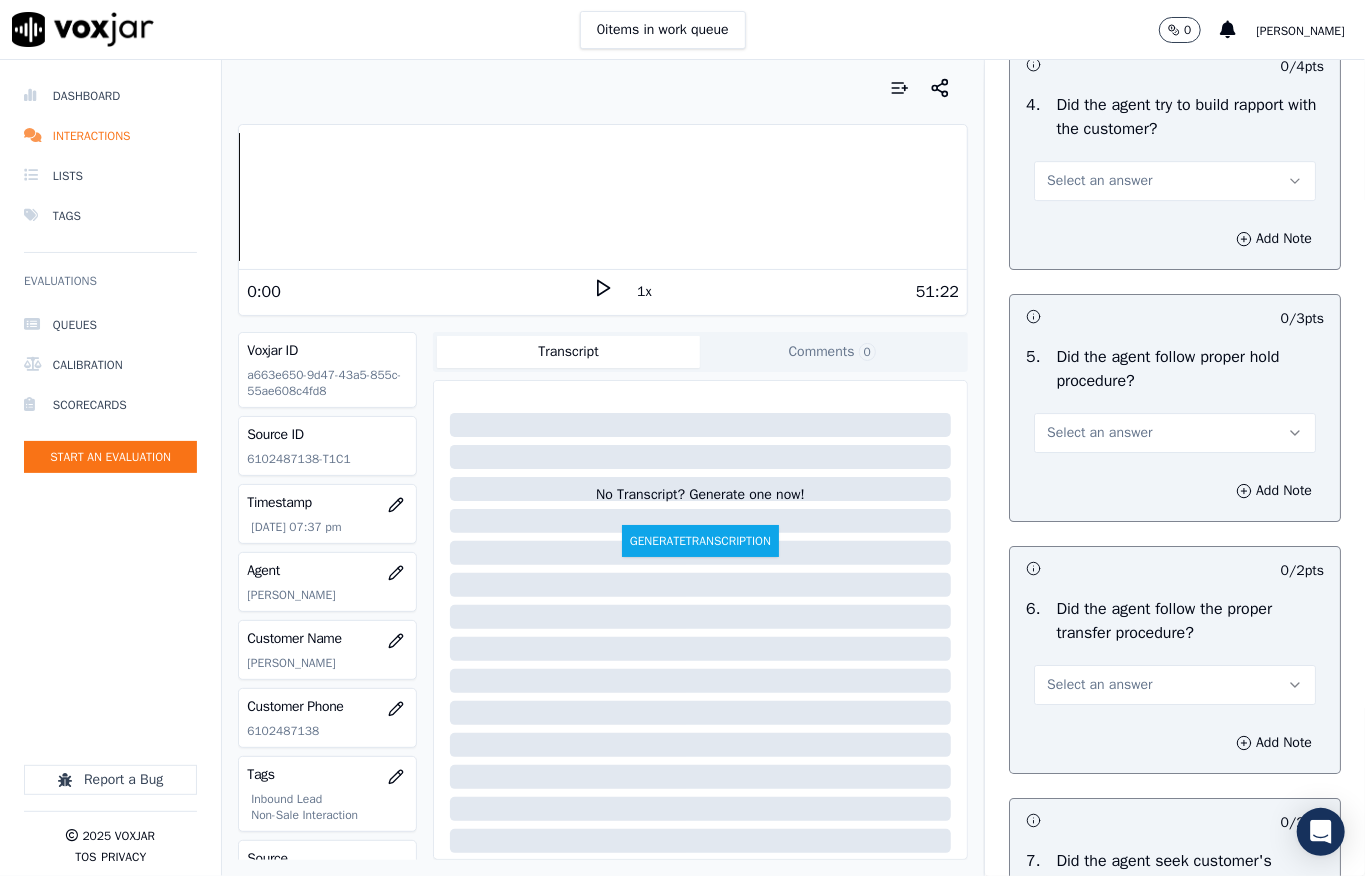 scroll, scrollTop: 3466, scrollLeft: 0, axis: vertical 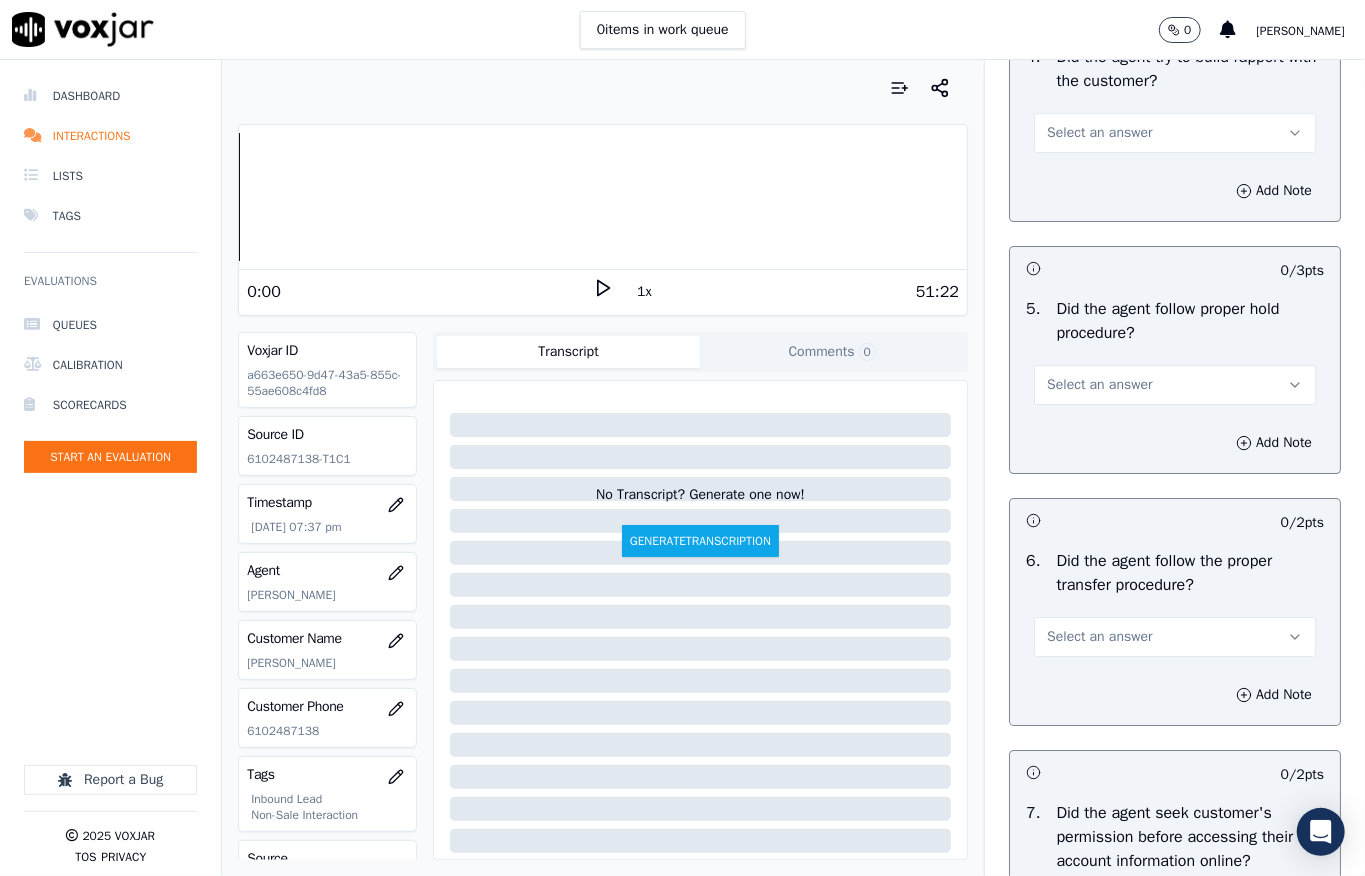 click on "Select an answer" at bounding box center [1099, 133] 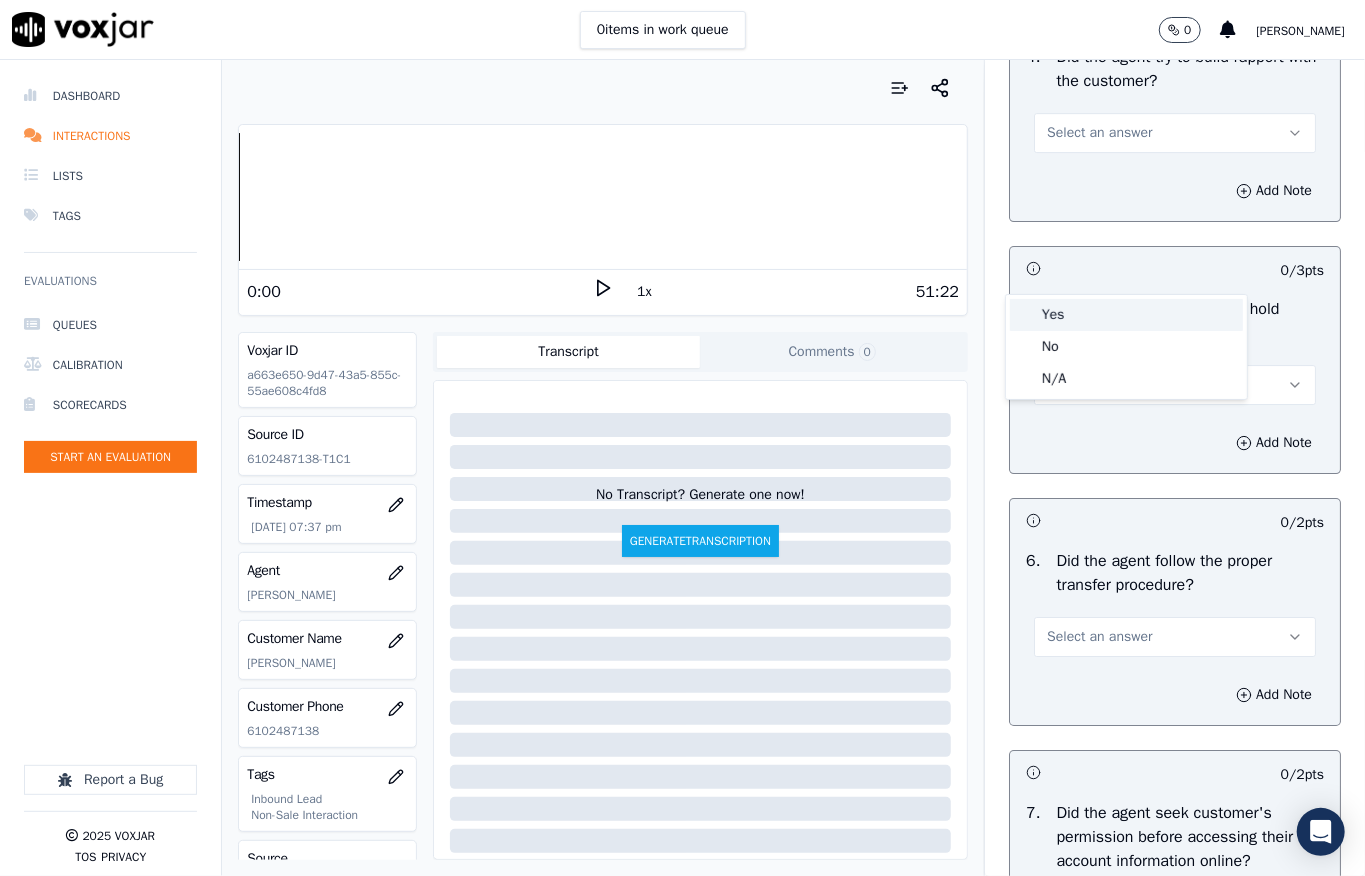 click on "Yes" at bounding box center (1126, 315) 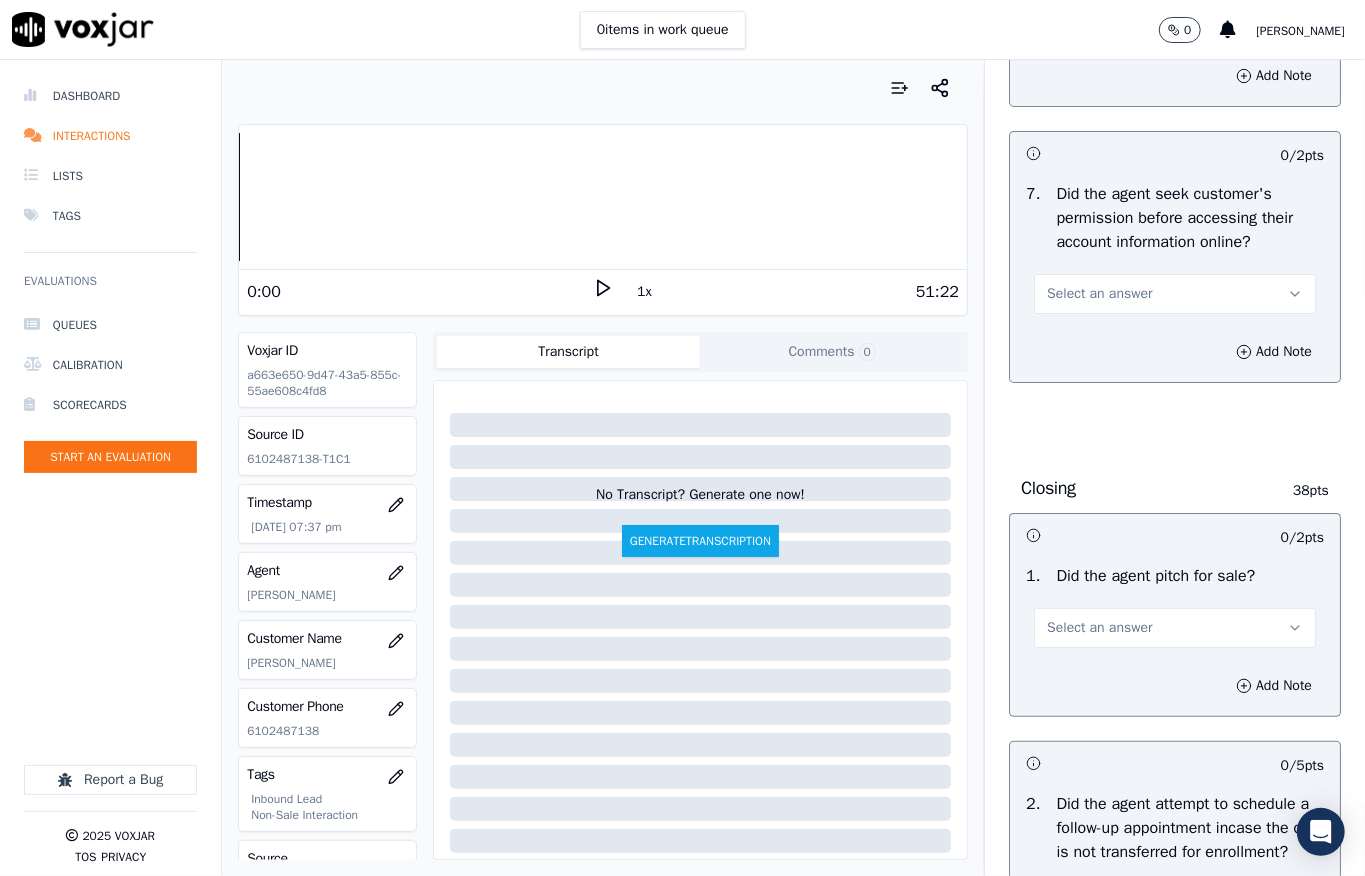 scroll, scrollTop: 4133, scrollLeft: 0, axis: vertical 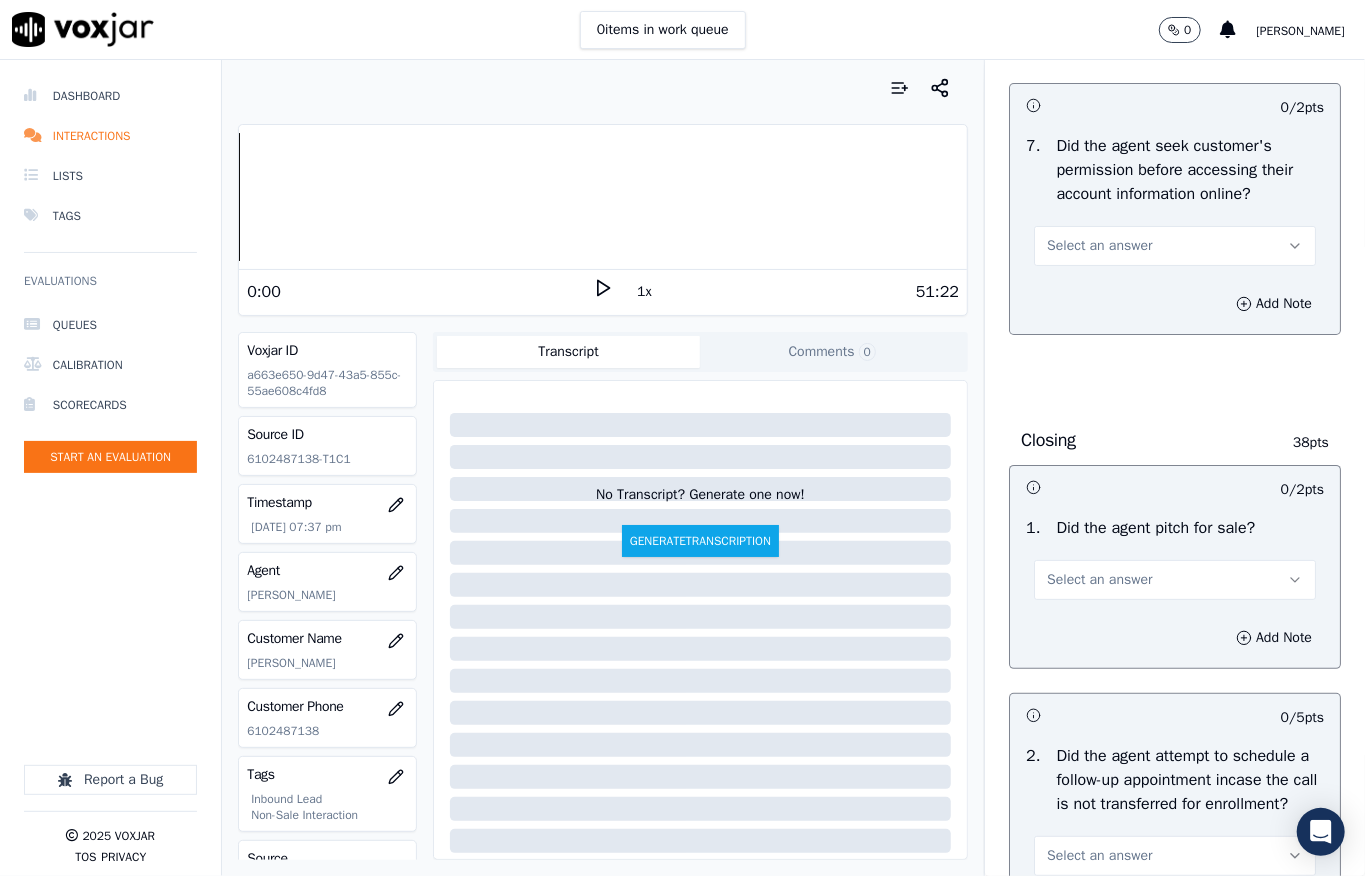 drag, startPoint x: 1044, startPoint y: 402, endPoint x: 1046, endPoint y: 421, distance: 19.104973 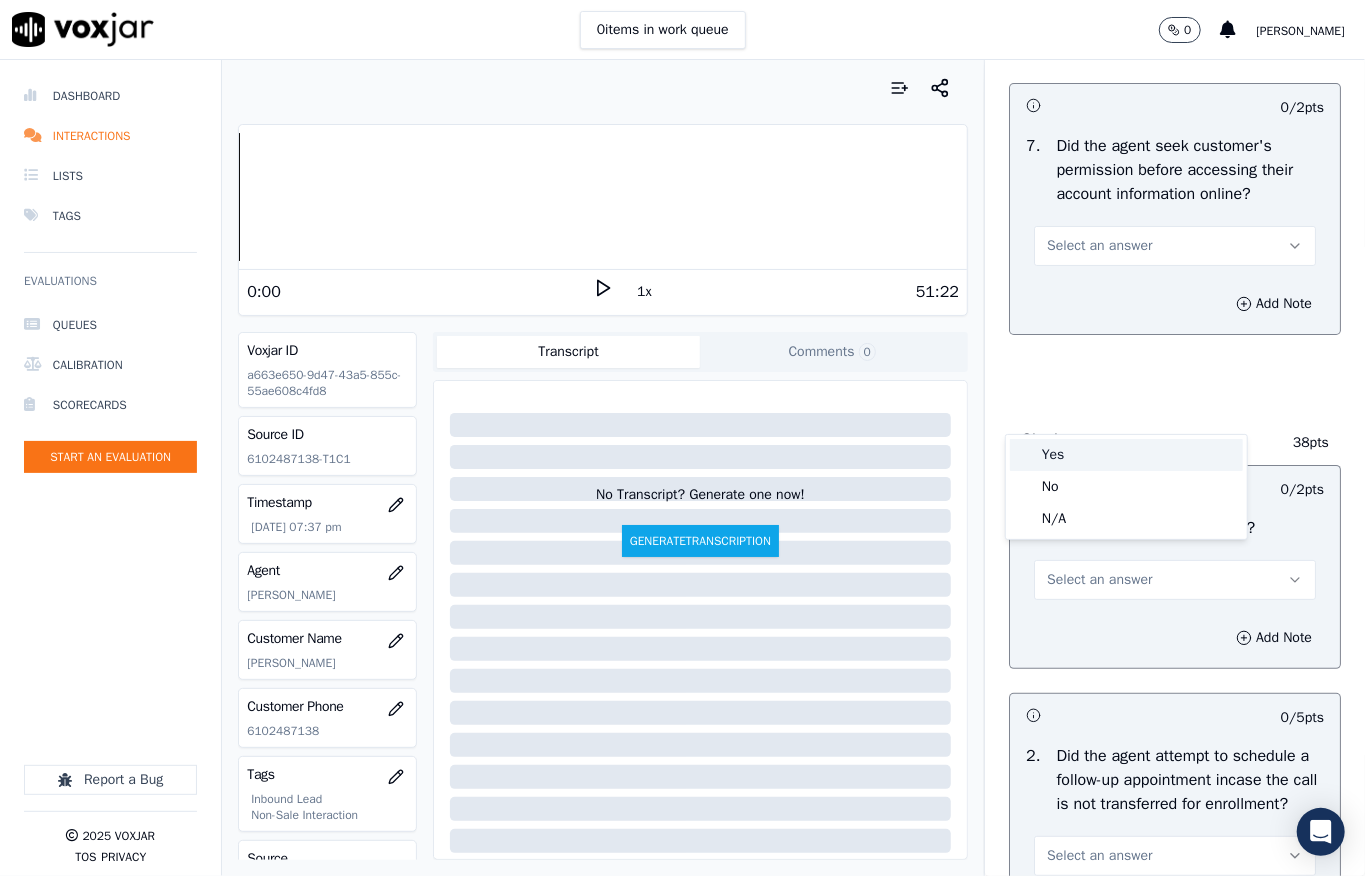 click on "Yes" at bounding box center [1126, 455] 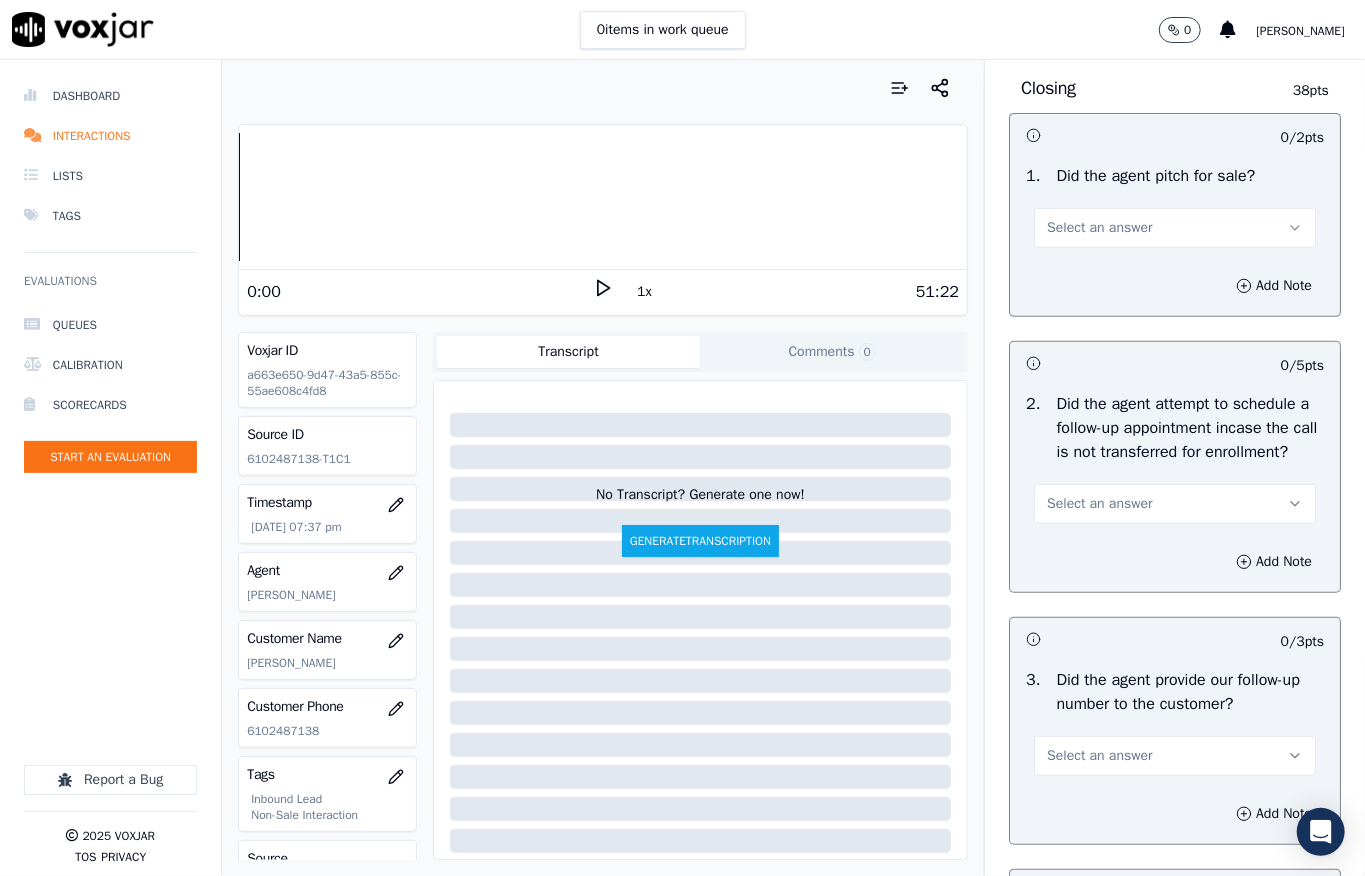 scroll, scrollTop: 4533, scrollLeft: 0, axis: vertical 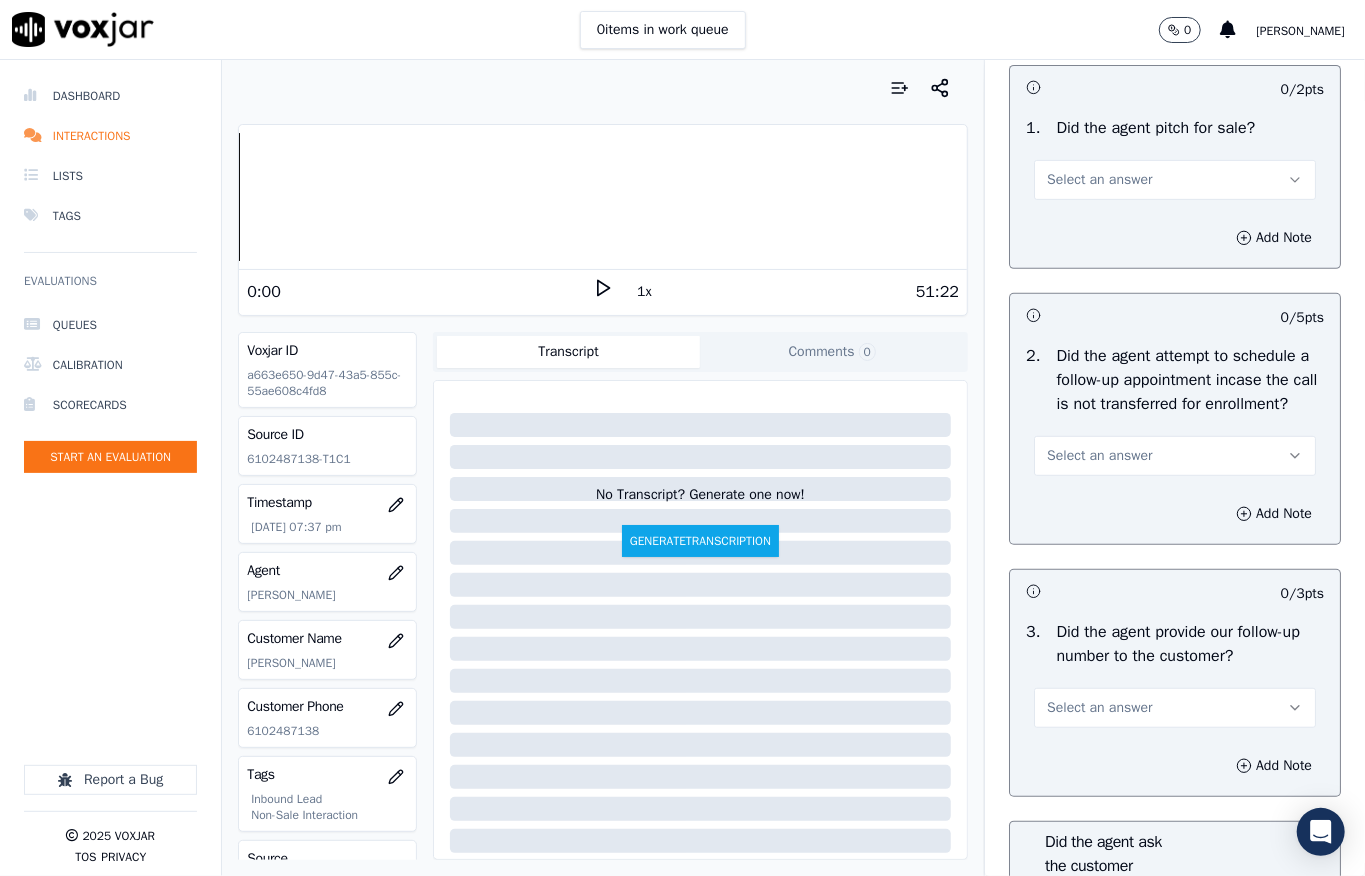 click on "Select an answer" at bounding box center (1175, 180) 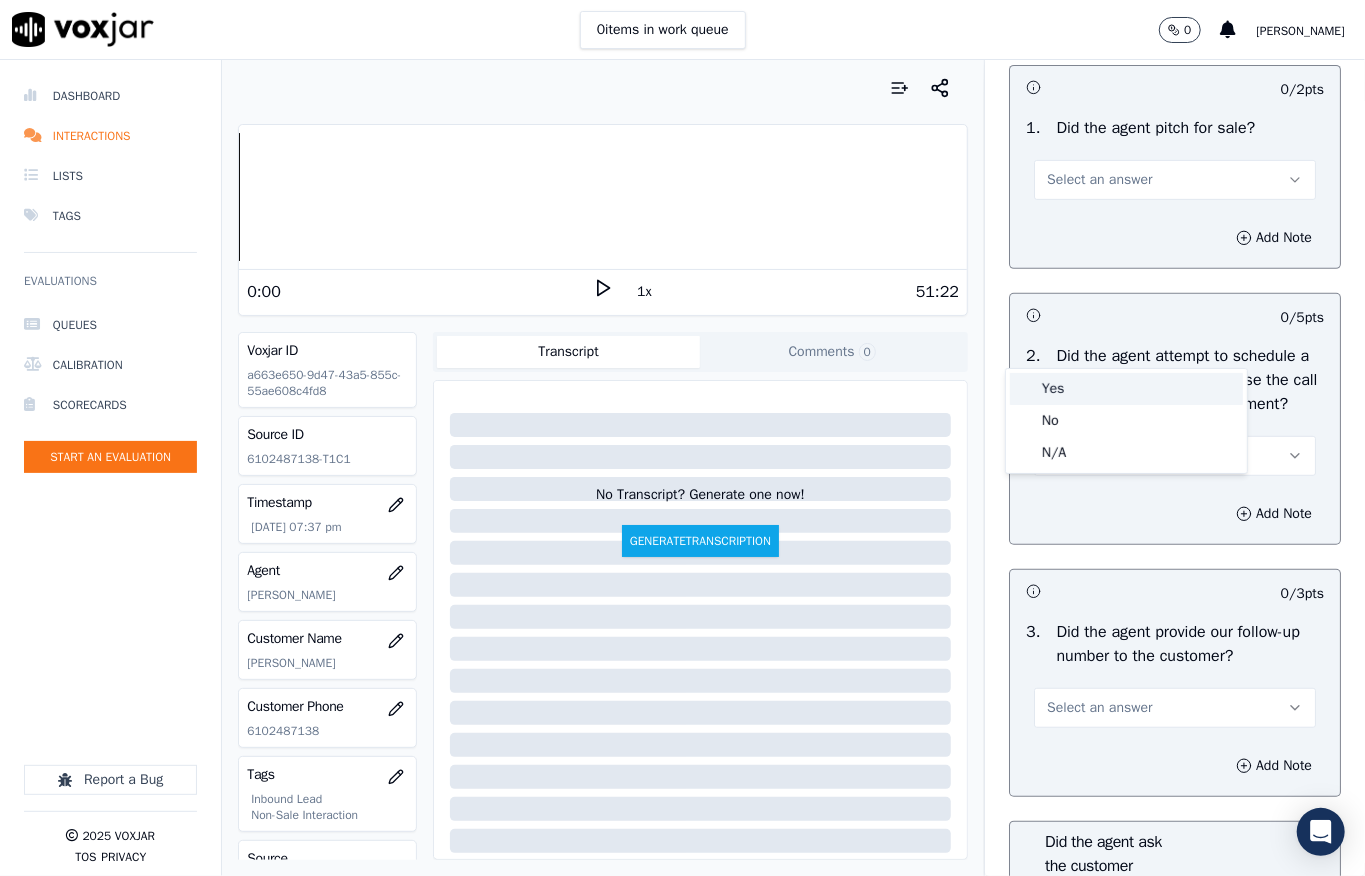 click on "Yes" at bounding box center [1126, 389] 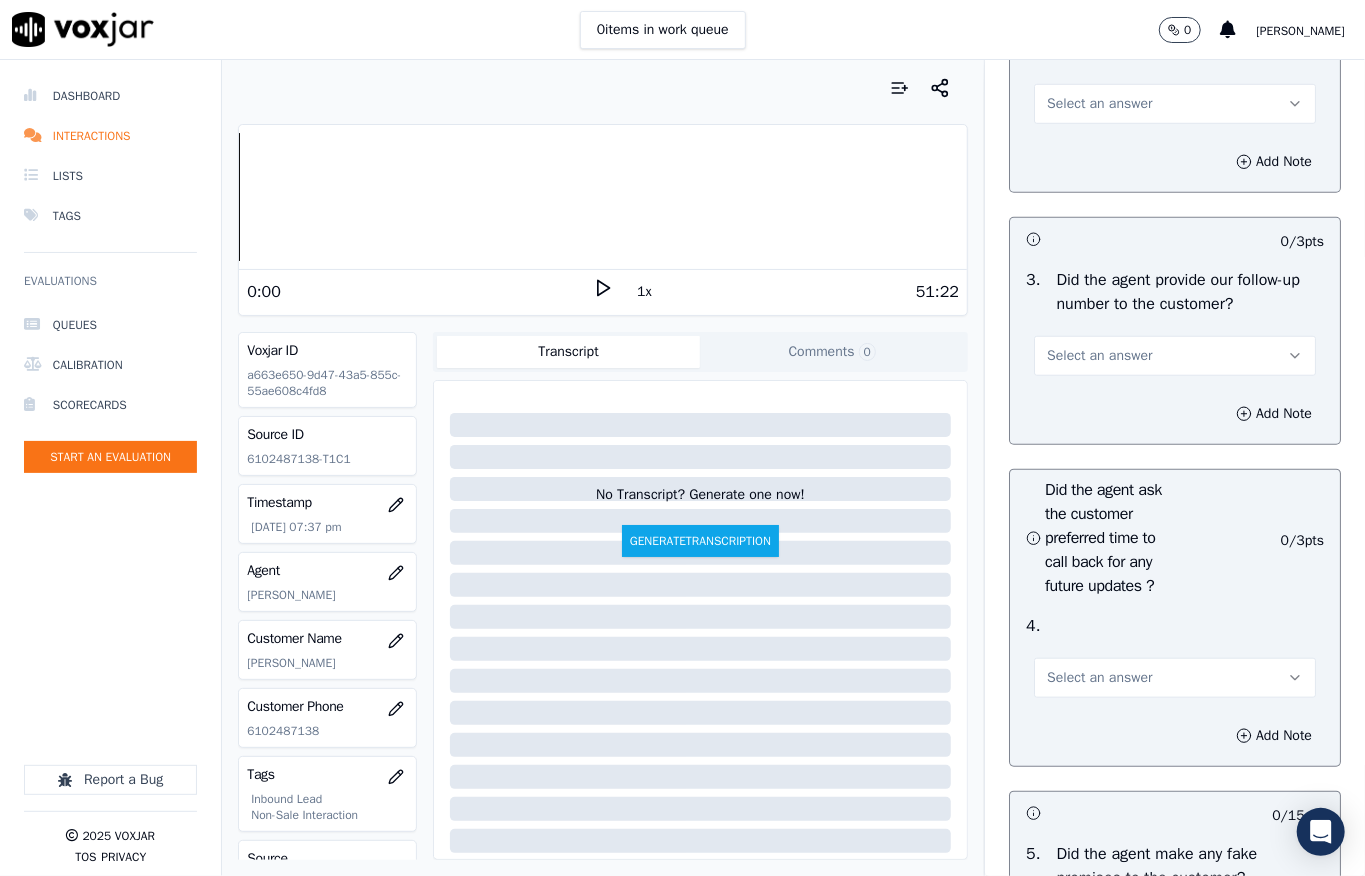 scroll, scrollTop: 4933, scrollLeft: 0, axis: vertical 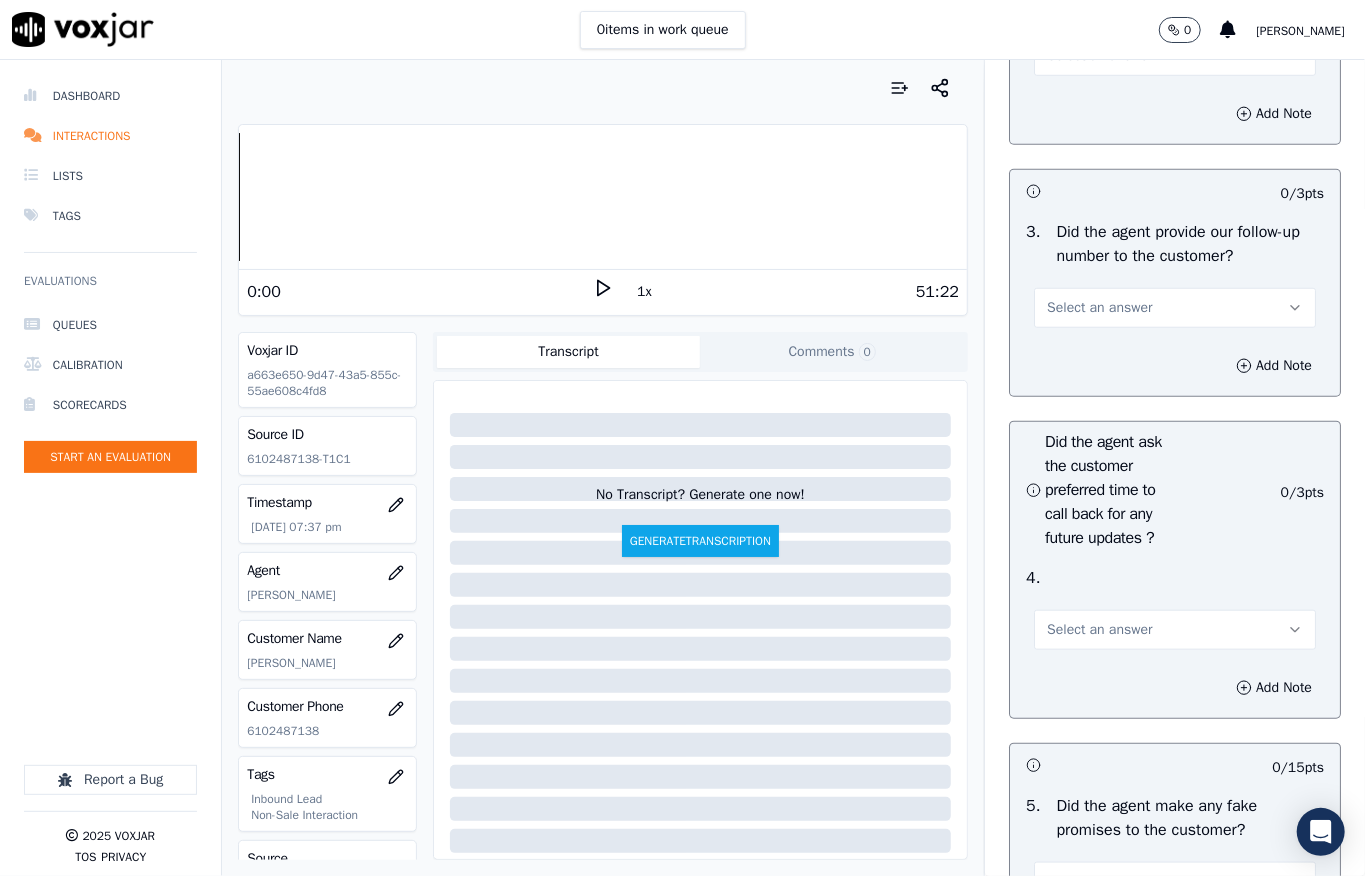 click on "Select an answer" at bounding box center [1099, 308] 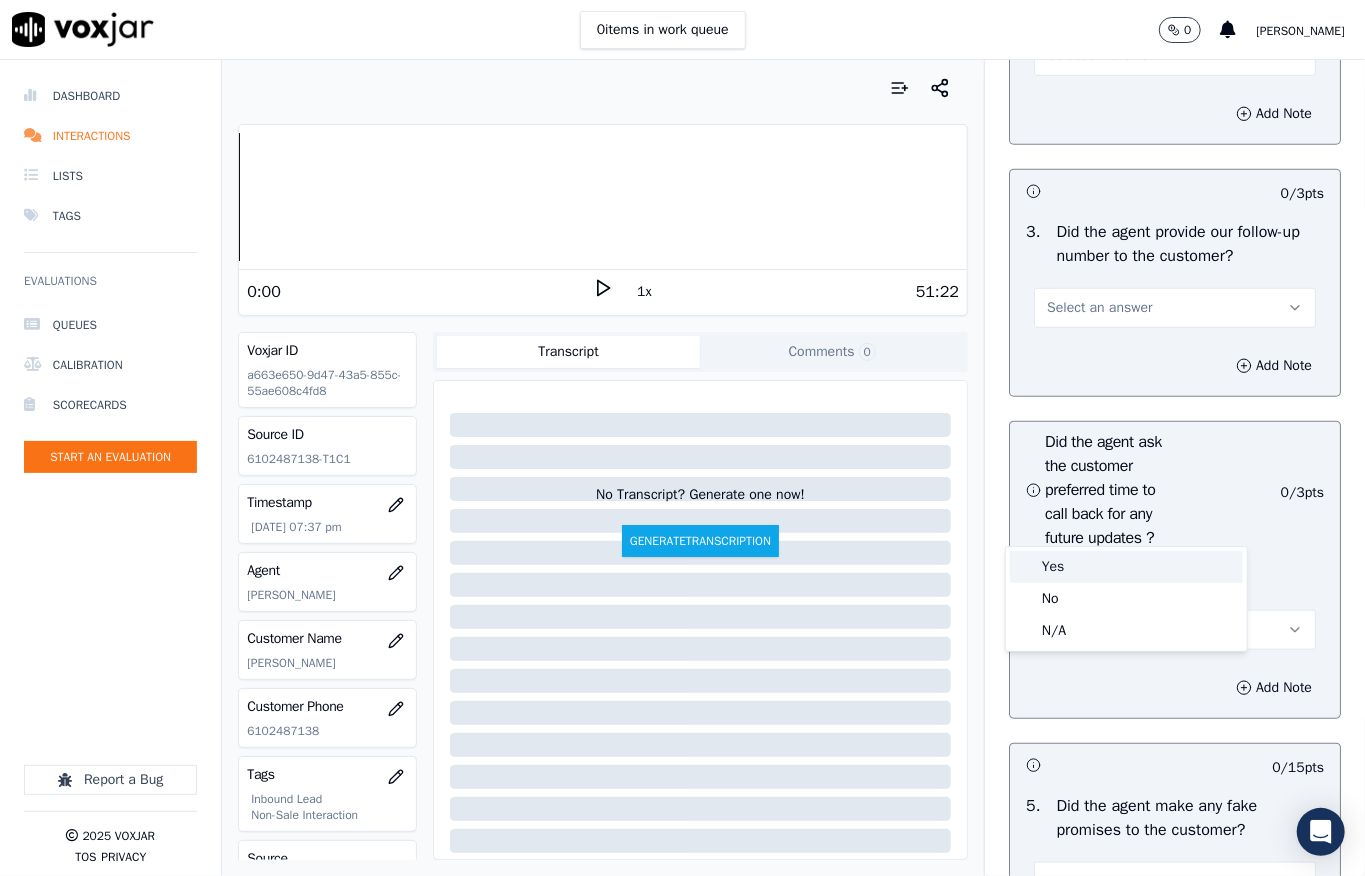 click on "Yes" at bounding box center [1126, 567] 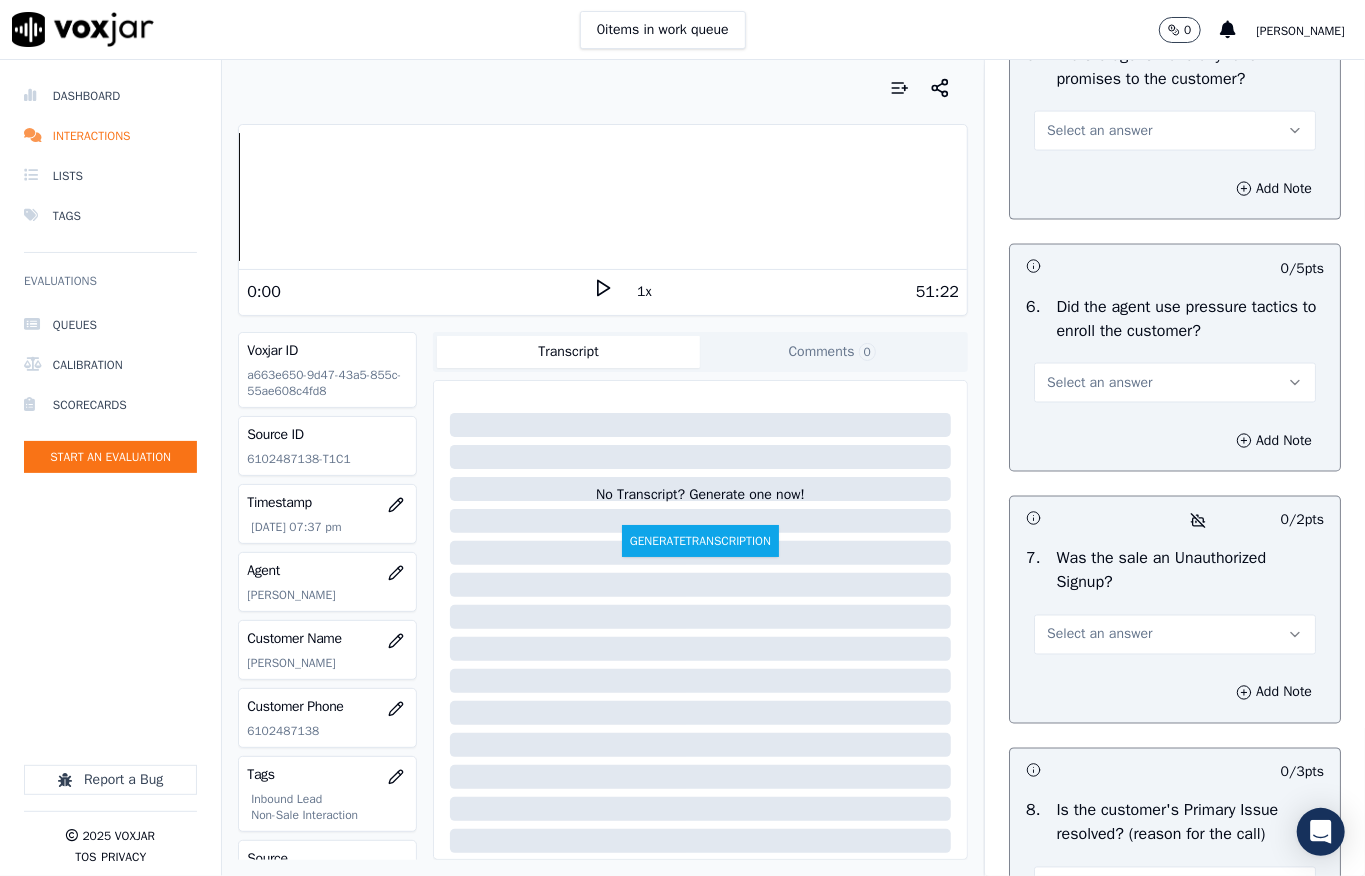 scroll, scrollTop: 5733, scrollLeft: 0, axis: vertical 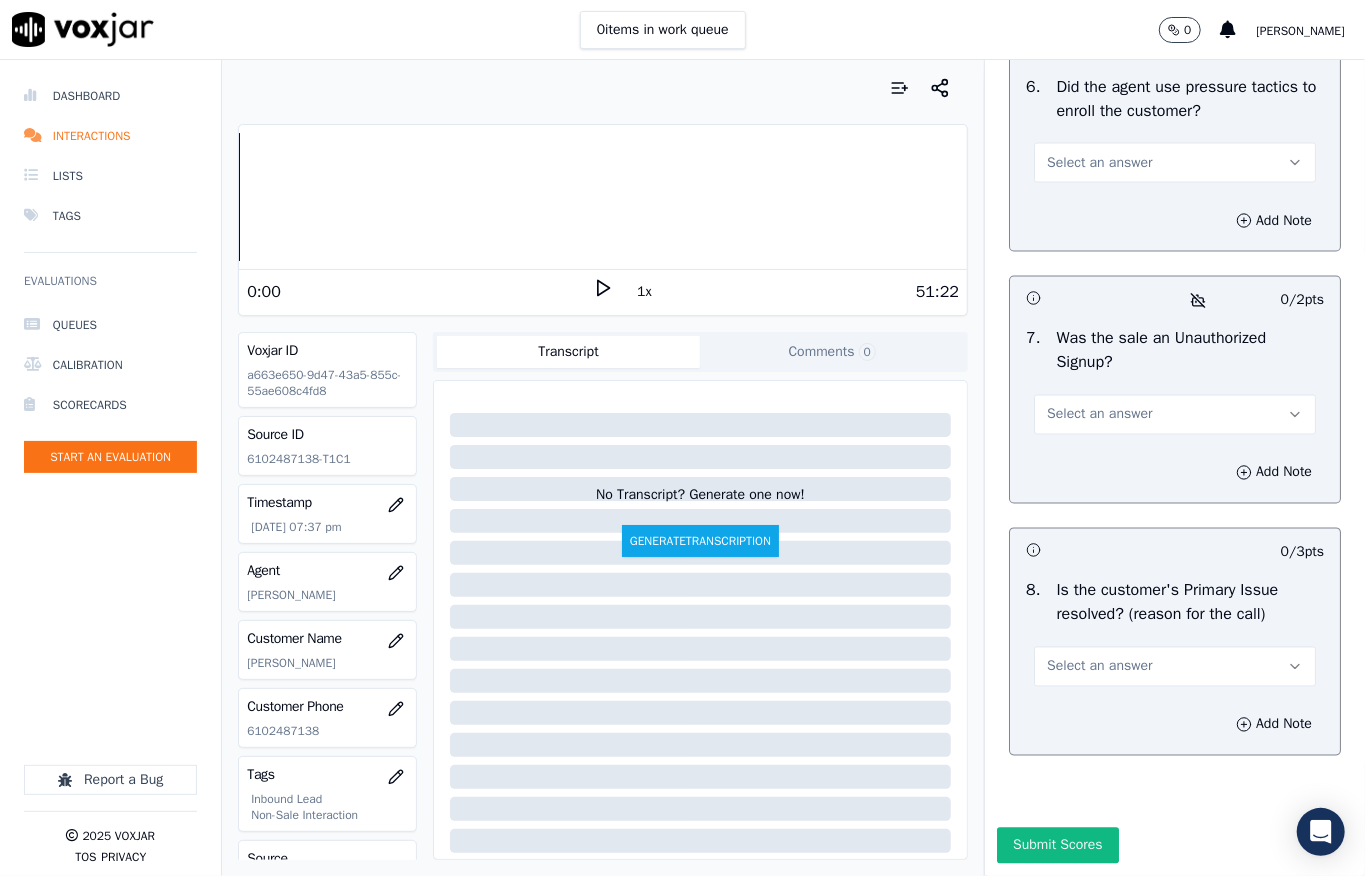 click on "Select an answer" at bounding box center [1099, 415] 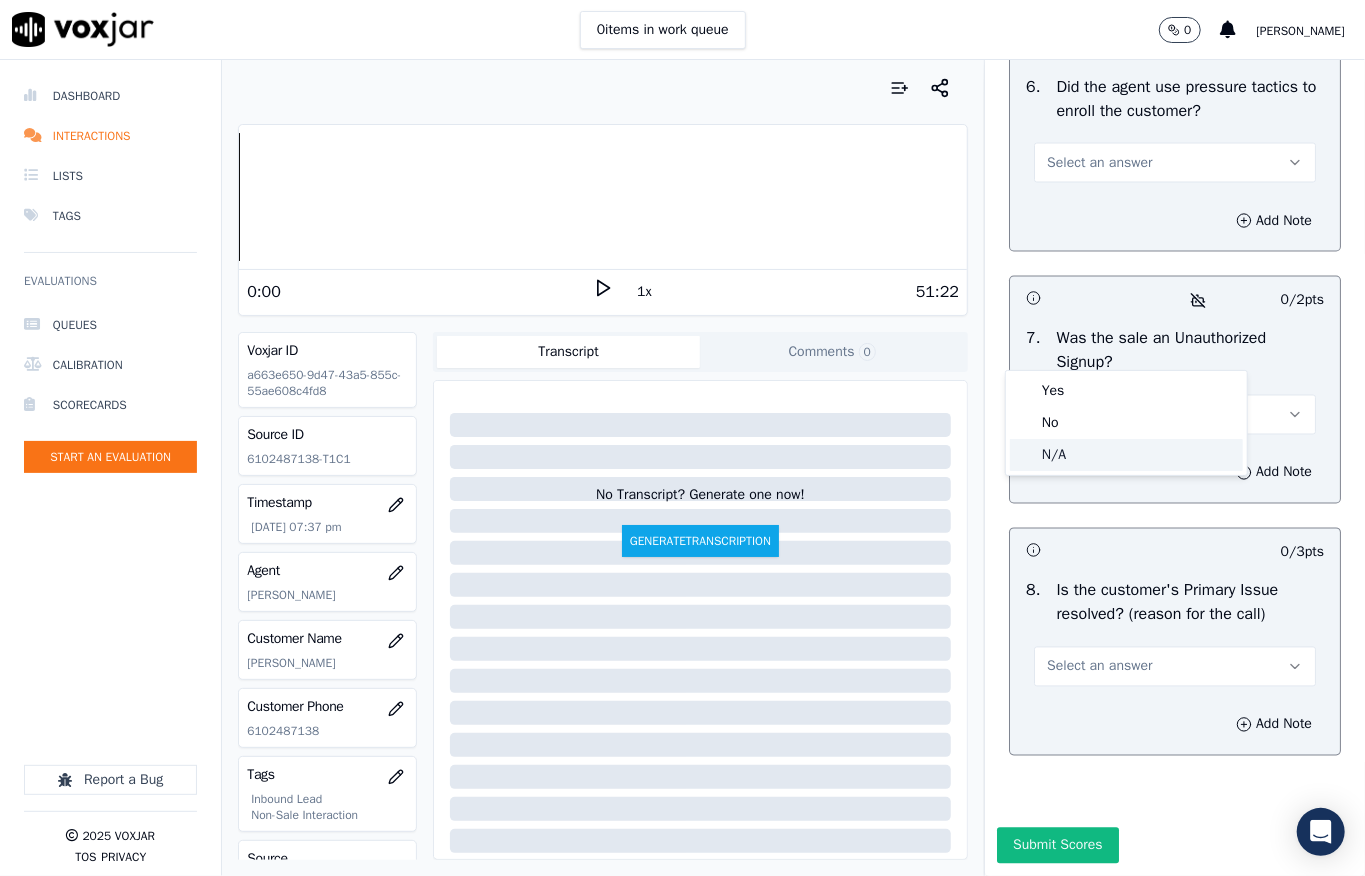 click on "N/A" 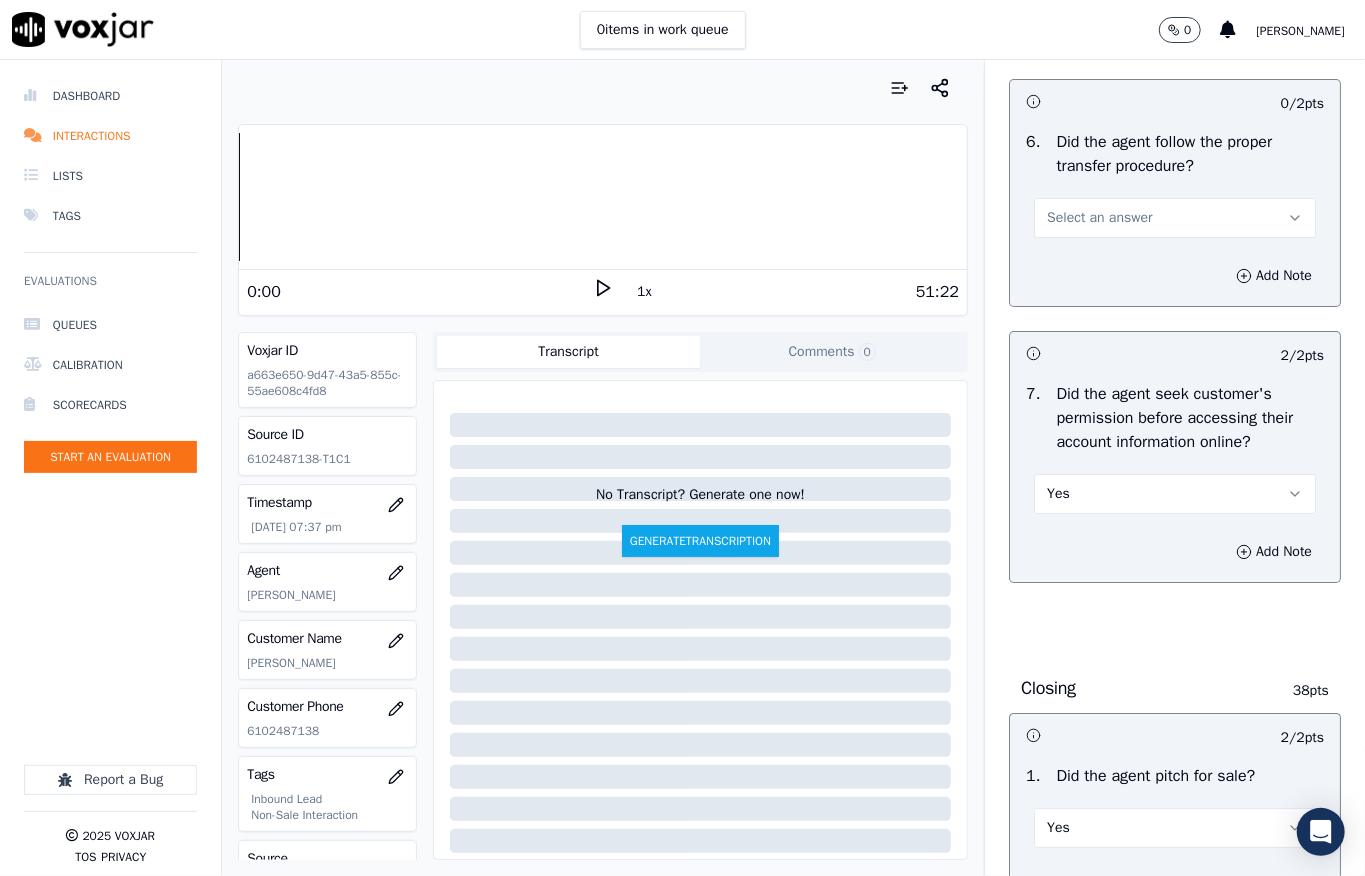 scroll, scrollTop: 3837, scrollLeft: 0, axis: vertical 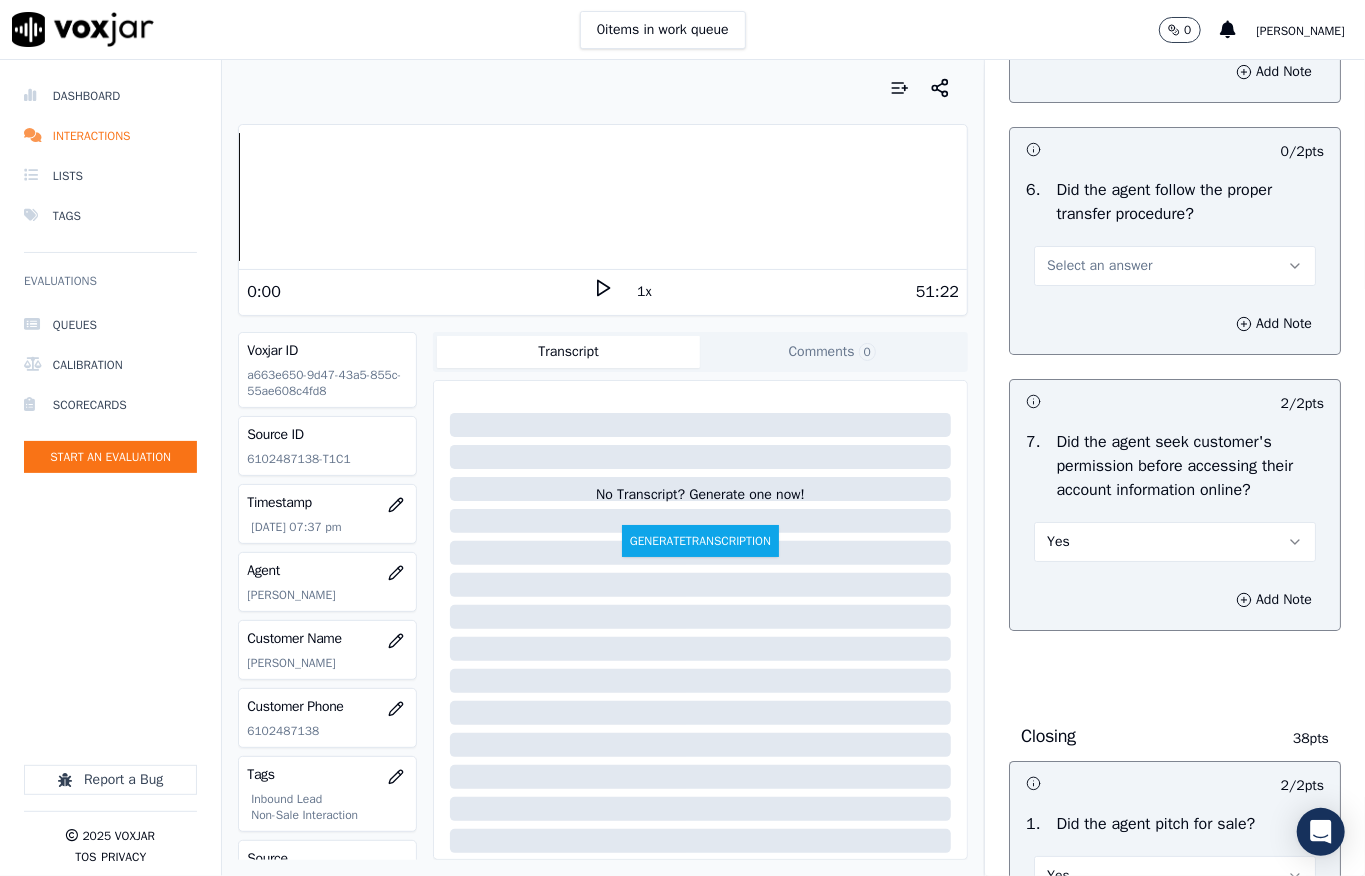 click on "Select an answer" at bounding box center [1099, 266] 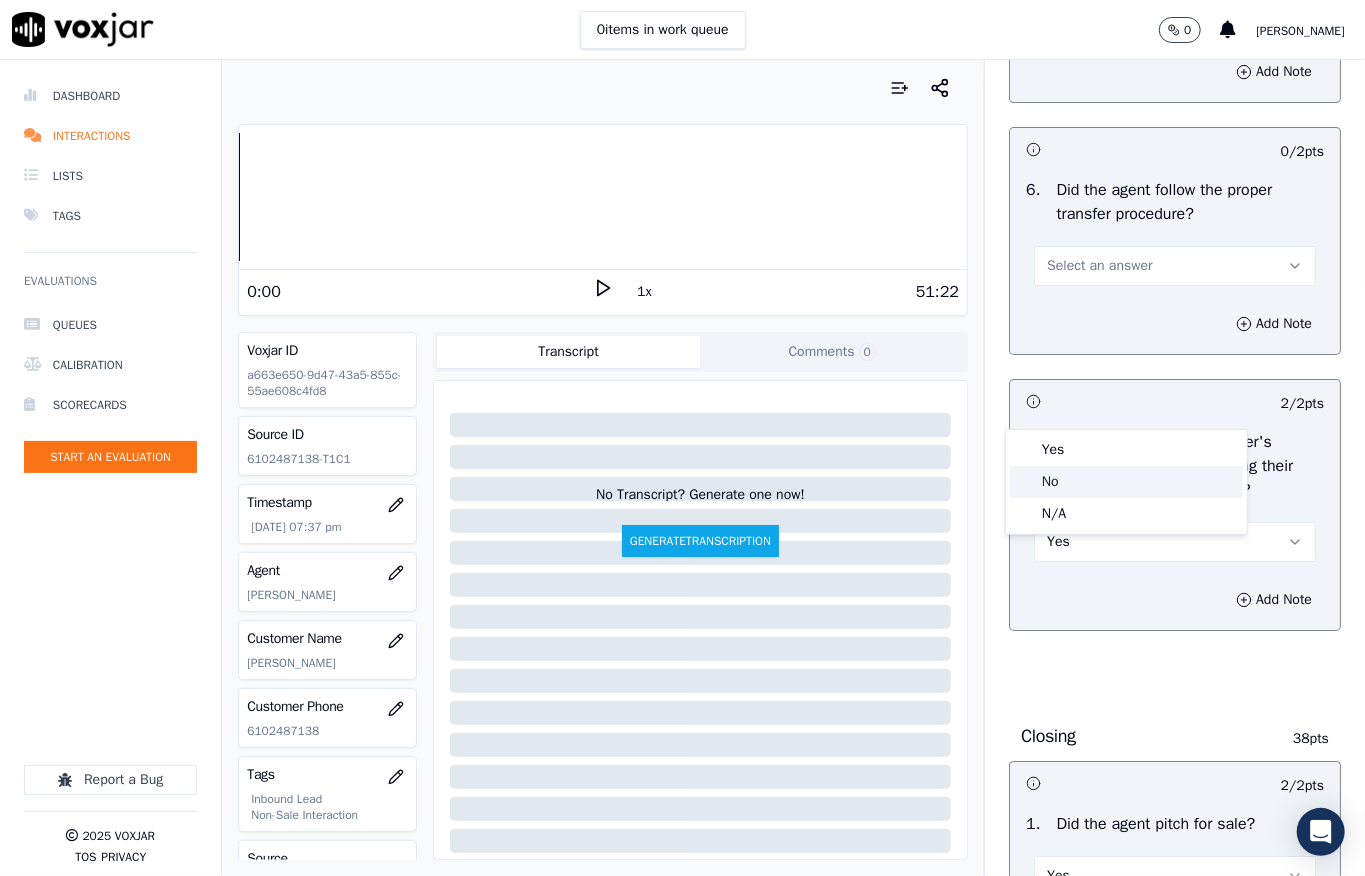 click on "No" 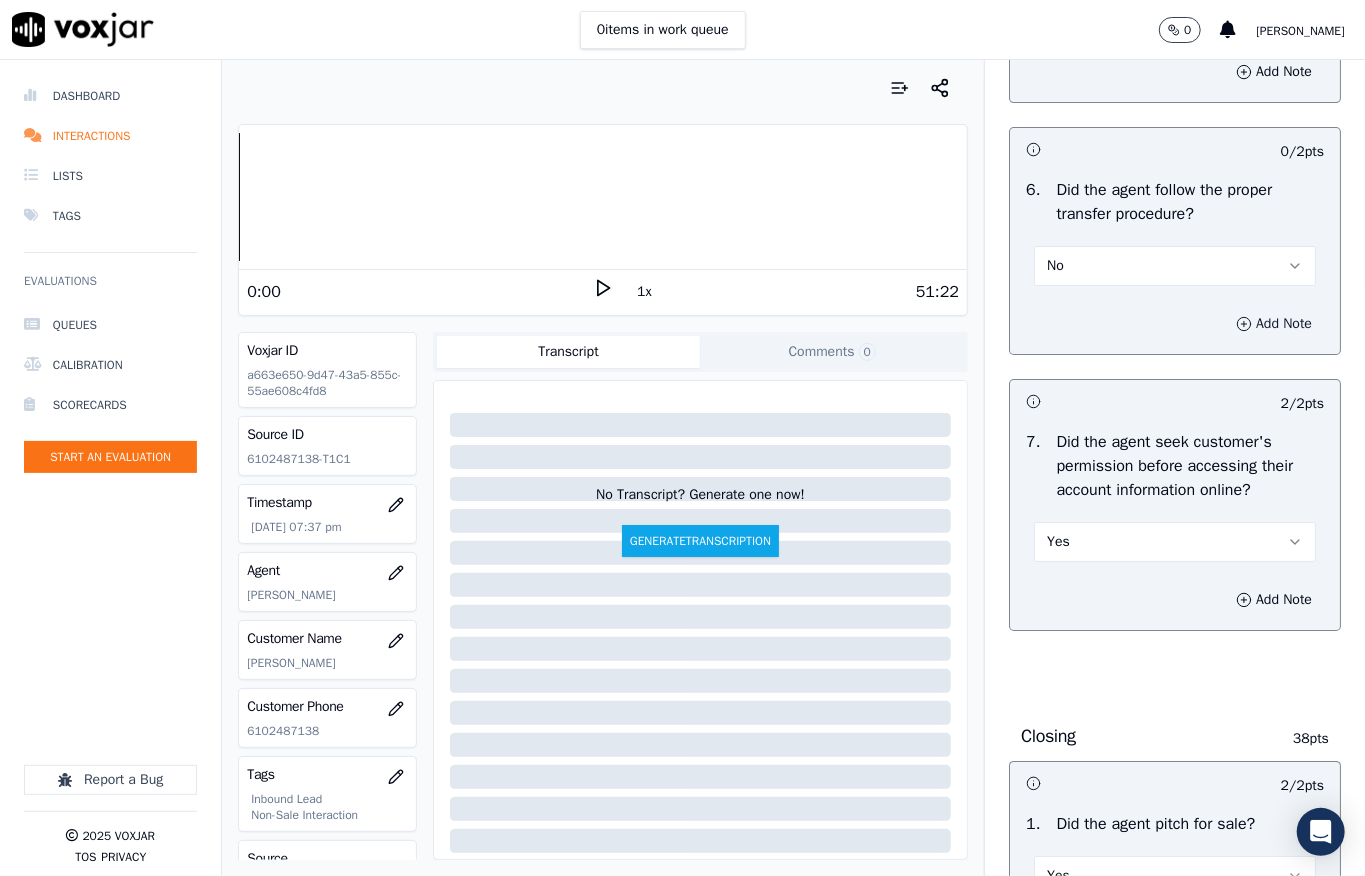 click on "Add Note" at bounding box center (1274, 324) 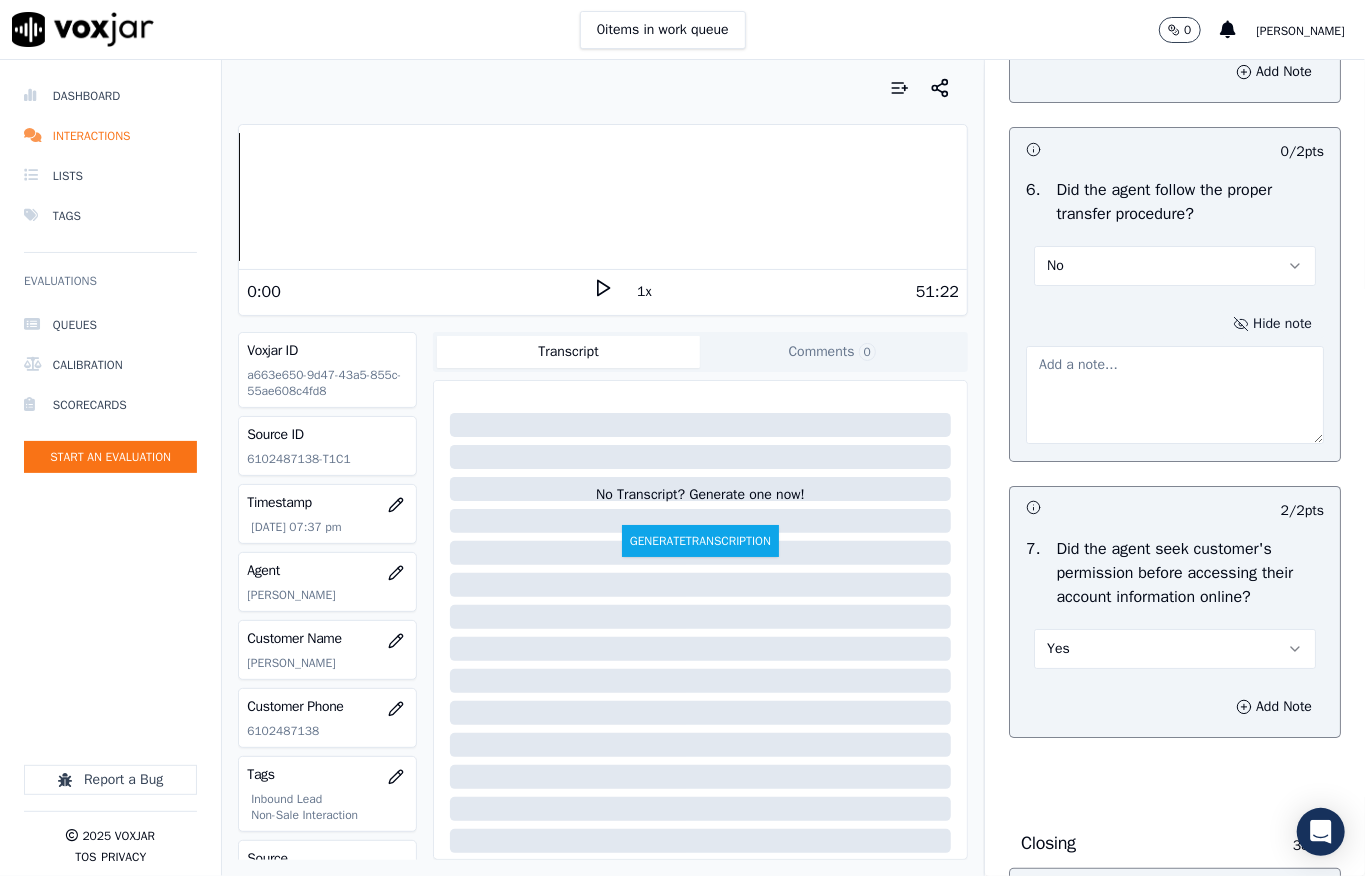 click at bounding box center [1175, 395] 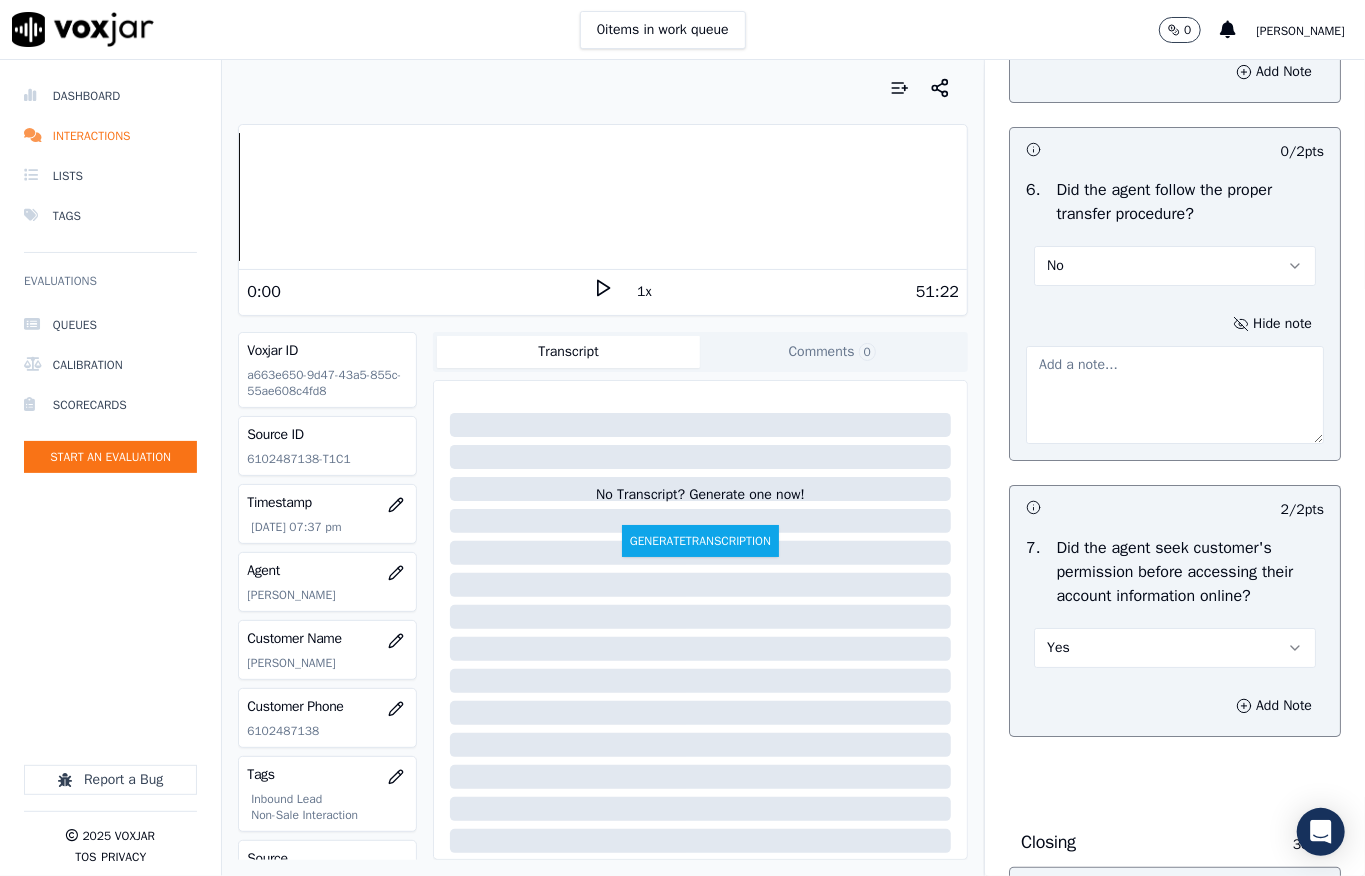 paste on "Call id - 20250701-123239_@15:29 - The agent failed to inform the customer before transferring the call to another agent. As per process, the agent must inform the customer prior to any call transfer to ensure a smooth and transparent experience //" 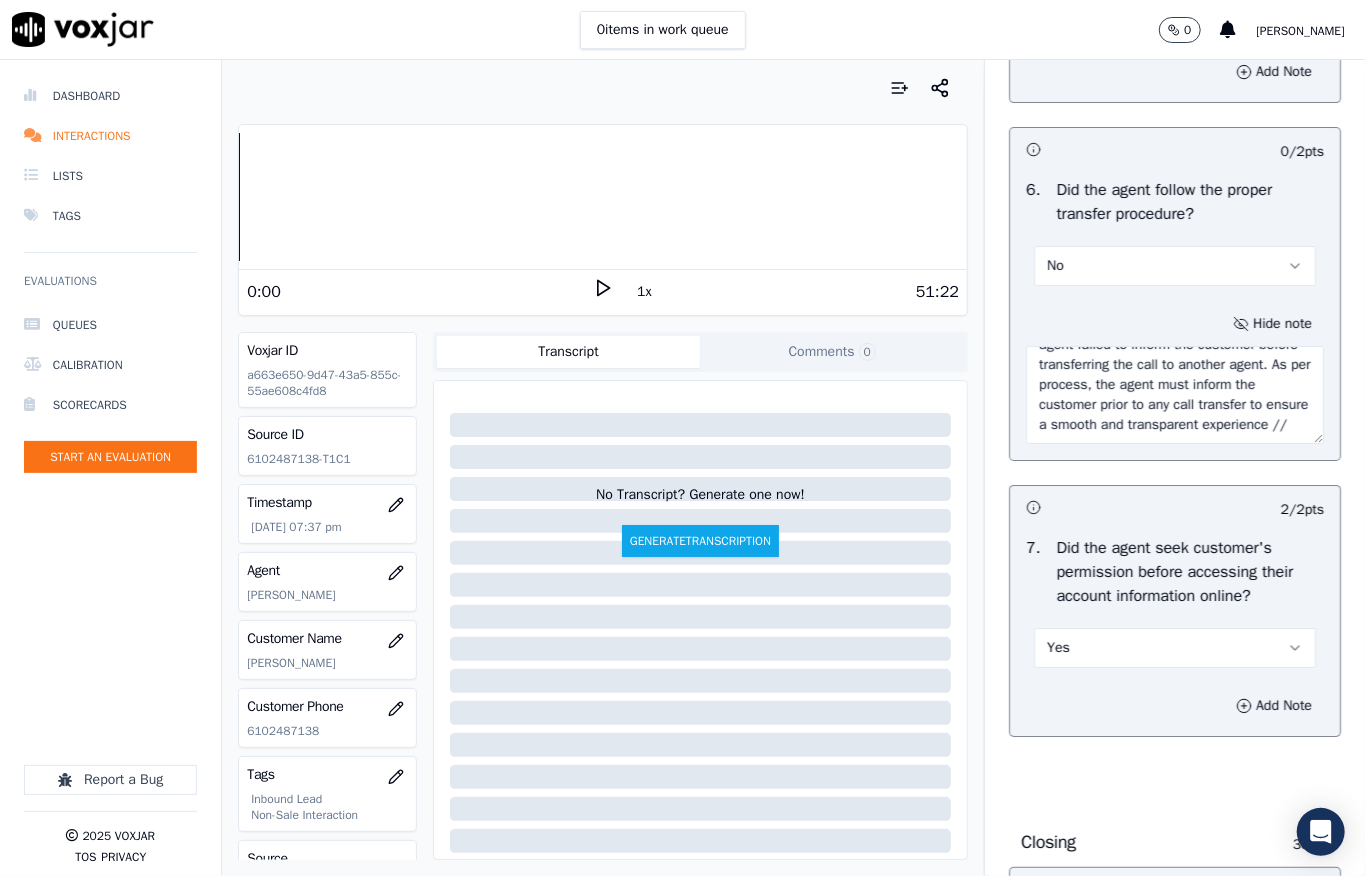 scroll, scrollTop: 0, scrollLeft: 0, axis: both 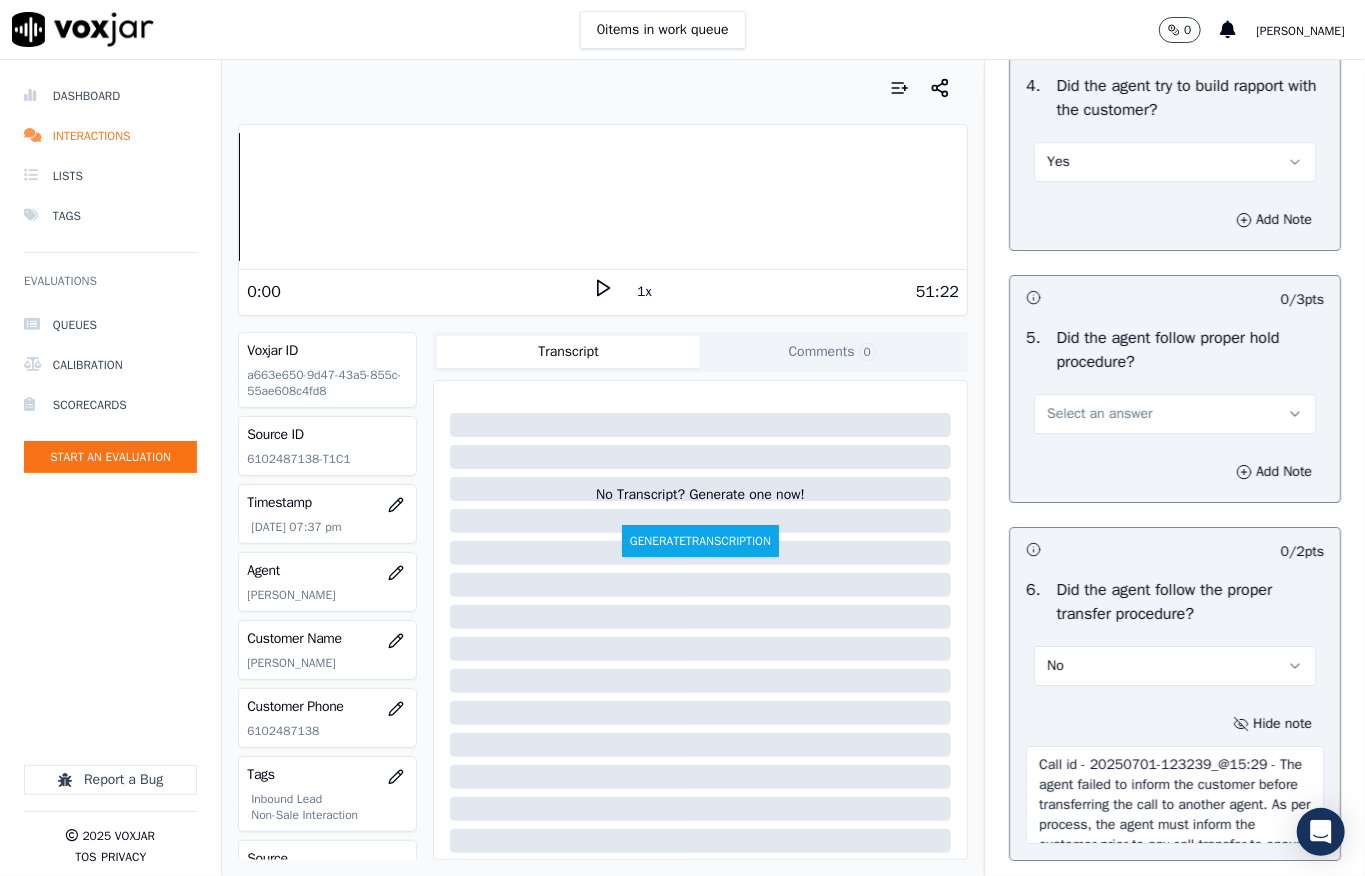 type on "Call id - 20250701-123239_@15:29 - The agent failed to inform the customer before transferring the call to another agent. As per process, the agent must inform the customer prior to any call transfer to ensure a smooth and transparent experience //" 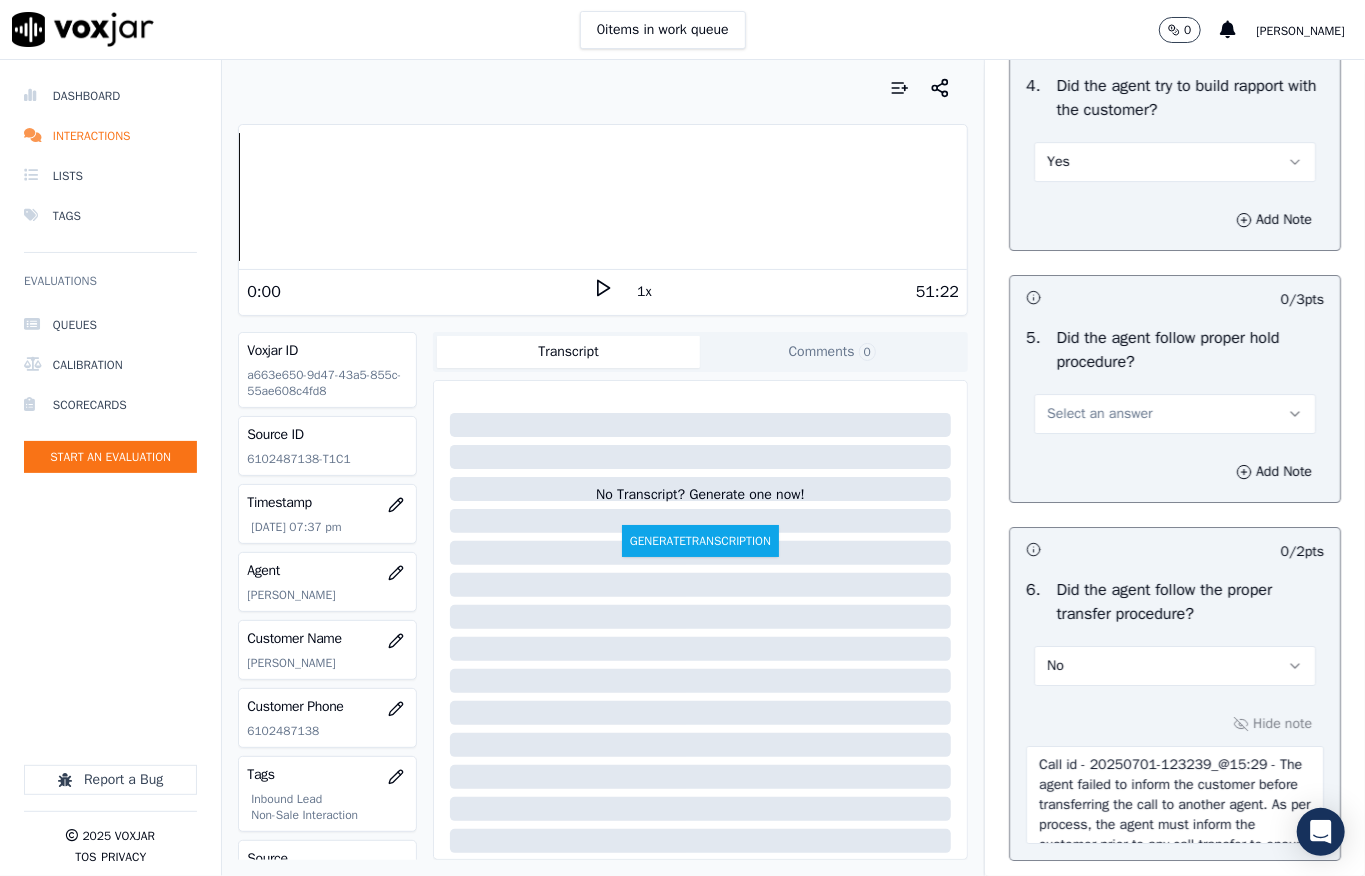 click on "Select an answer" at bounding box center (1099, 414) 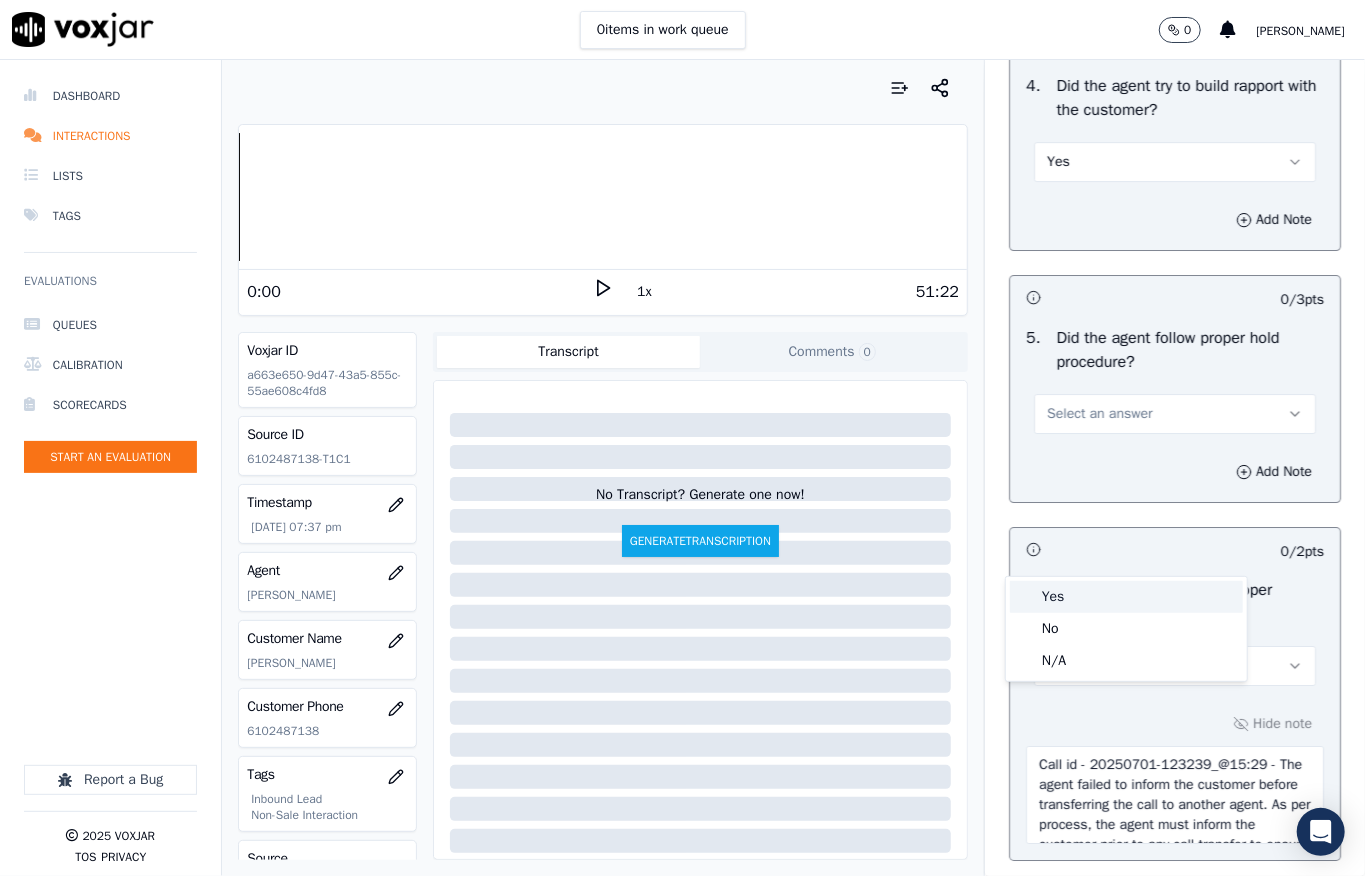 click on "Yes" at bounding box center (1126, 597) 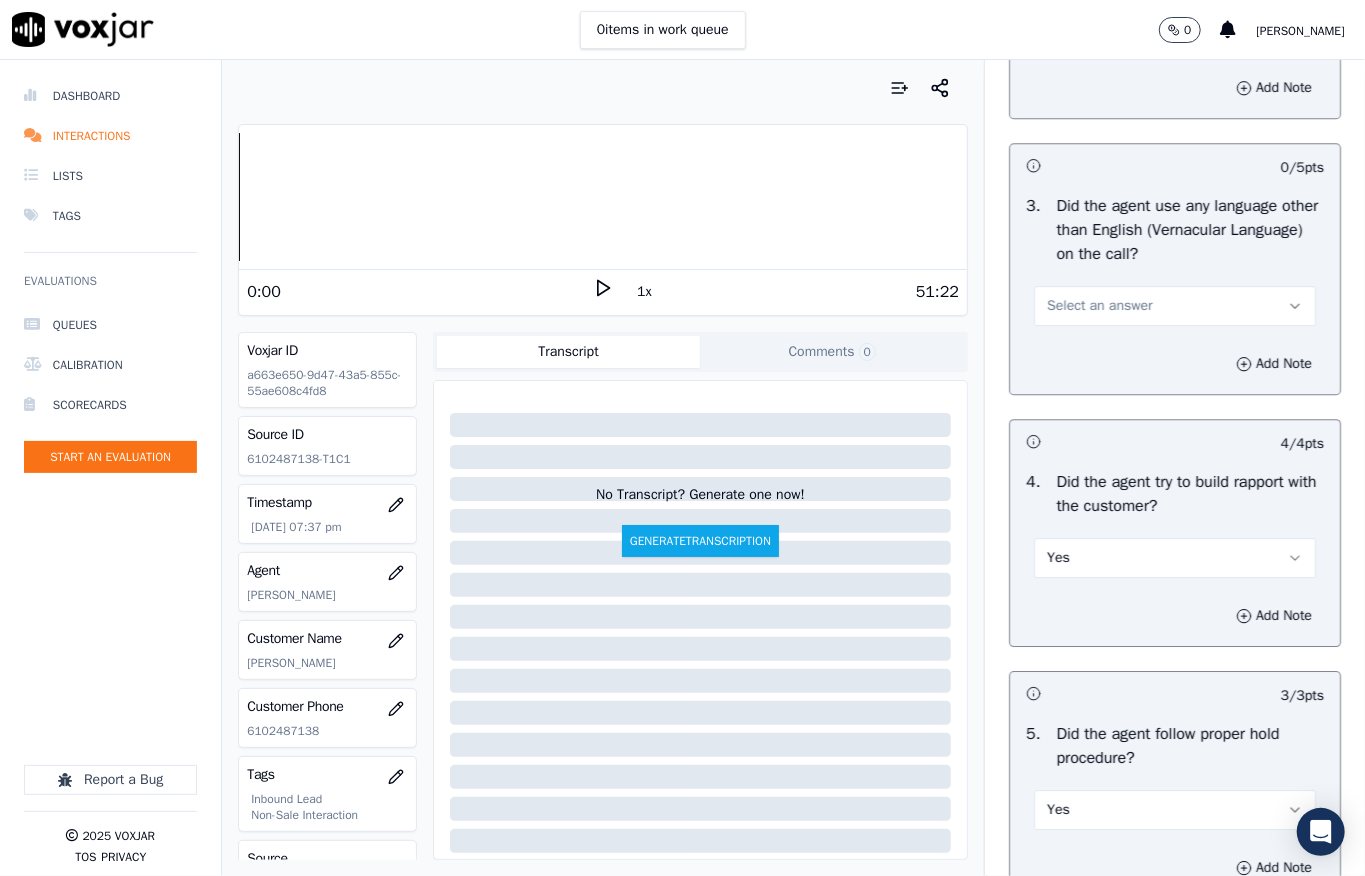 scroll, scrollTop: 3037, scrollLeft: 0, axis: vertical 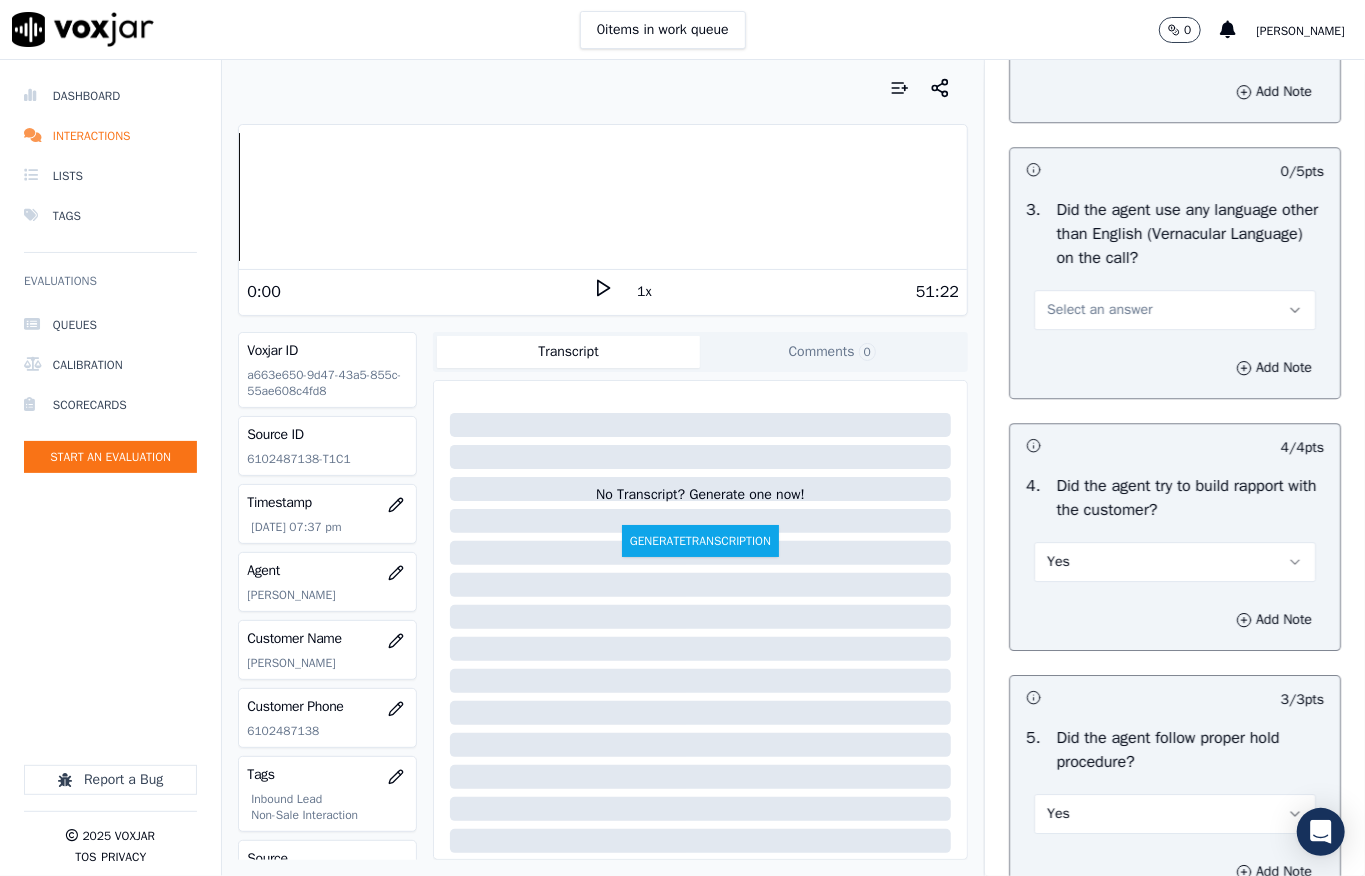 click on "Select an answer" at bounding box center [1099, 310] 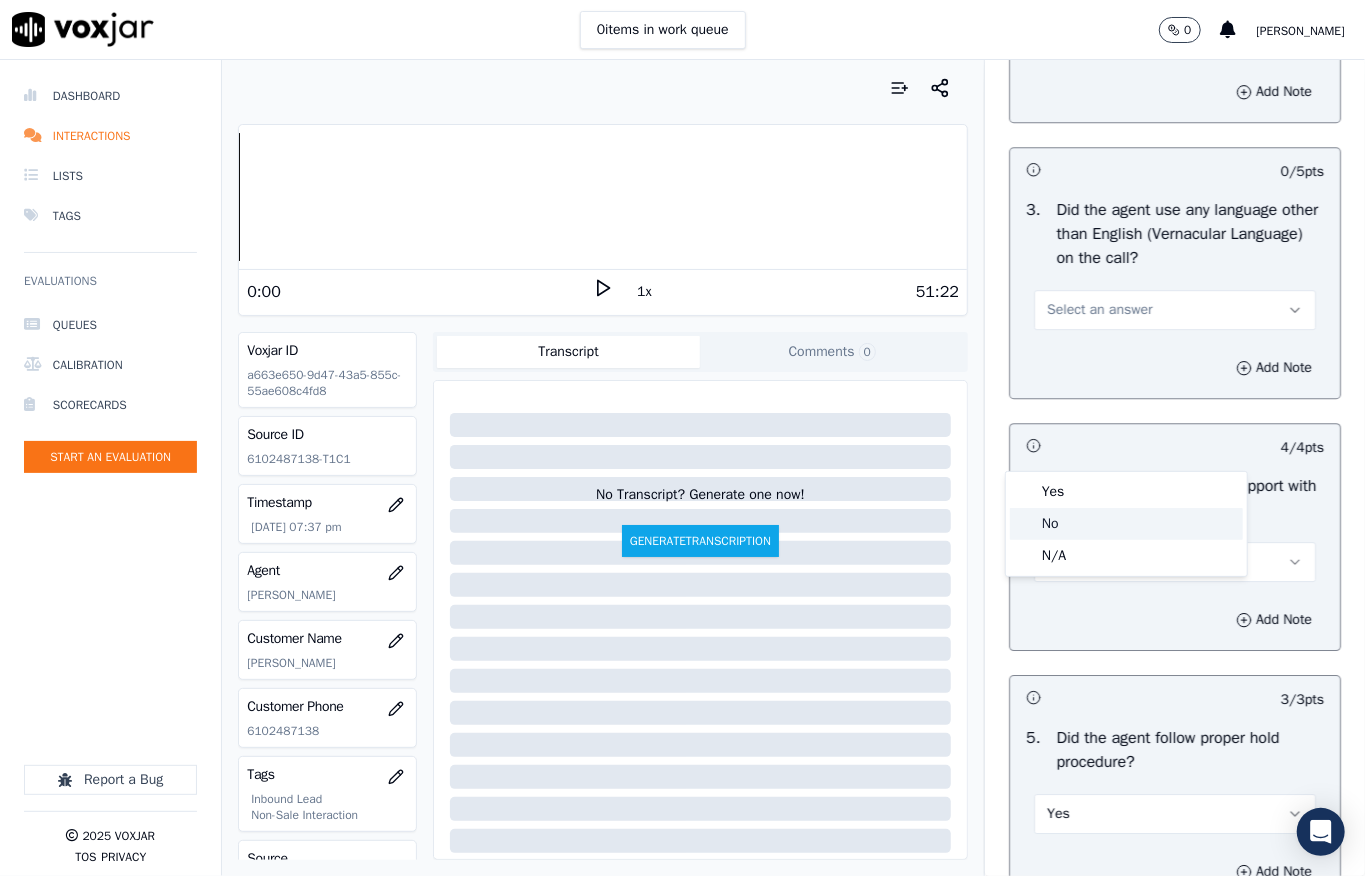 click on "No" 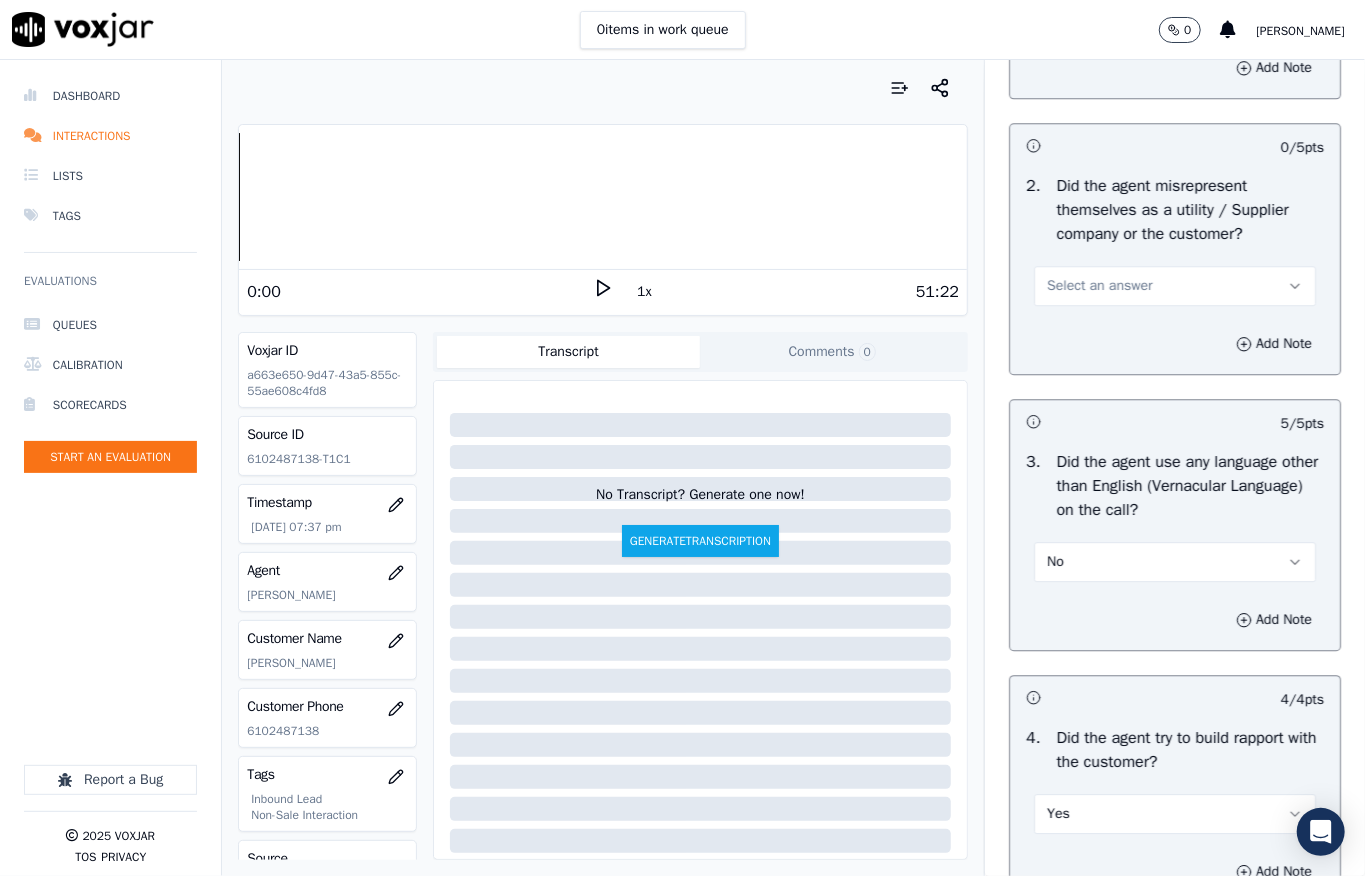 scroll, scrollTop: 2770, scrollLeft: 0, axis: vertical 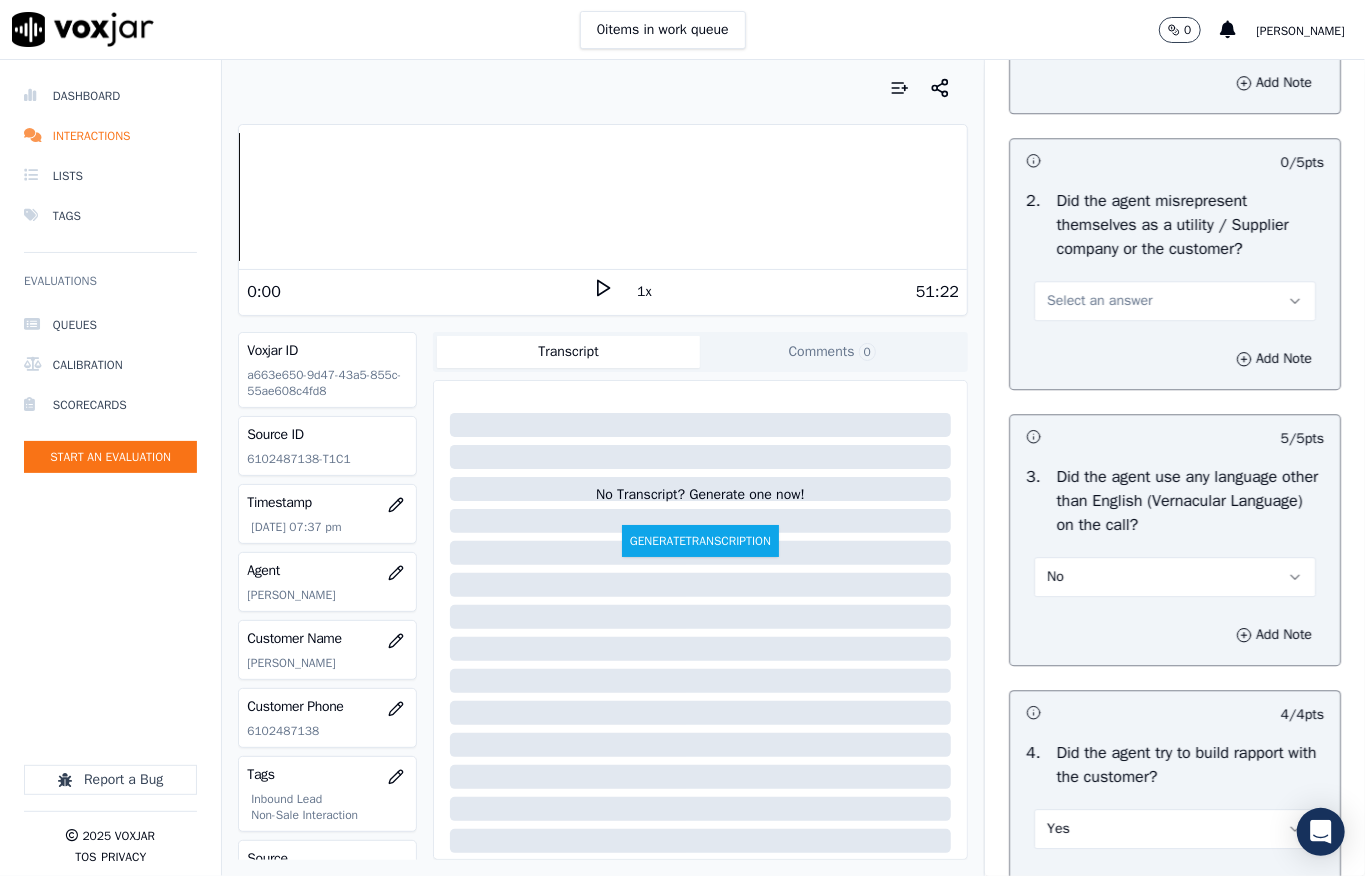 click on "Select an answer" at bounding box center [1099, 301] 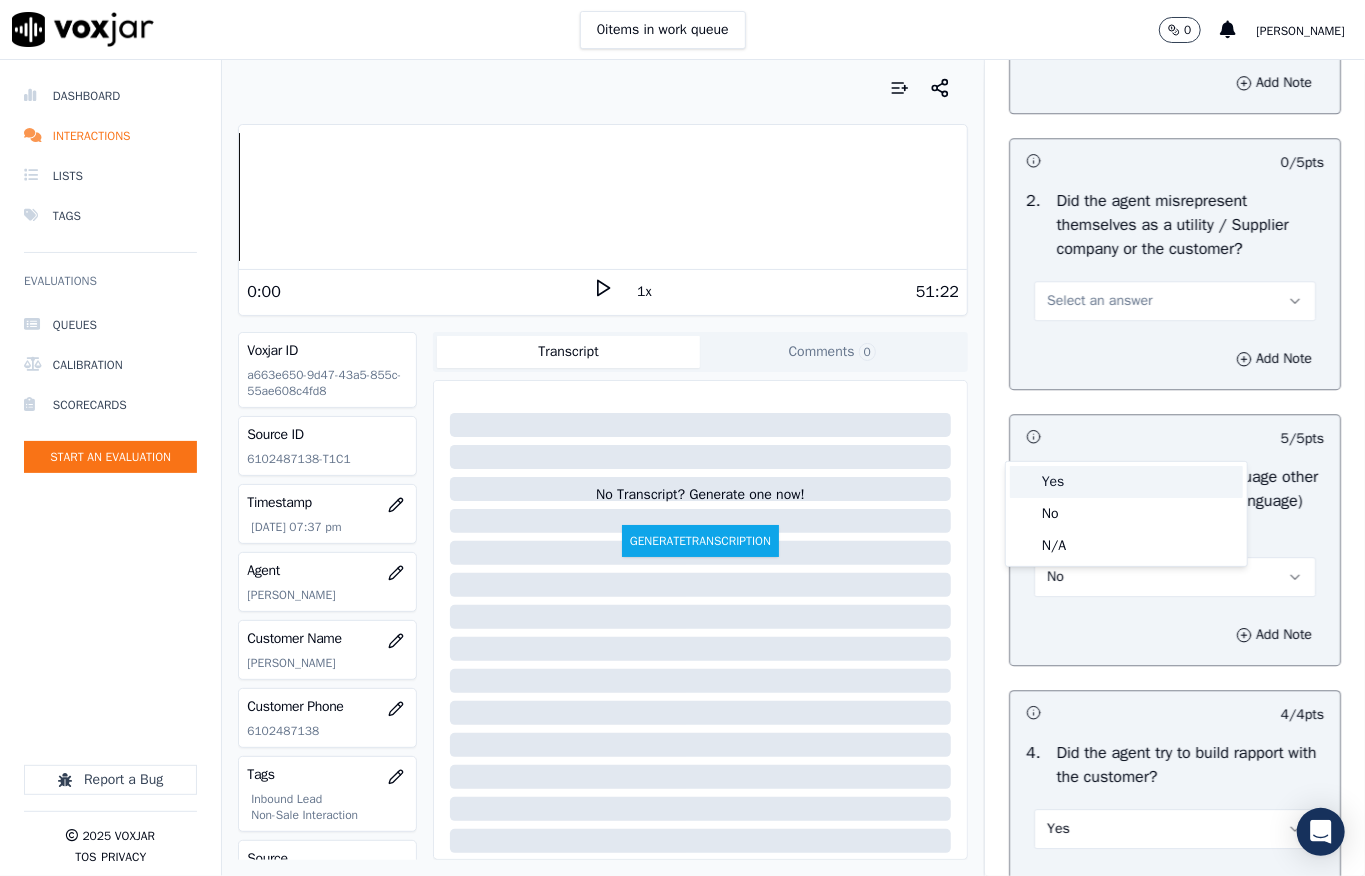 click on "Yes" at bounding box center (1126, 482) 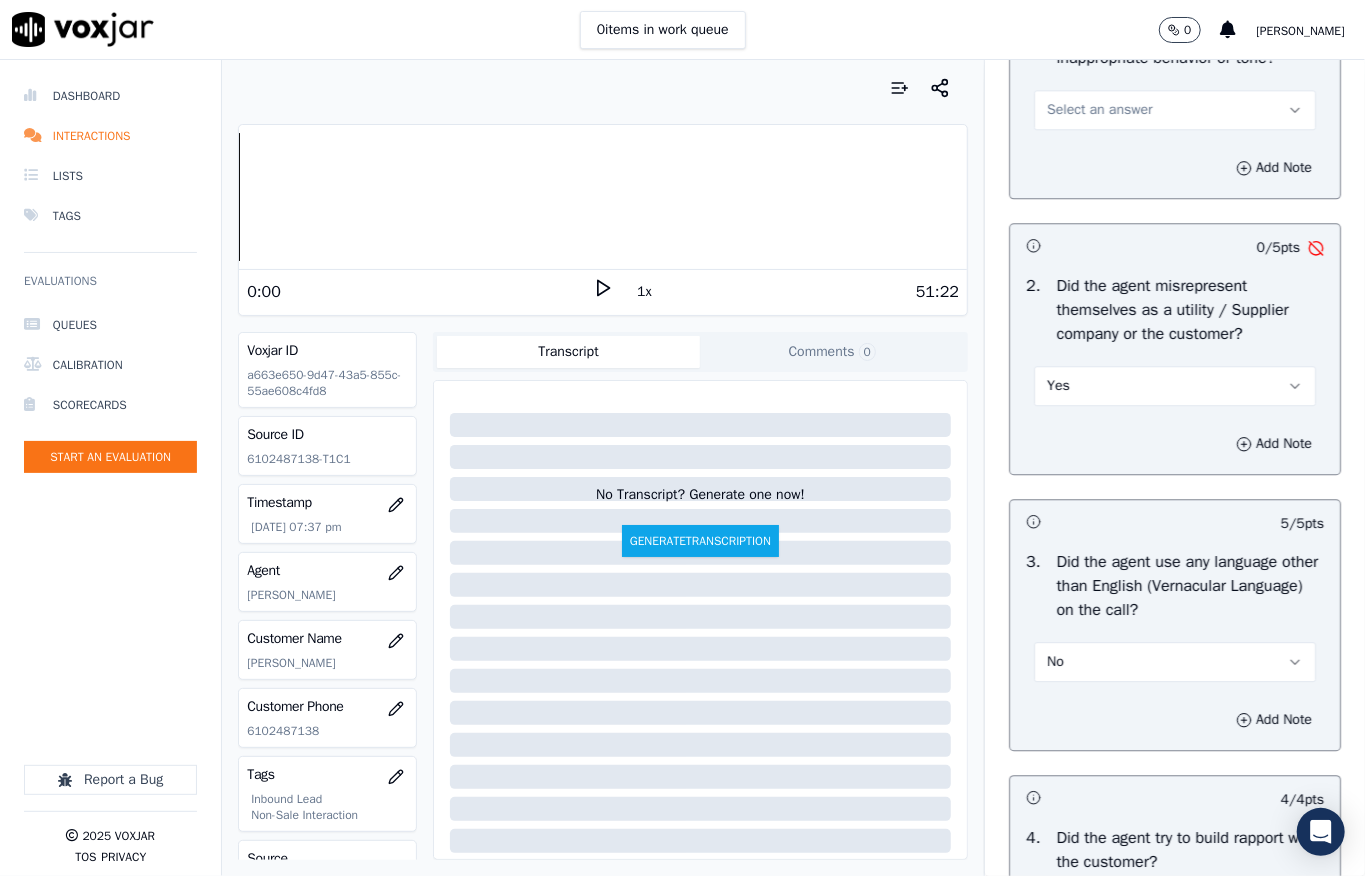 scroll, scrollTop: 2637, scrollLeft: 0, axis: vertical 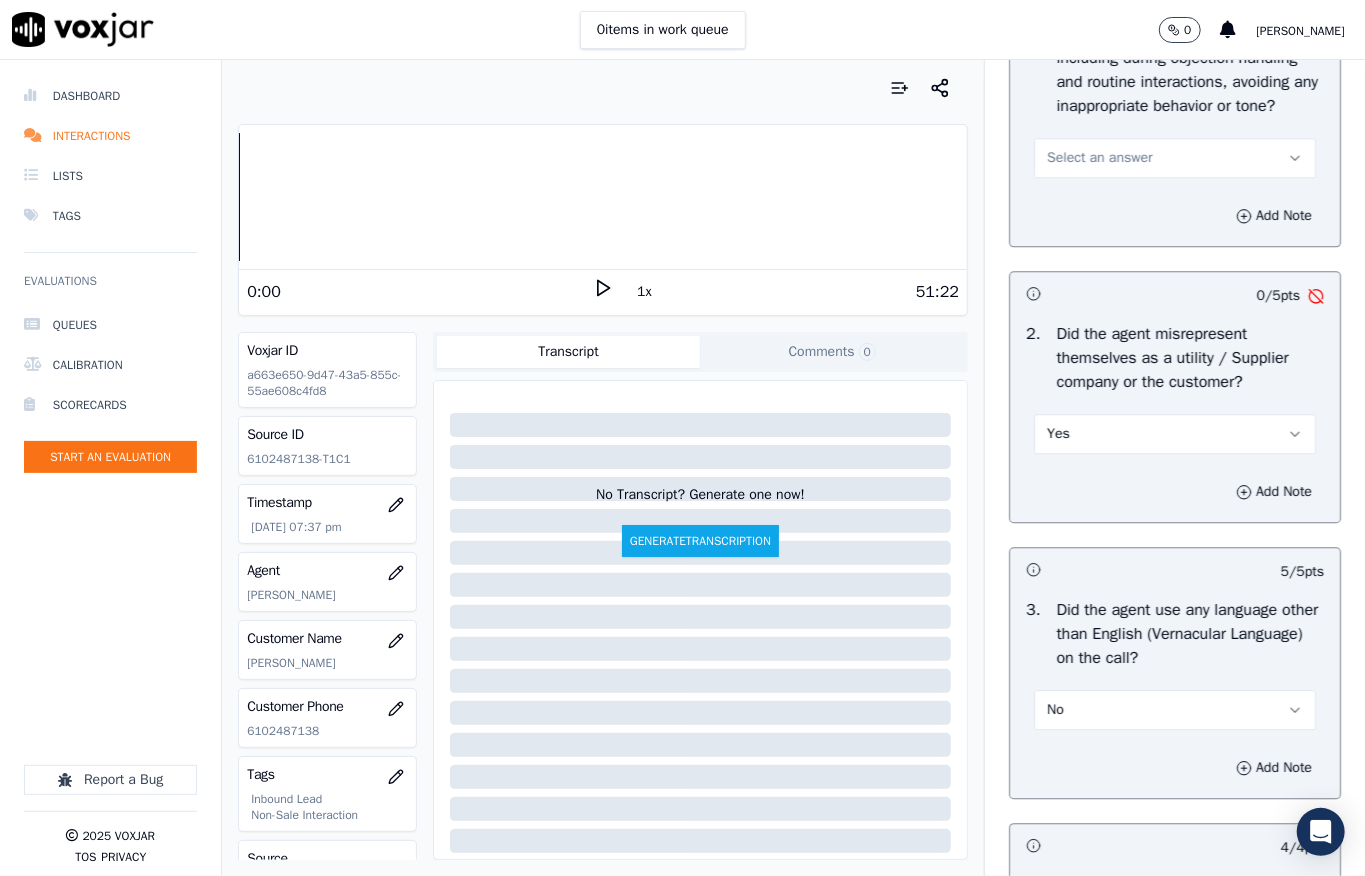 click on "Yes" at bounding box center (1175, 434) 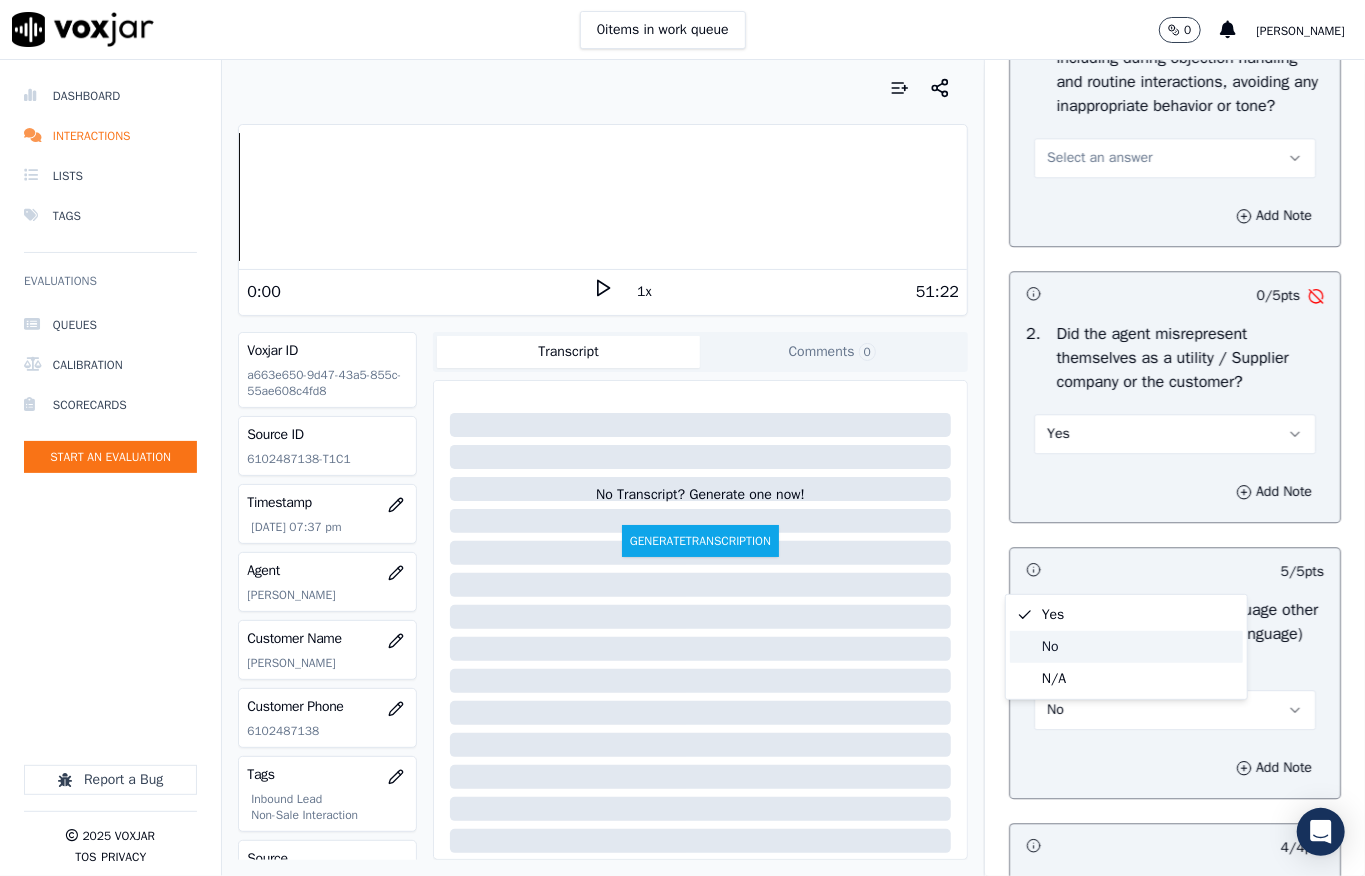 click on "No" 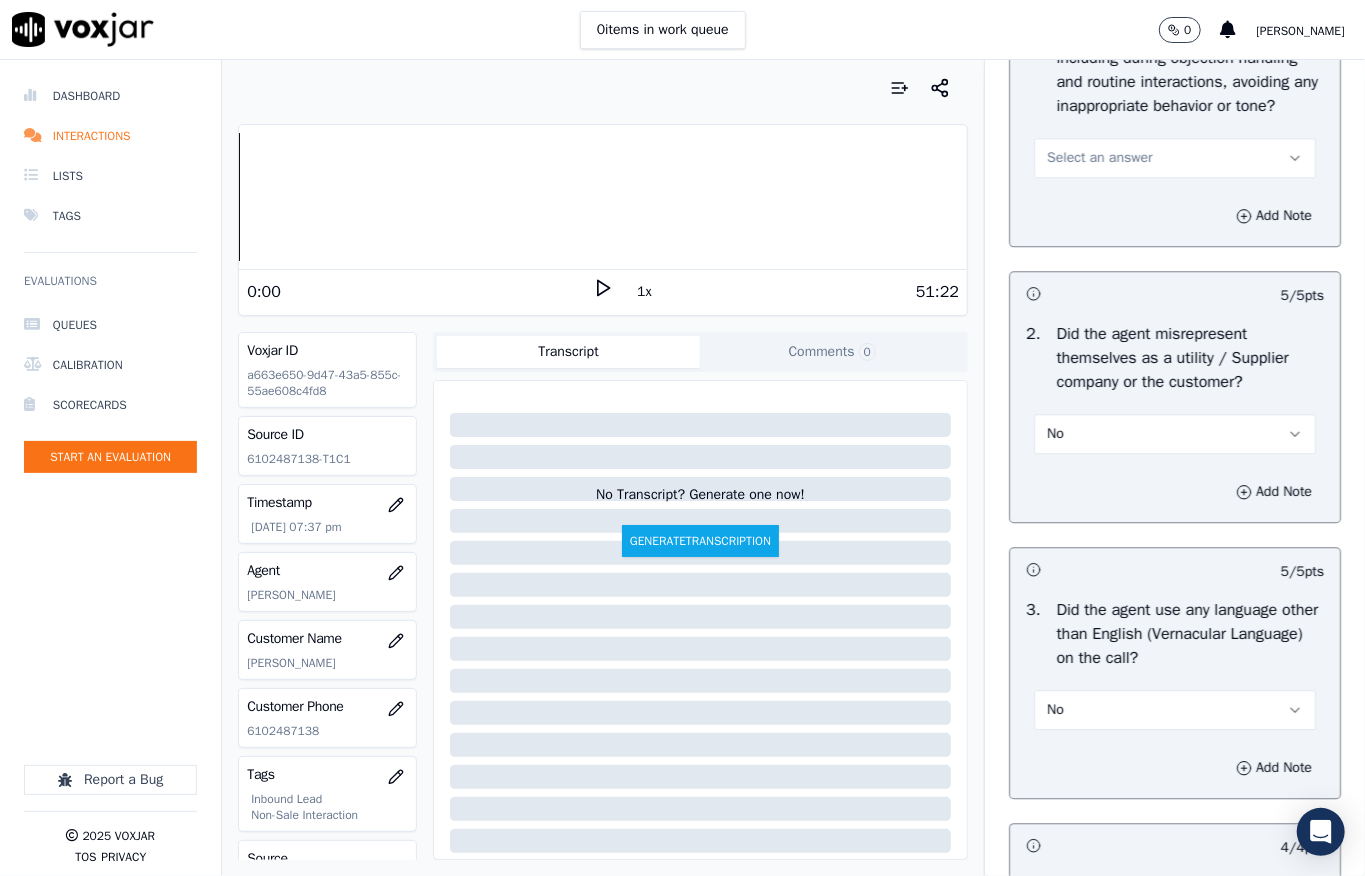 scroll, scrollTop: 2504, scrollLeft: 0, axis: vertical 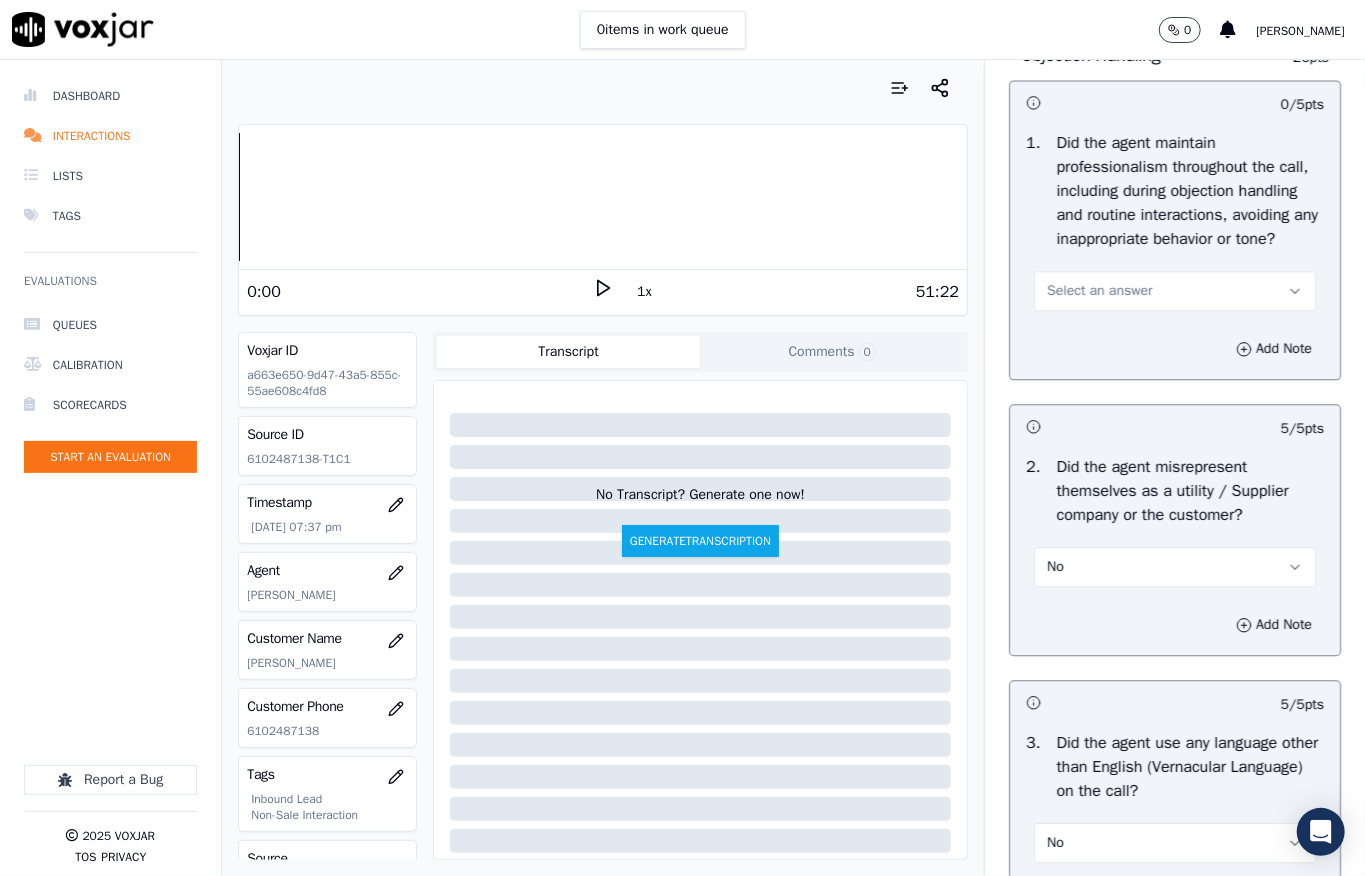click on "Select an answer" at bounding box center (1175, 291) 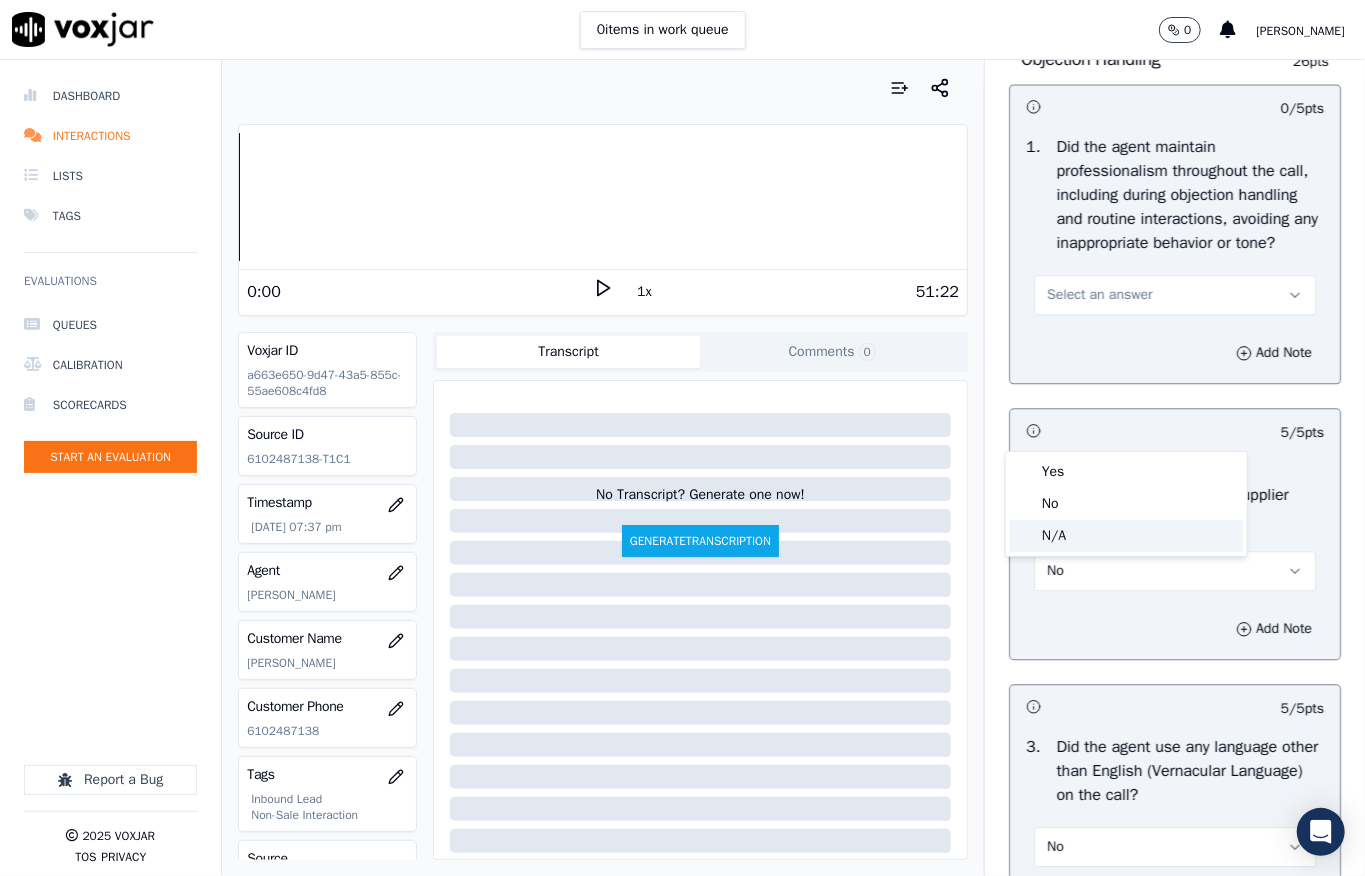 scroll, scrollTop: 2504, scrollLeft: 0, axis: vertical 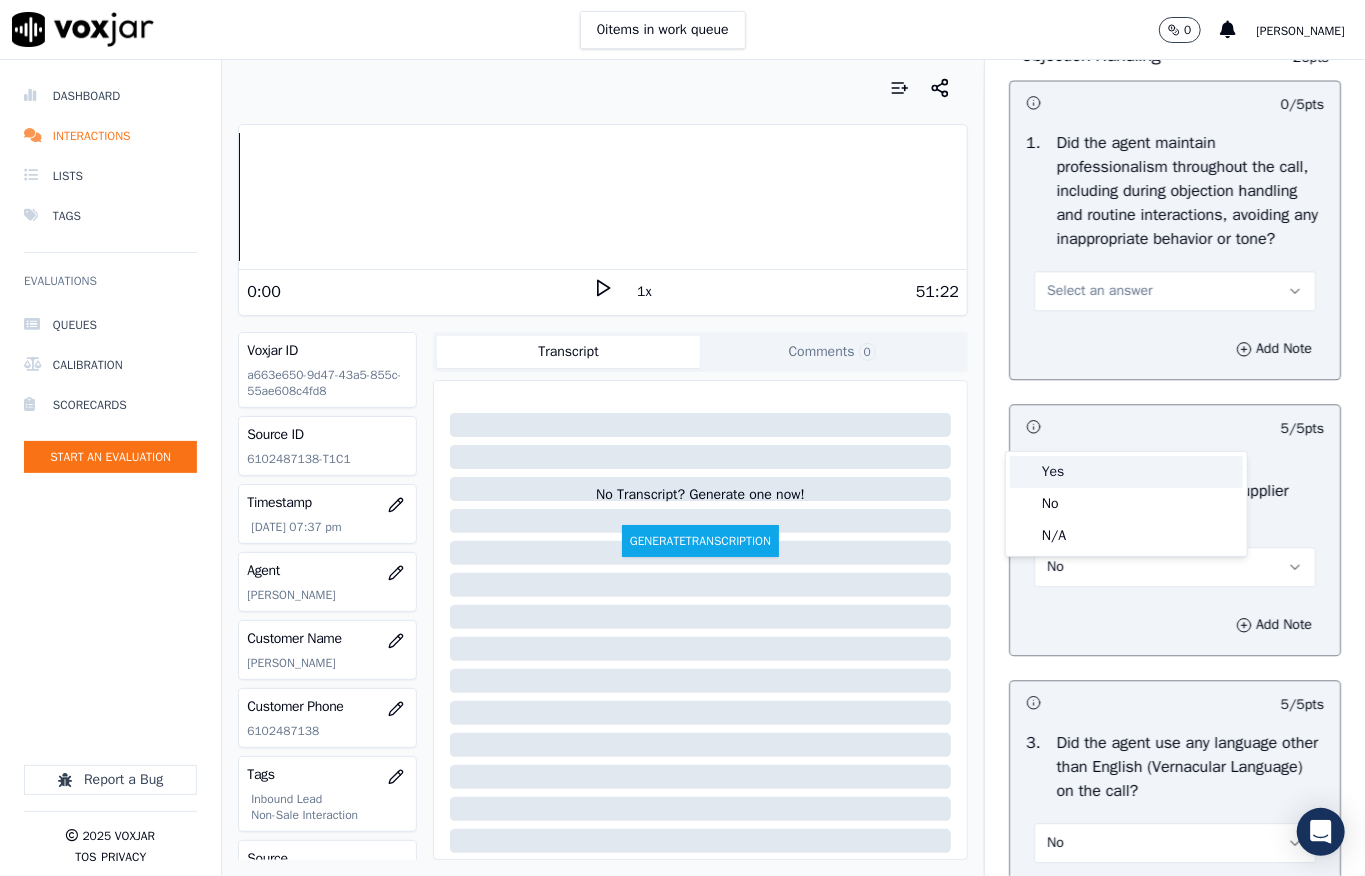 click on "Yes" at bounding box center [1126, 472] 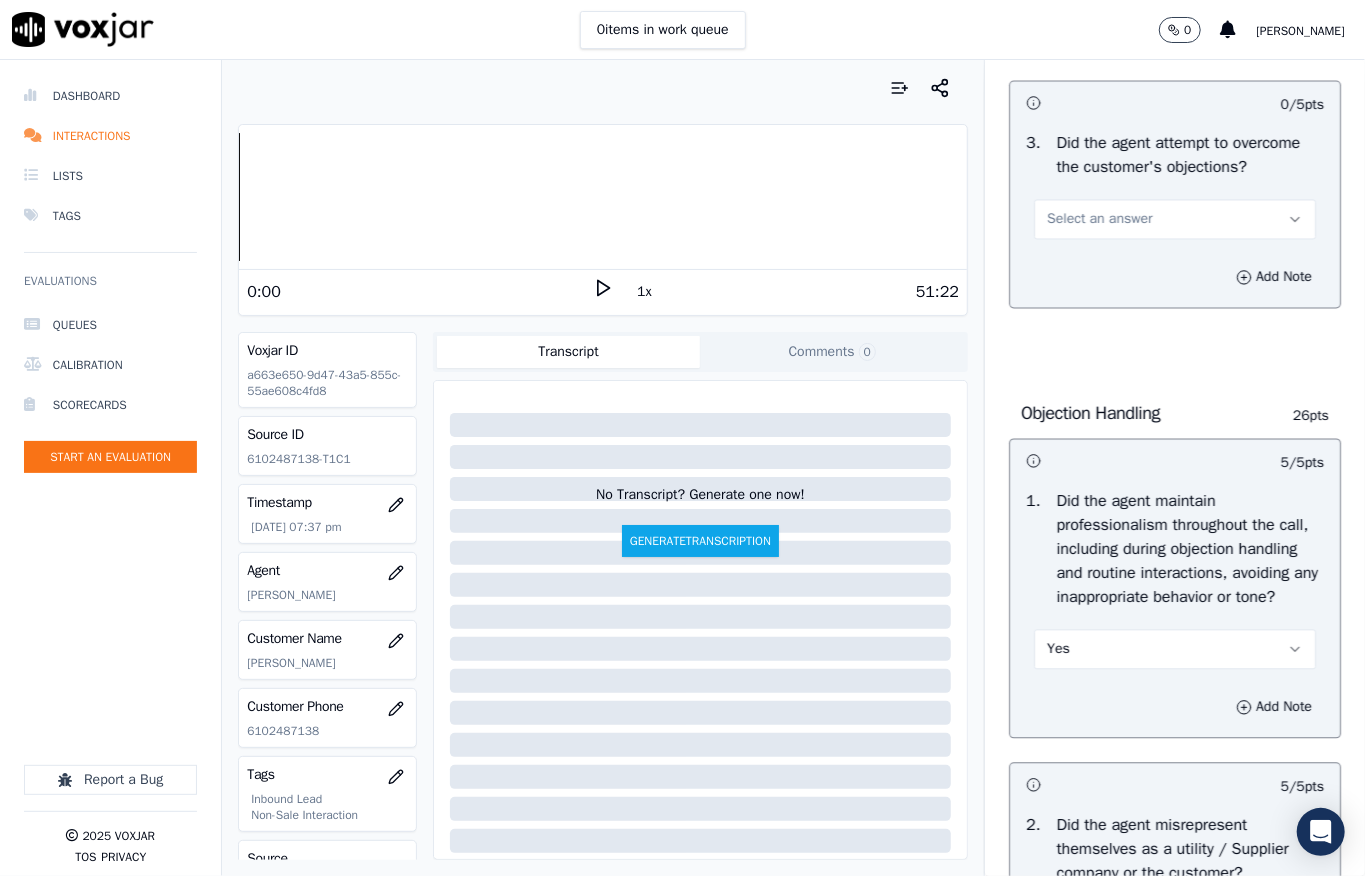 scroll, scrollTop: 2104, scrollLeft: 0, axis: vertical 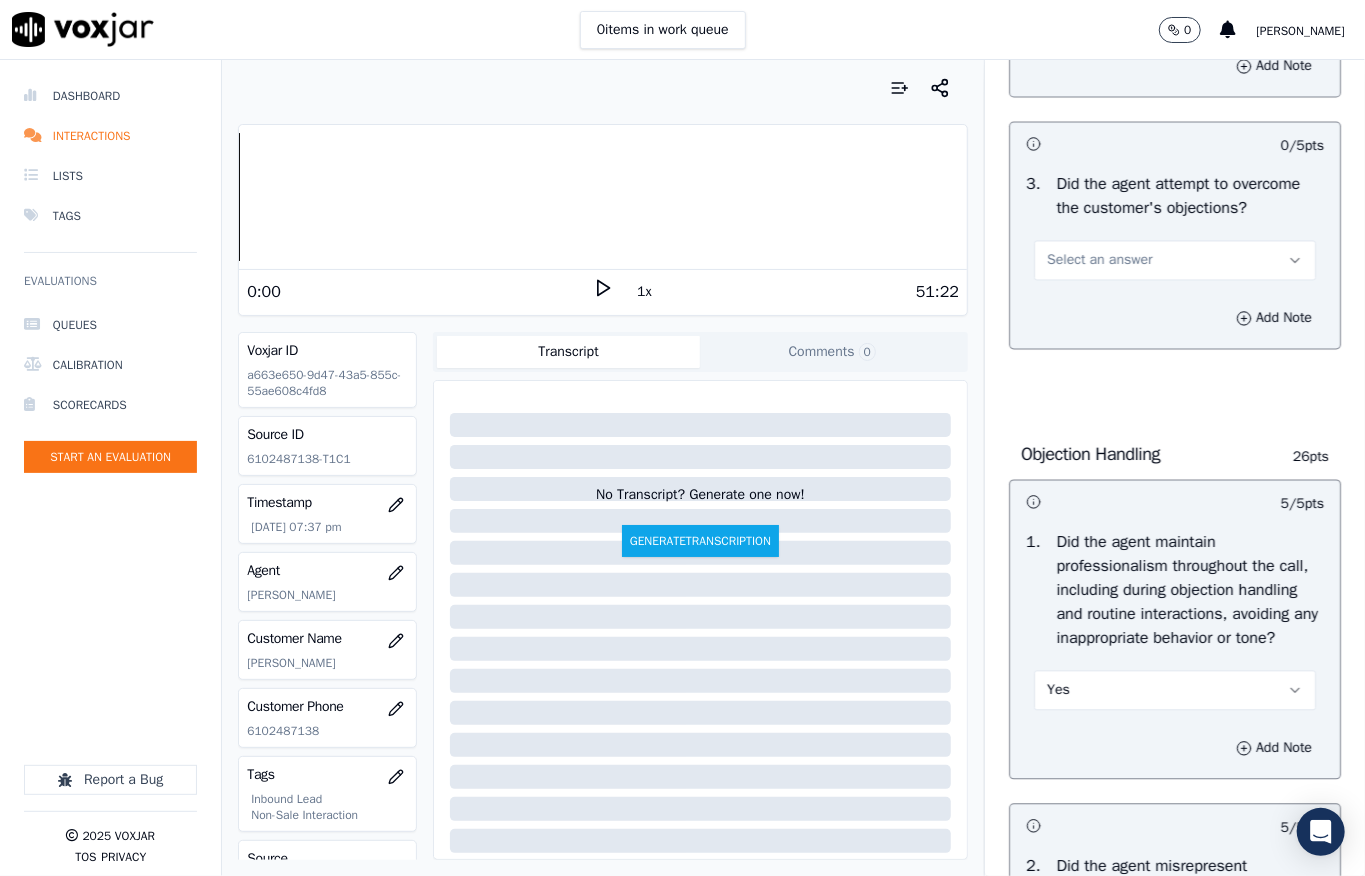click on "Select an answer" at bounding box center (1099, 261) 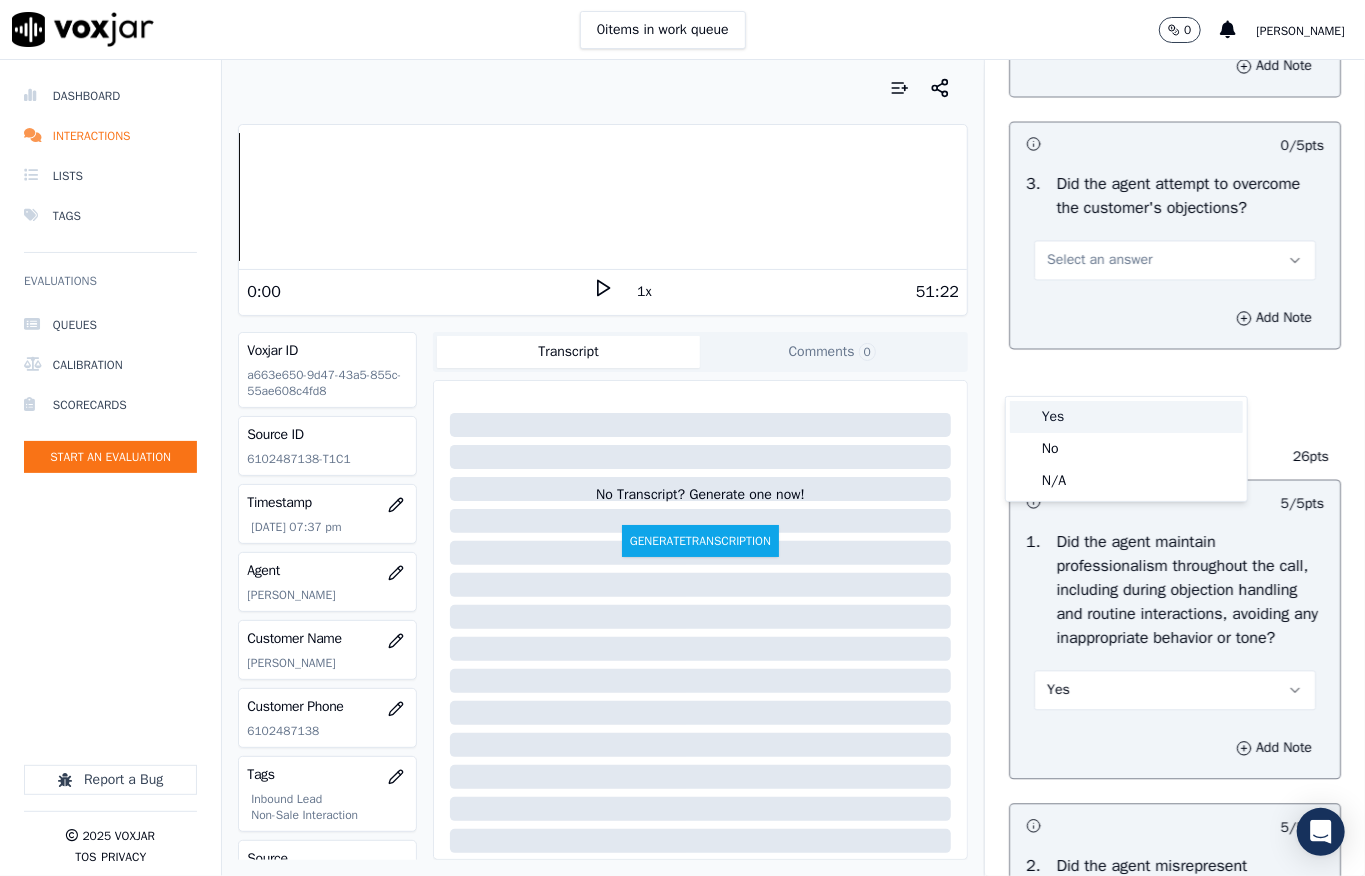 click on "Yes" at bounding box center [1126, 417] 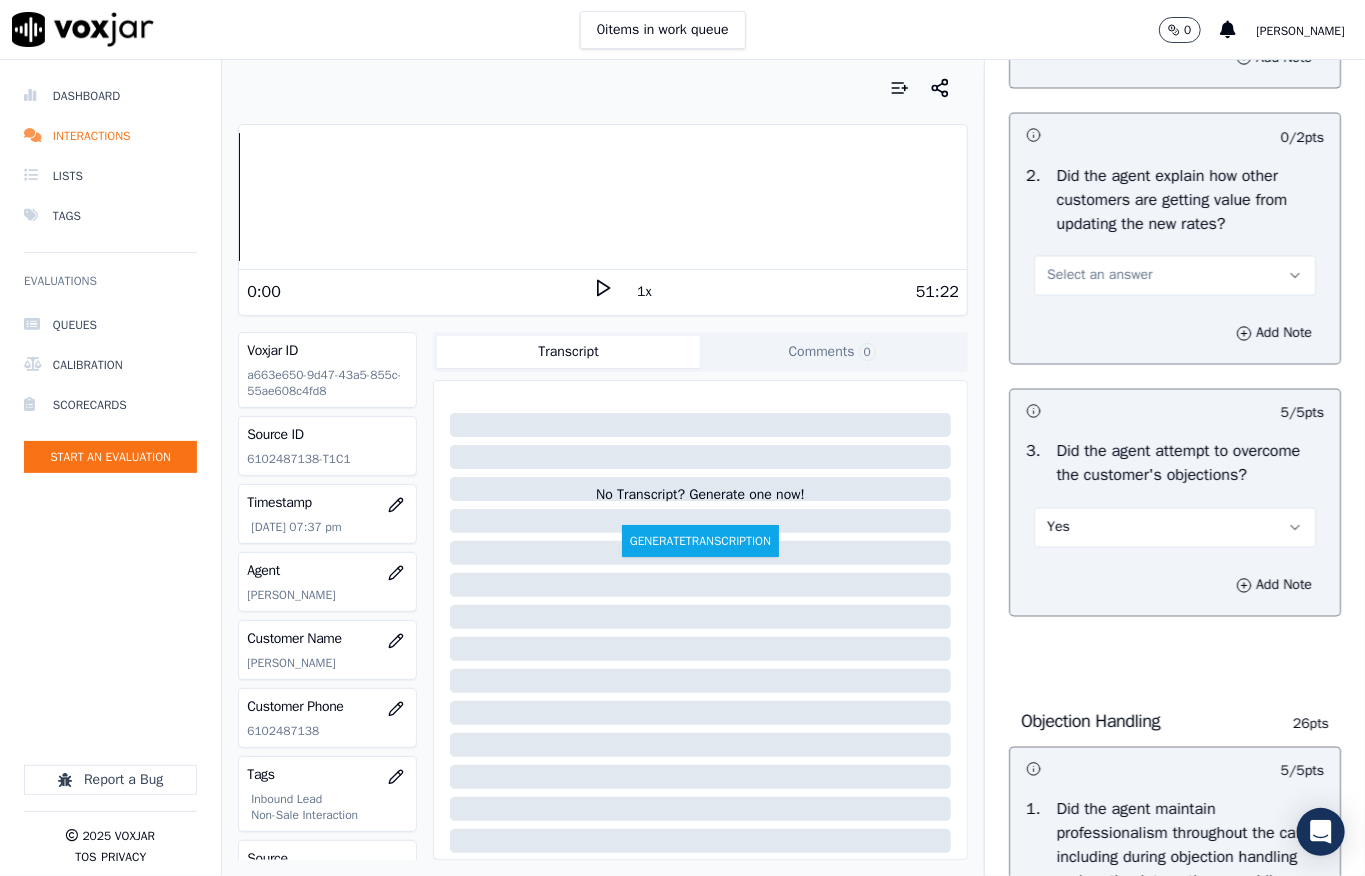 scroll, scrollTop: 1704, scrollLeft: 0, axis: vertical 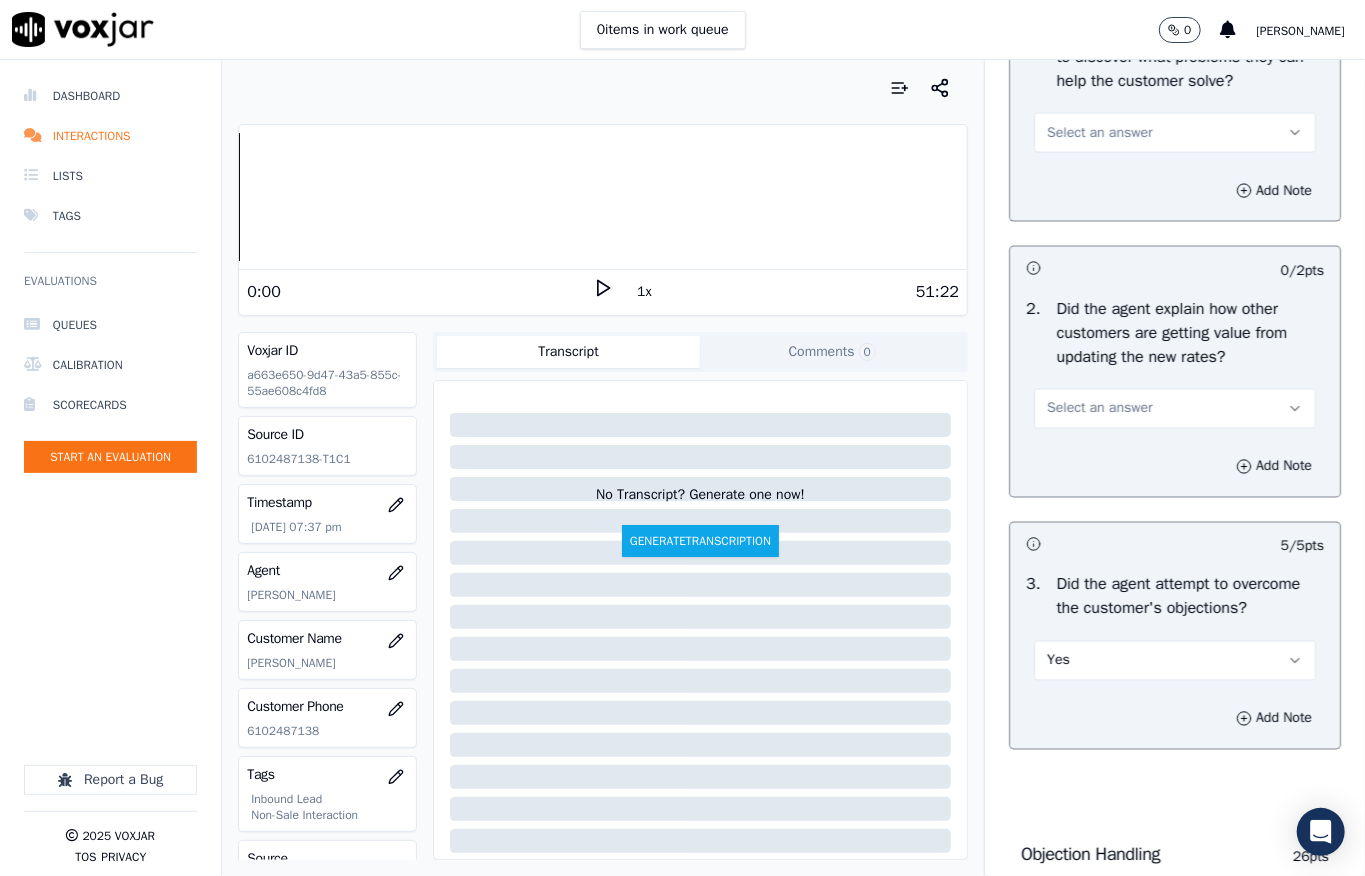 click on "Select an answer" at bounding box center [1099, 409] 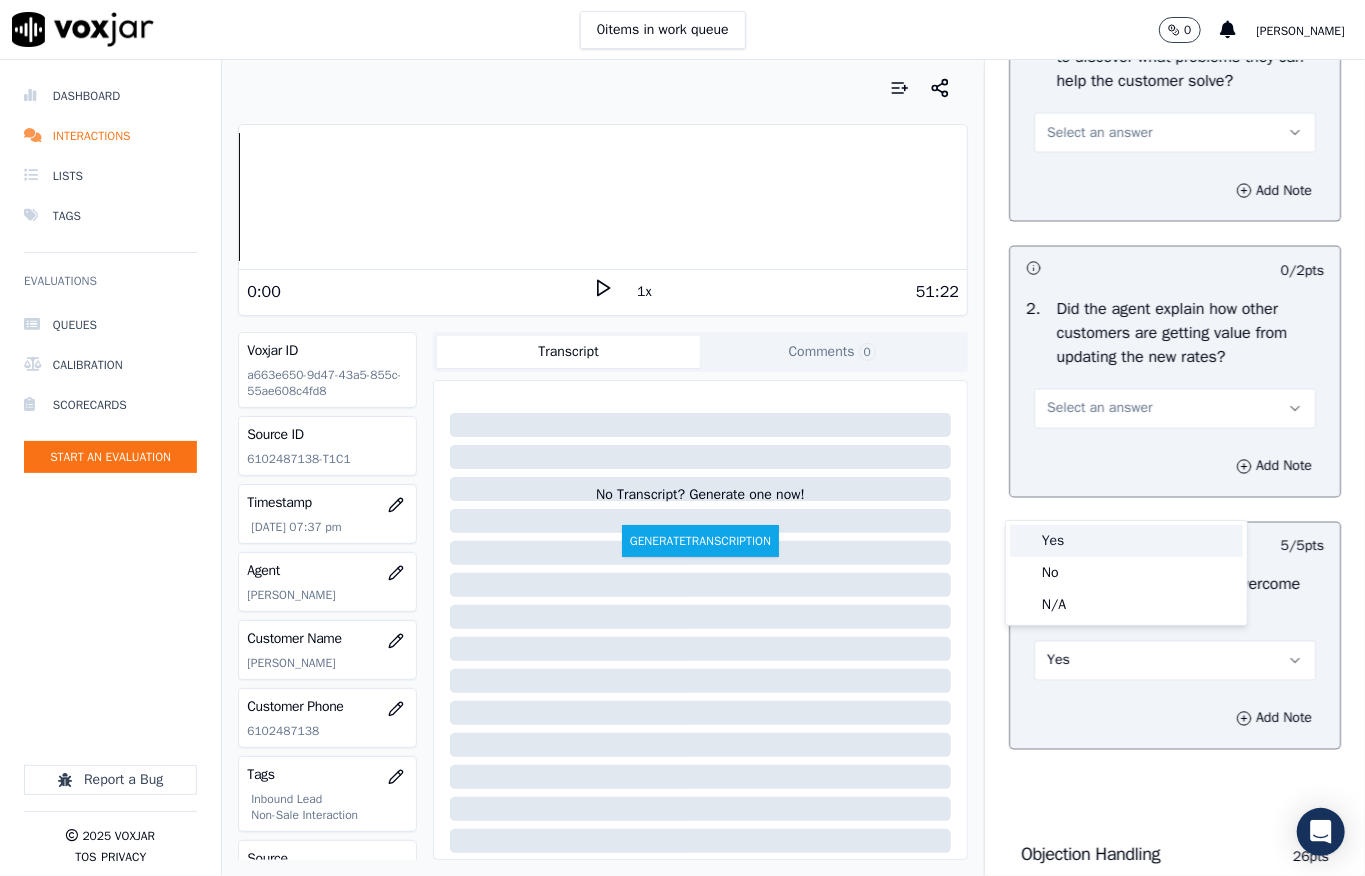click on "Yes" at bounding box center [1126, 541] 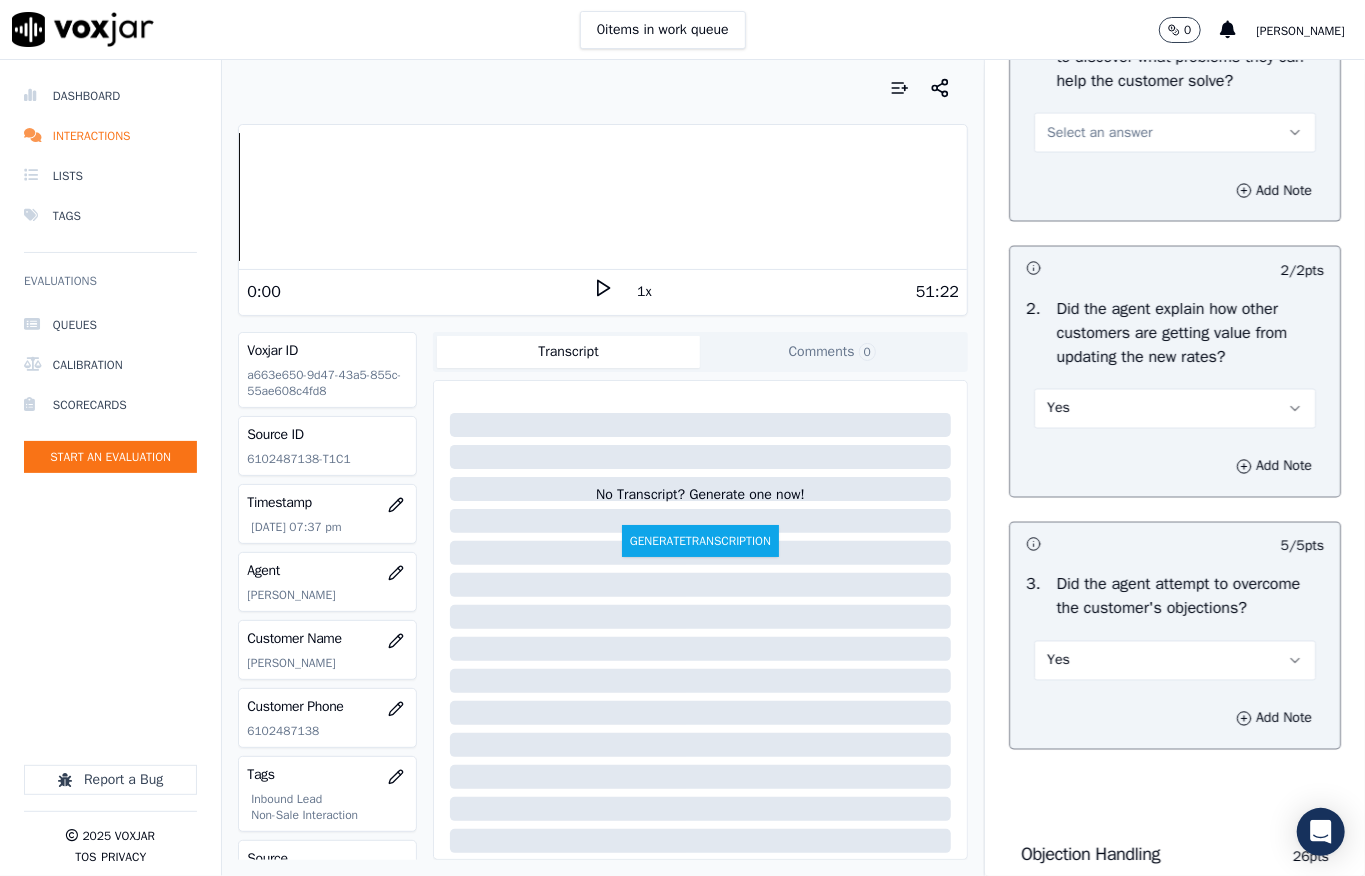 click on "Yes" at bounding box center [1175, 409] 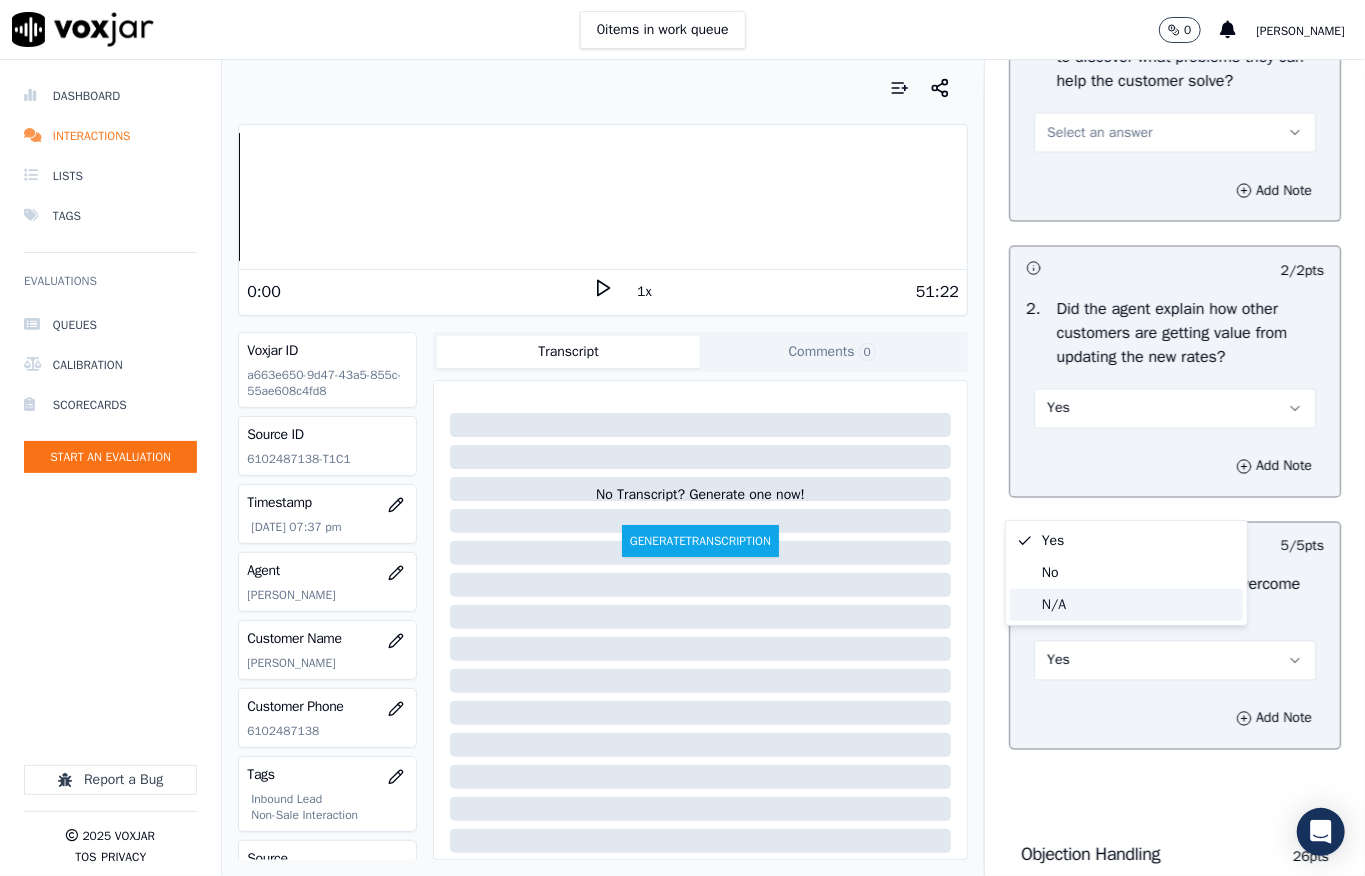 click on "N/A" 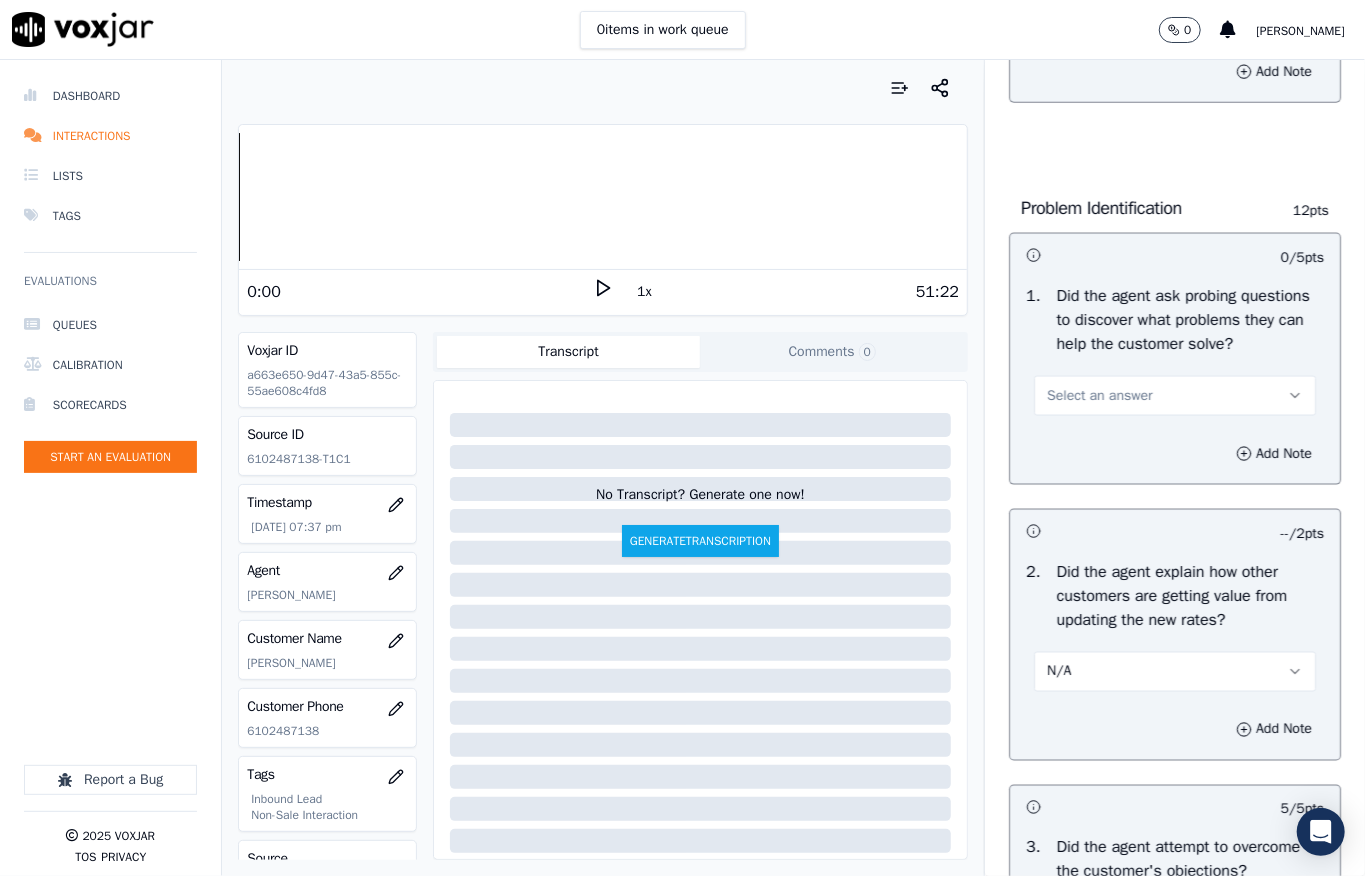 scroll, scrollTop: 1437, scrollLeft: 0, axis: vertical 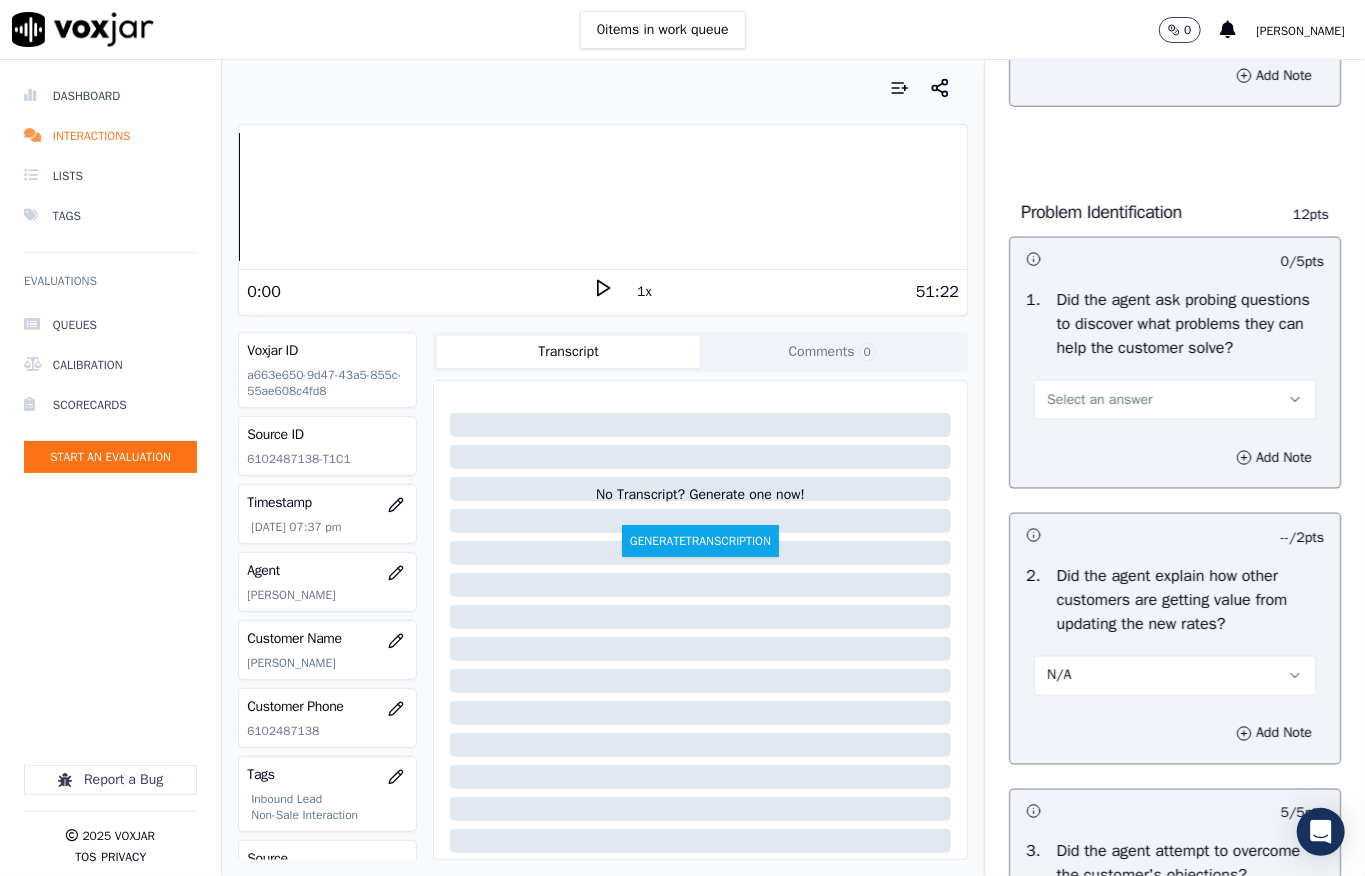 click on "Select an answer" at bounding box center (1099, 400) 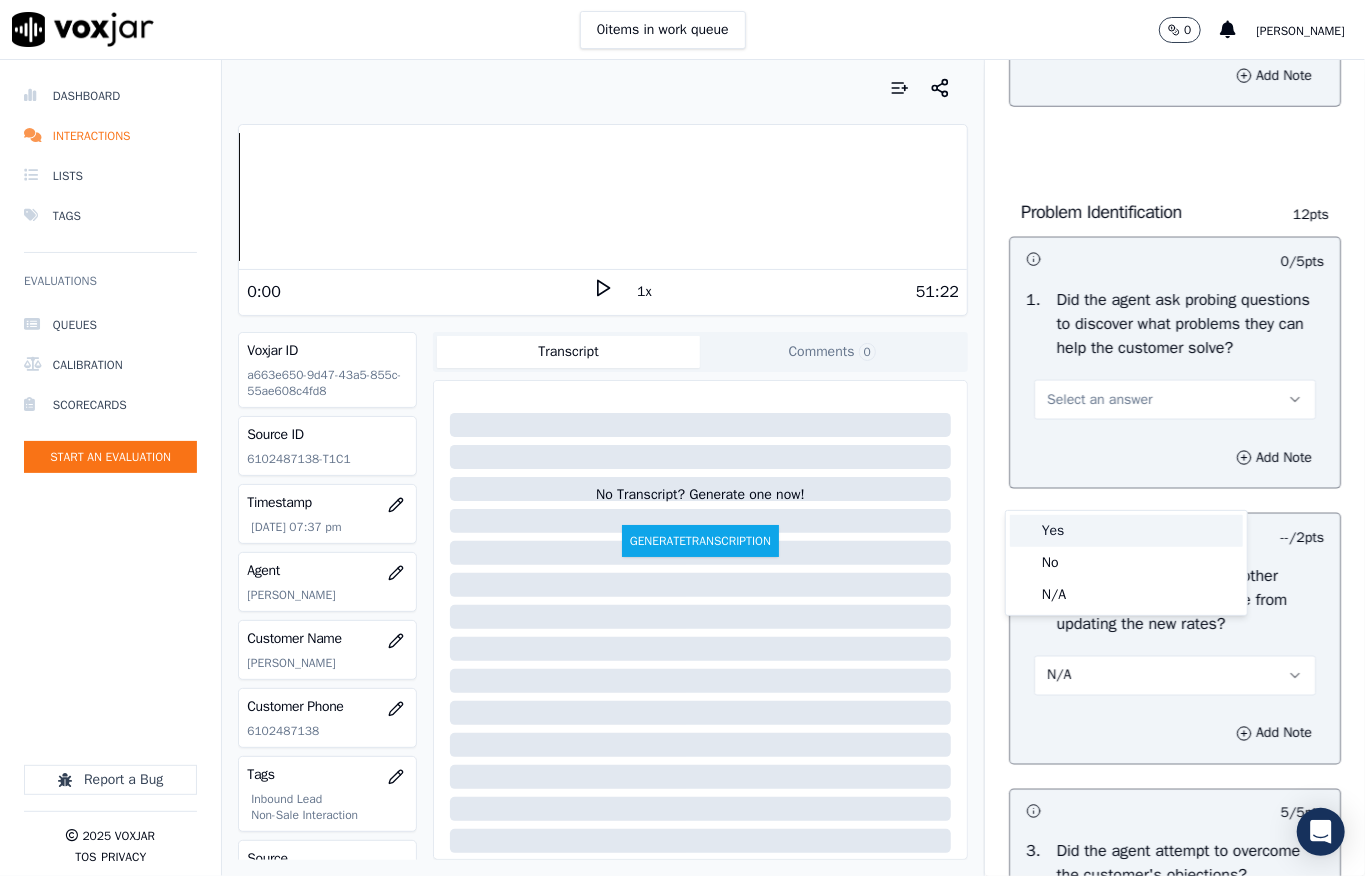 click on "Yes" at bounding box center [1126, 531] 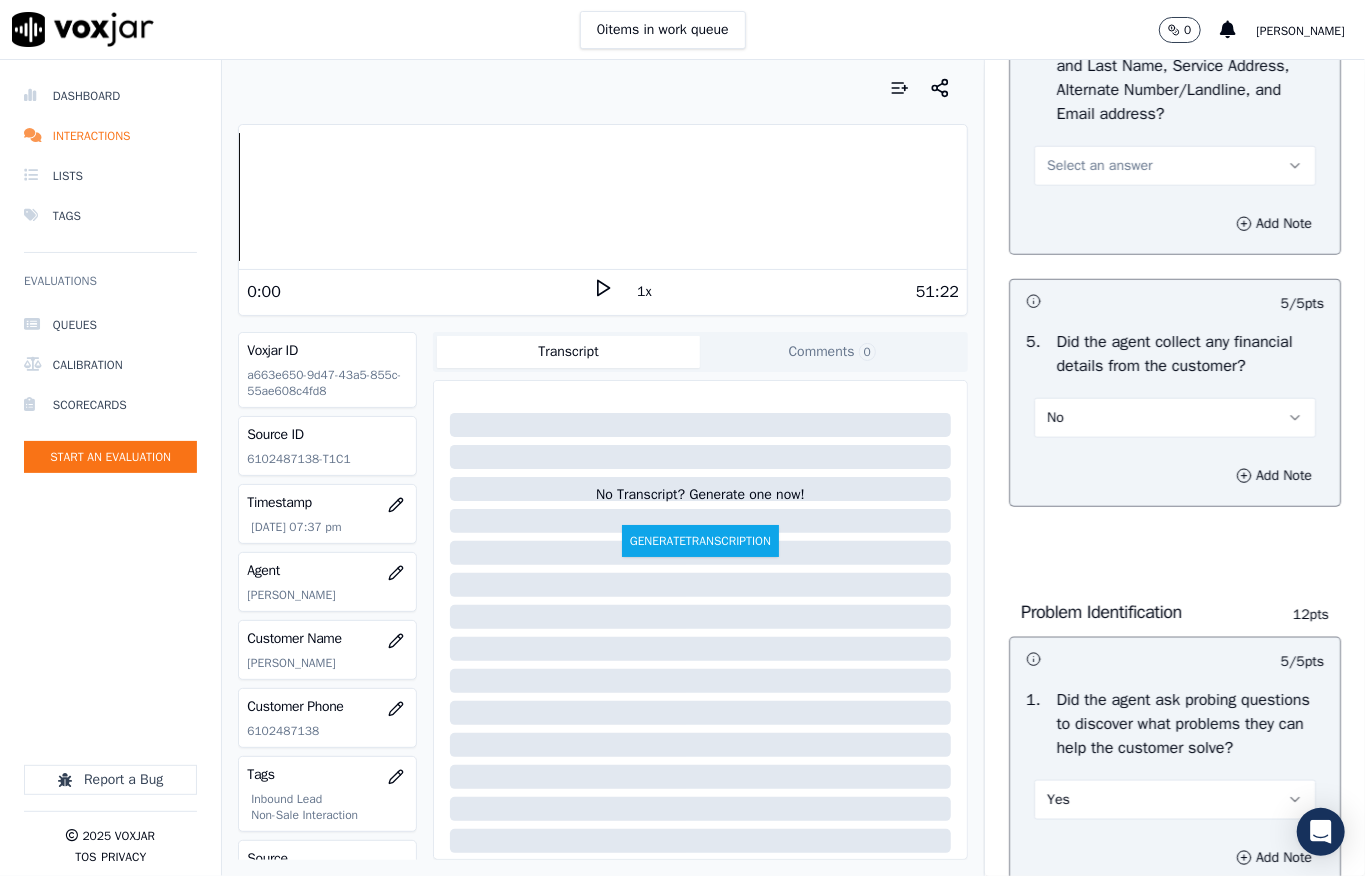 scroll, scrollTop: 770, scrollLeft: 0, axis: vertical 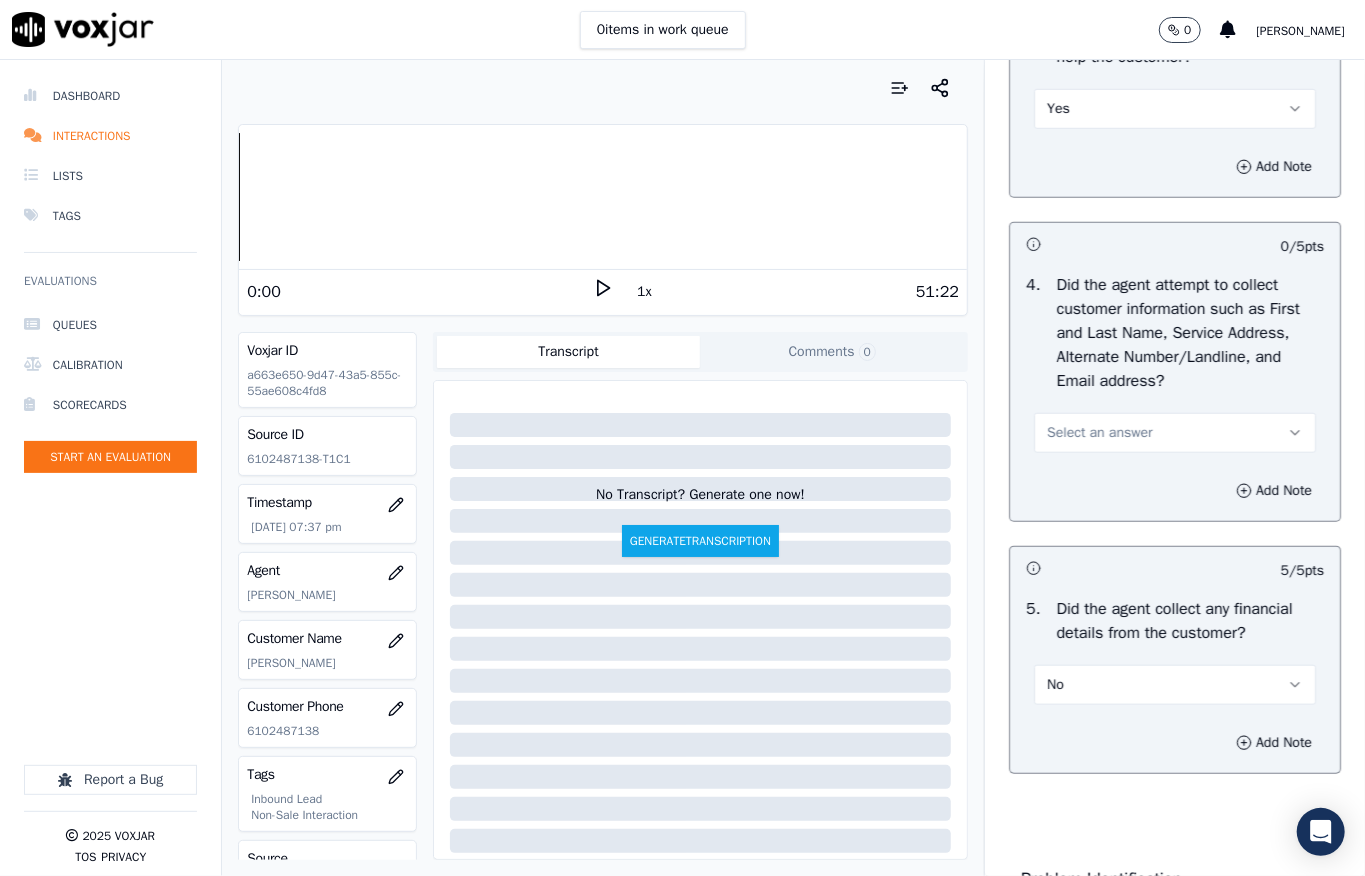 click on "Select an answer" at bounding box center (1175, 433) 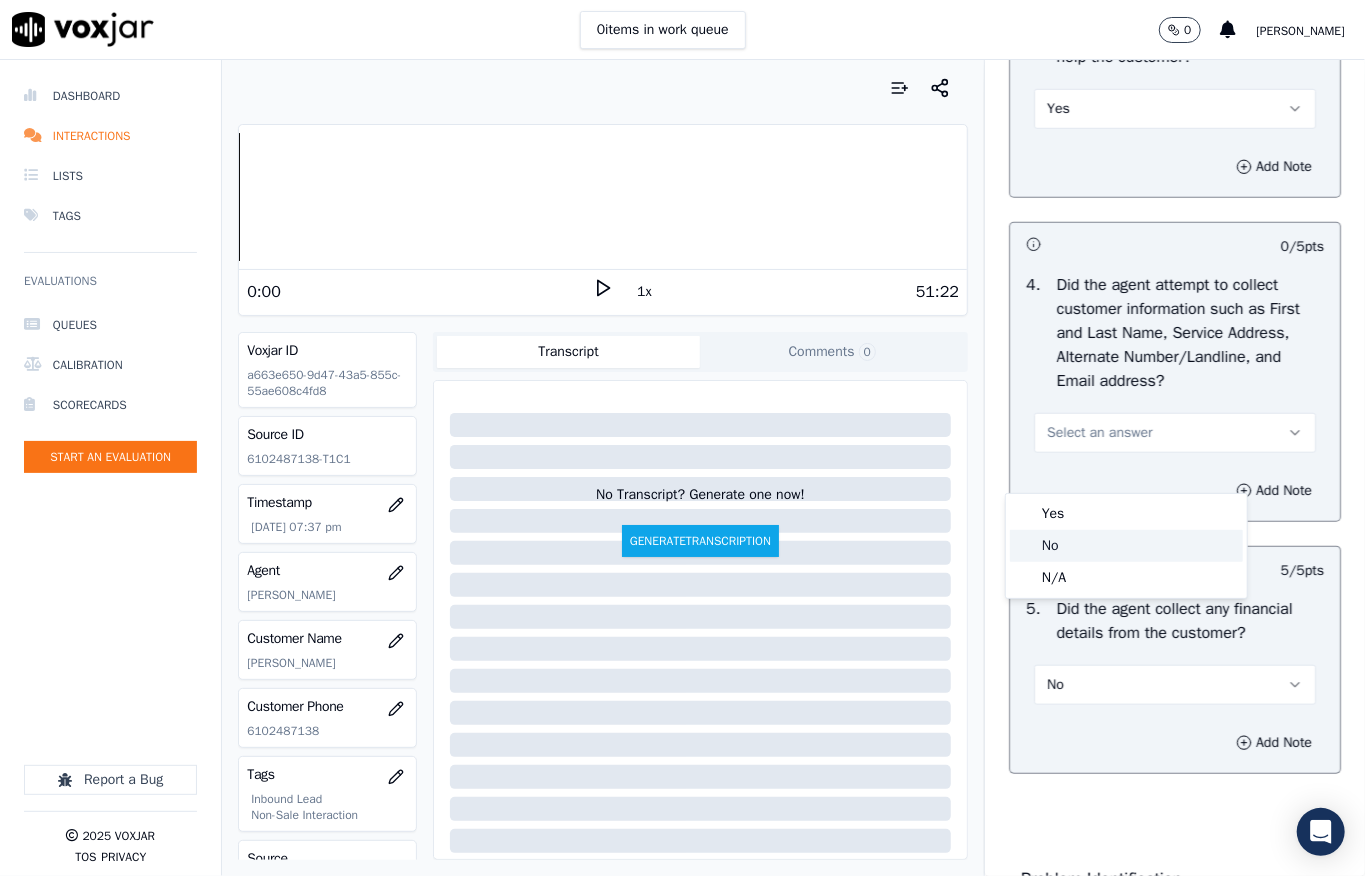click on "No" 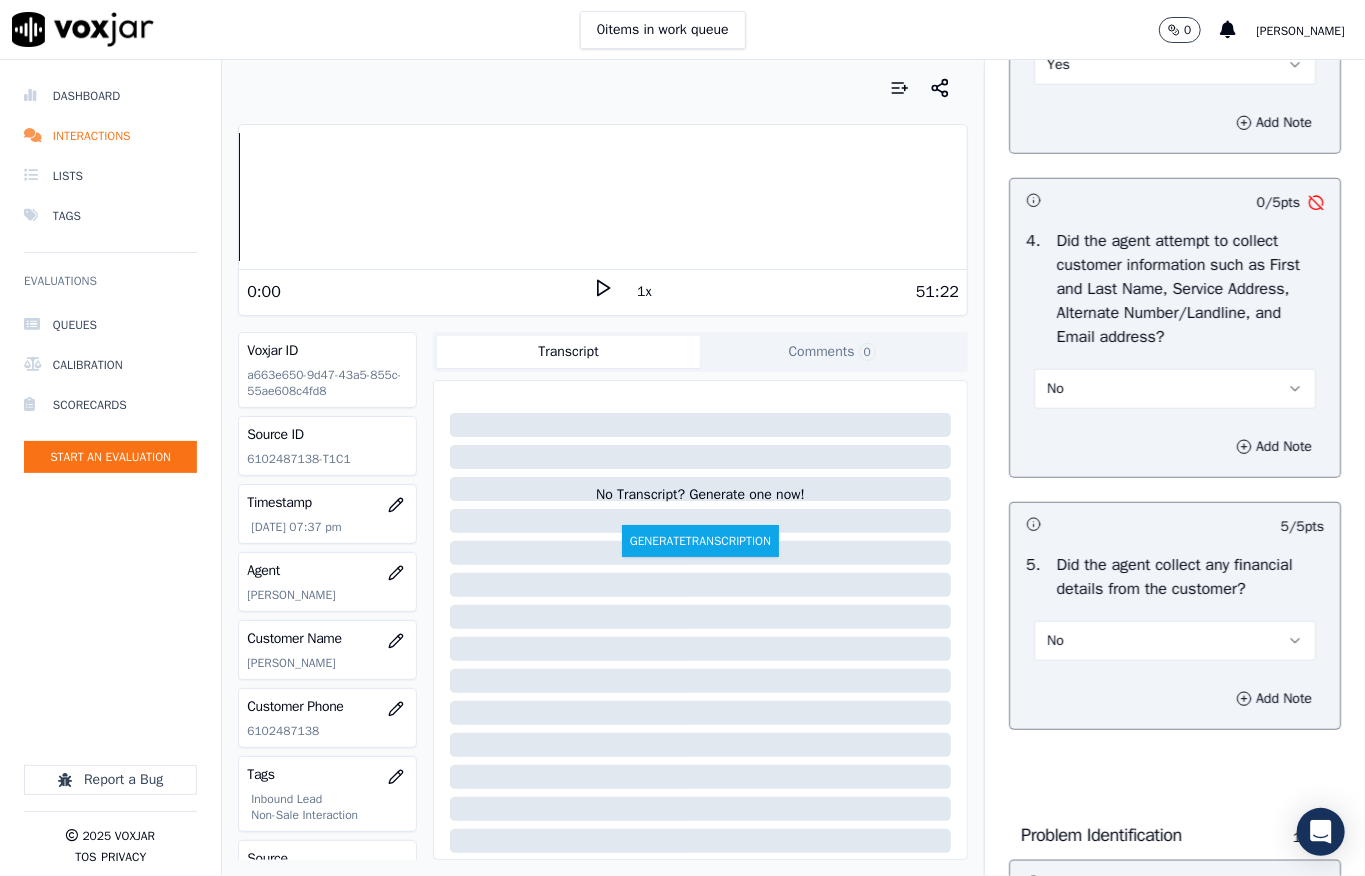scroll, scrollTop: 800, scrollLeft: 0, axis: vertical 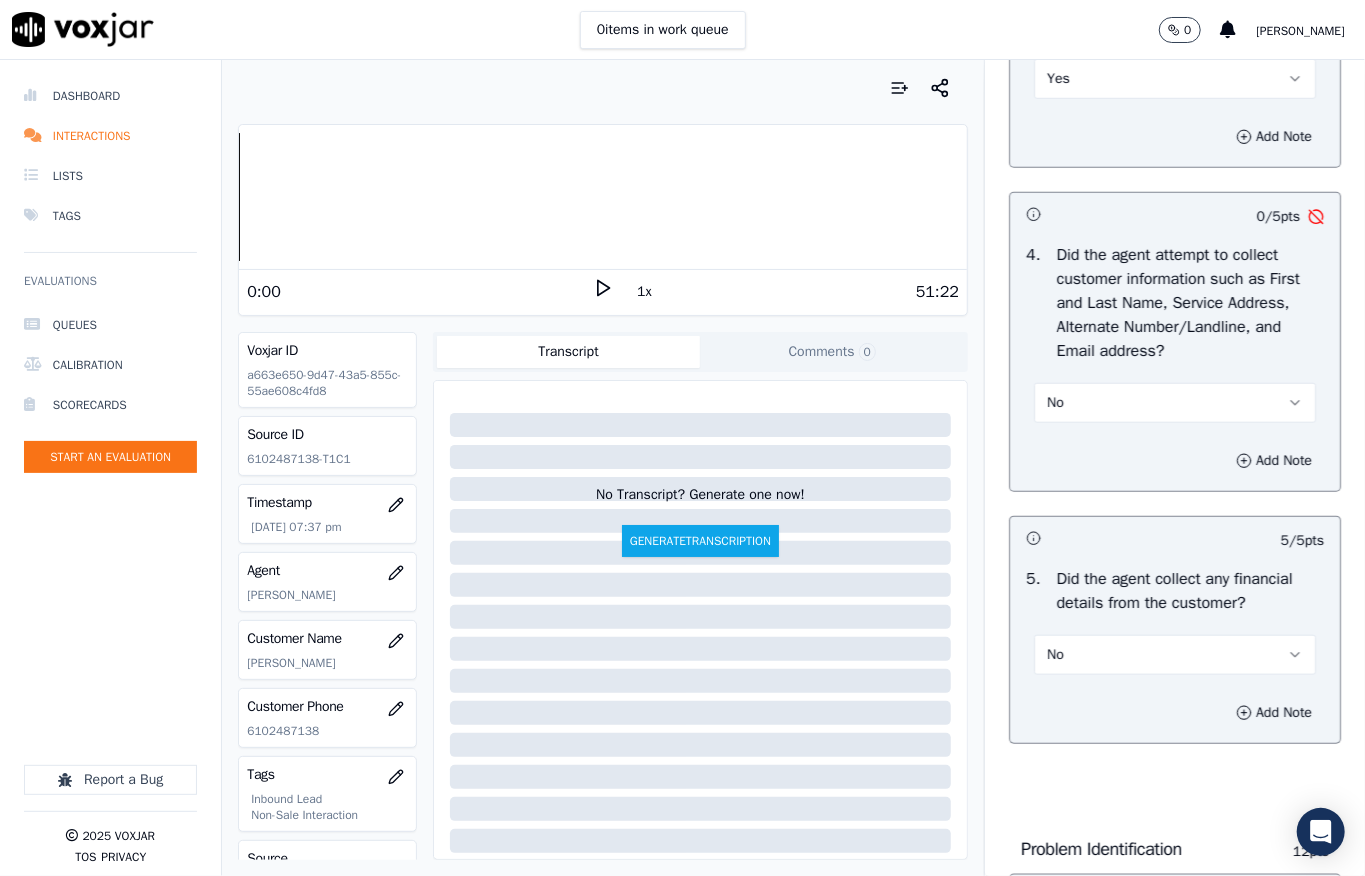 click on "No" at bounding box center [1175, 403] 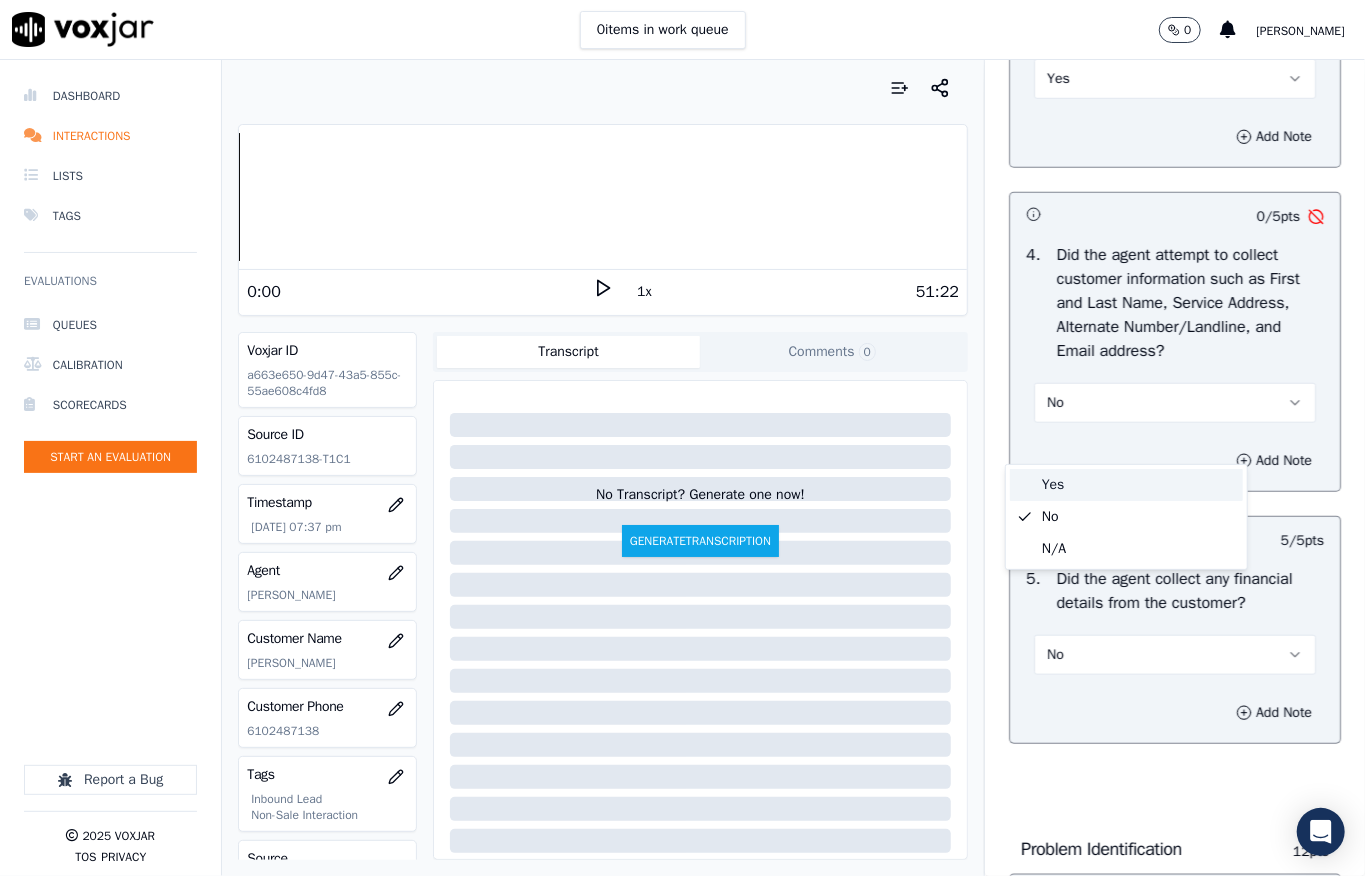 click on "Yes" at bounding box center [1126, 485] 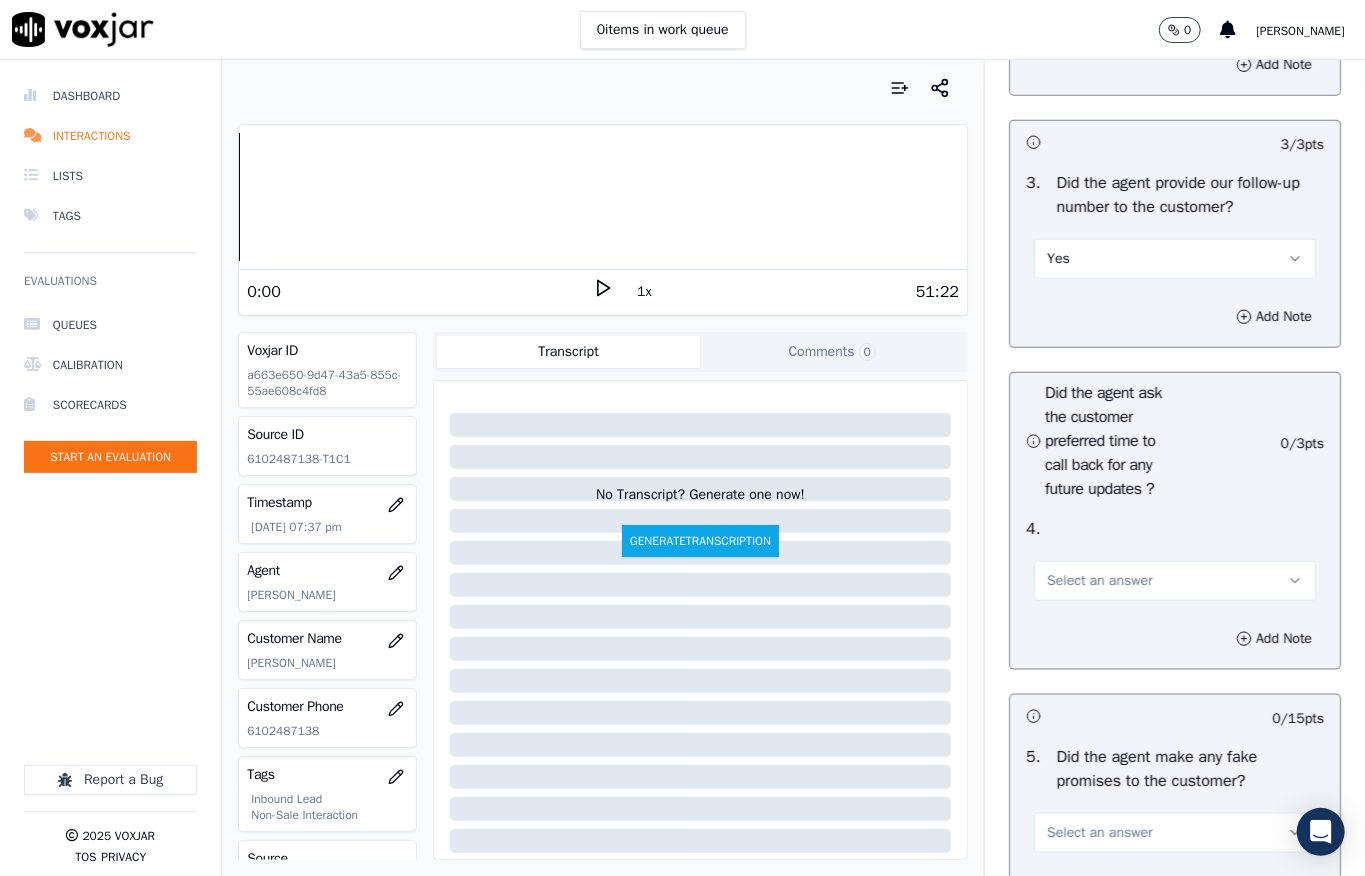 scroll, scrollTop: 4860, scrollLeft: 0, axis: vertical 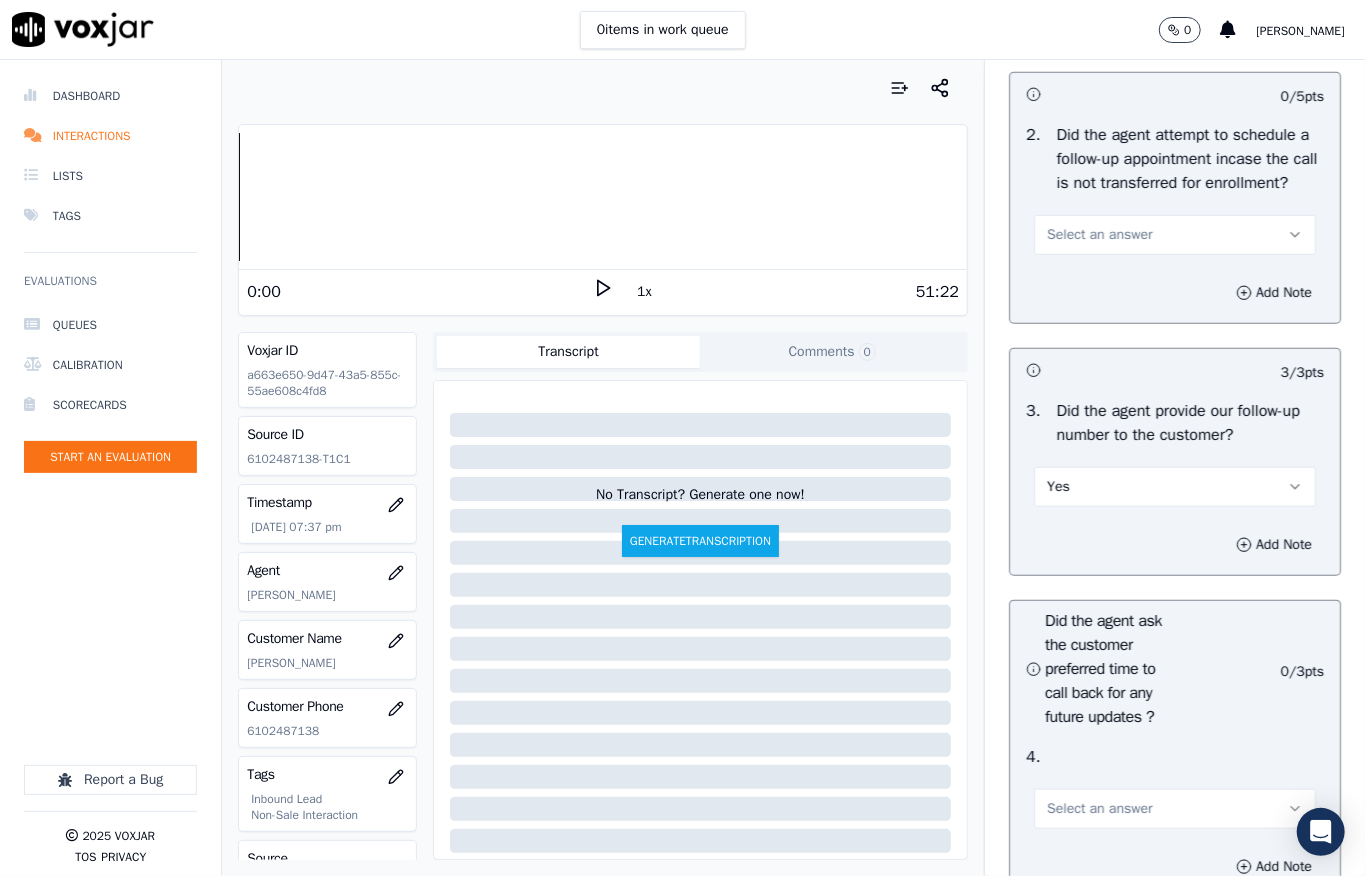 click on "Select an answer" at bounding box center (1099, 235) 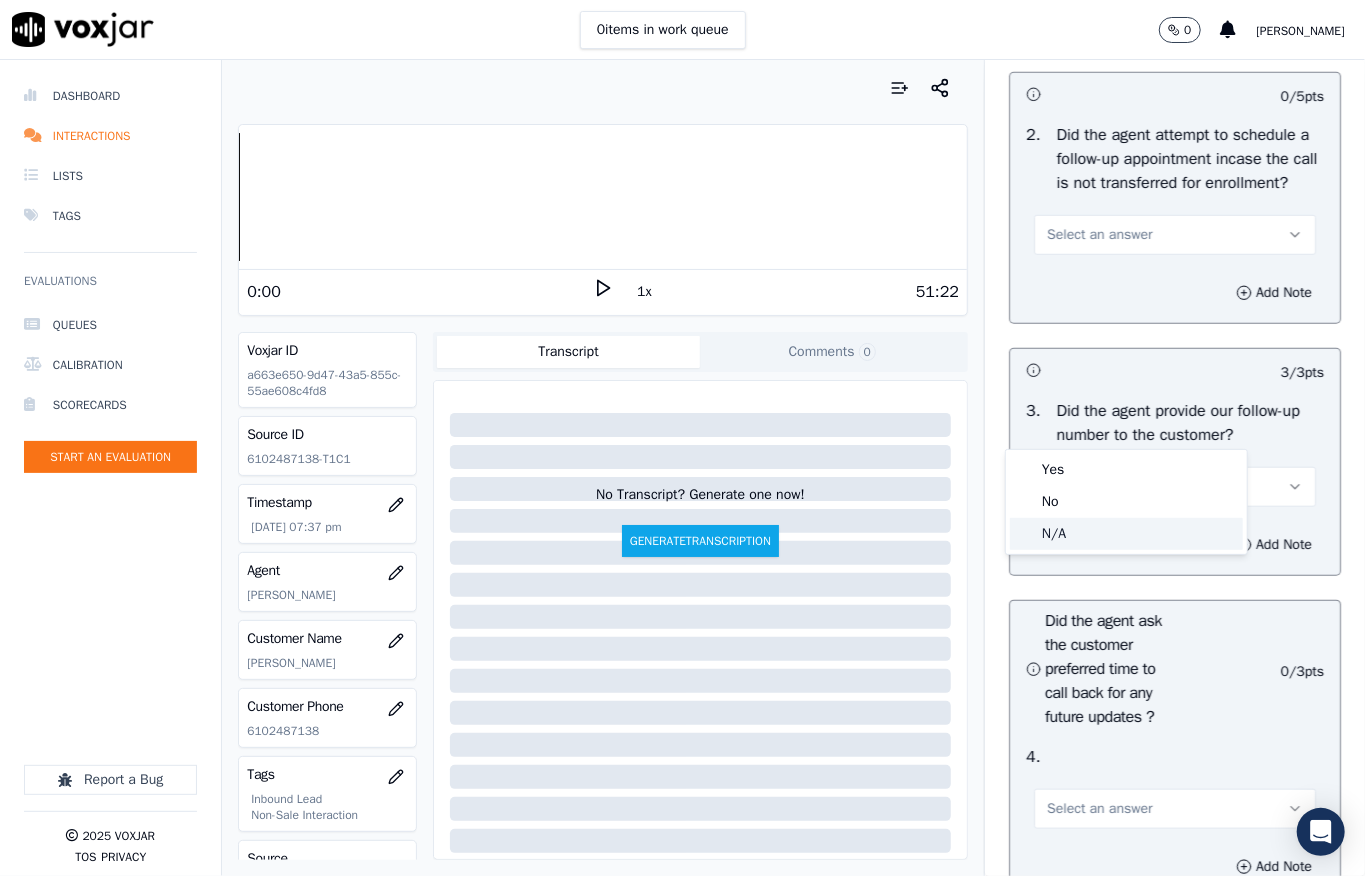 click on "N/A" 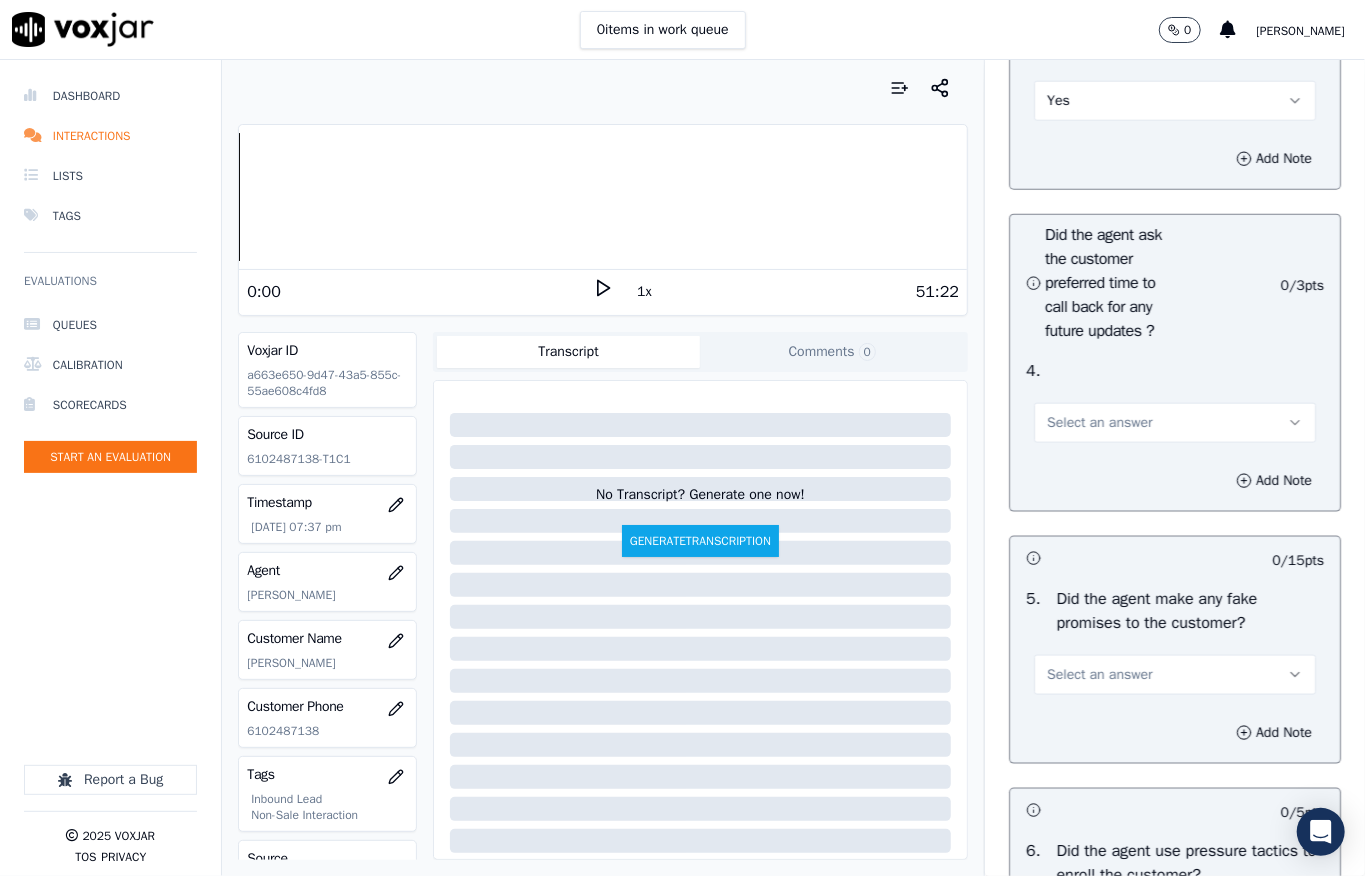 scroll, scrollTop: 5393, scrollLeft: 0, axis: vertical 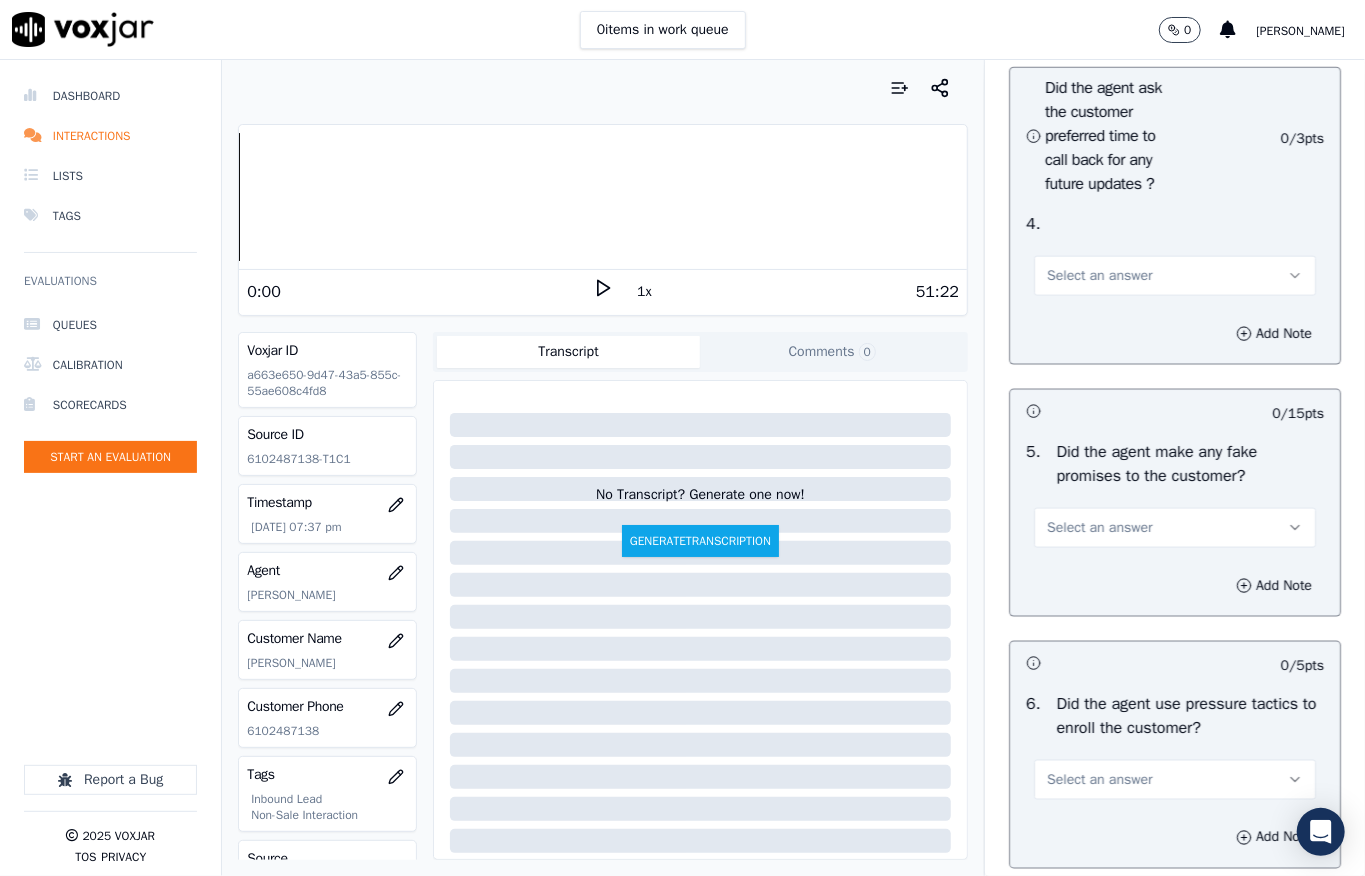 drag, startPoint x: 1044, startPoint y: 530, endPoint x: 1049, endPoint y: 554, distance: 24.5153 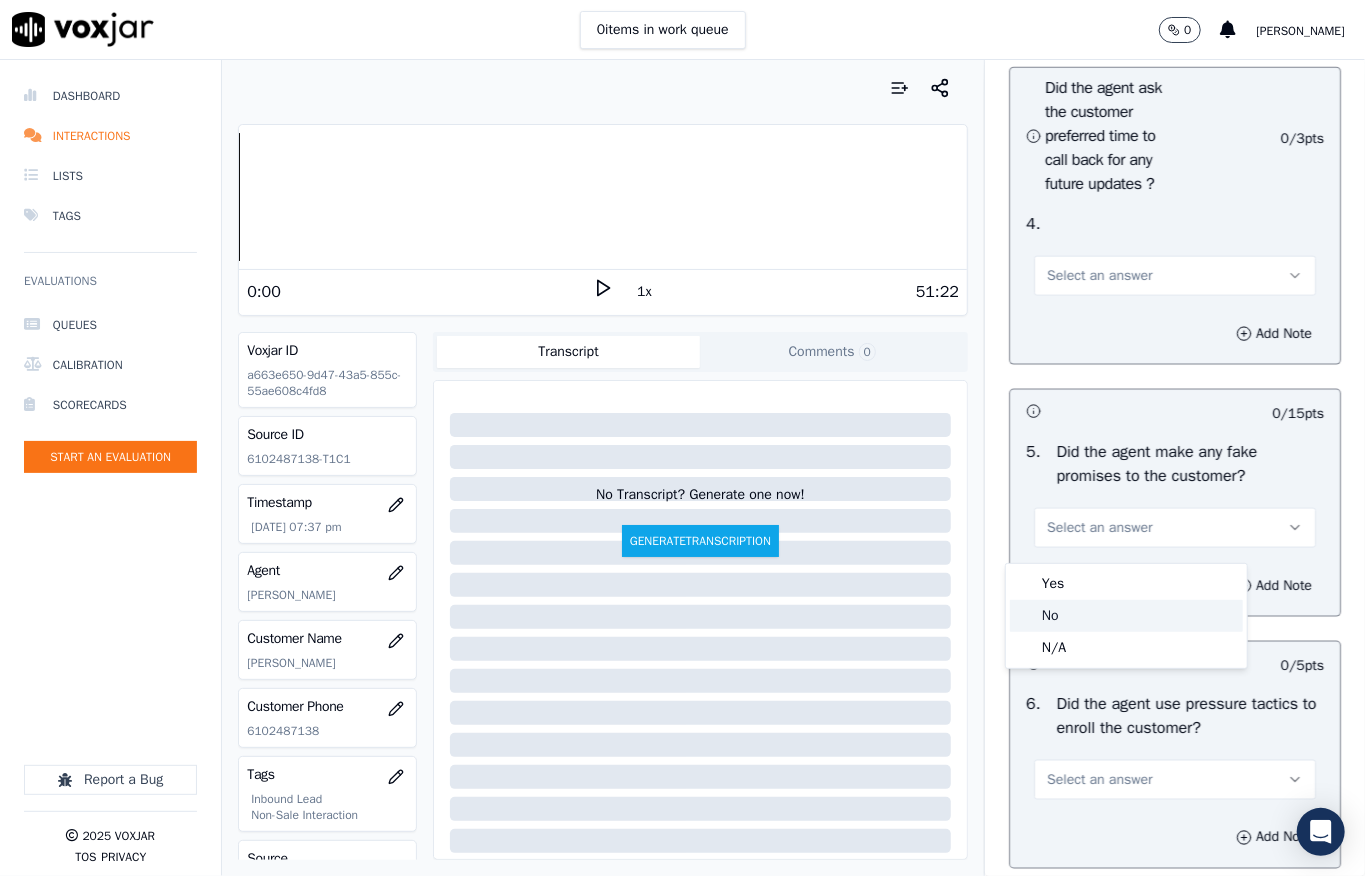 click on "No" 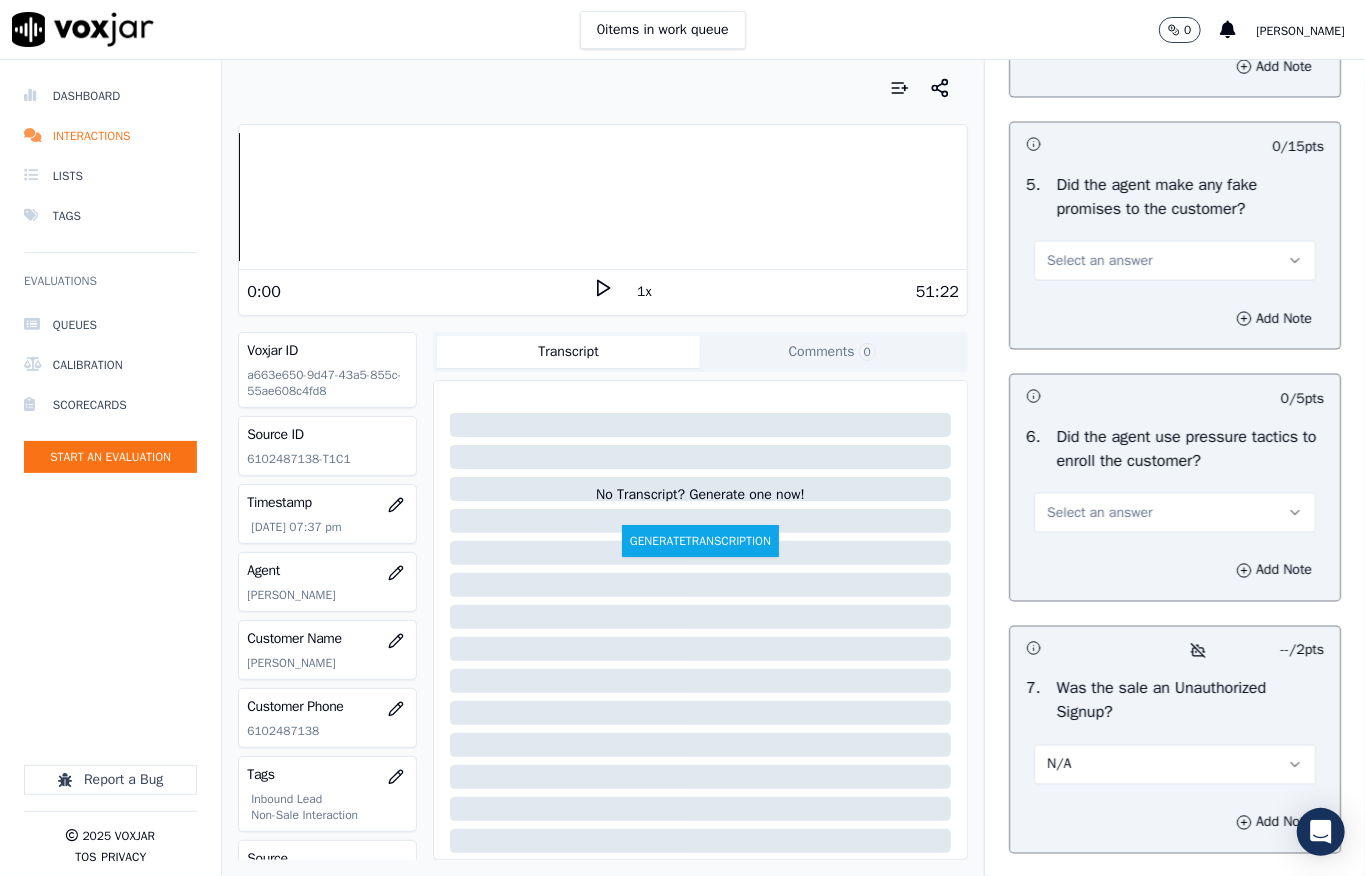scroll, scrollTop: 5793, scrollLeft: 0, axis: vertical 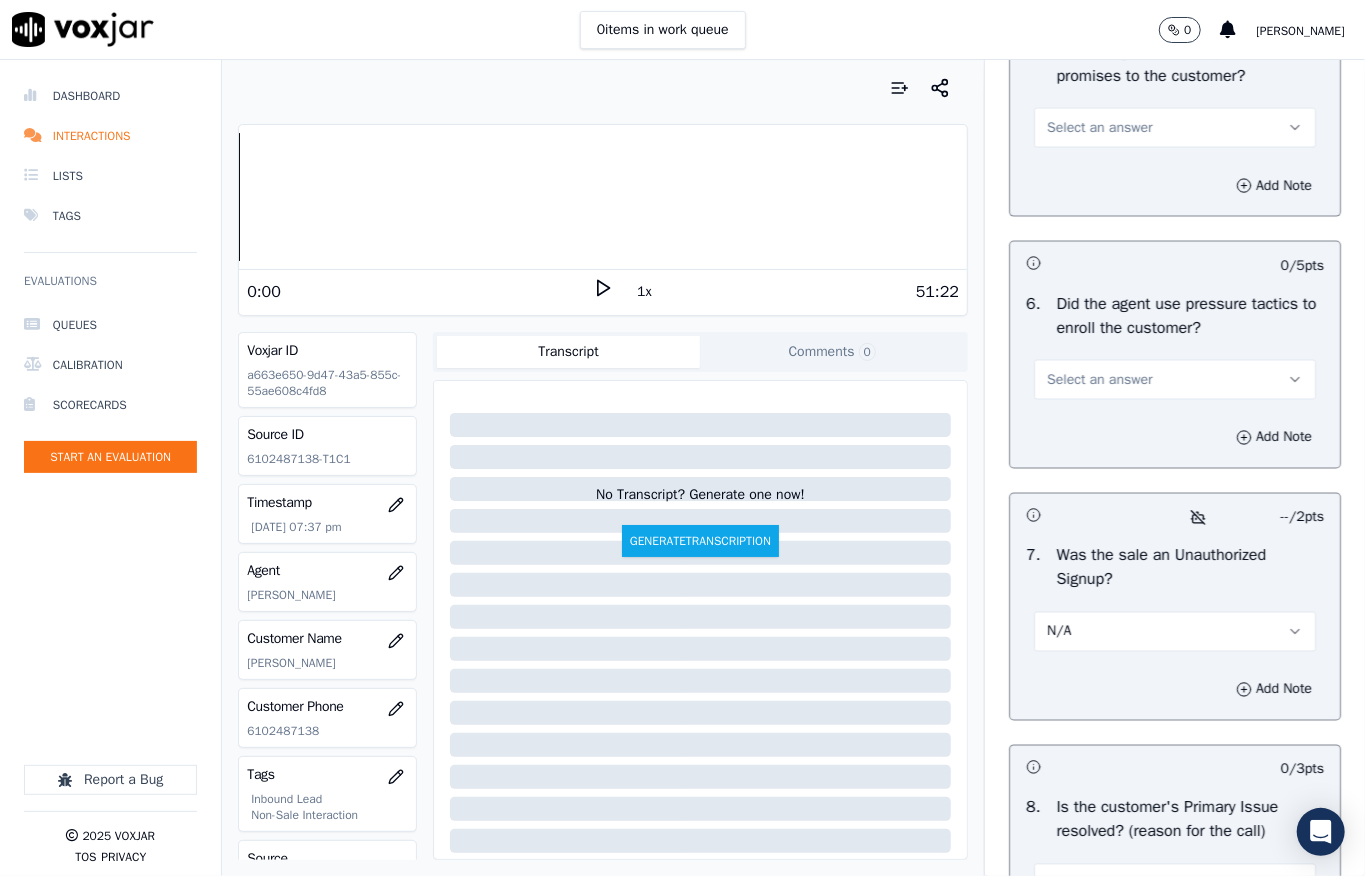 click on "Select an answer" at bounding box center (1175, 118) 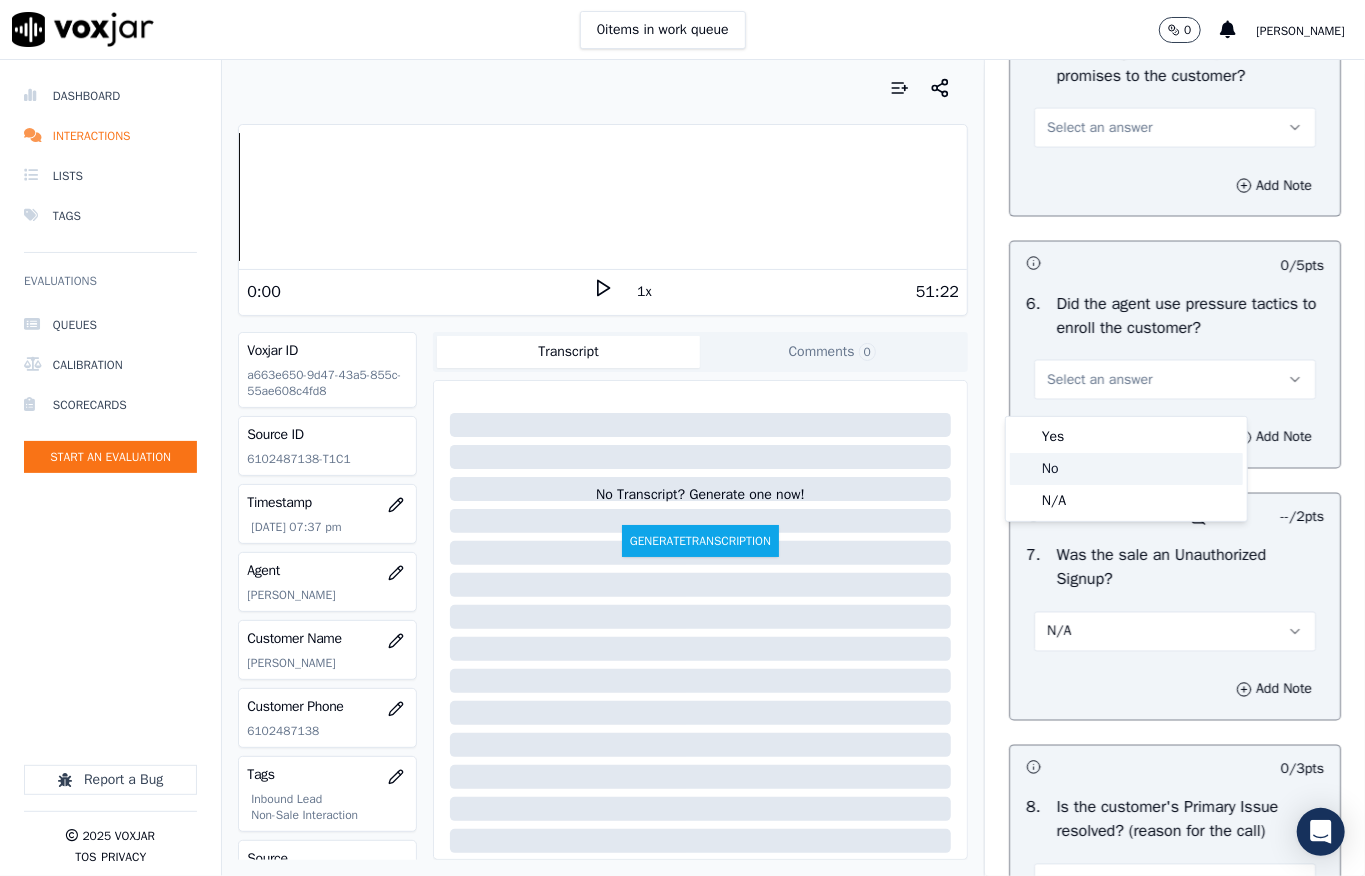 click on "No" 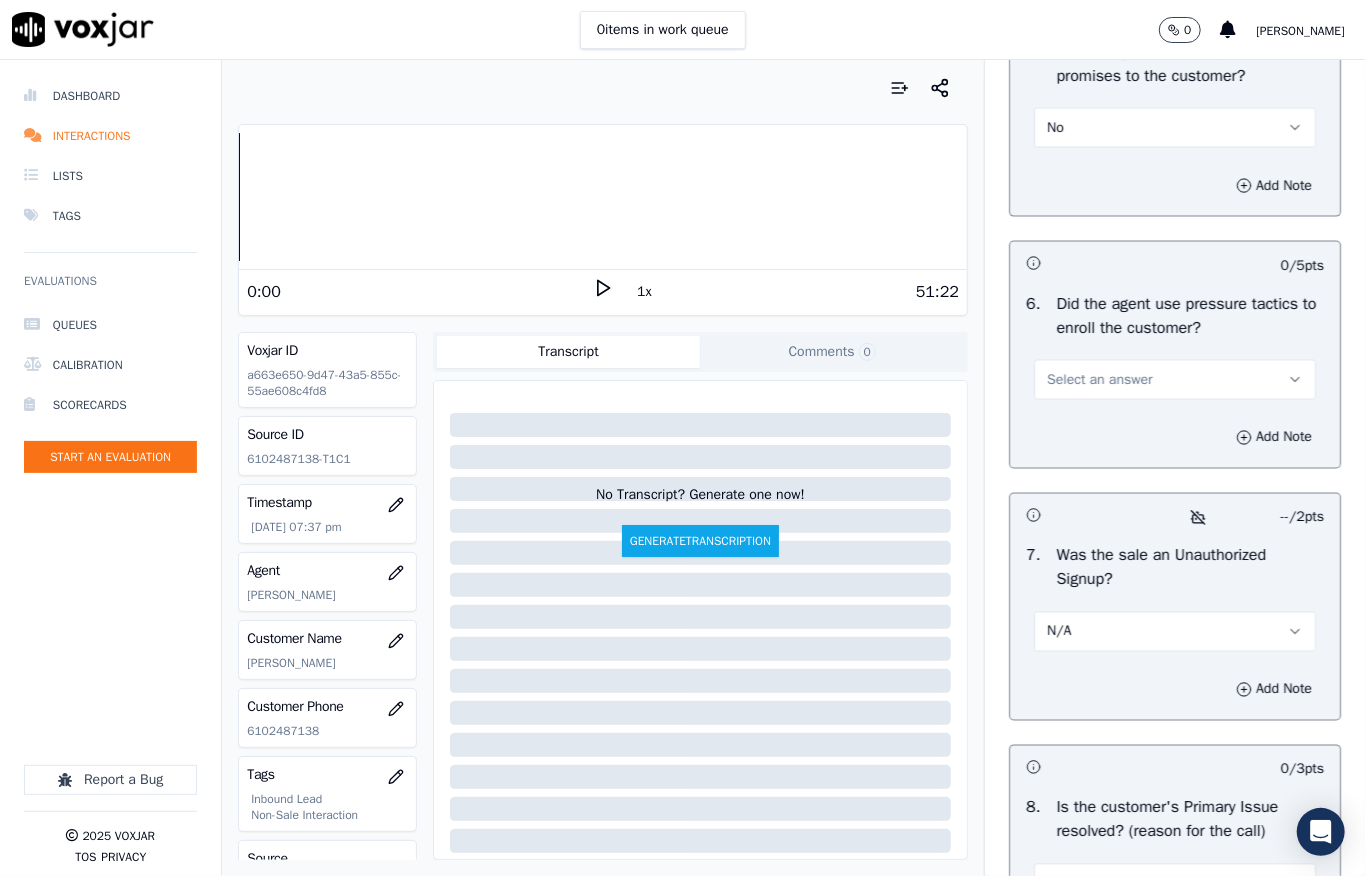 click on "Select an answer" at bounding box center [1099, 380] 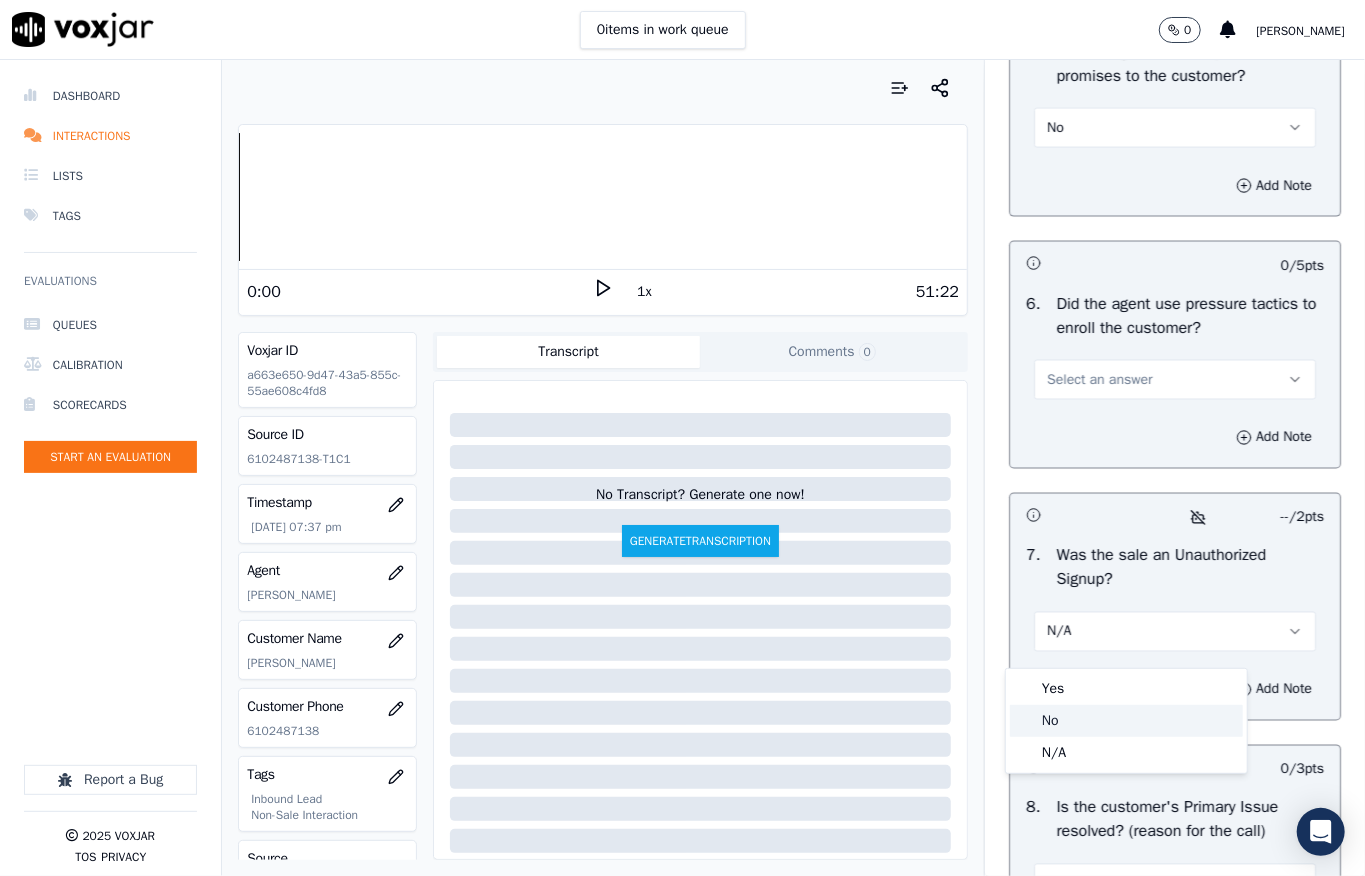 click on "No" 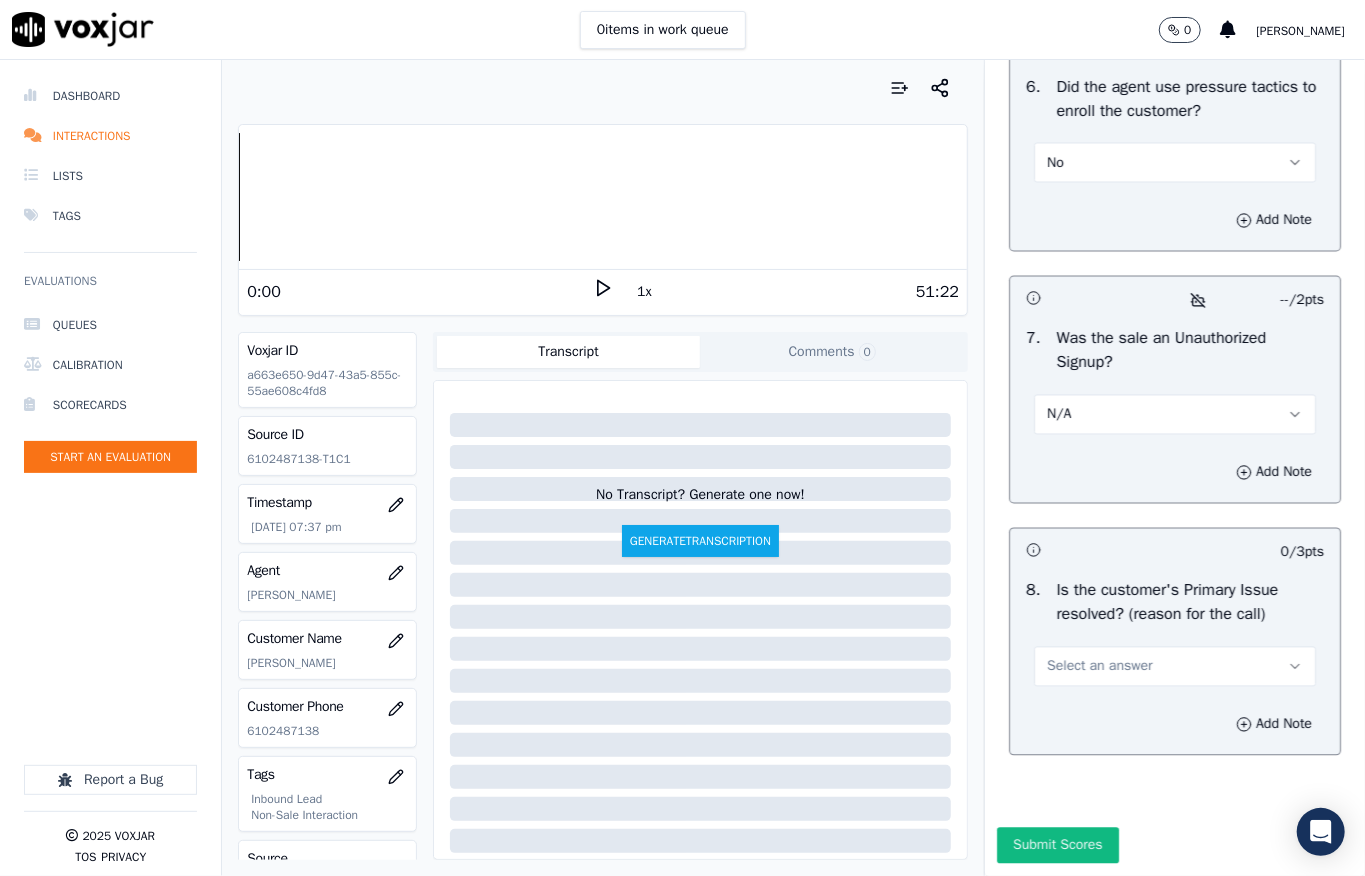 scroll, scrollTop: 6344, scrollLeft: 0, axis: vertical 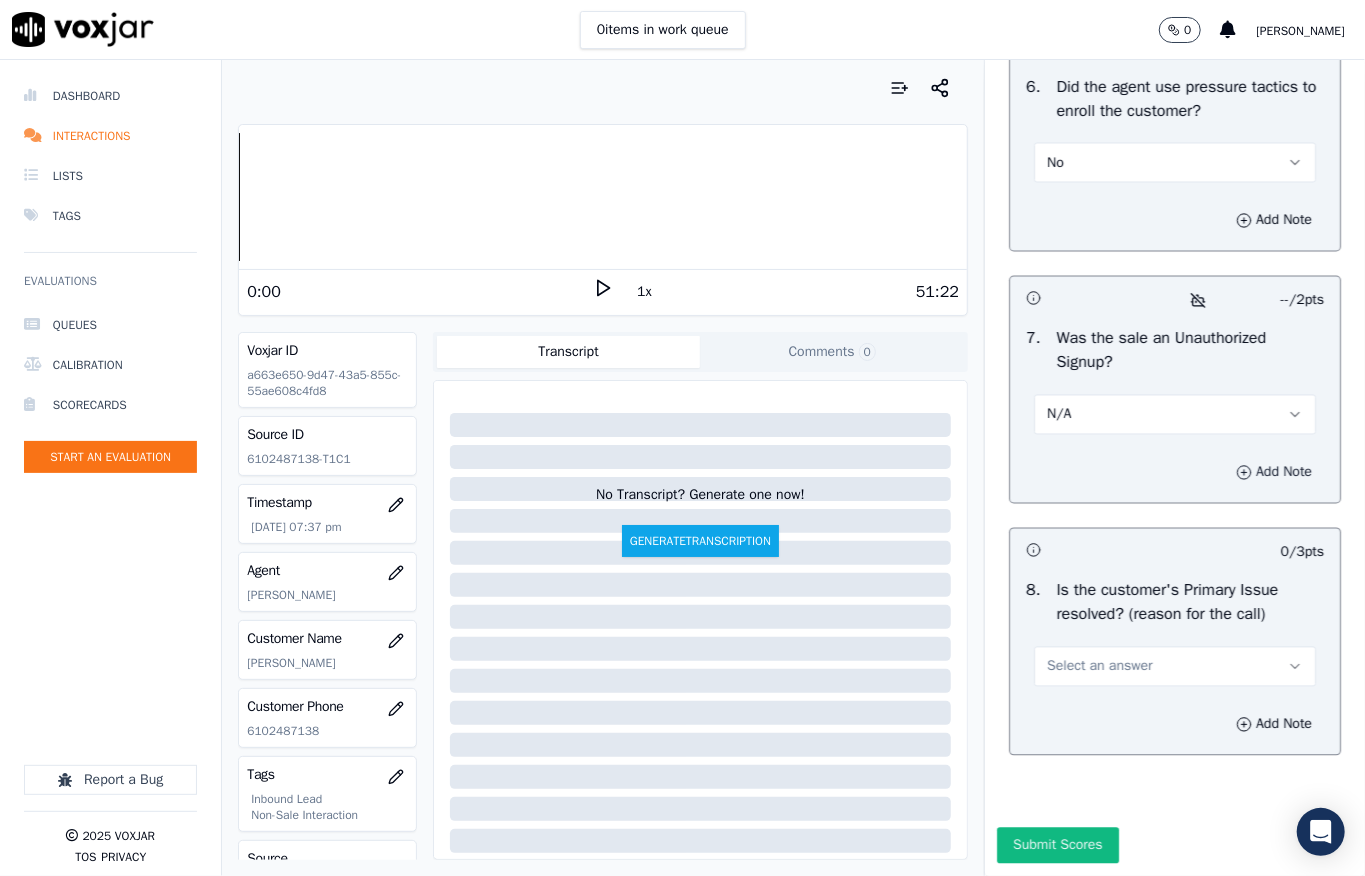 click on "Add Note" at bounding box center [1274, 473] 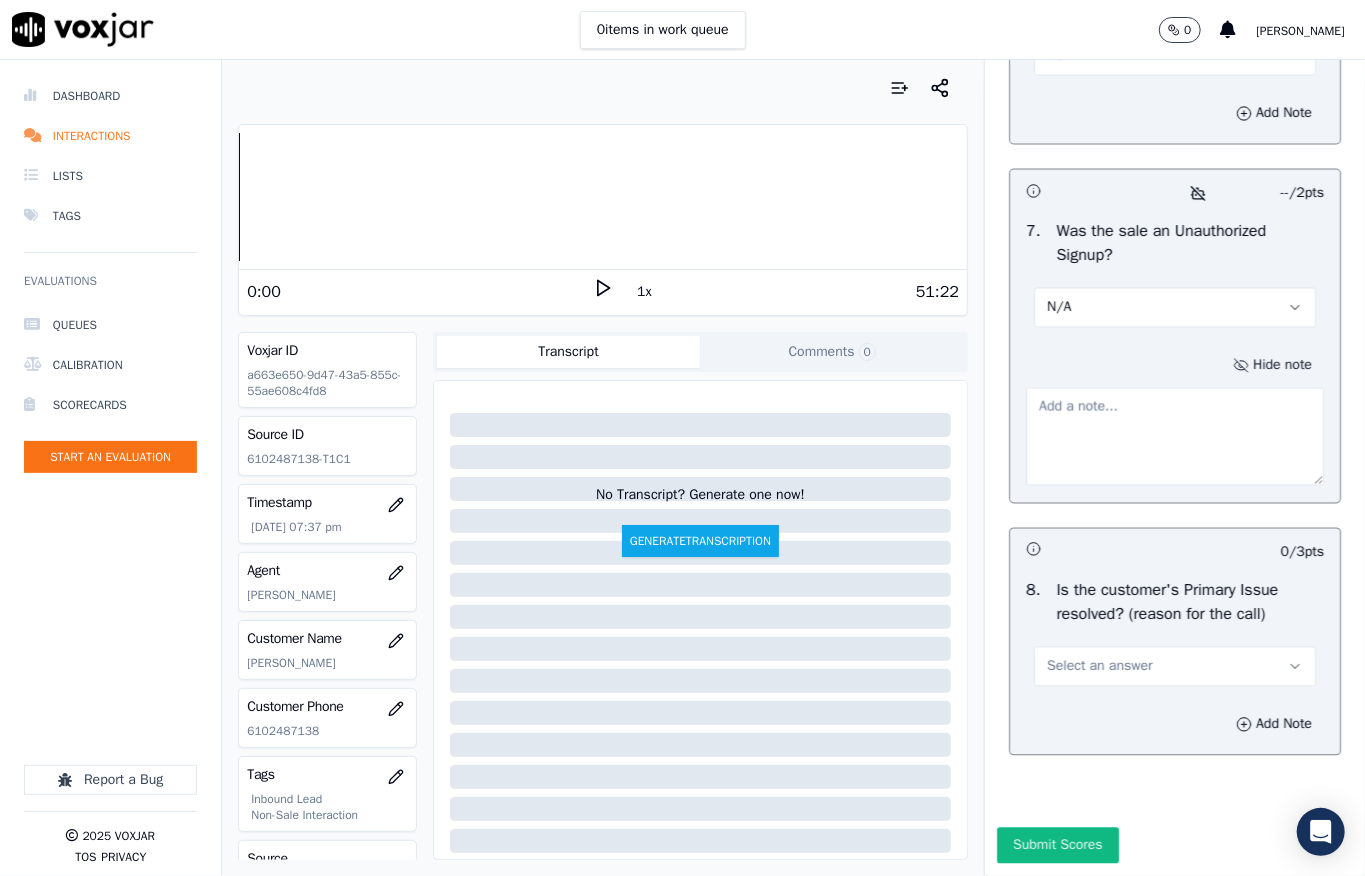 click at bounding box center (1175, 437) 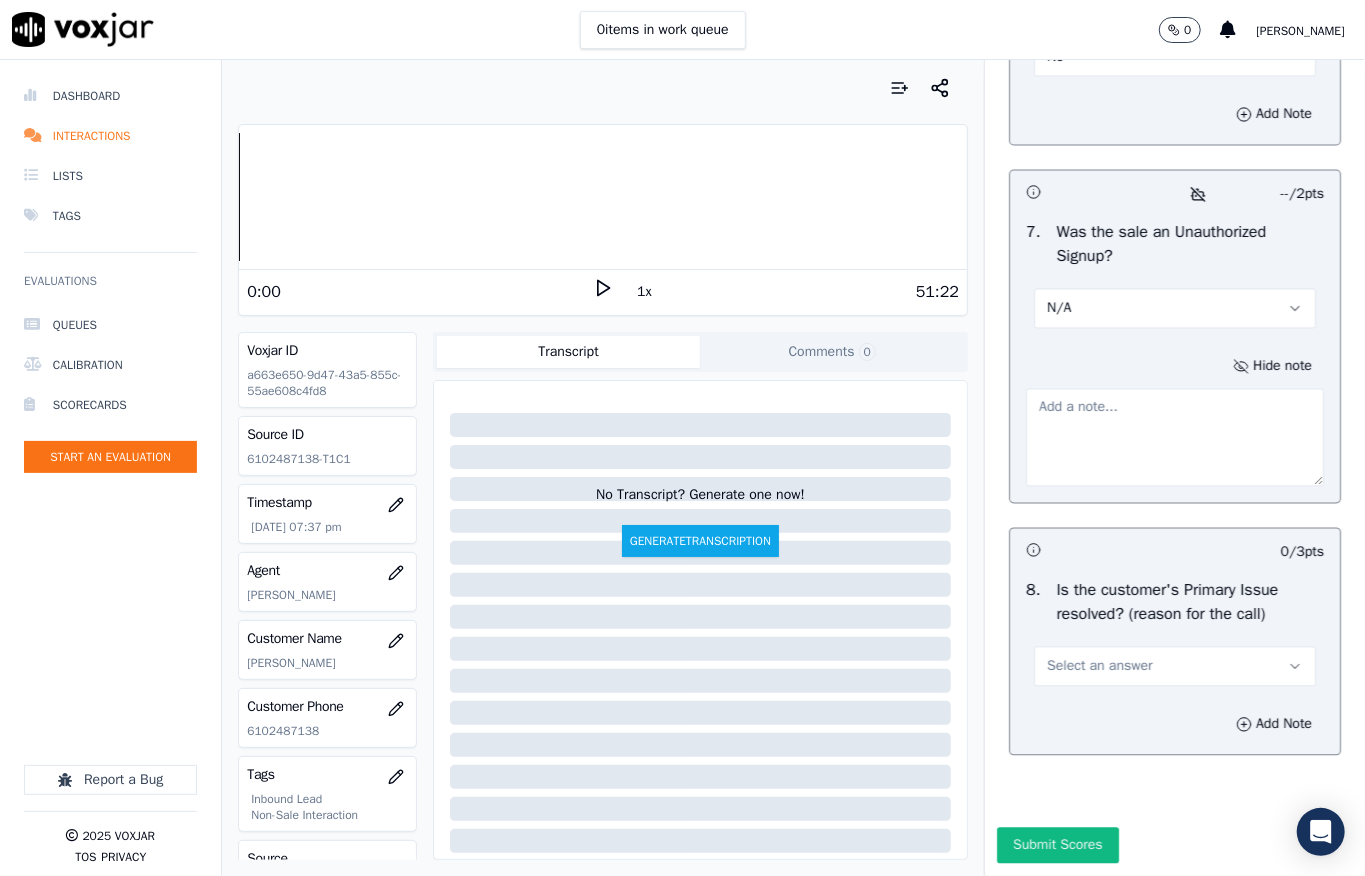 paste on "Call id - 20250701-132417_@13:33 - During TPV verification, the customer failed to respond properly, resulting in the verification being declined //" 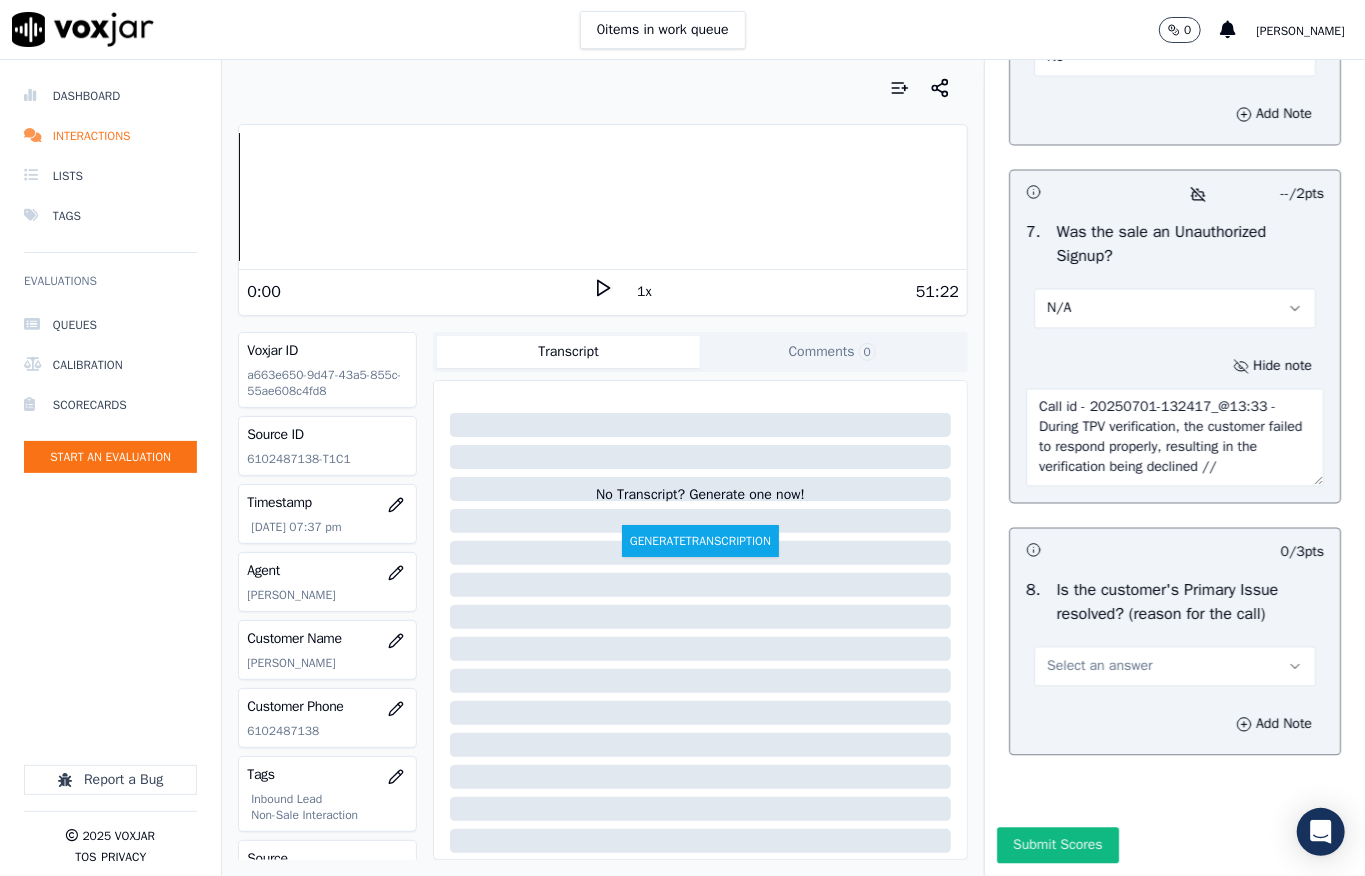type on "Call id - 20250701-132417_@13:33 - During TPV verification, the customer failed to respond properly, resulting in the verification being declined //" 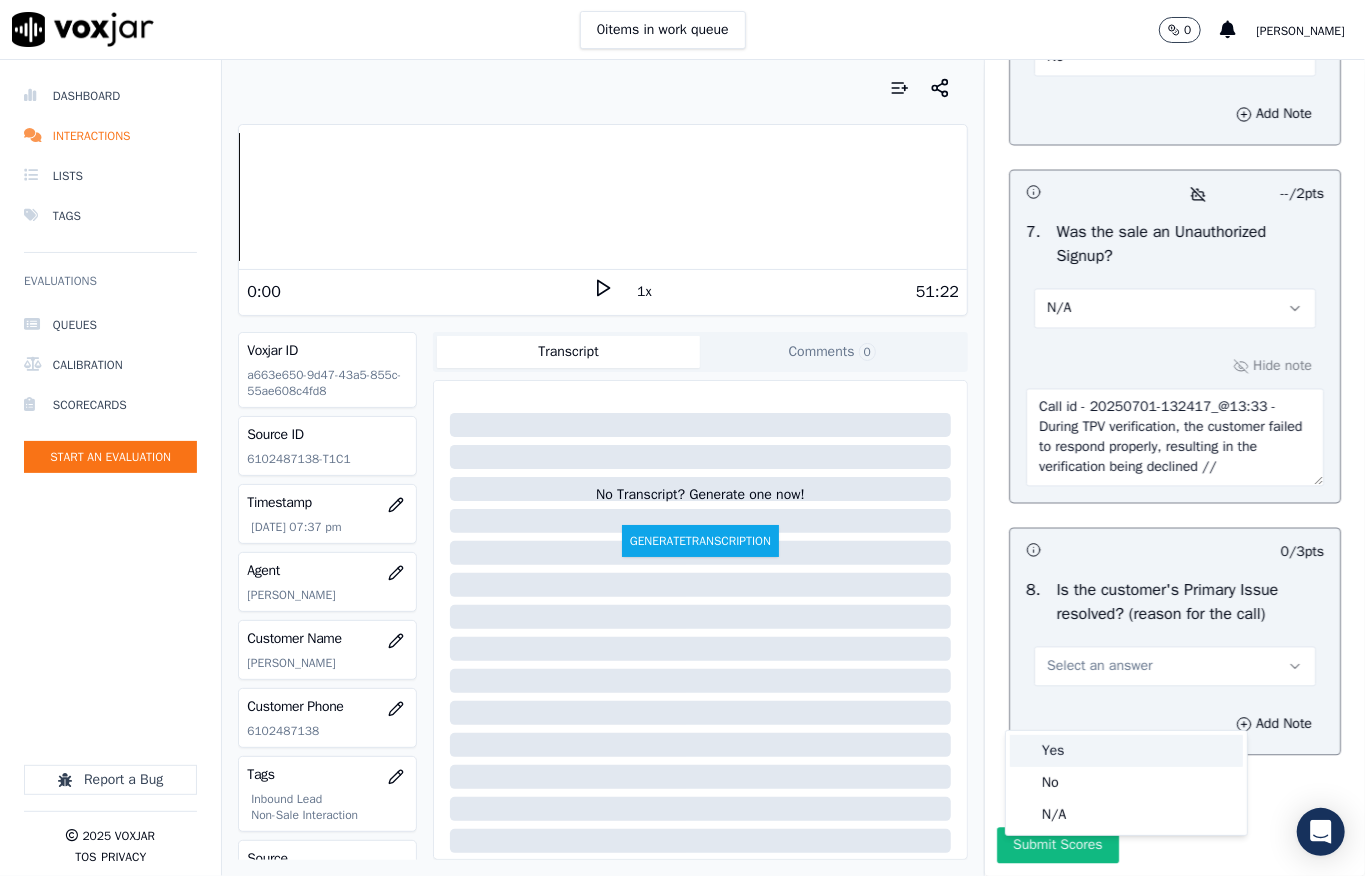 click on "Yes" at bounding box center (1126, 751) 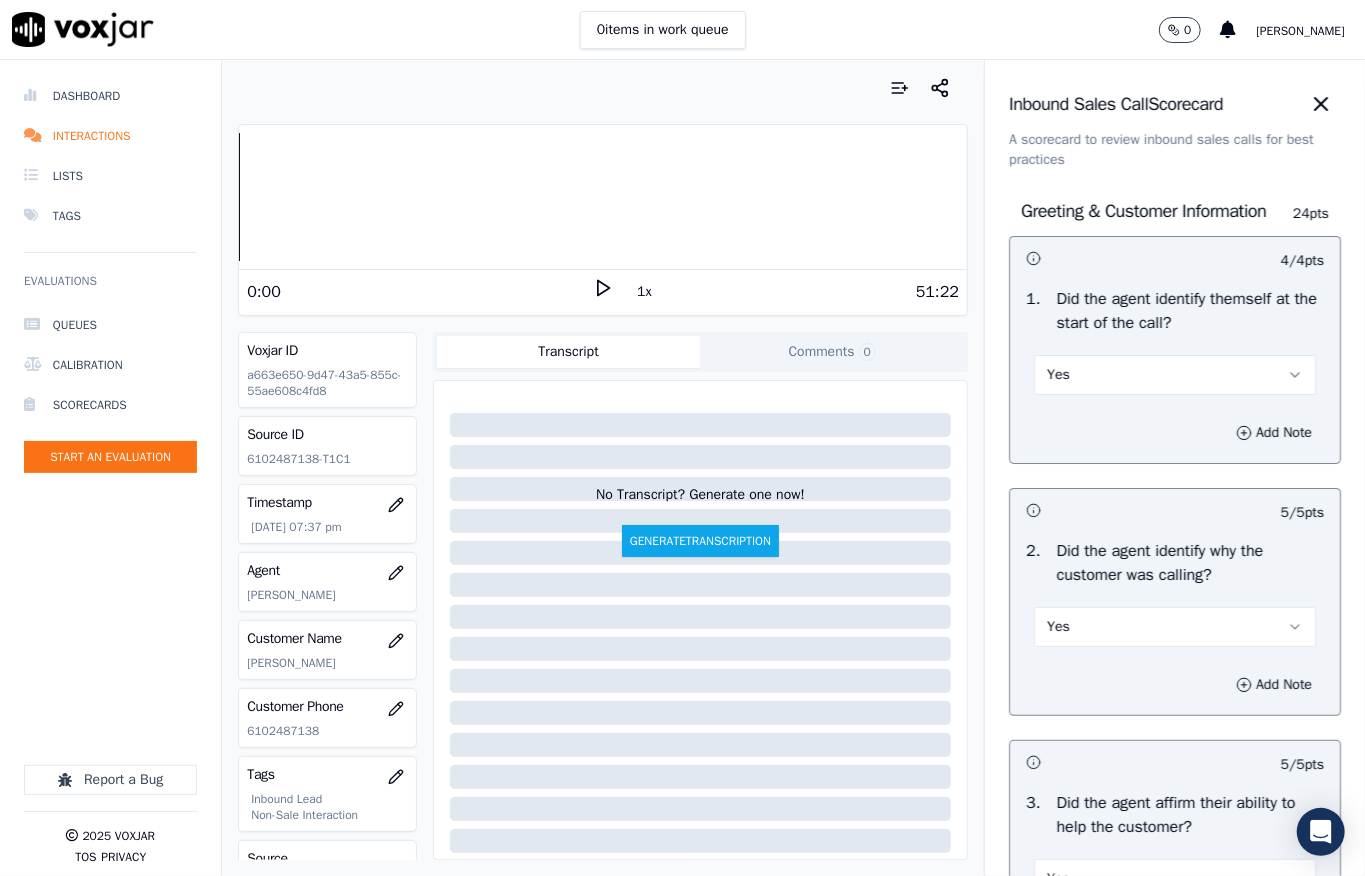 scroll, scrollTop: 6450, scrollLeft: 0, axis: vertical 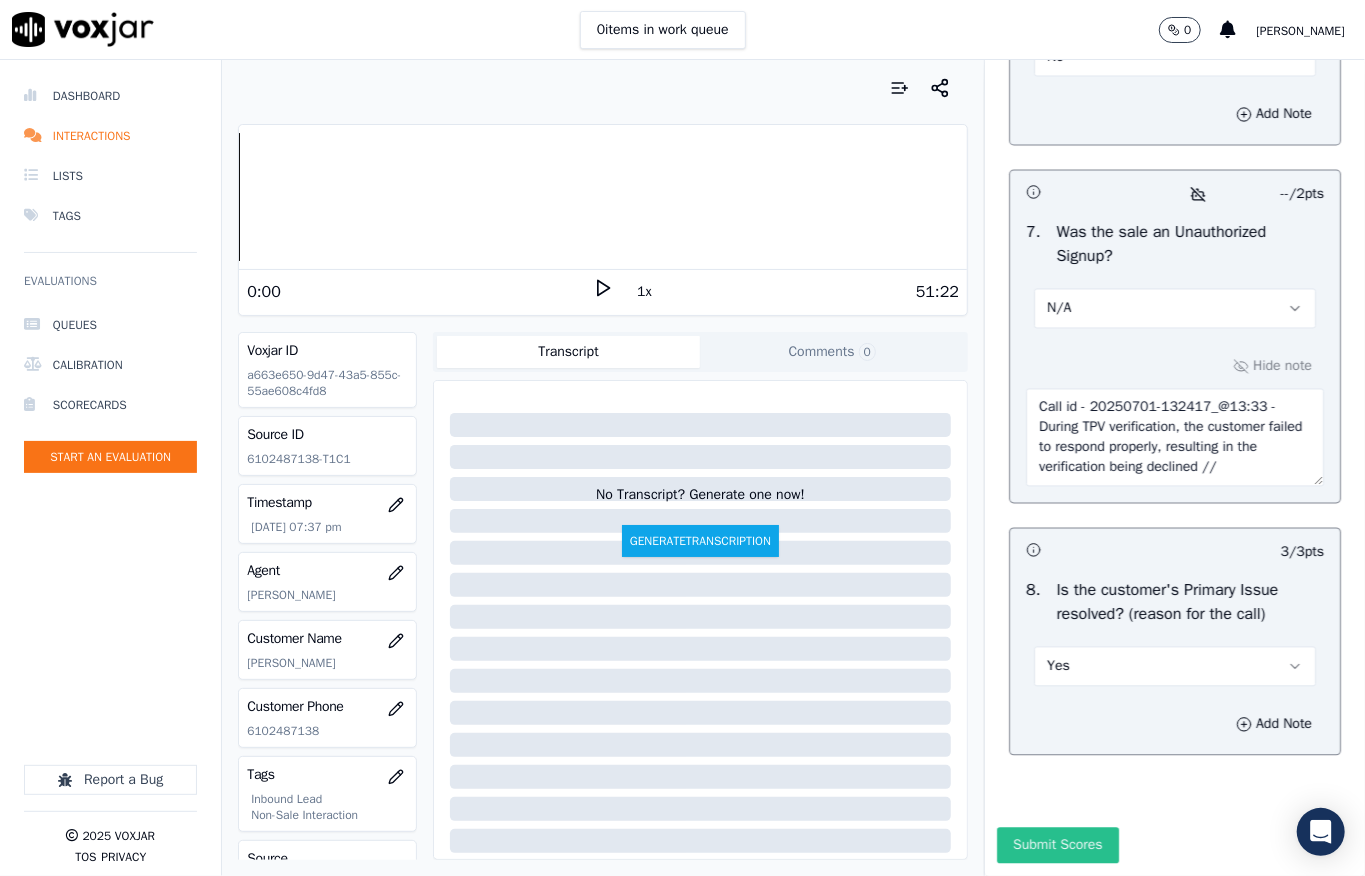 click on "Submit Scores" at bounding box center [1057, 846] 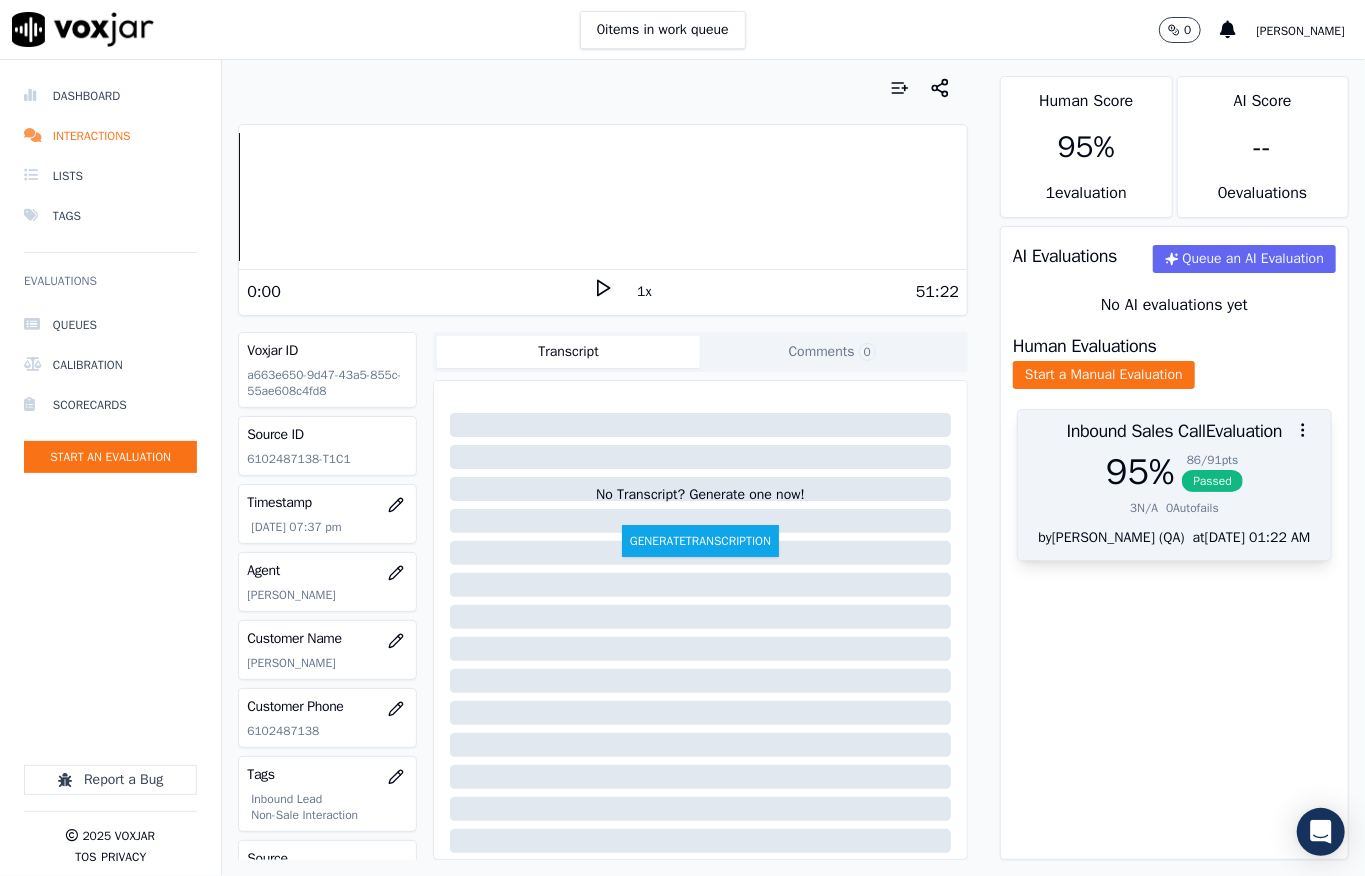 click on "Passed" at bounding box center [1212, 481] 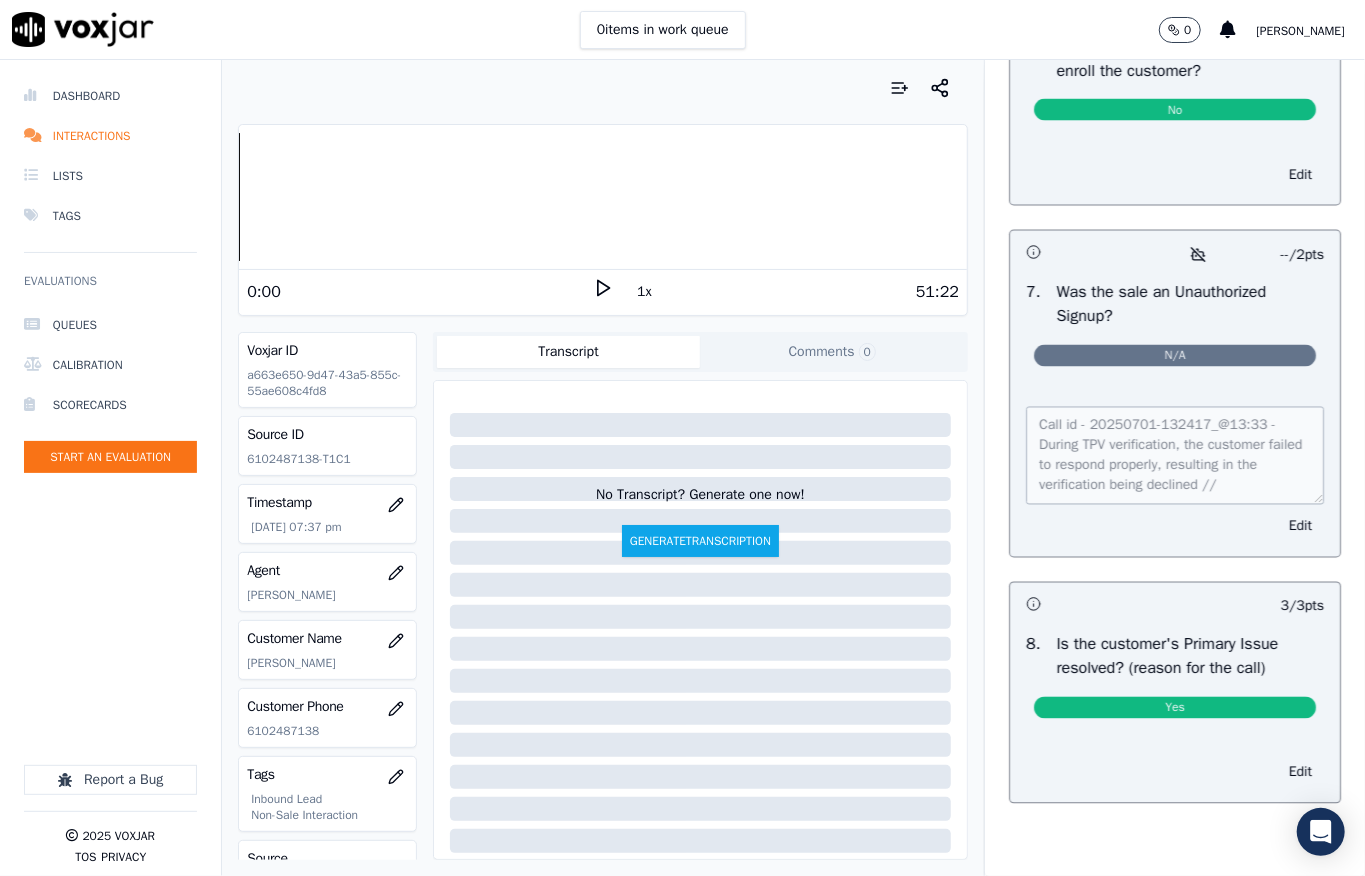 scroll, scrollTop: 0, scrollLeft: 0, axis: both 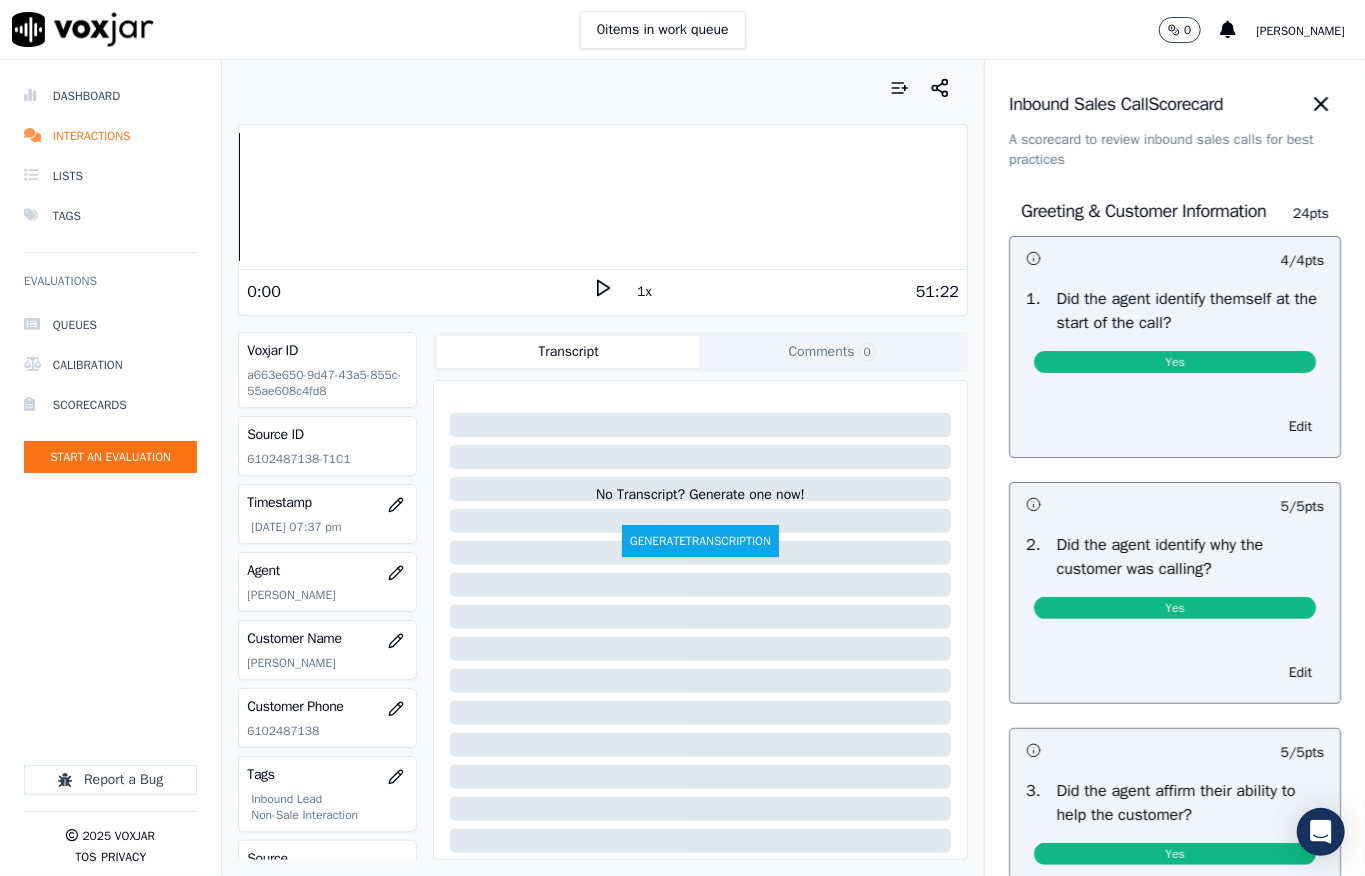 drag, startPoint x: 1256, startPoint y: 102, endPoint x: 1281, endPoint y: 157, distance: 60.41523 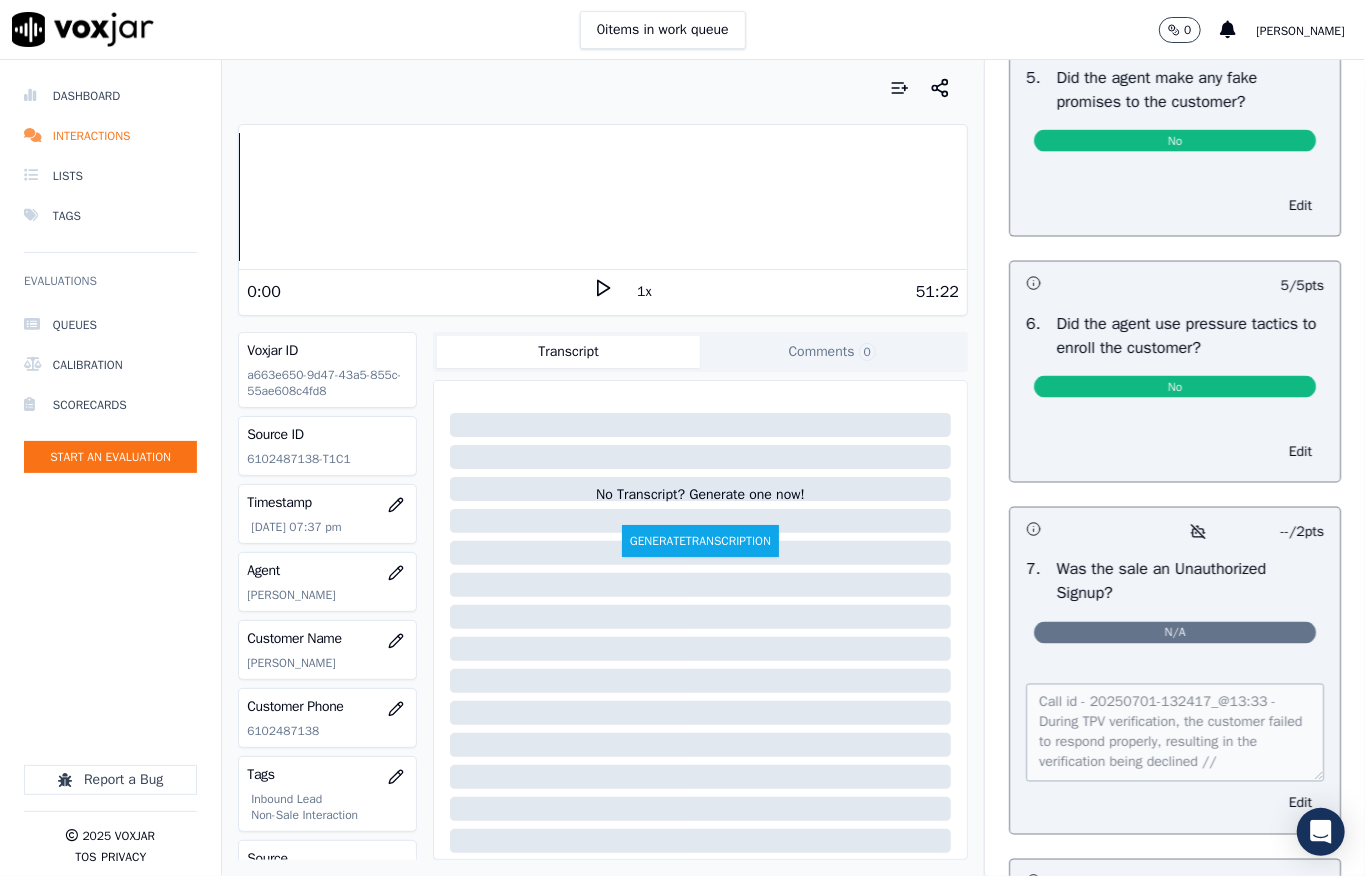 scroll, scrollTop: 5693, scrollLeft: 0, axis: vertical 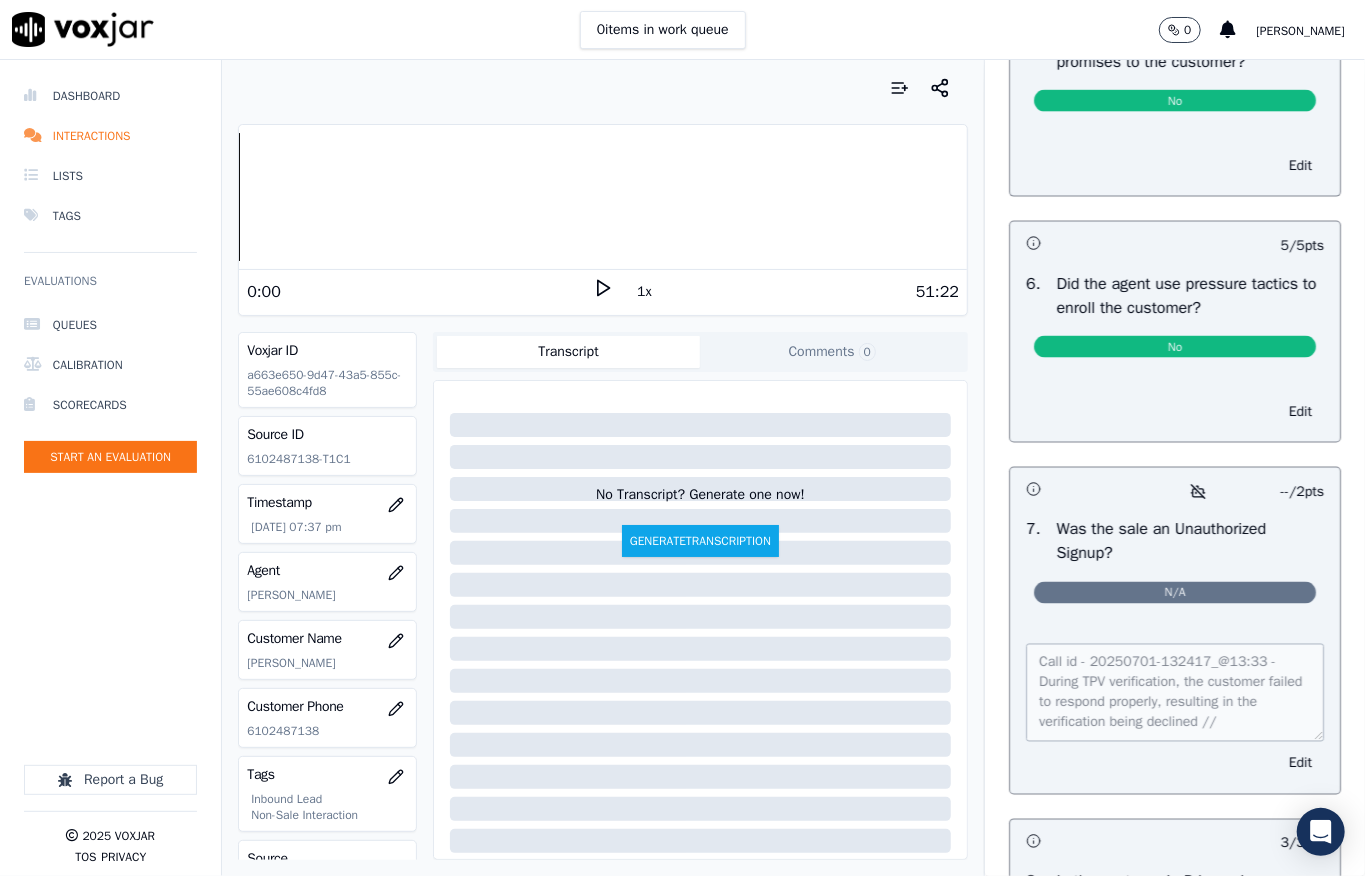 click on "Edit" at bounding box center [1300, -80] 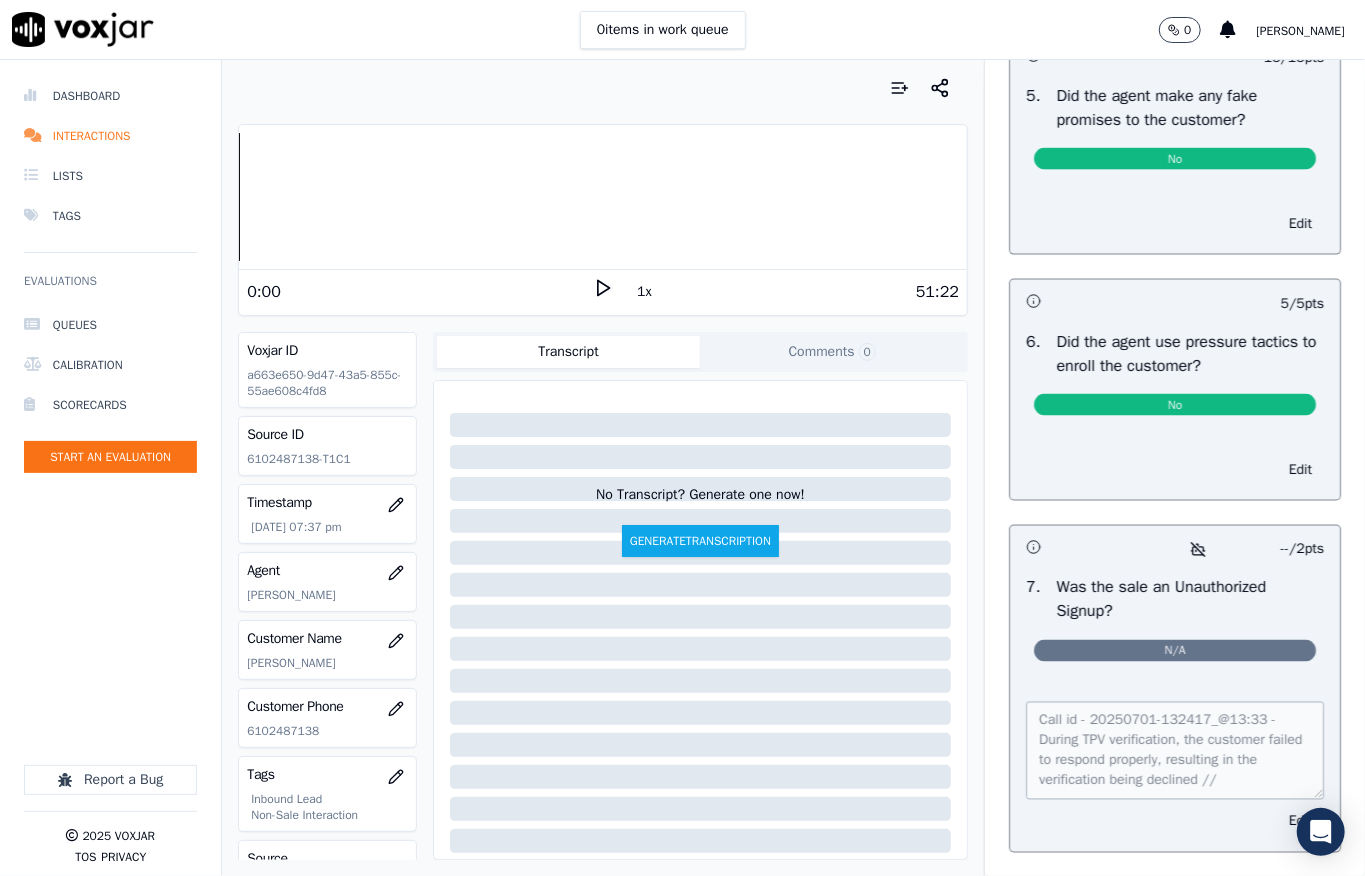 click on "Select an answer" at bounding box center [1175, -132] 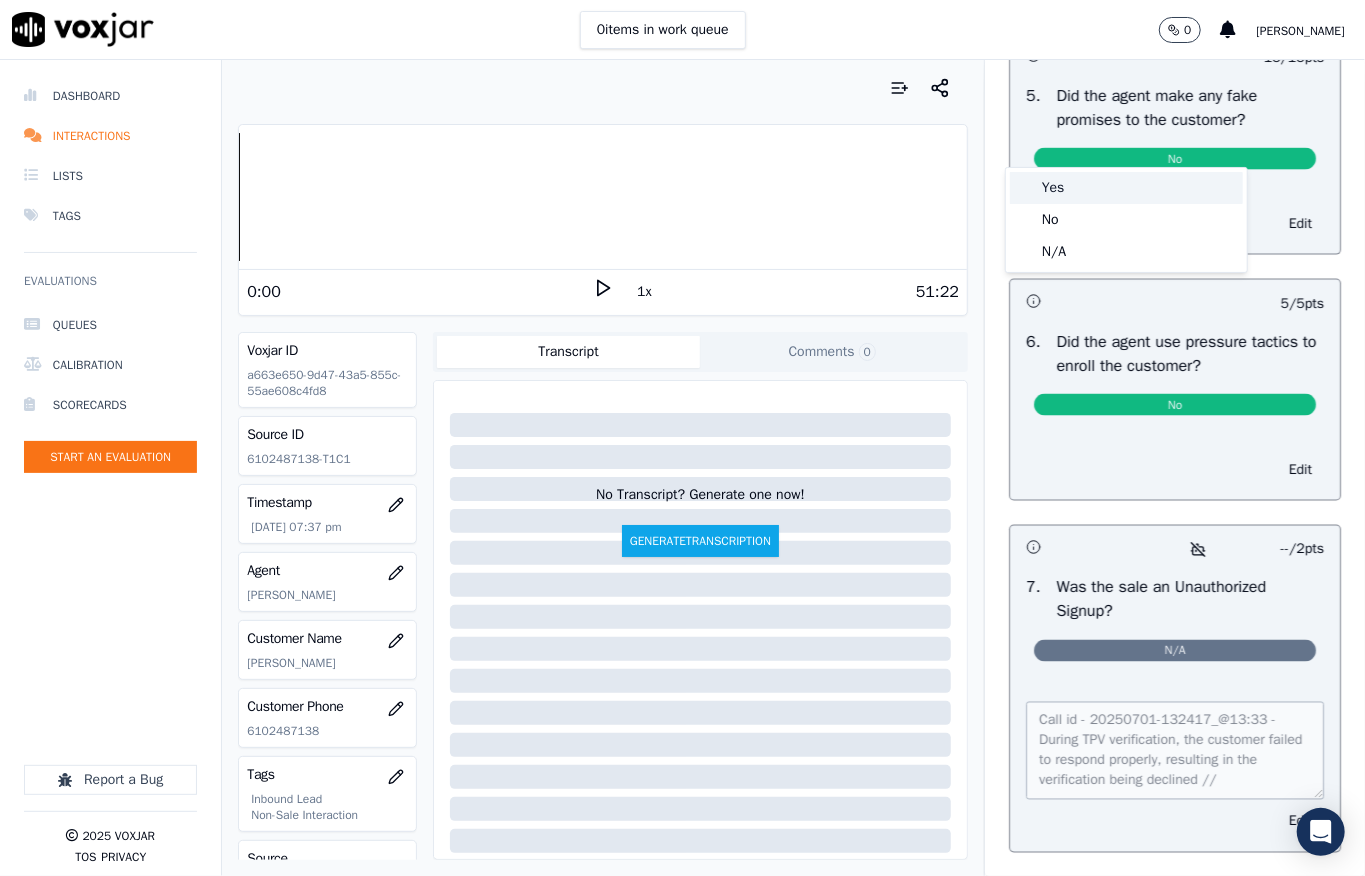 click on "Yes" at bounding box center [1126, 188] 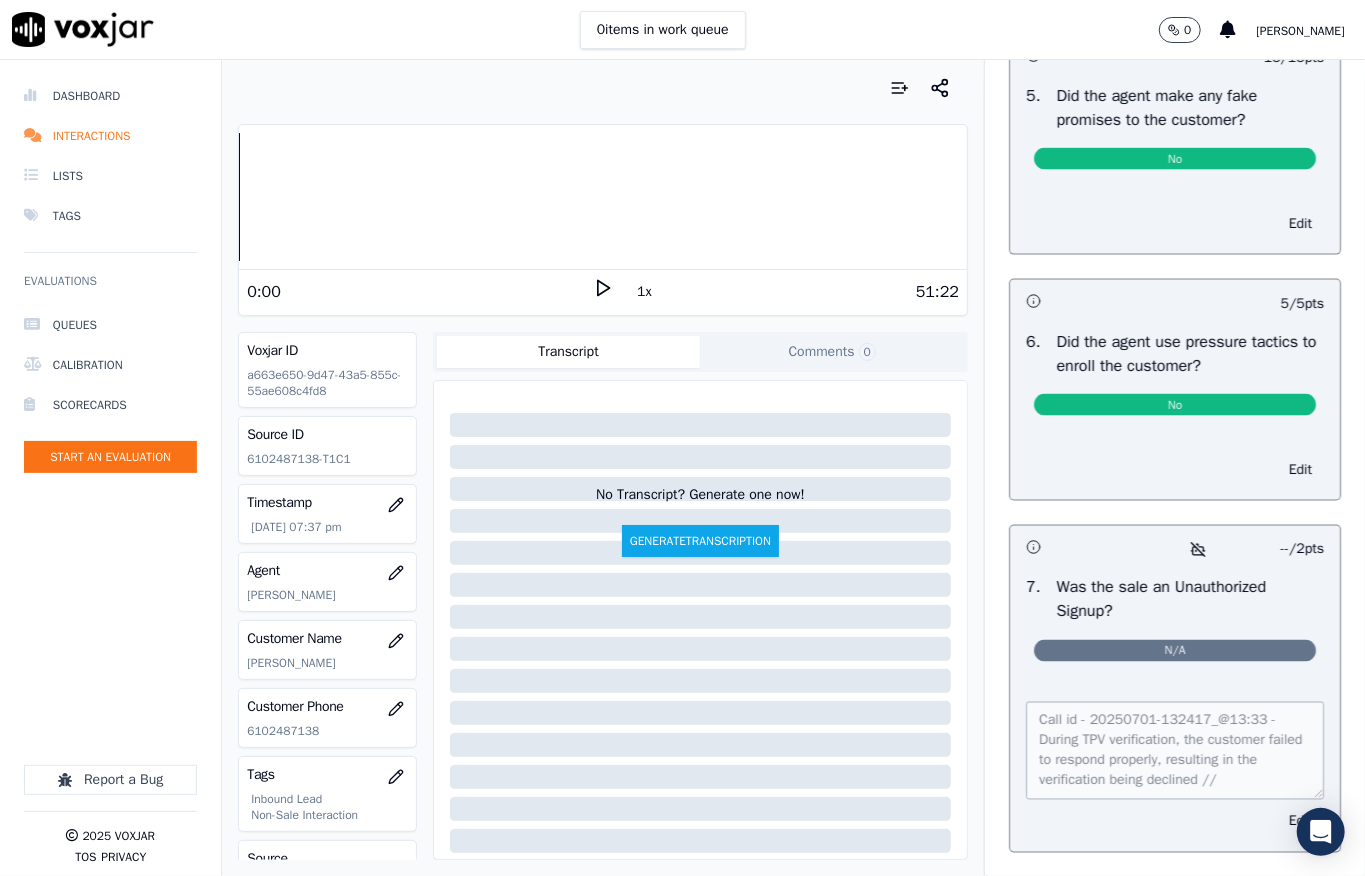 click on "Save Answer" 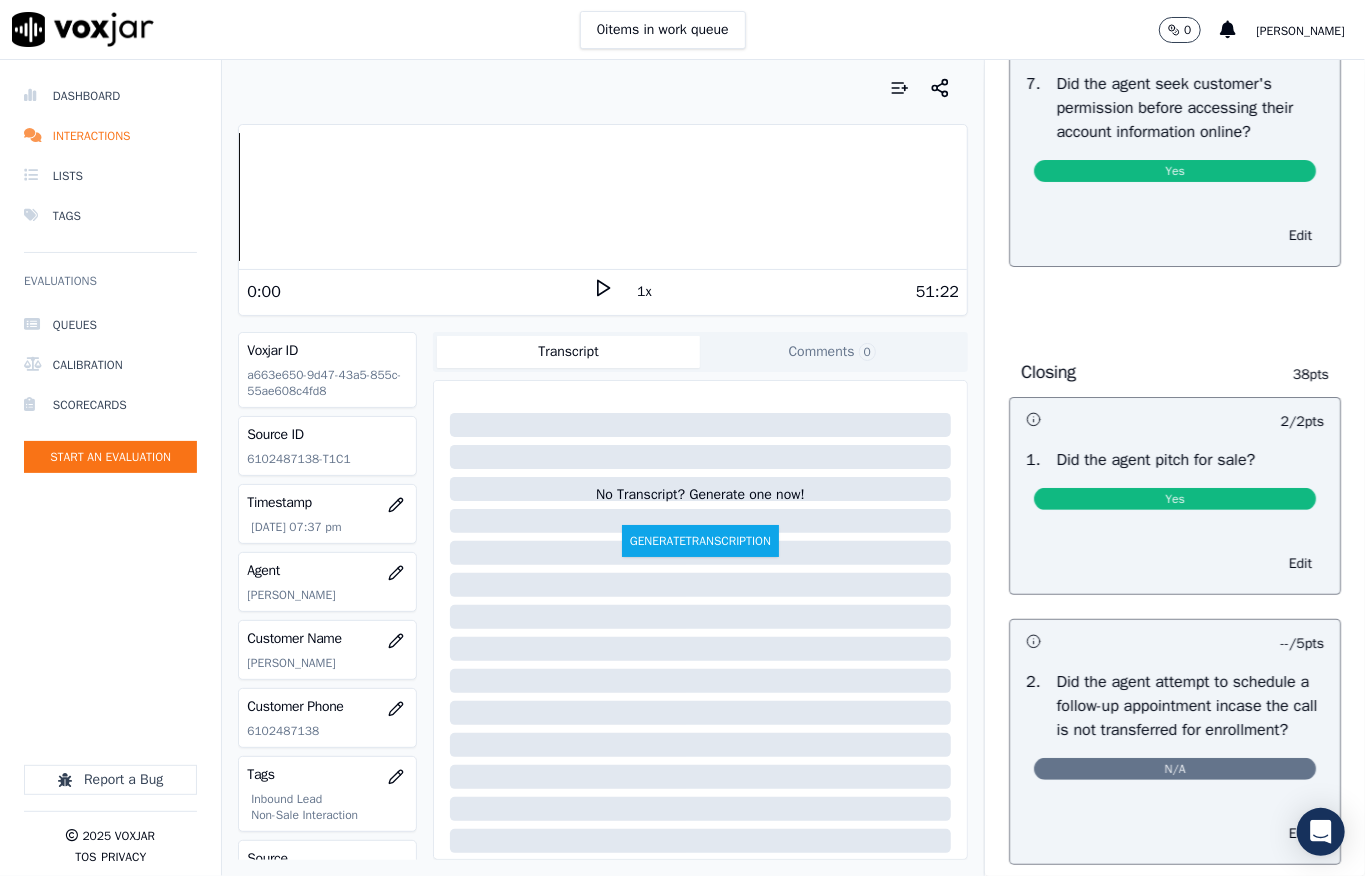 scroll, scrollTop: 728, scrollLeft: 0, axis: vertical 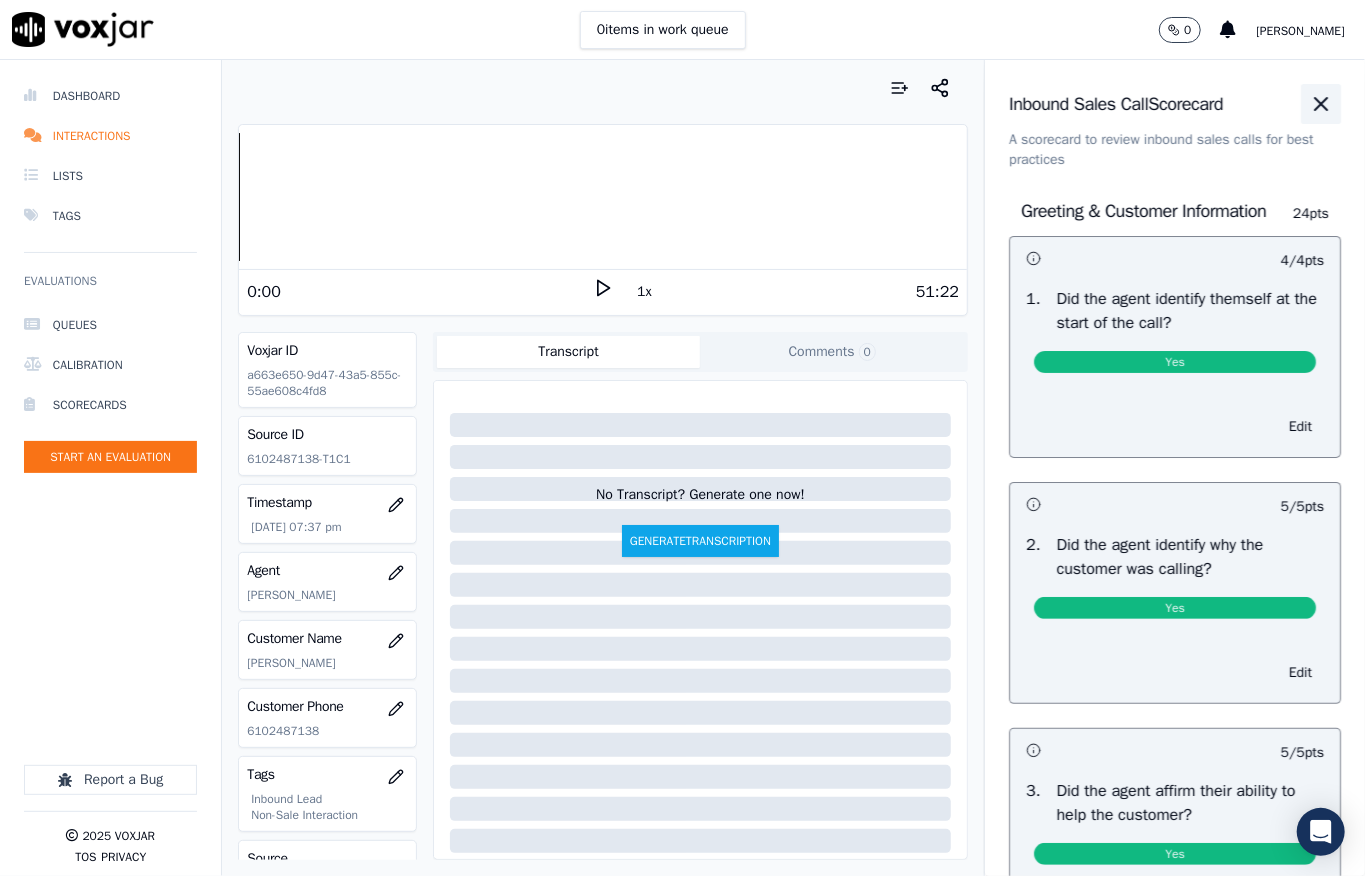 click 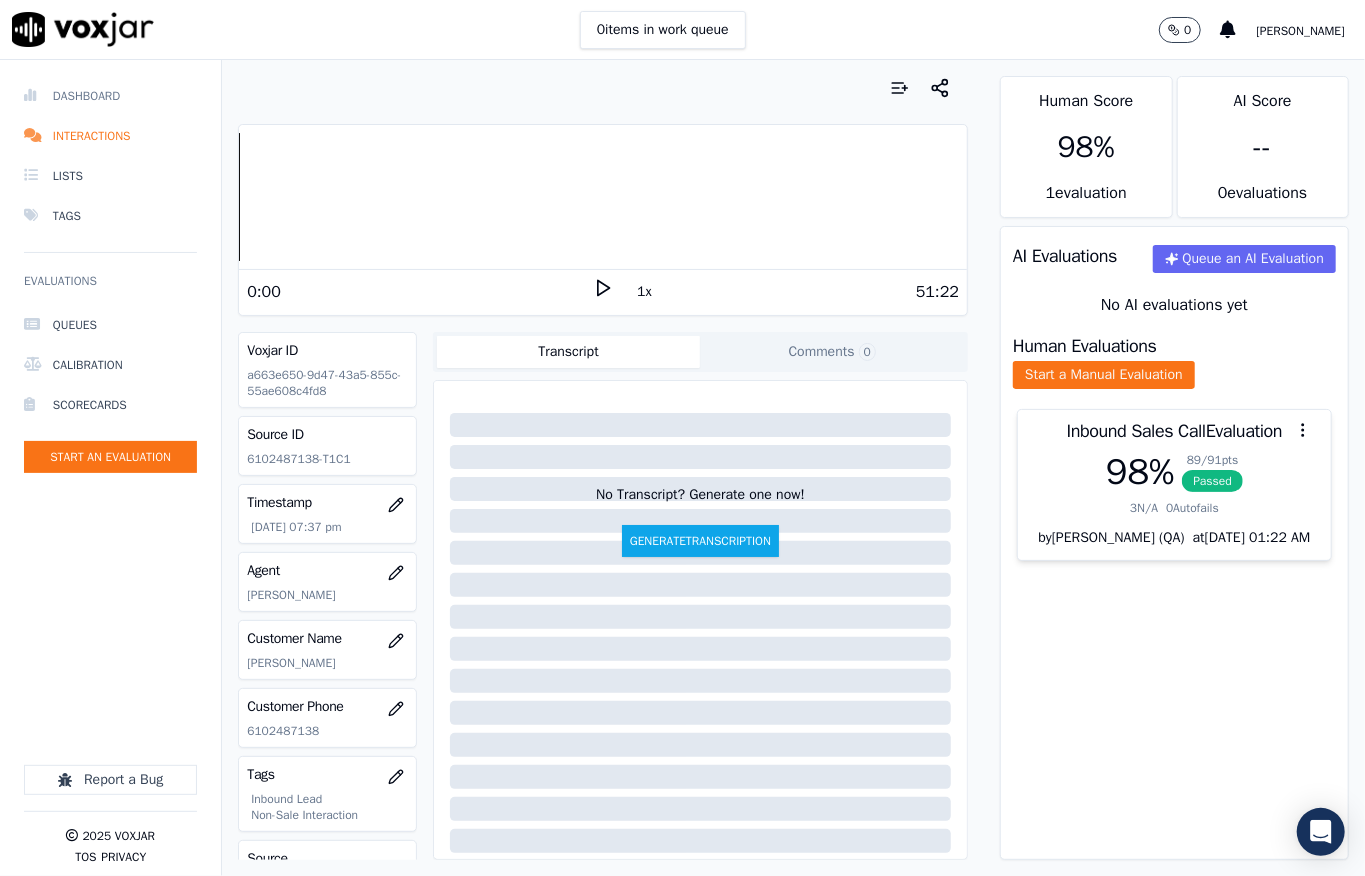 click on "Dashboard" at bounding box center [110, 96] 